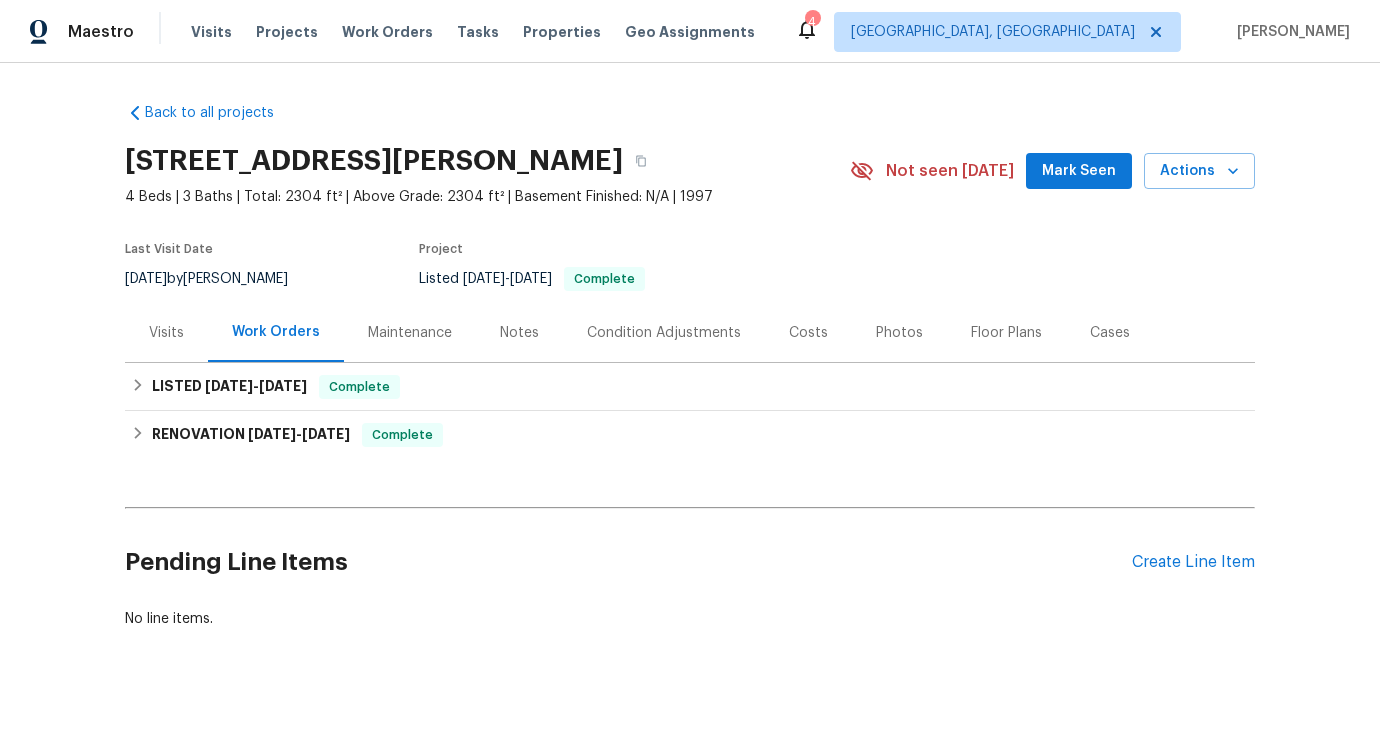 scroll, scrollTop: 0, scrollLeft: 0, axis: both 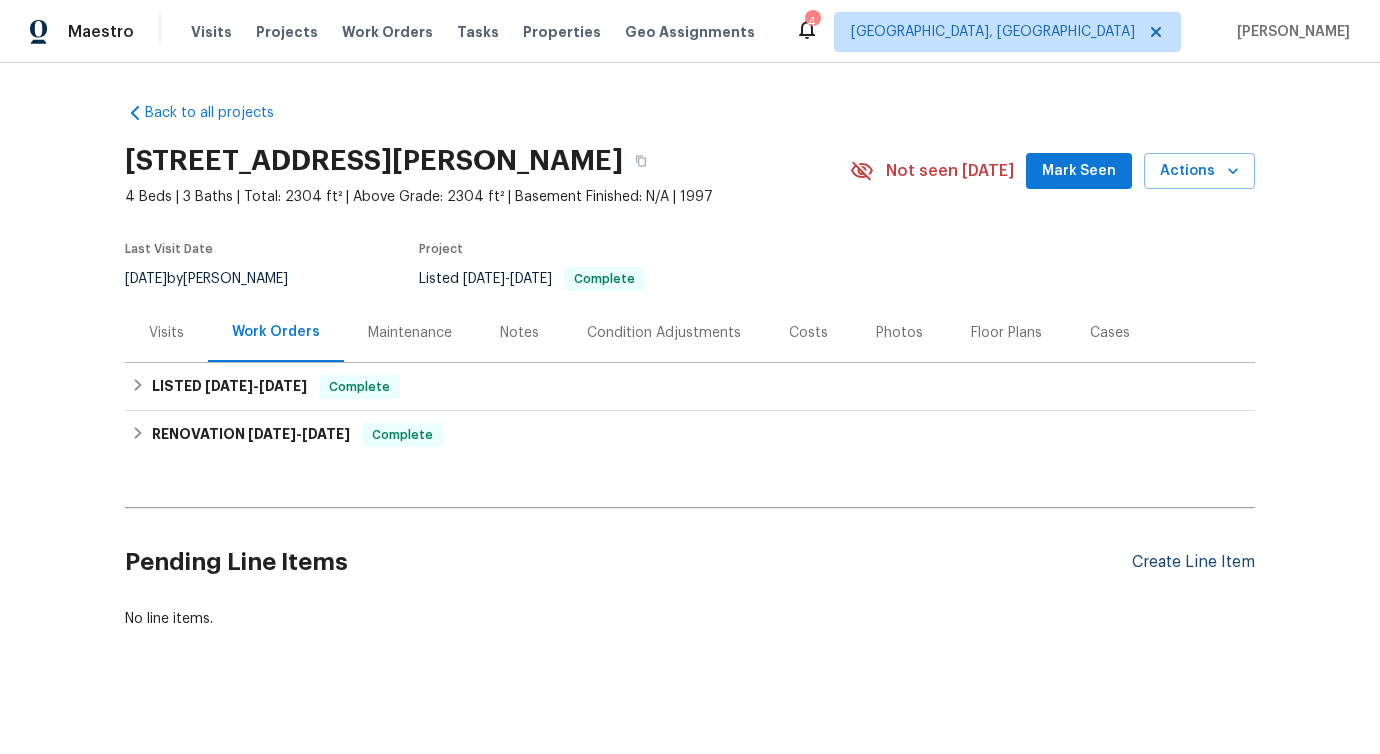 click on "Create Line Item" at bounding box center [1193, 562] 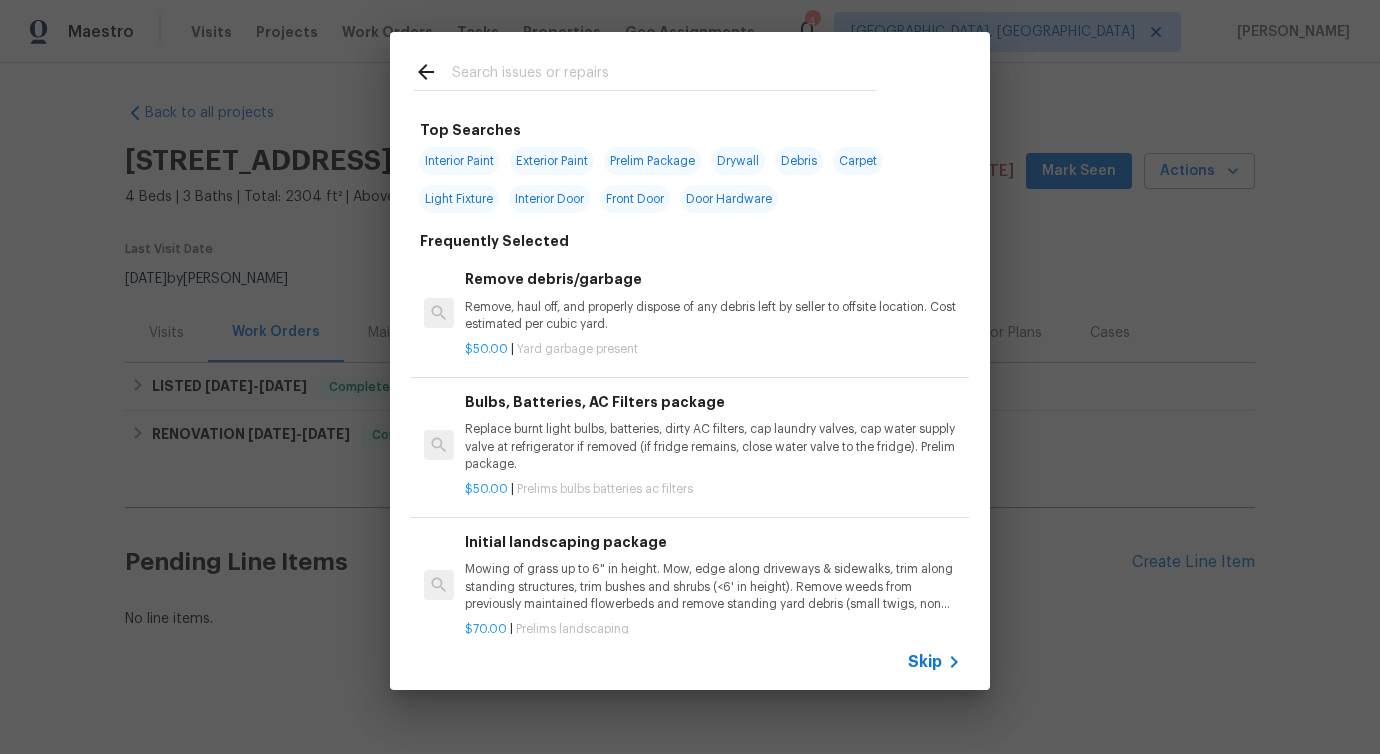 click at bounding box center (664, 75) 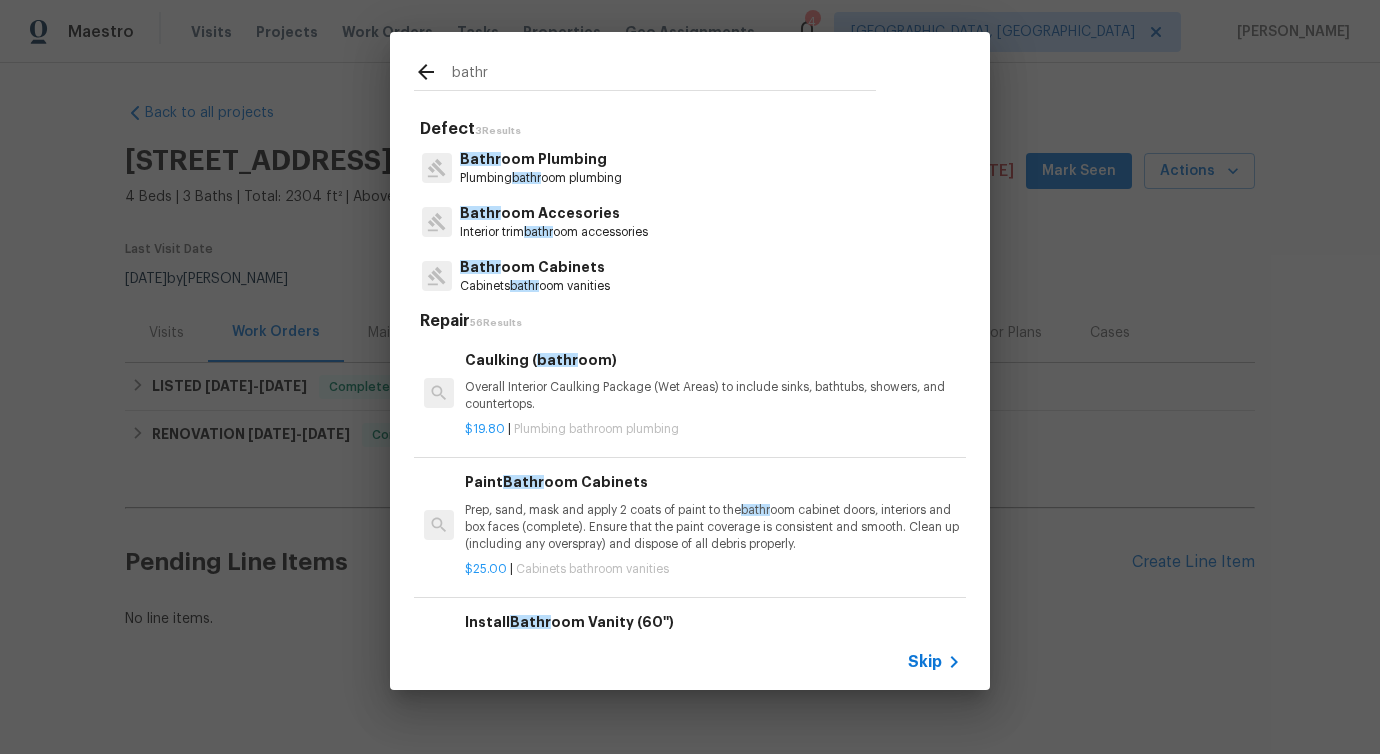 type on "bathr" 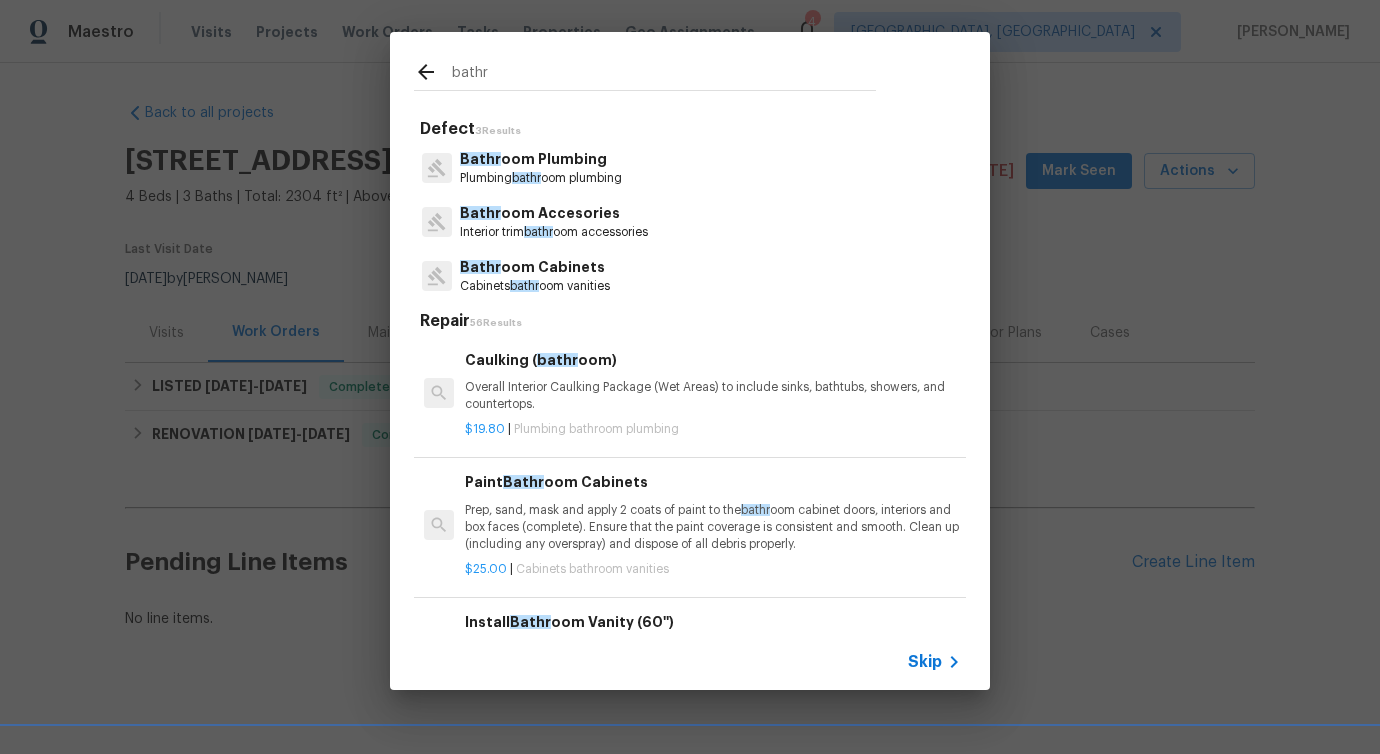 click on "Bathr oom Plumbing" at bounding box center [541, 159] 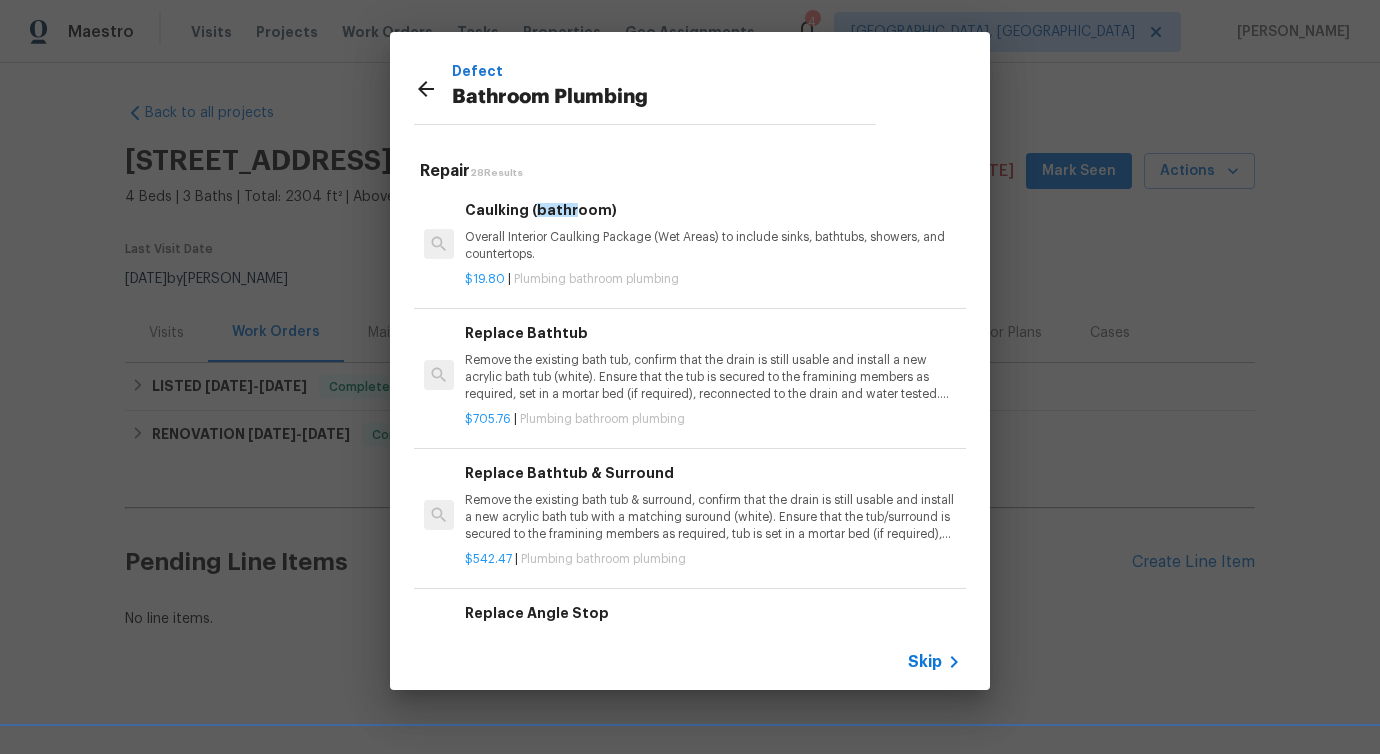 click on "Overall Interior Caulking Package (Wet Areas) to include sinks, bathtubs, showers, and countertops." at bounding box center [713, 246] 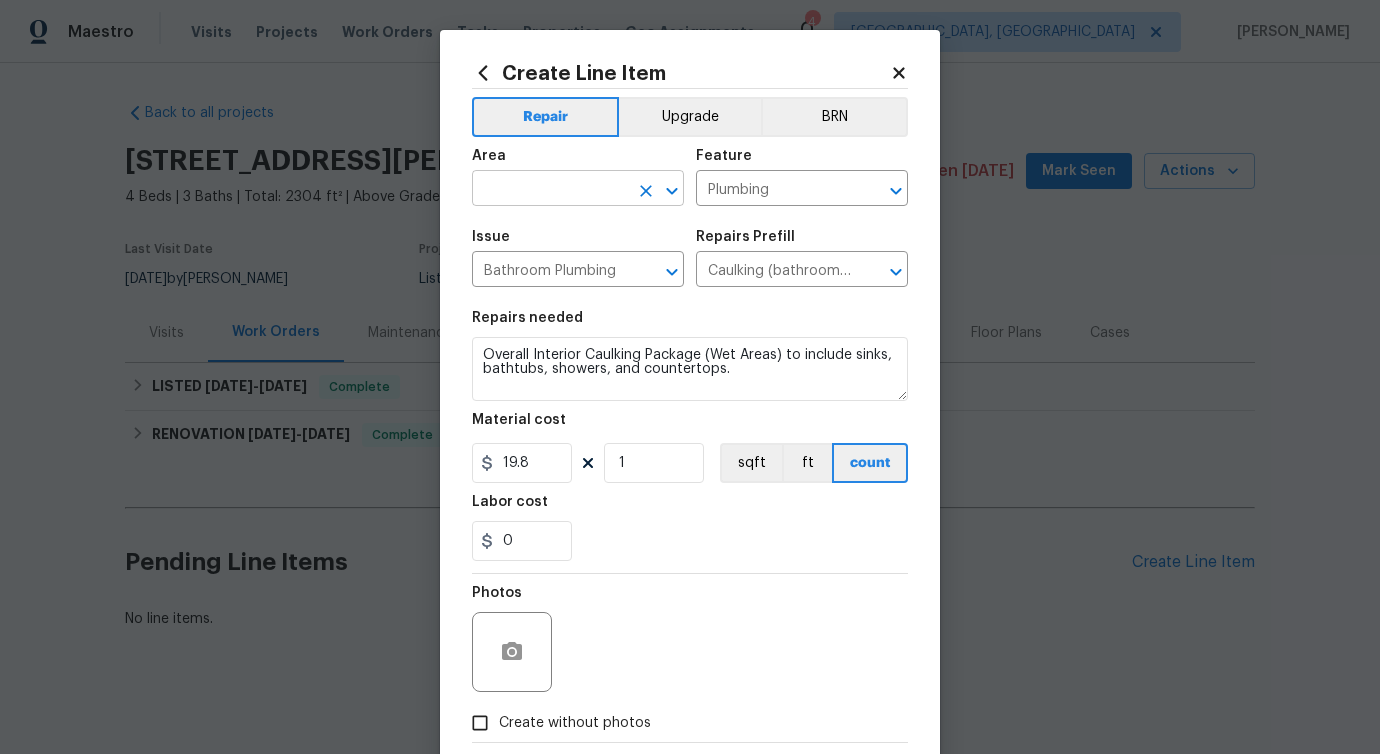 click at bounding box center (550, 190) 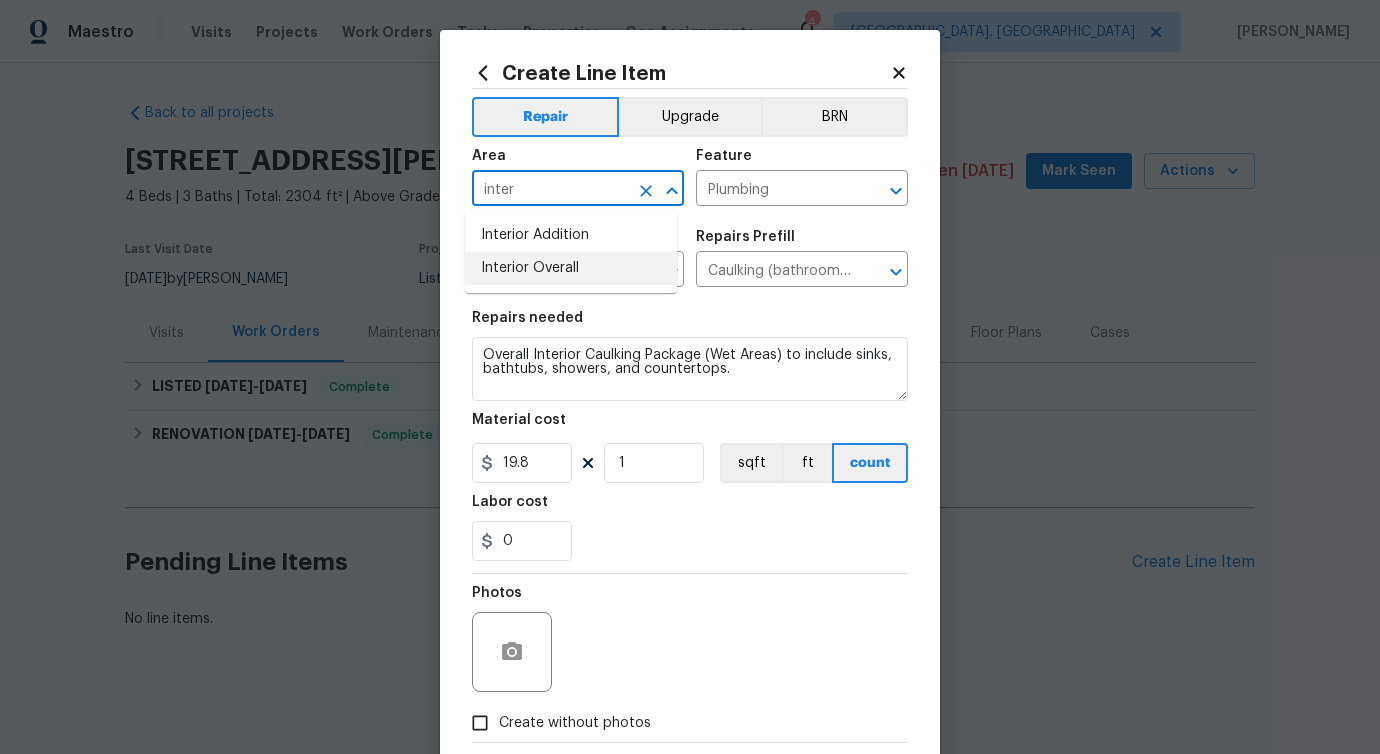 click on "Interior Overall" at bounding box center (571, 268) 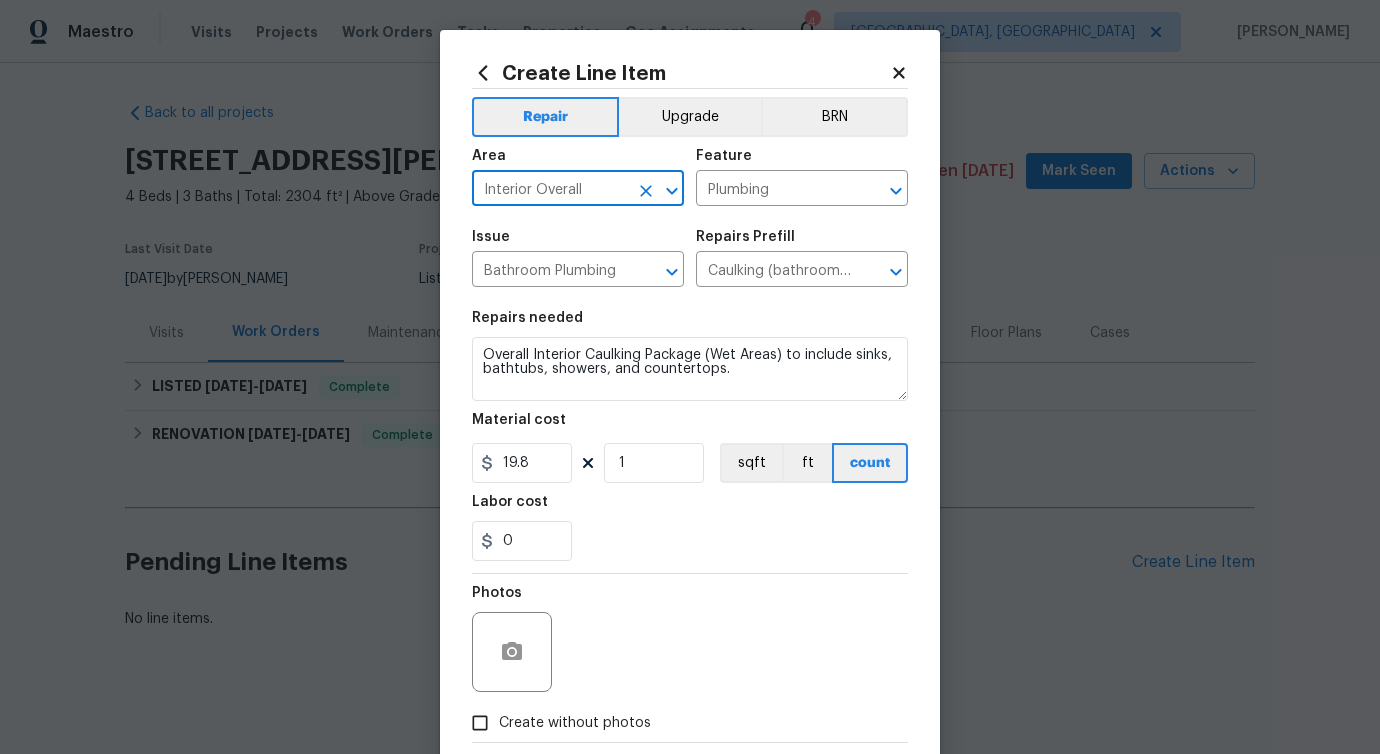 type on "Interior Overall" 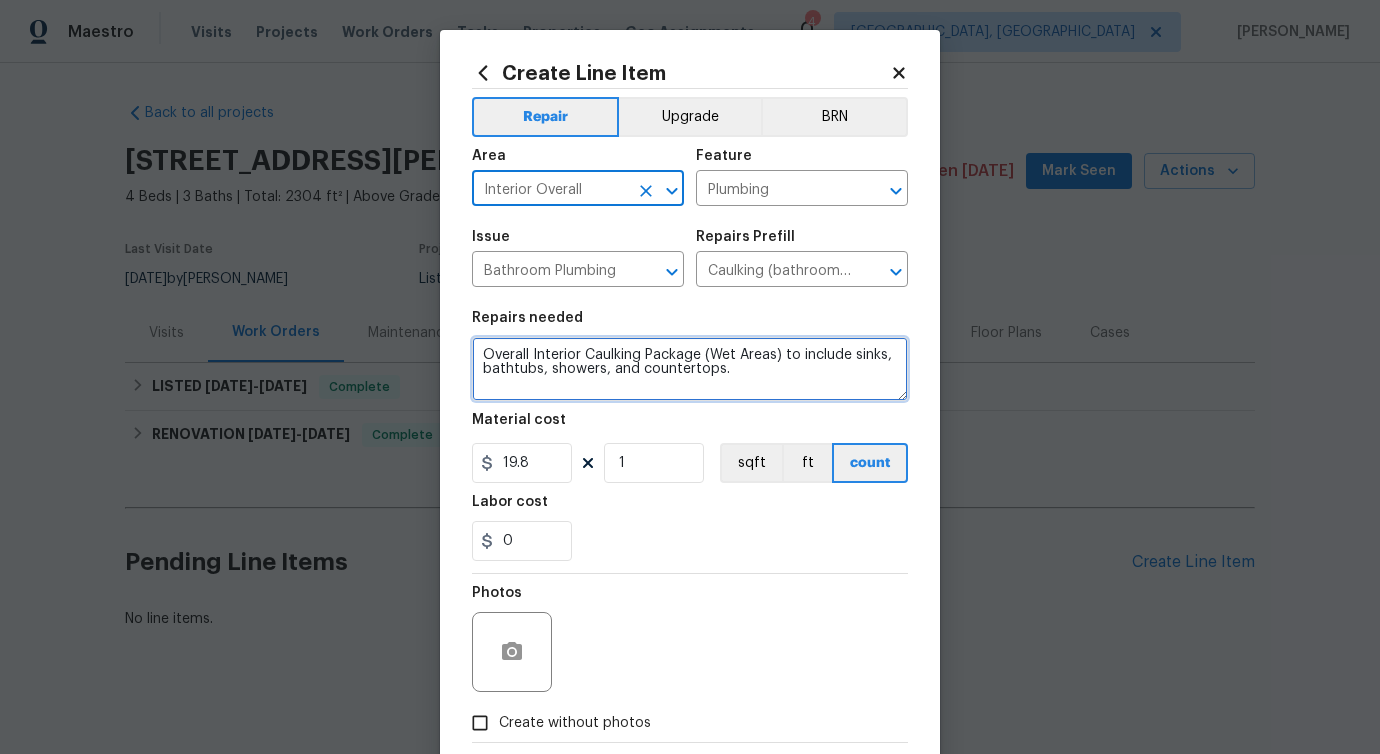 click on "Overall Interior Caulking Package (Wet Areas) to include sinks, bathtubs, showers, and countertops." at bounding box center (690, 369) 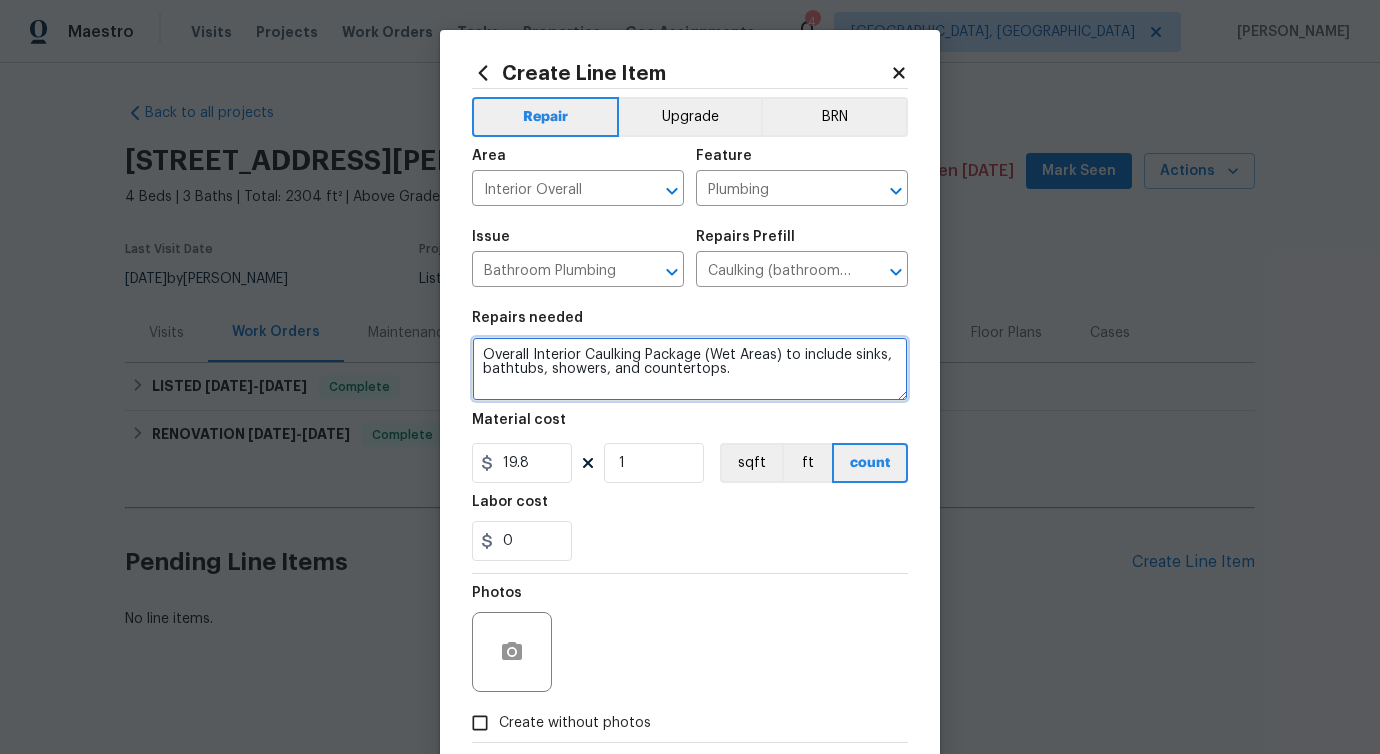 click on "Overall Interior Caulking Package (Wet Areas) to include sinks, bathtubs, showers, and countertops." at bounding box center [690, 369] 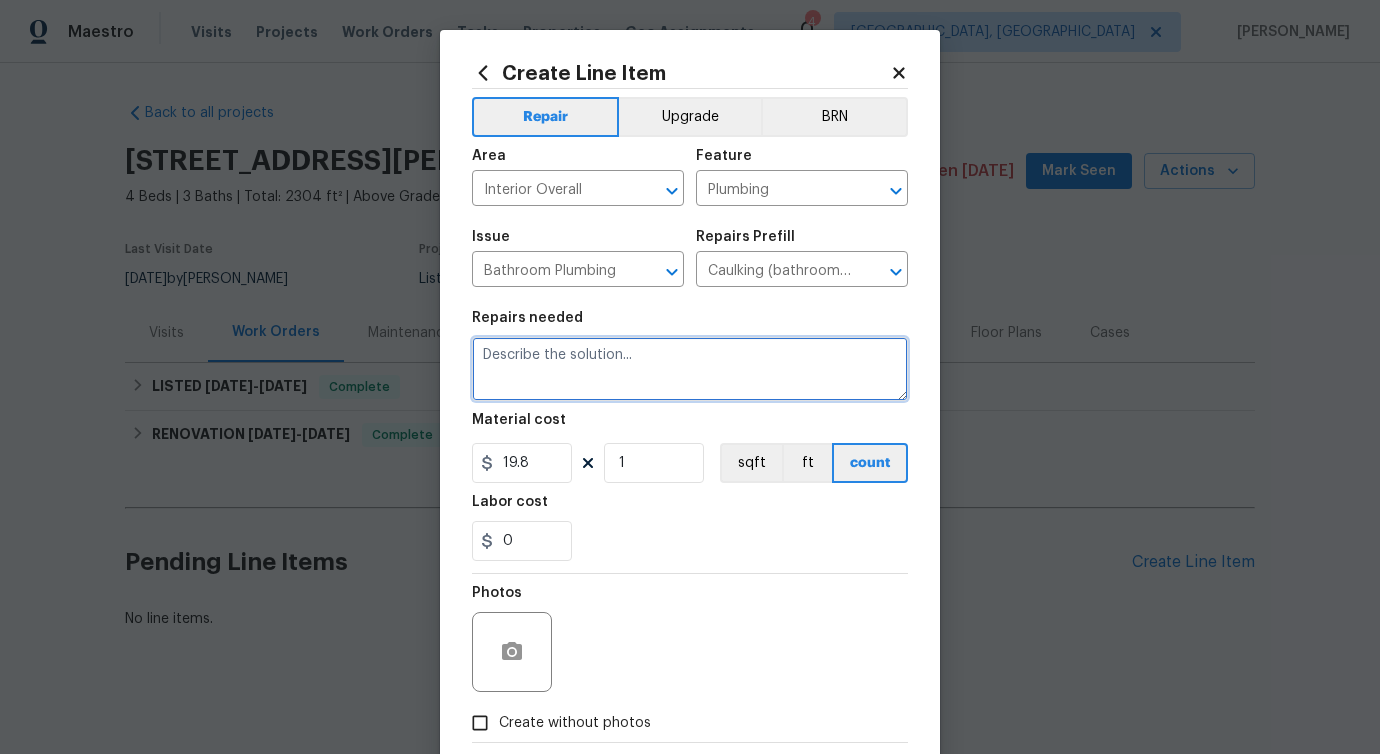 paste on "Toilet leaking in main bathroom" 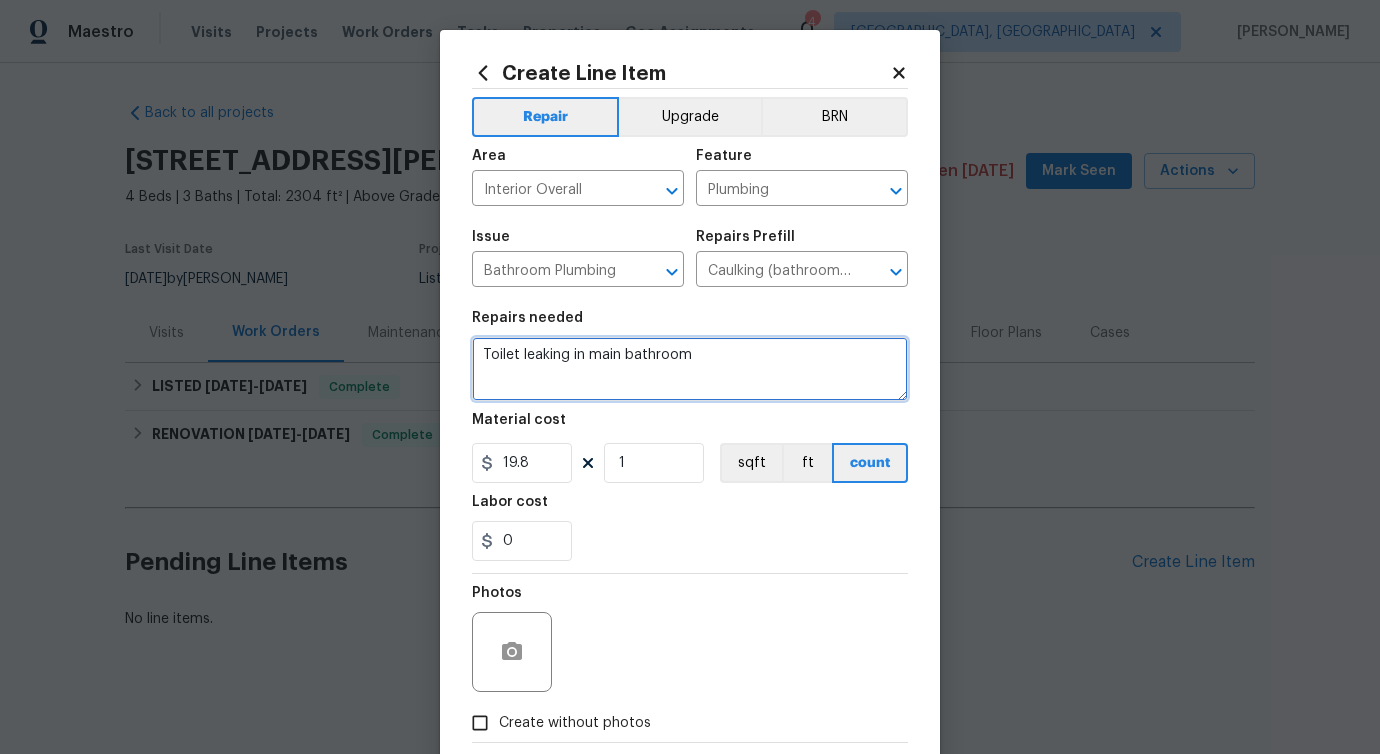 type on "Toilet leaking in main bathroom" 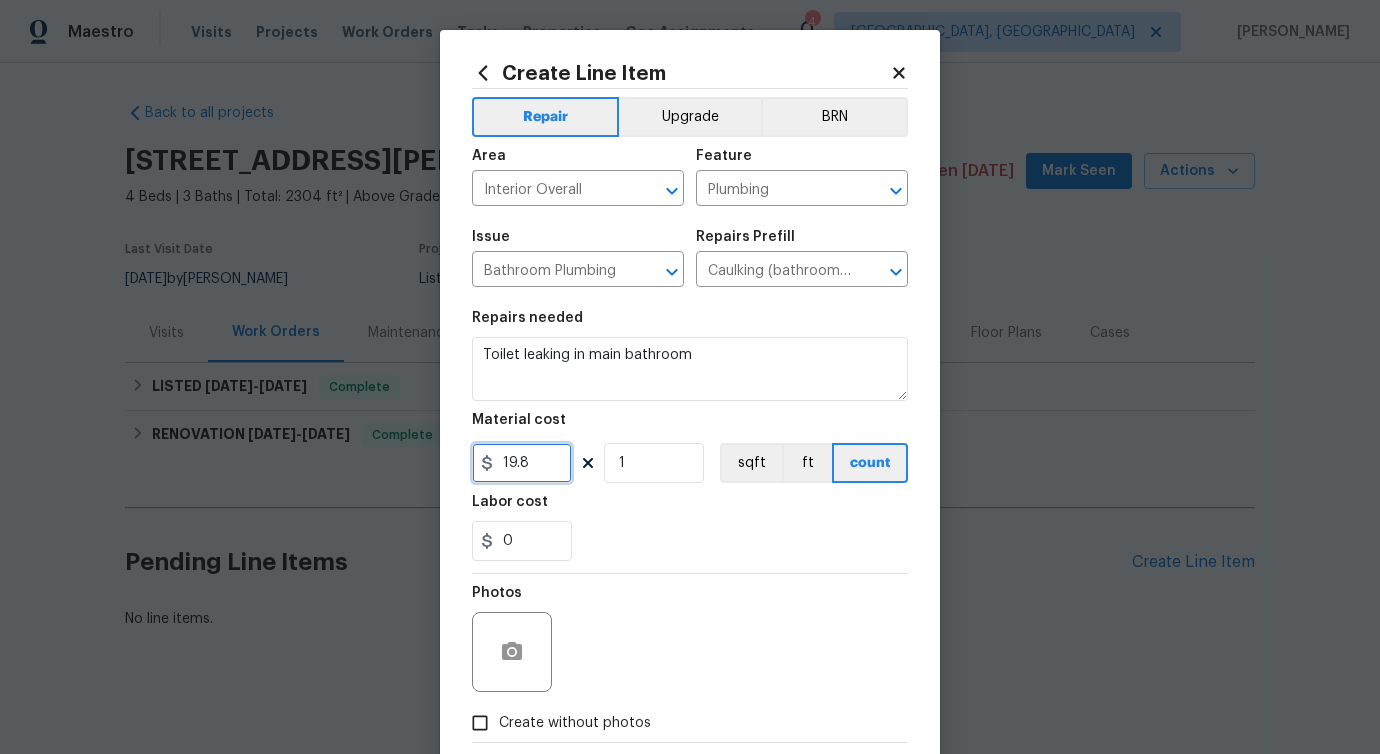 click on "19.8" at bounding box center (522, 463) 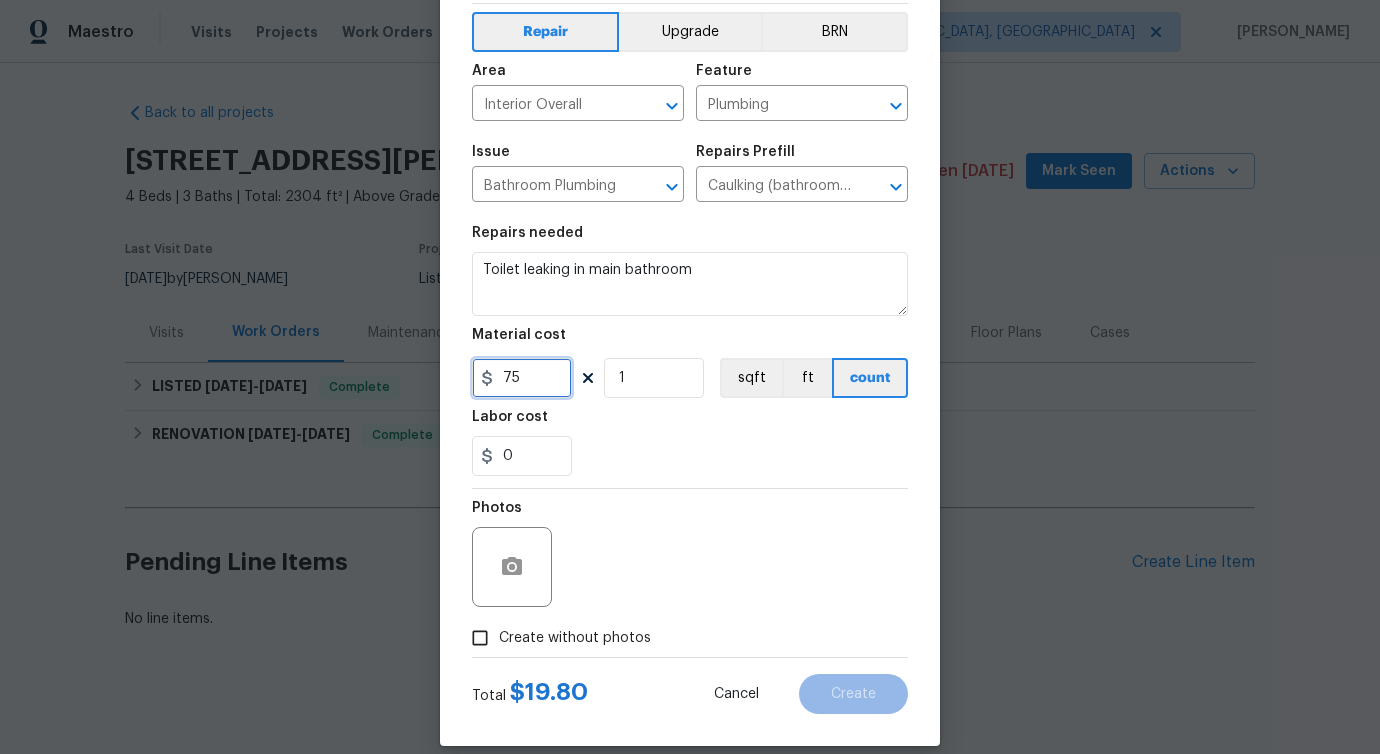 scroll, scrollTop: 108, scrollLeft: 0, axis: vertical 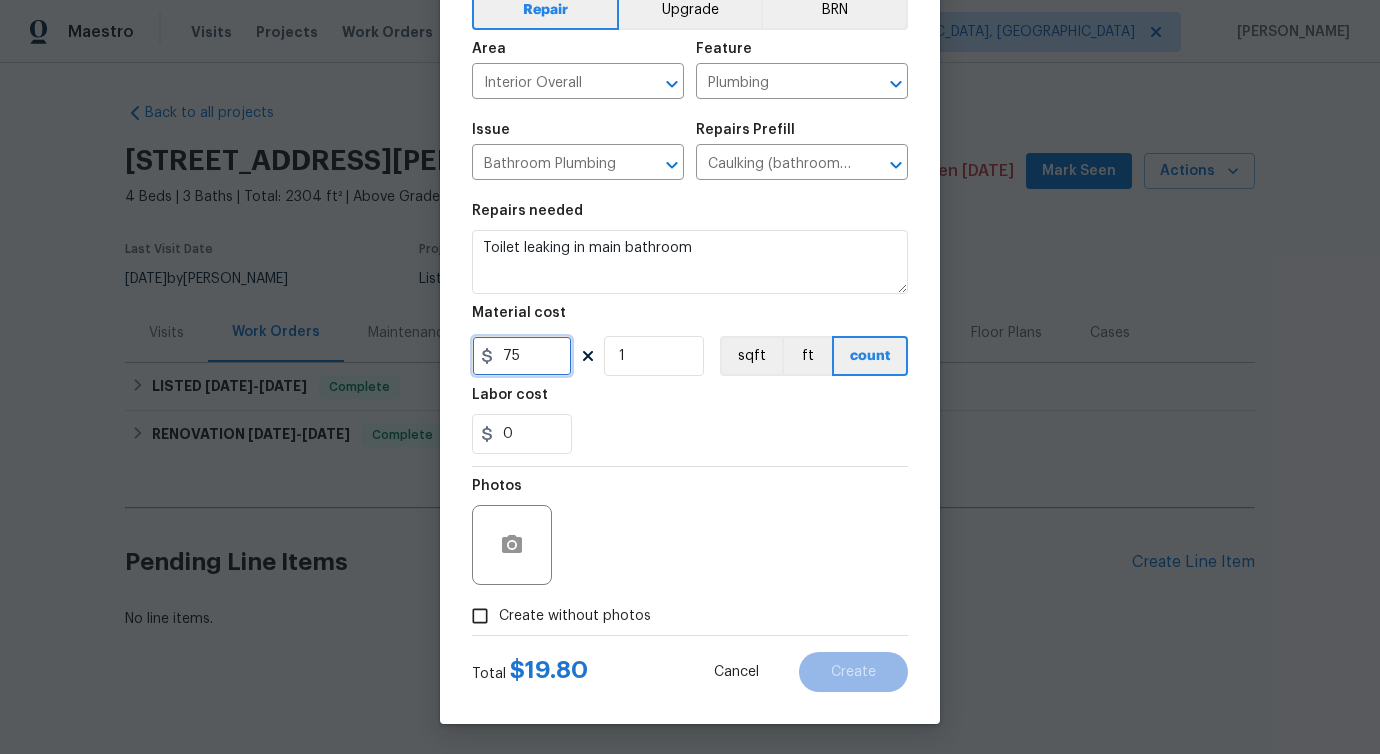 type on "75" 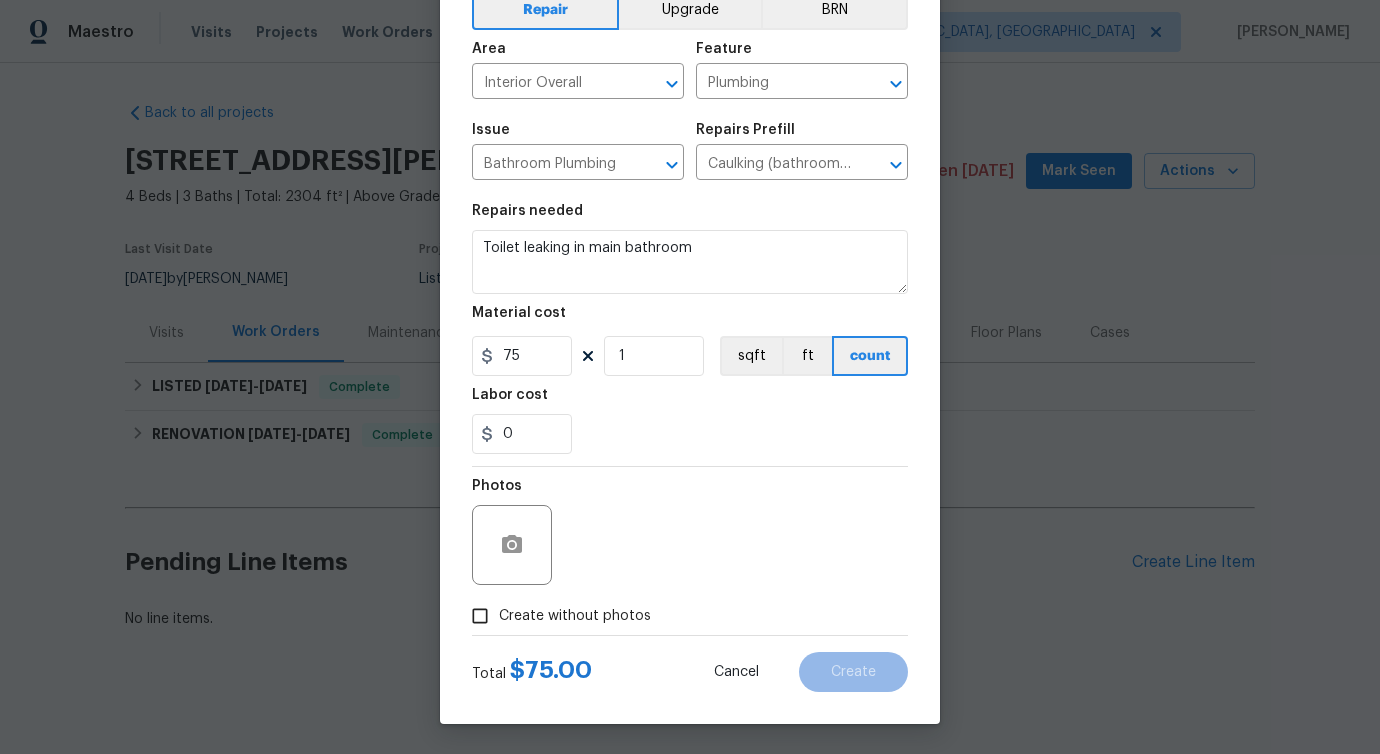 click on "Create without photos" at bounding box center [556, 616] 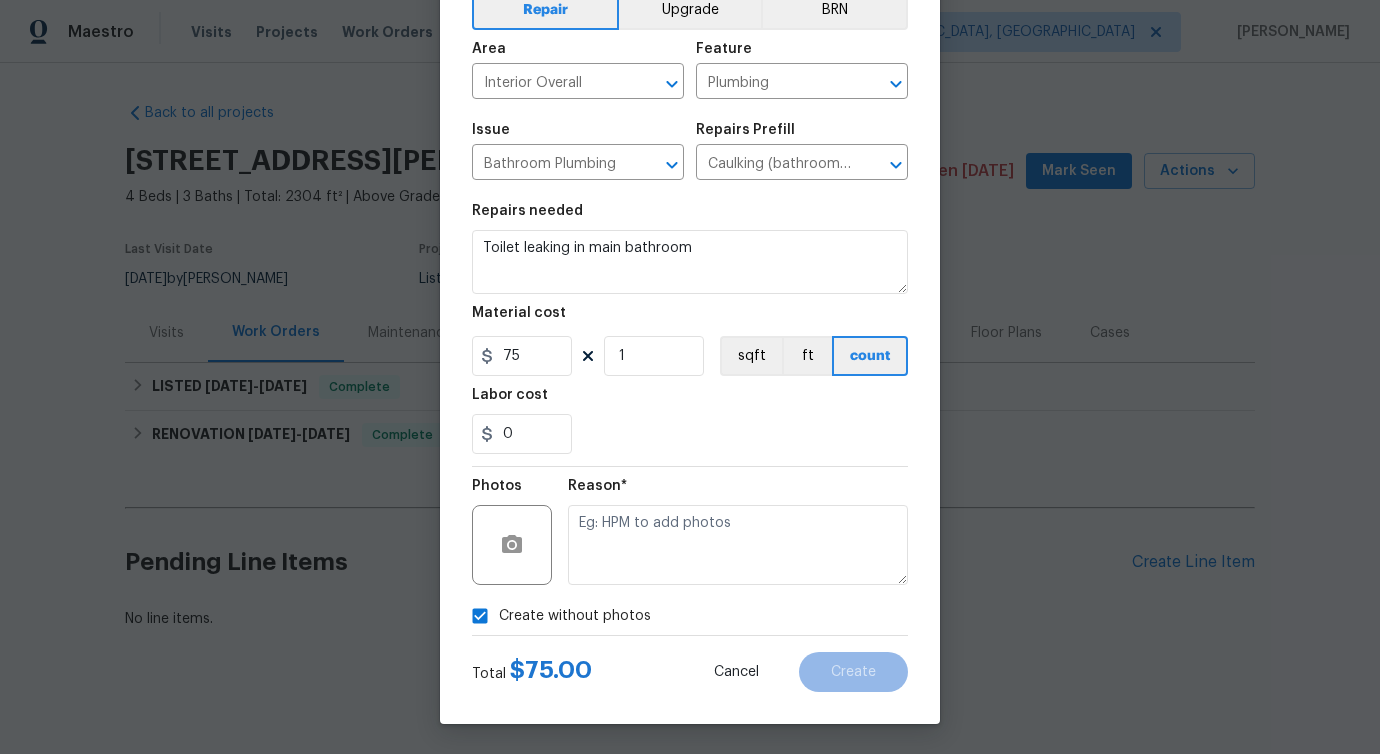 click at bounding box center [738, 545] 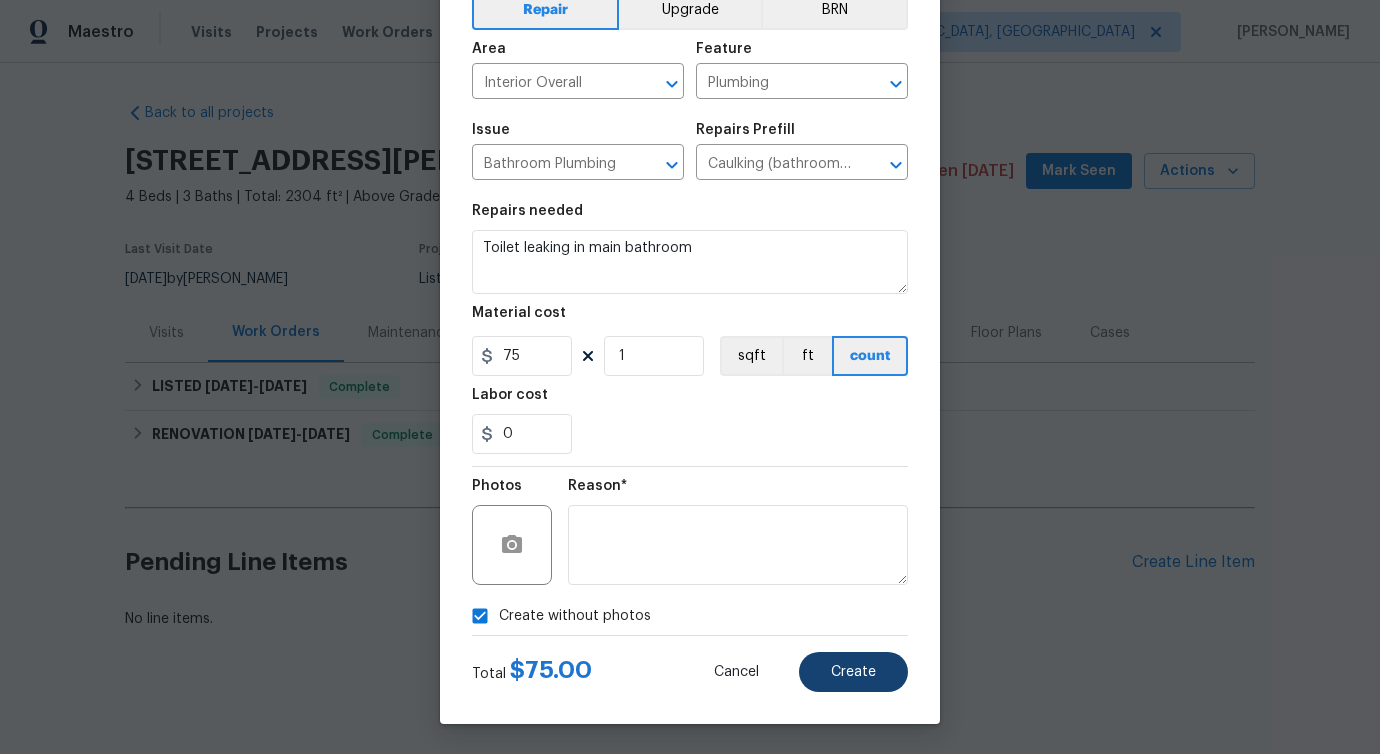 type 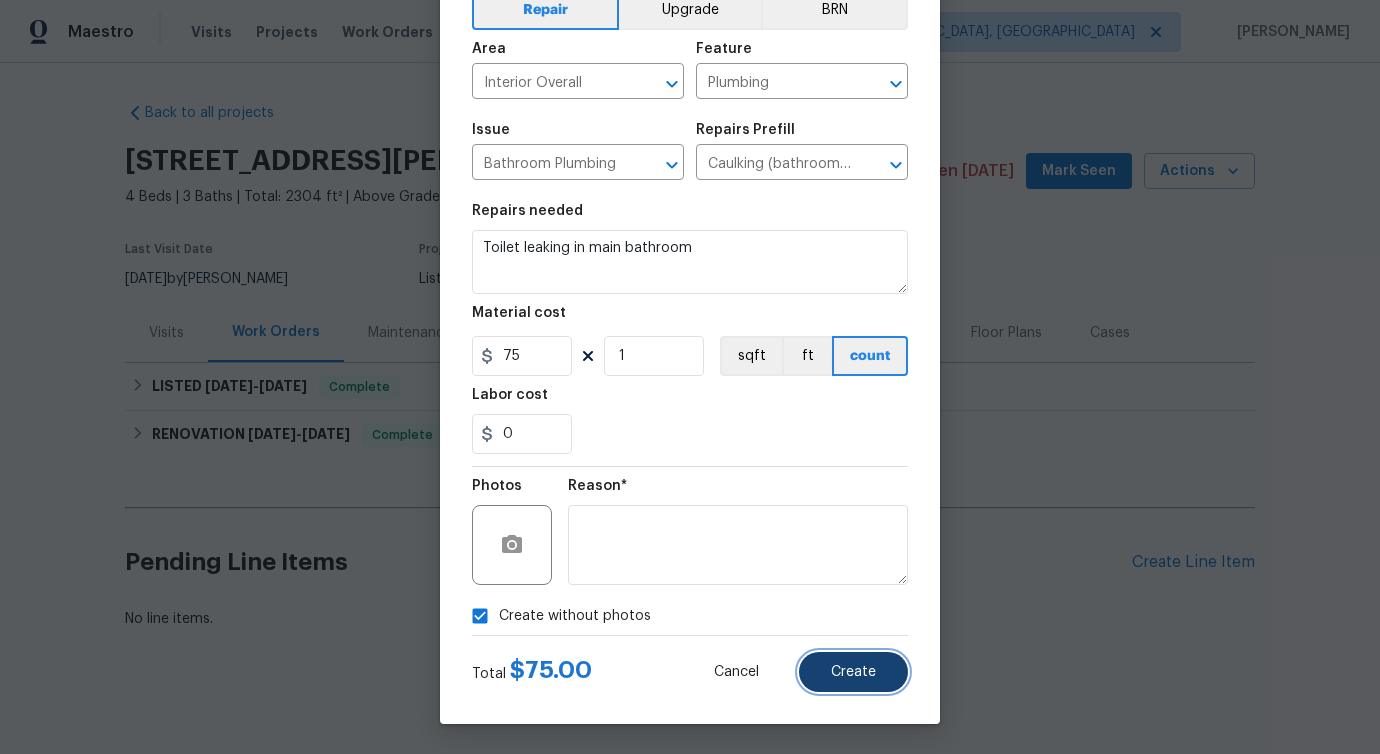 click on "Create" at bounding box center [853, 672] 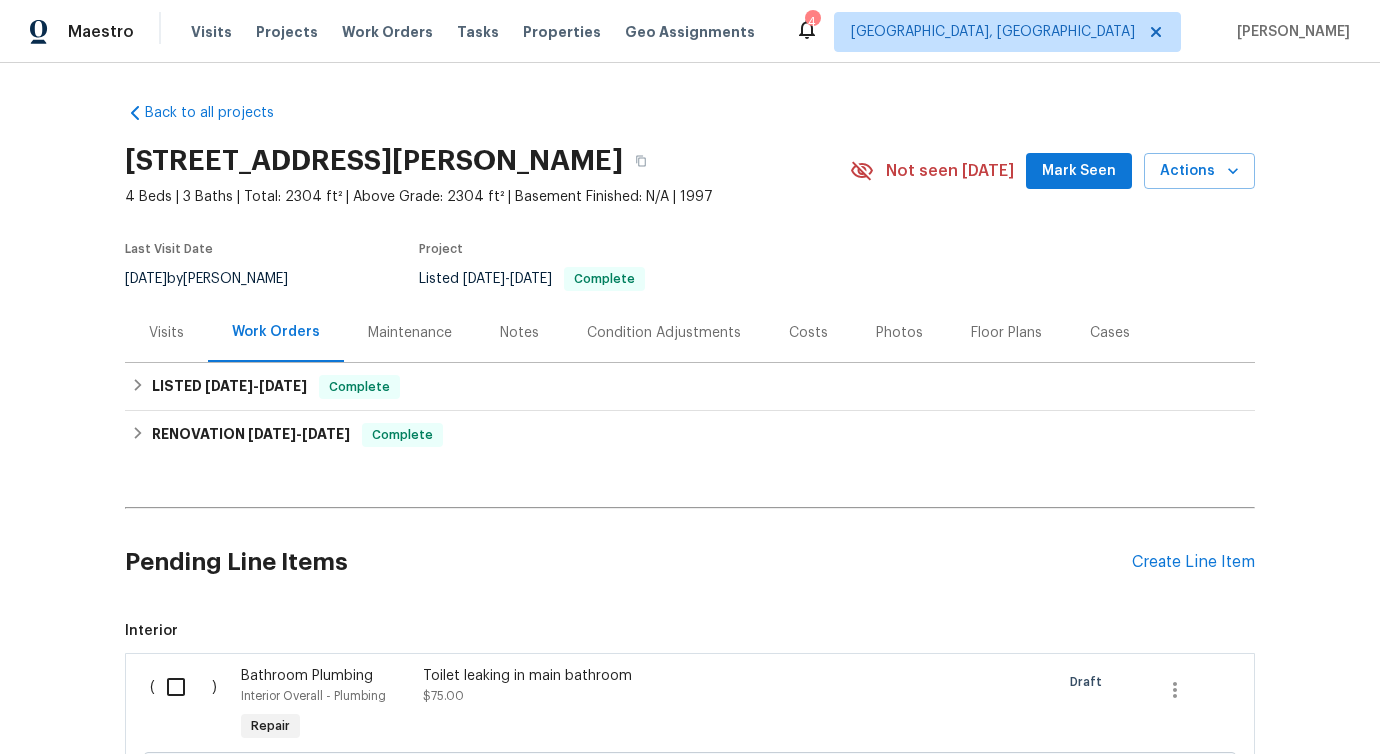 scroll, scrollTop: 254, scrollLeft: 0, axis: vertical 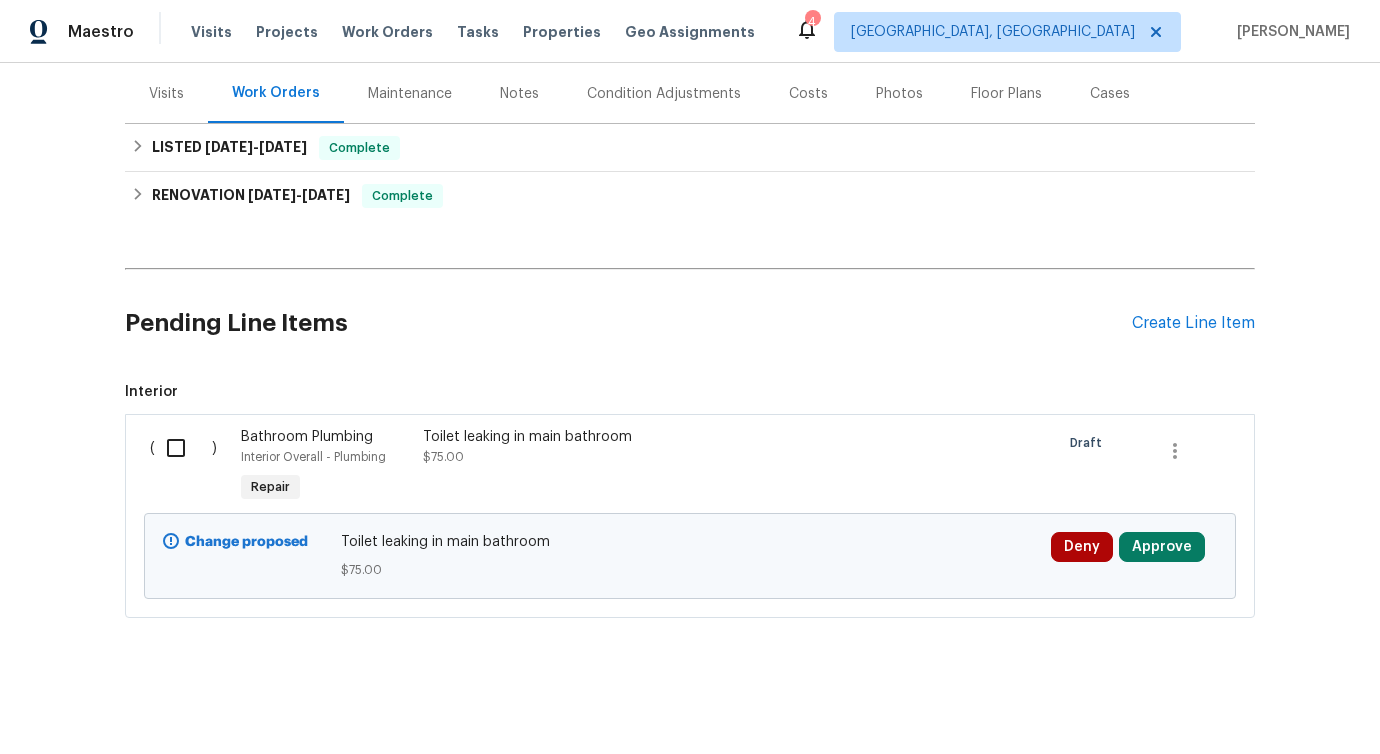 click at bounding box center (183, 448) 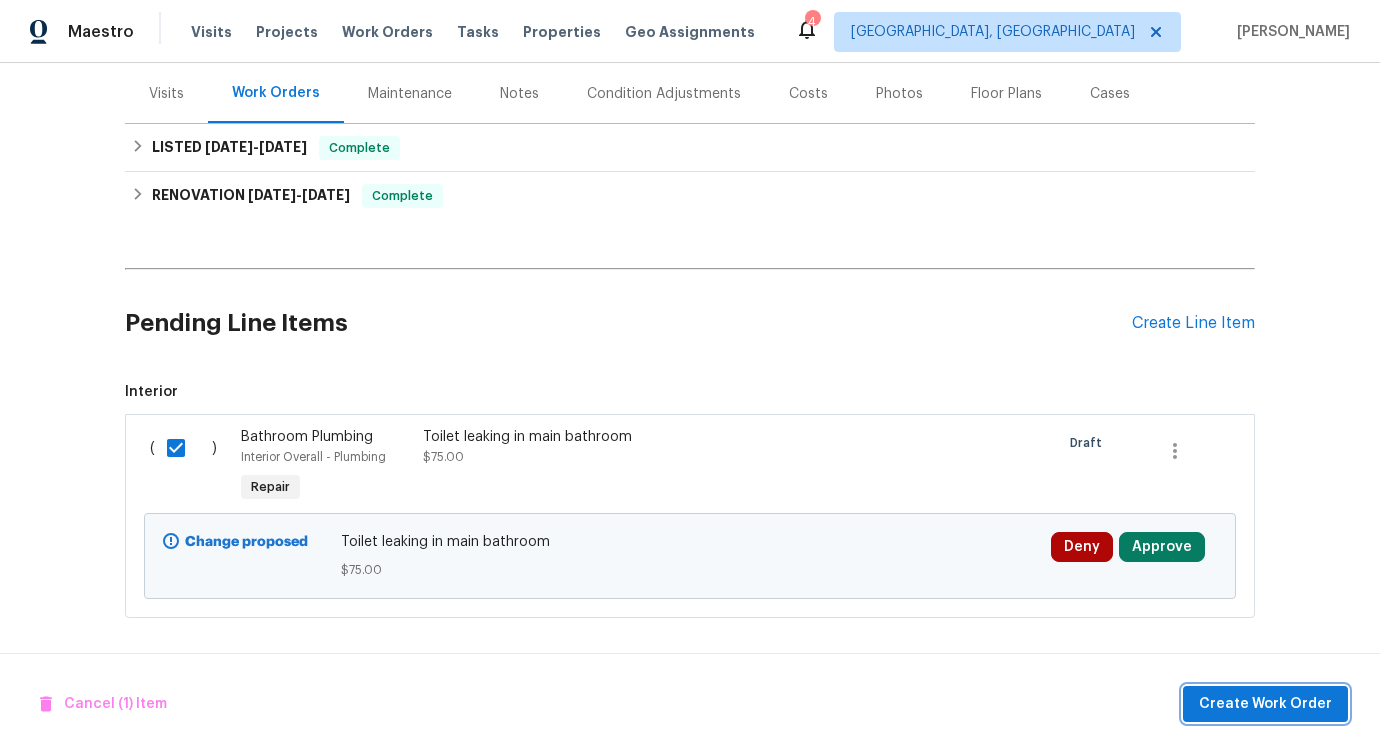 click on "Create Work Order" at bounding box center (1265, 704) 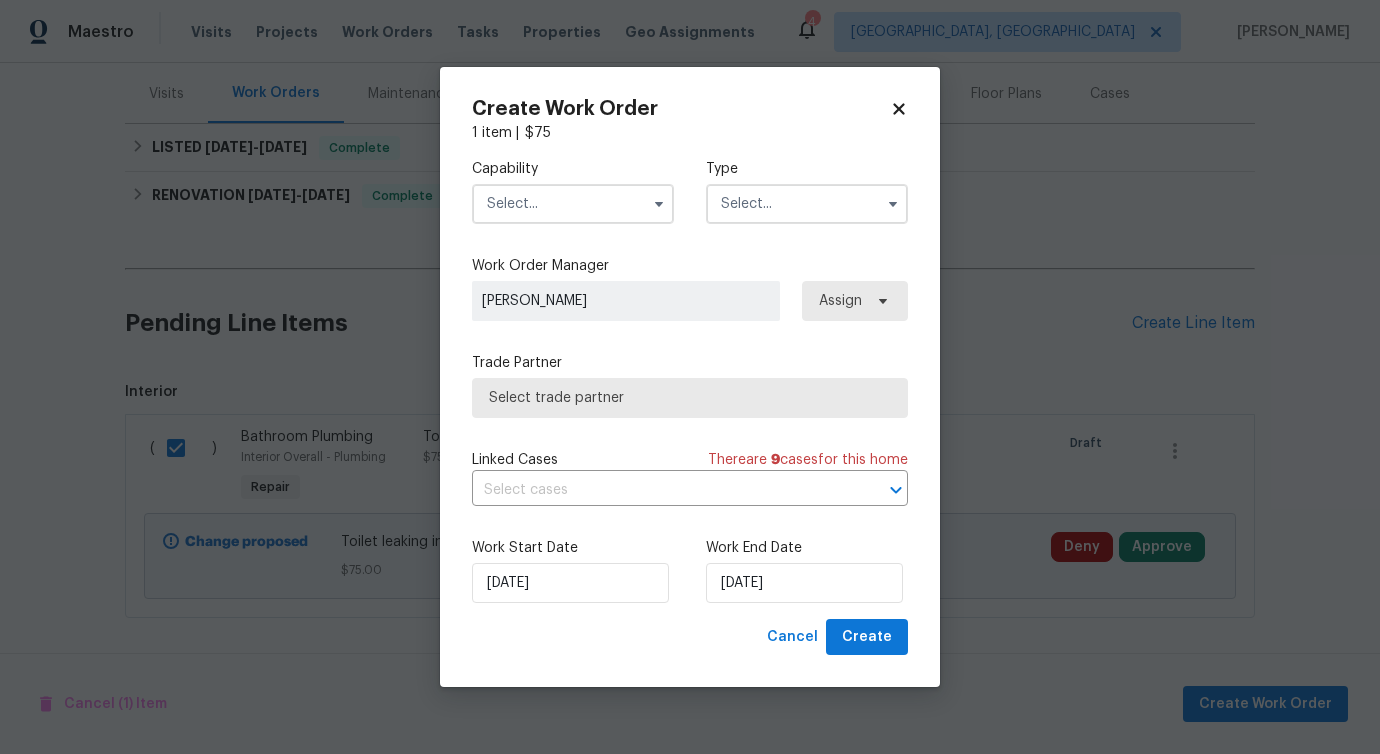 click at bounding box center [573, 204] 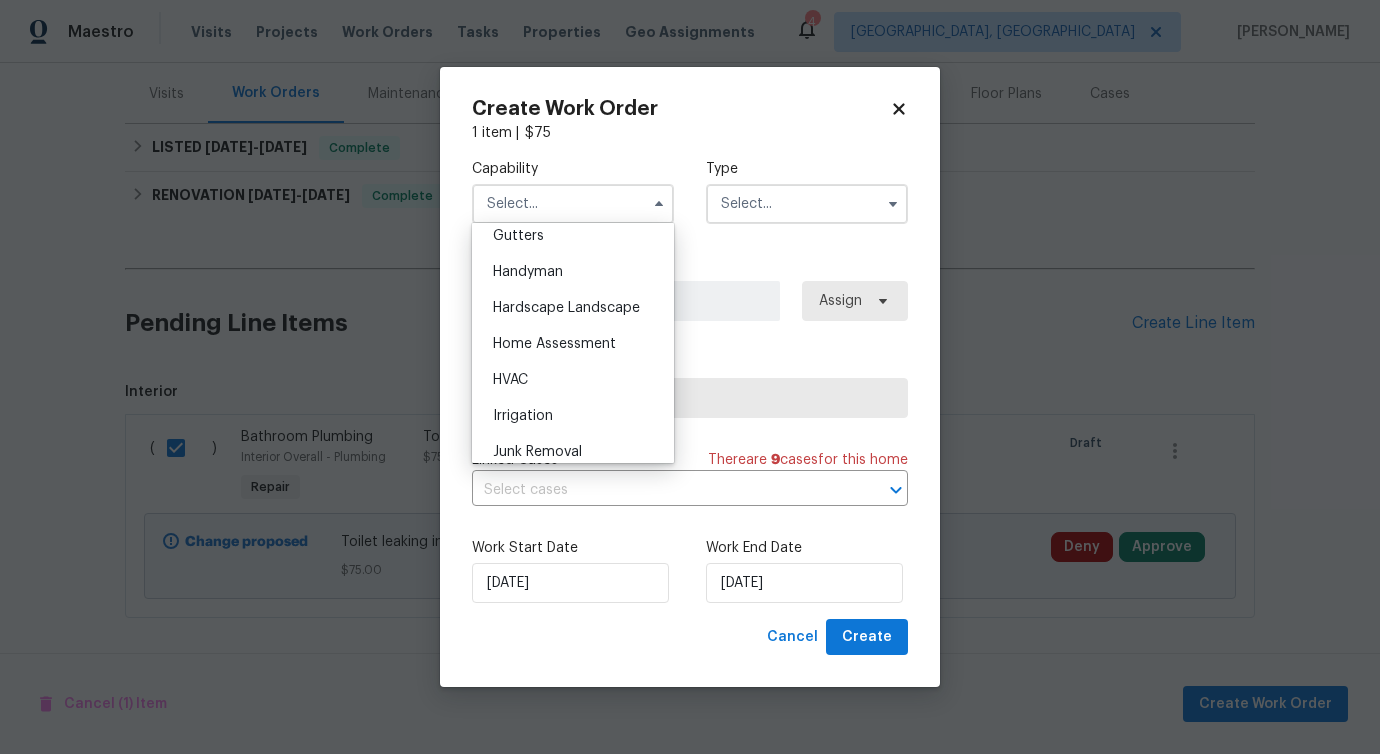 scroll, scrollTop: 1041, scrollLeft: 0, axis: vertical 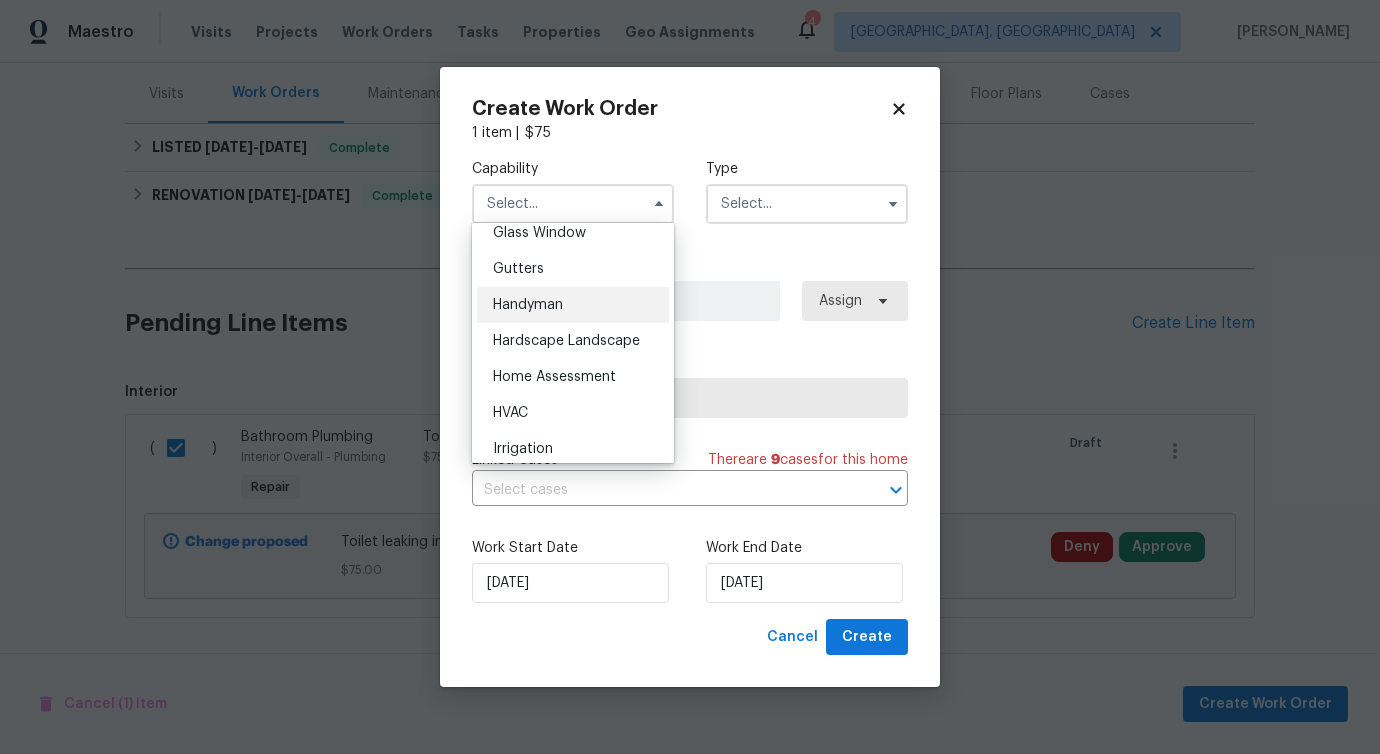 click on "Handyman" at bounding box center (573, 305) 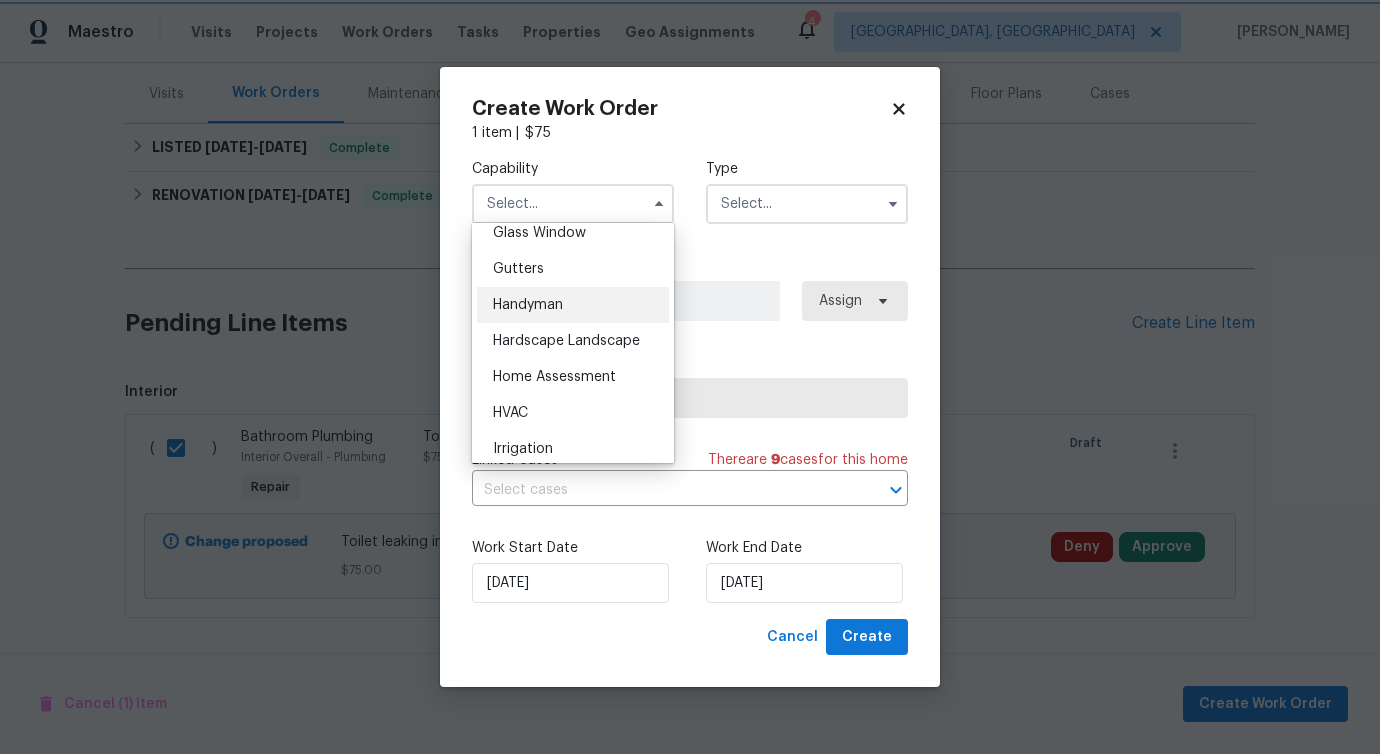 type on "Handyman" 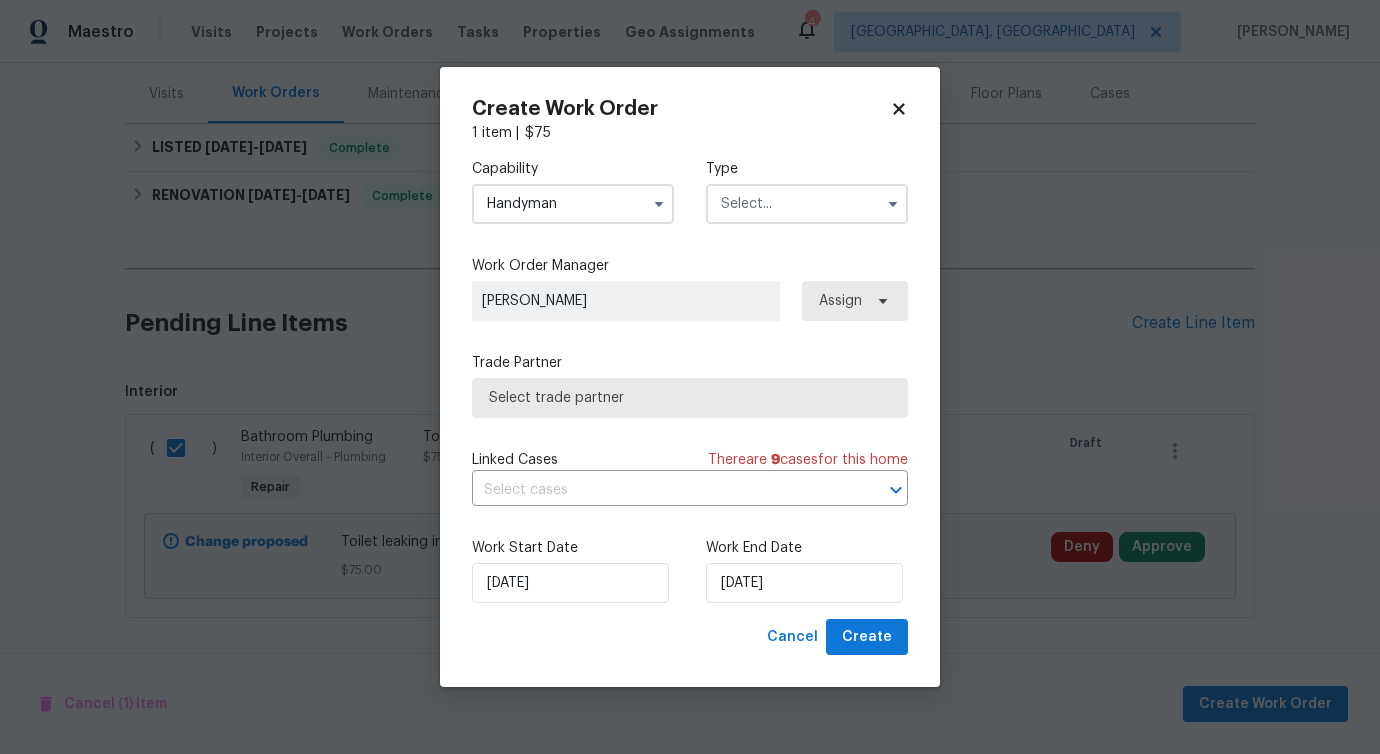 click at bounding box center (807, 204) 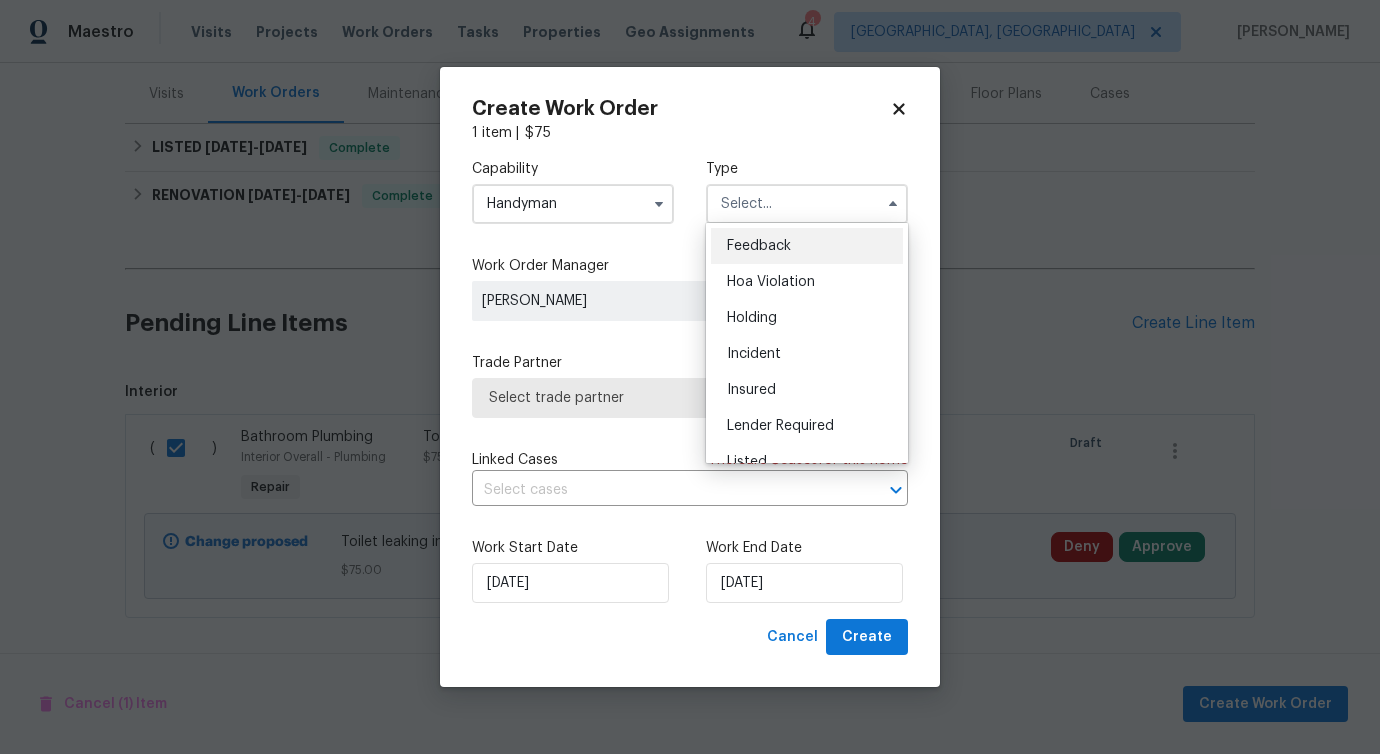 click on "Feedback" at bounding box center [807, 246] 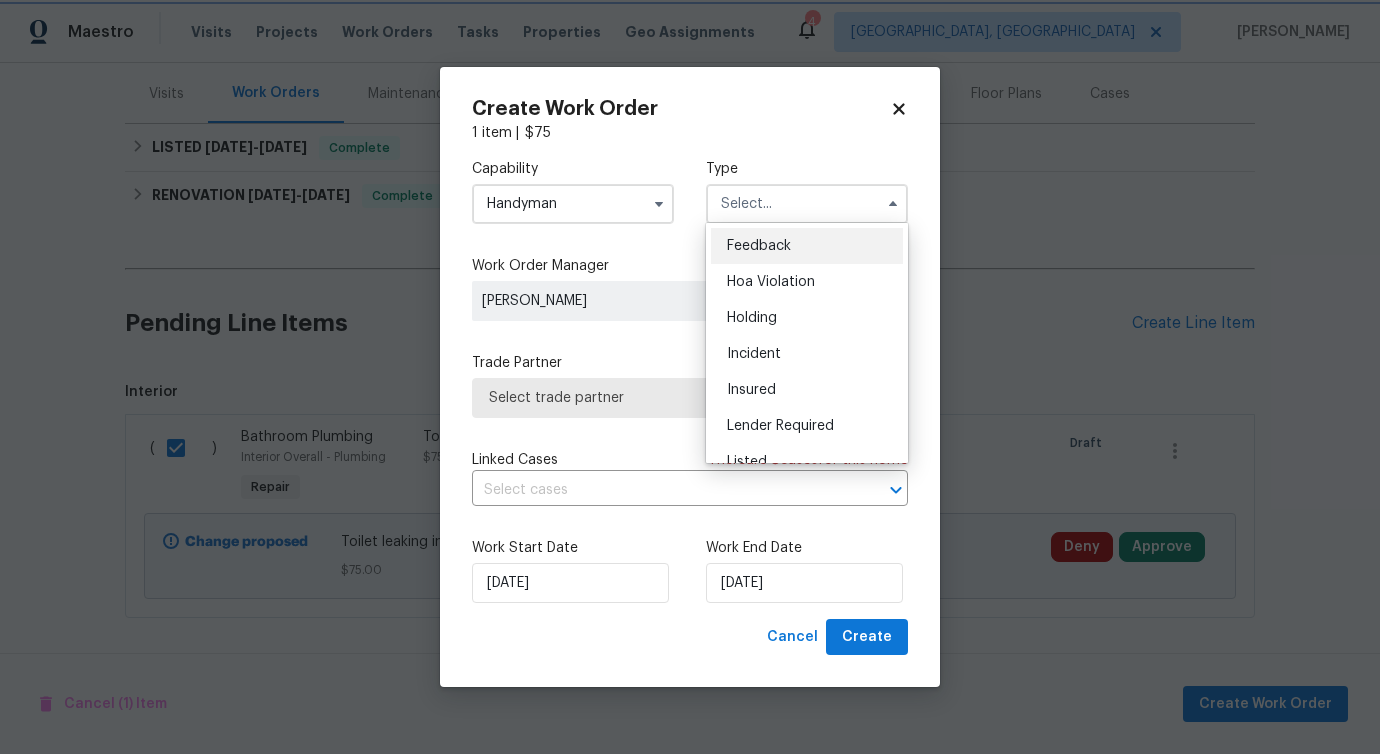 type on "Feedback" 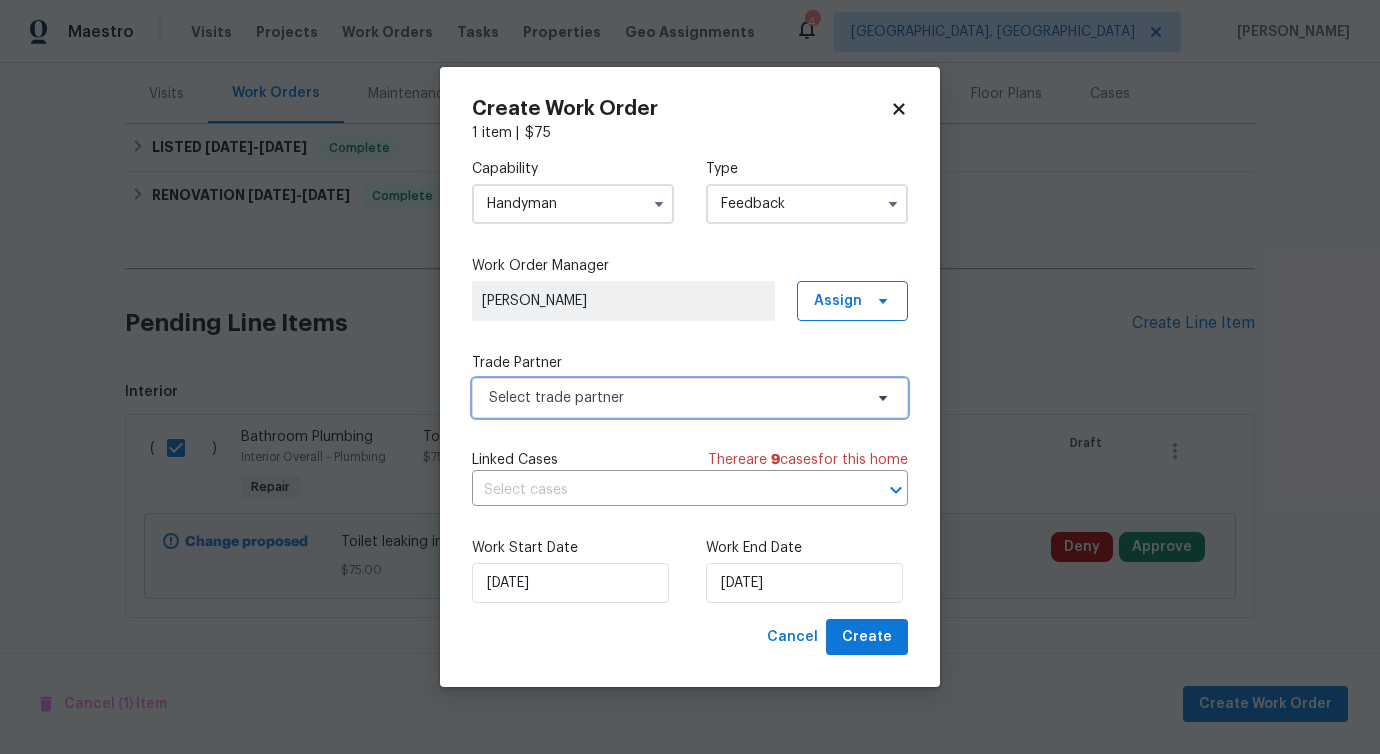 click on "Select trade partner" at bounding box center (690, 398) 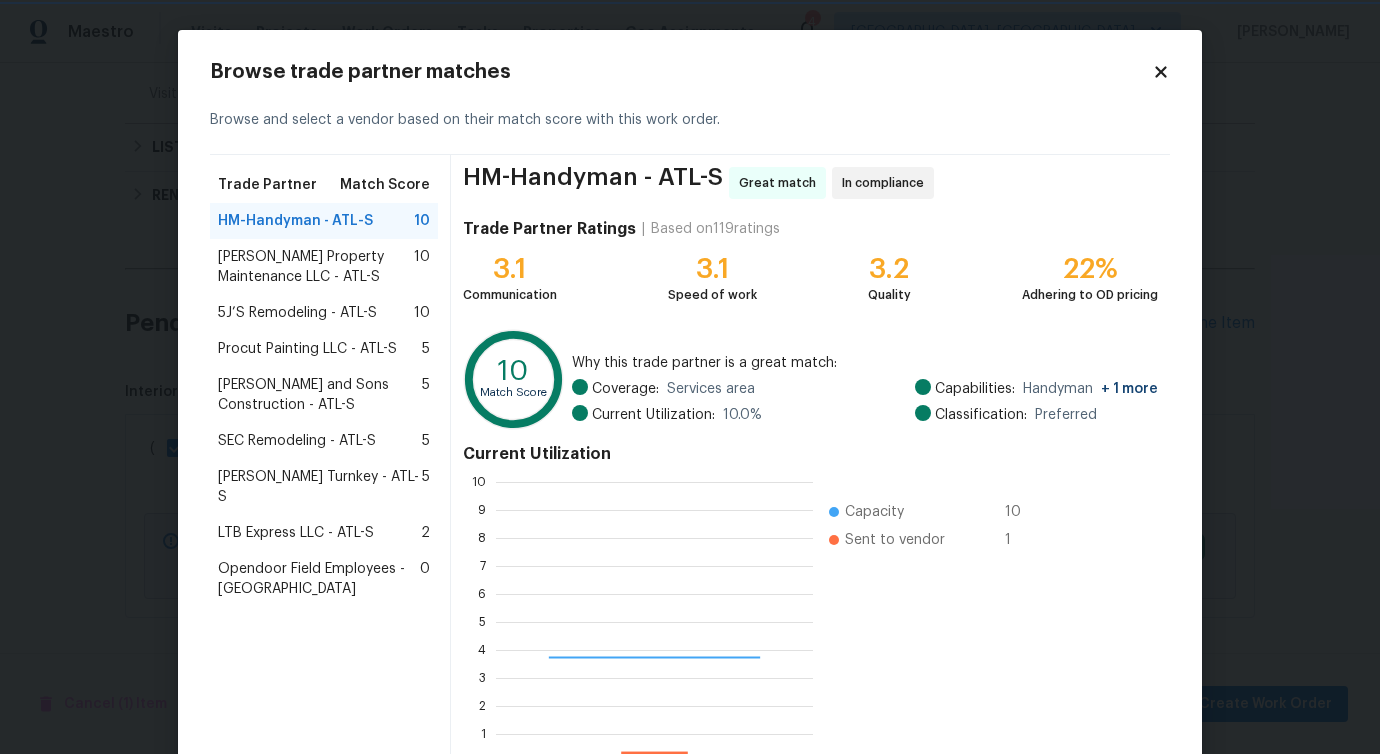 scroll, scrollTop: 2, scrollLeft: 2, axis: both 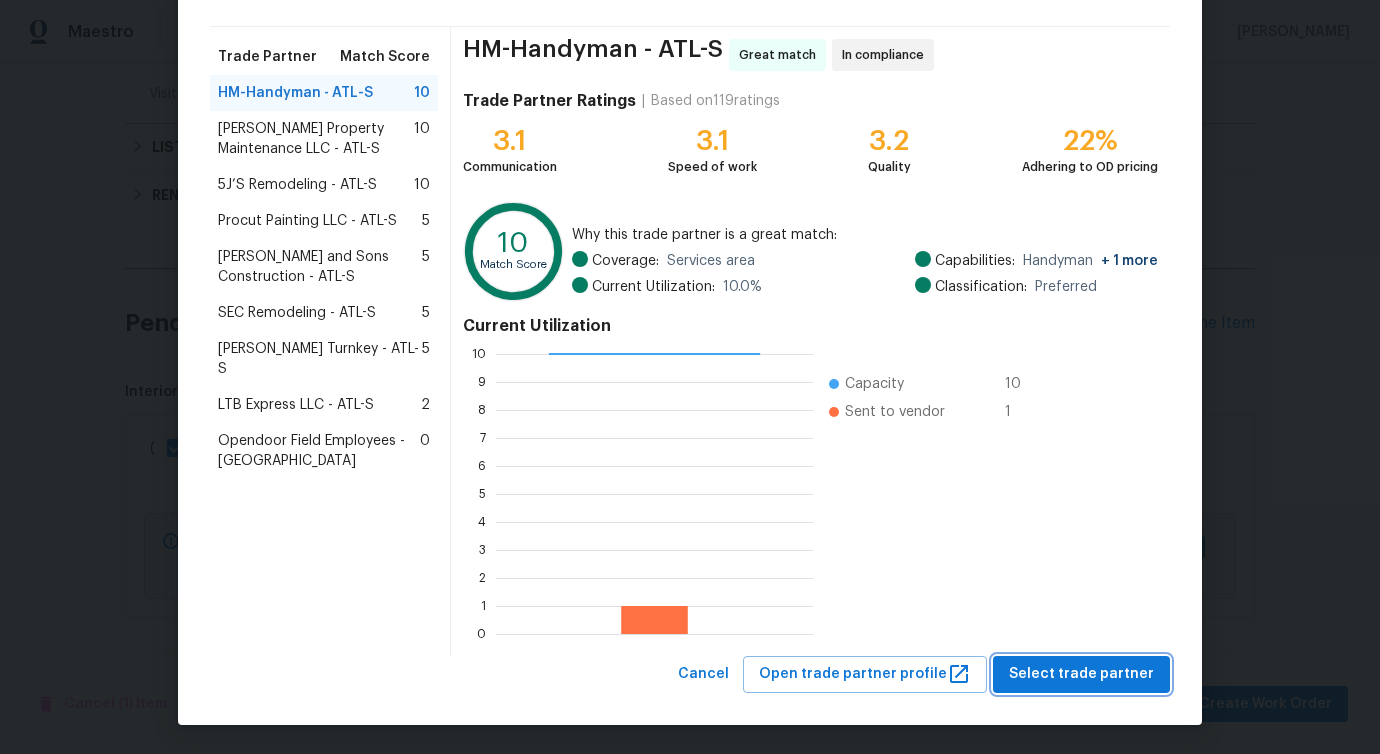 click on "Select trade partner" at bounding box center (1081, 674) 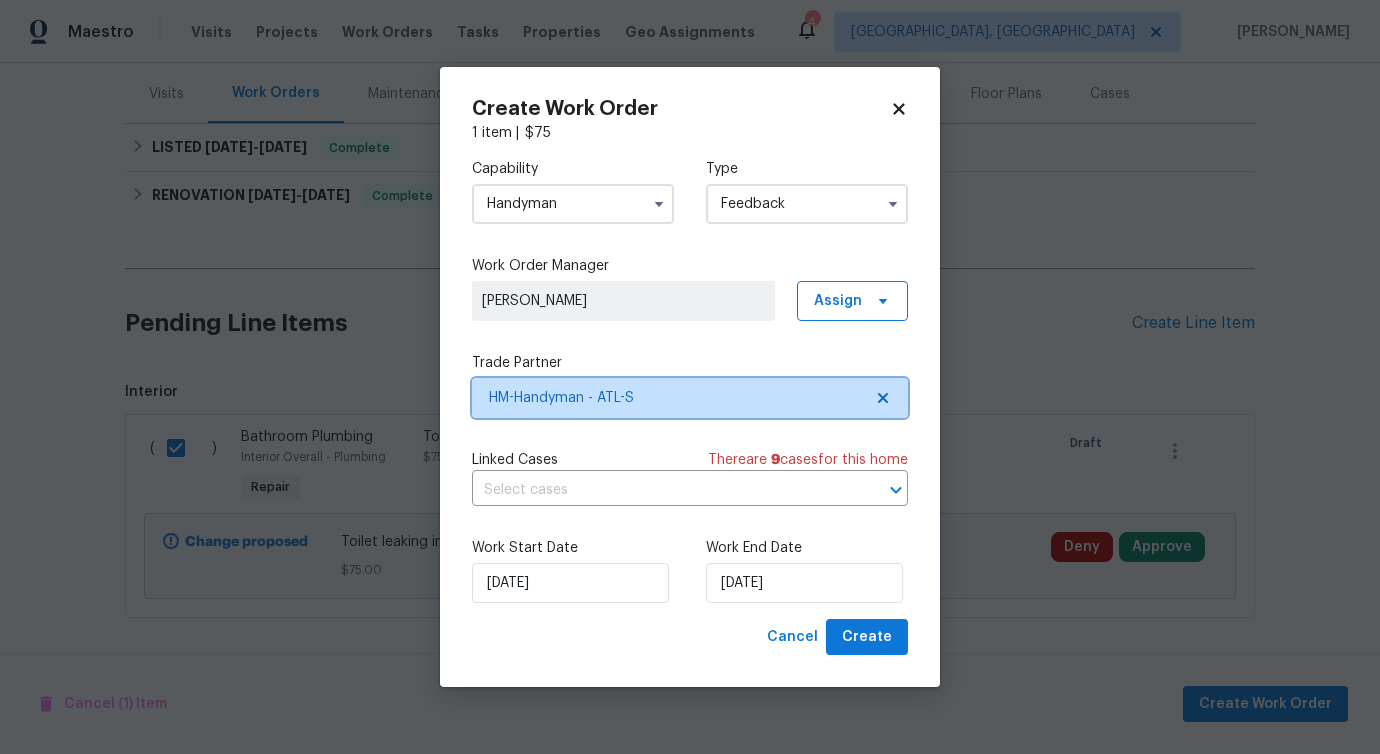 scroll, scrollTop: 0, scrollLeft: 0, axis: both 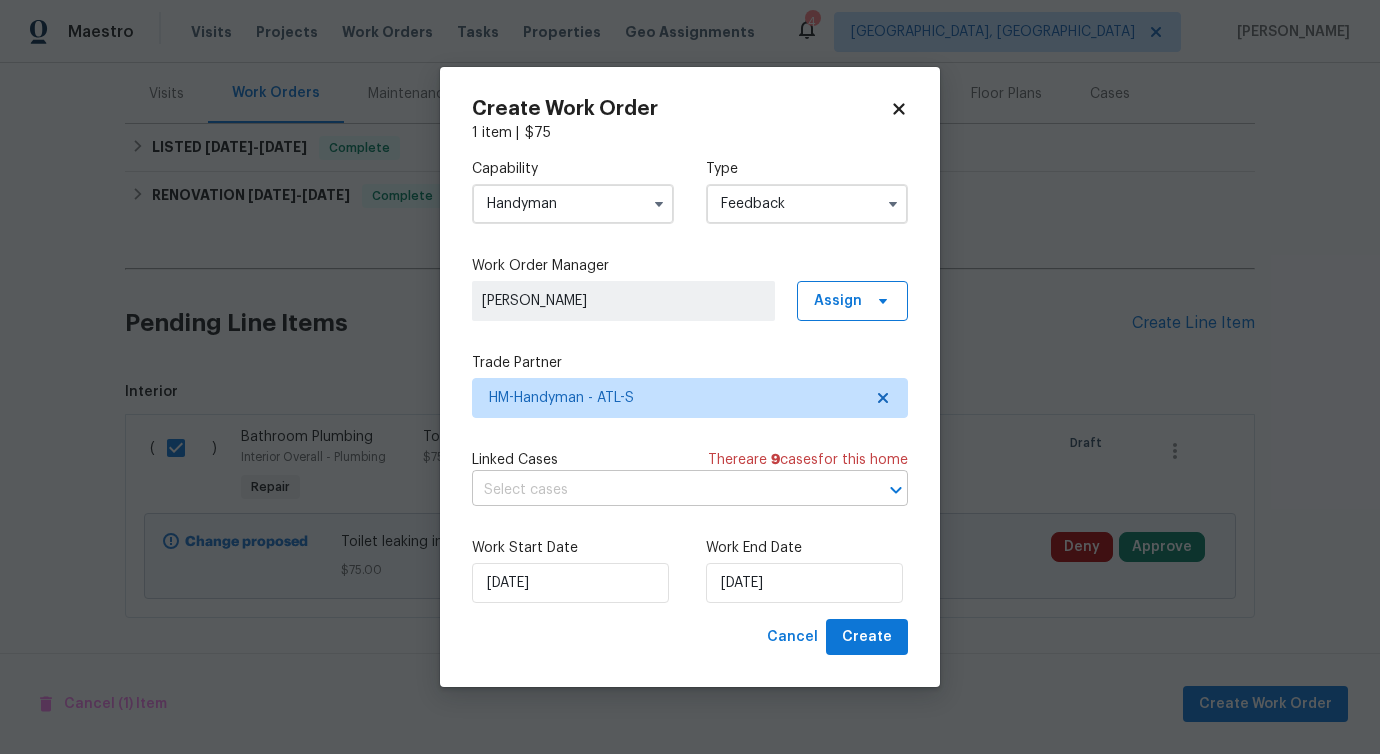 click at bounding box center (662, 490) 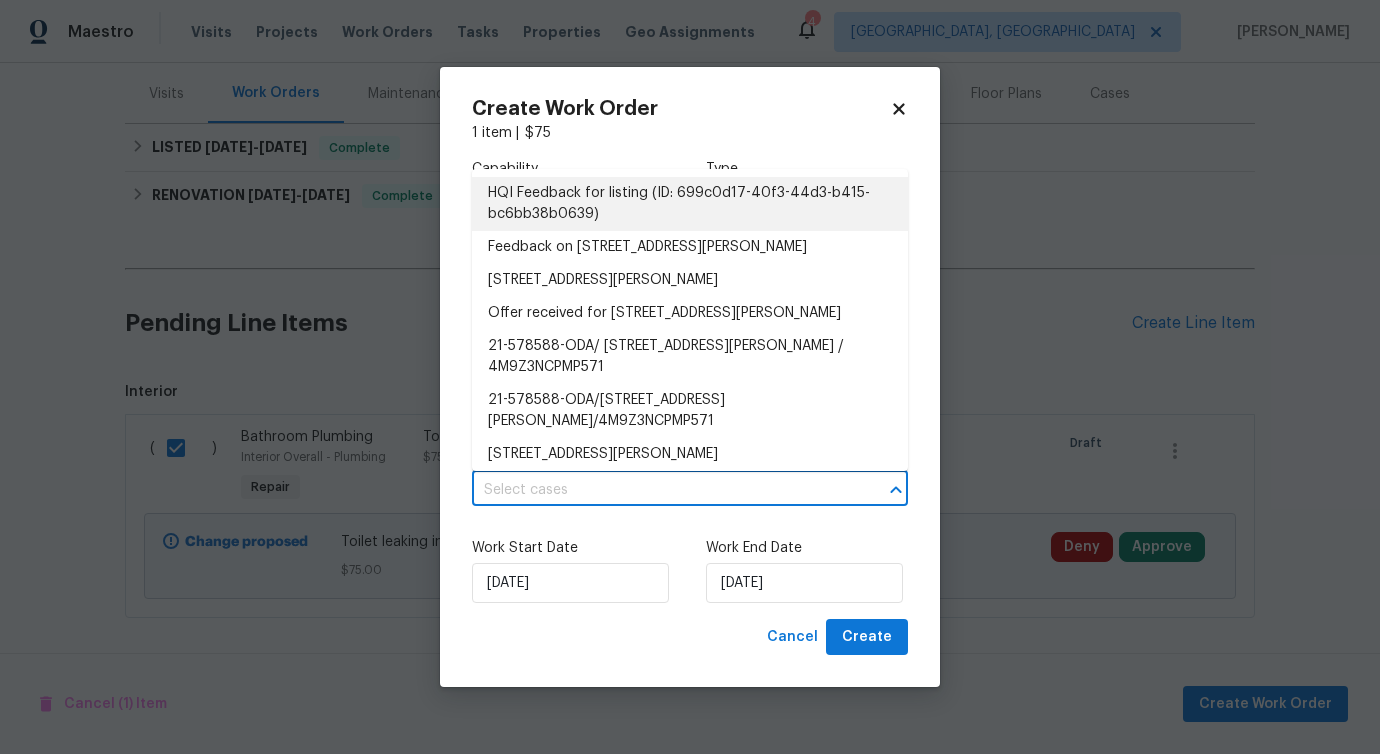 click on "HQI Feedback for listing (ID: 699c0d17-40f3-44d3-b415-bc6bb38b0639)" at bounding box center (690, 204) 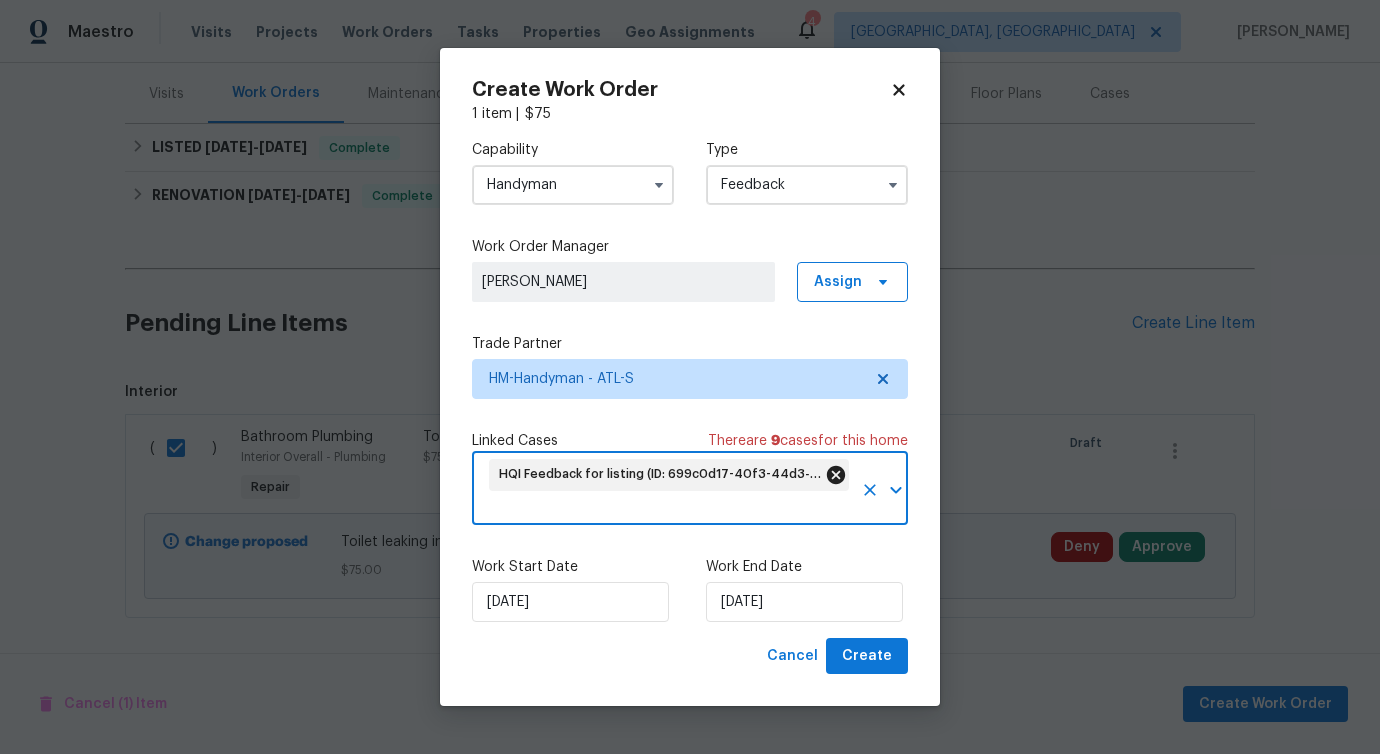 click 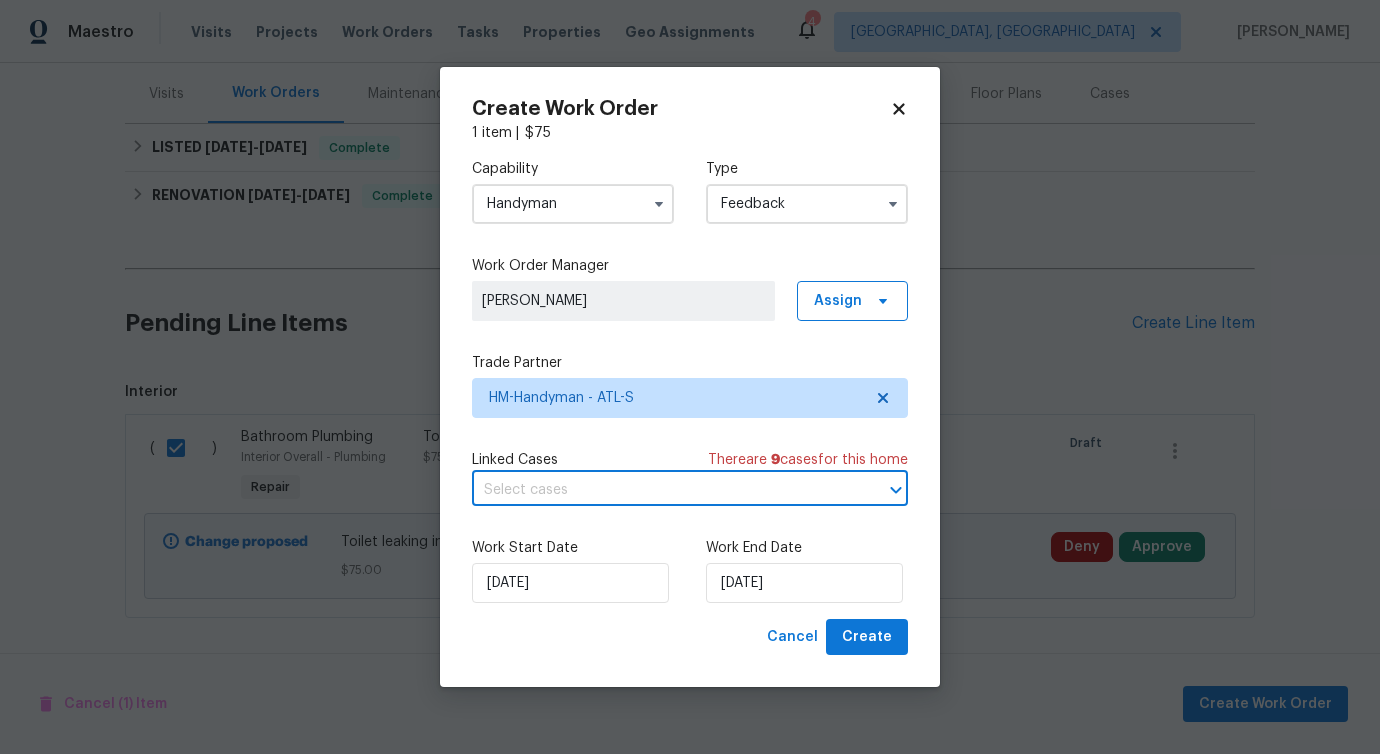 click at bounding box center [662, 490] 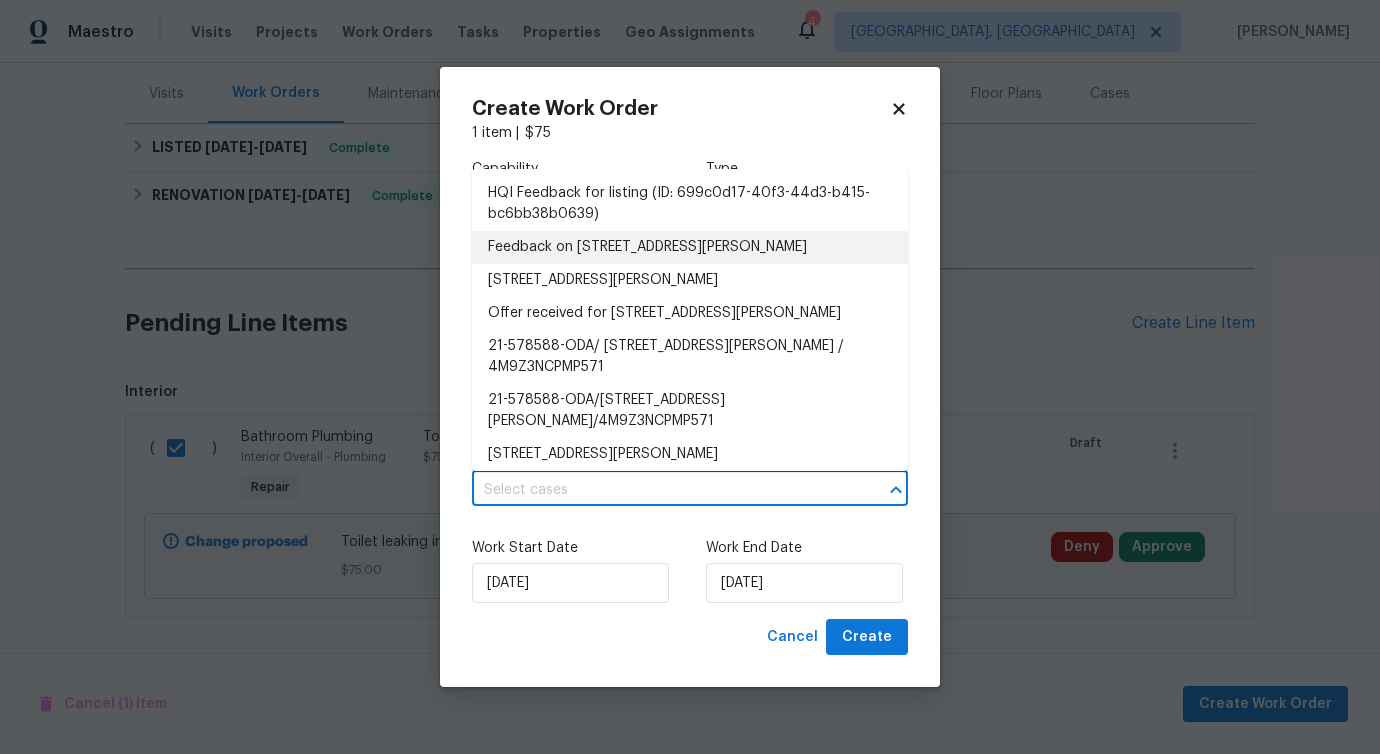 click on "Feedback on 6105 Ivey Hill Dr, Cumming, GA 30040" at bounding box center (690, 247) 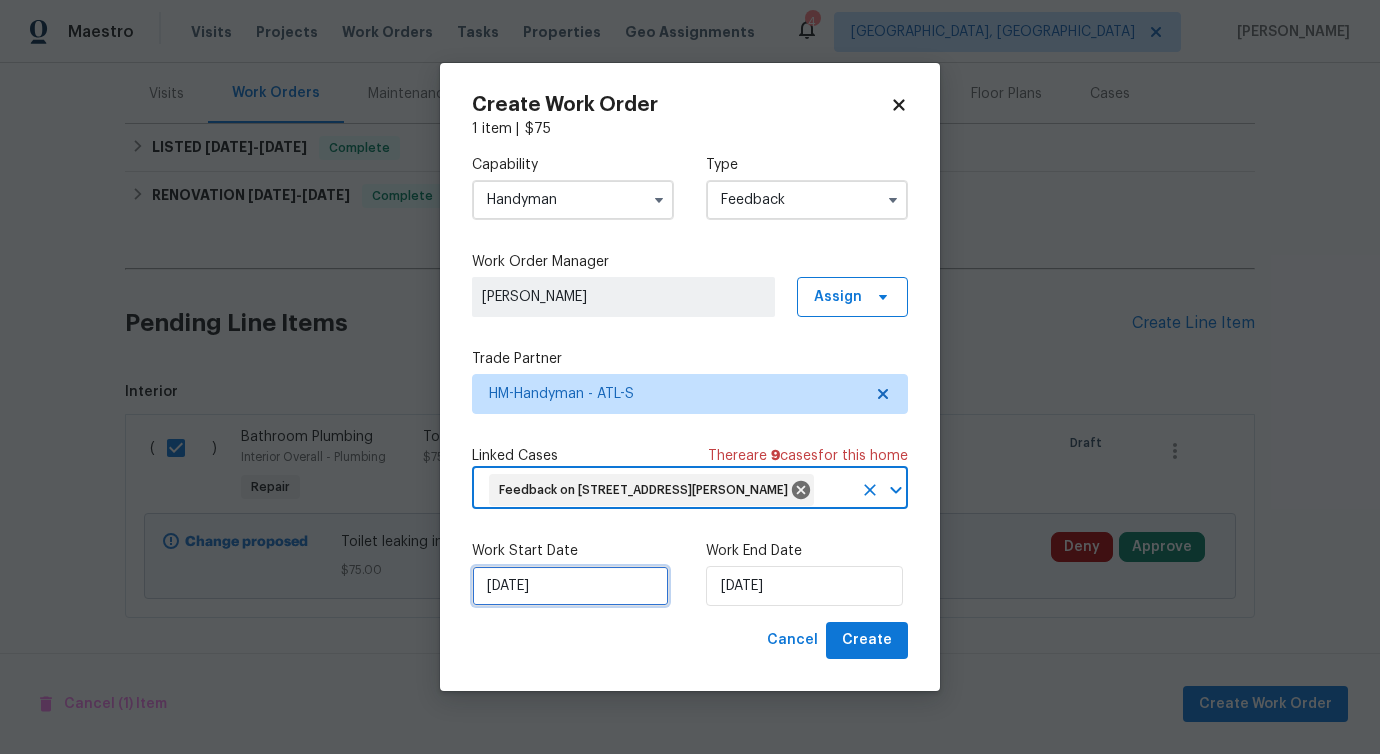 click on "[DATE]" at bounding box center (570, 586) 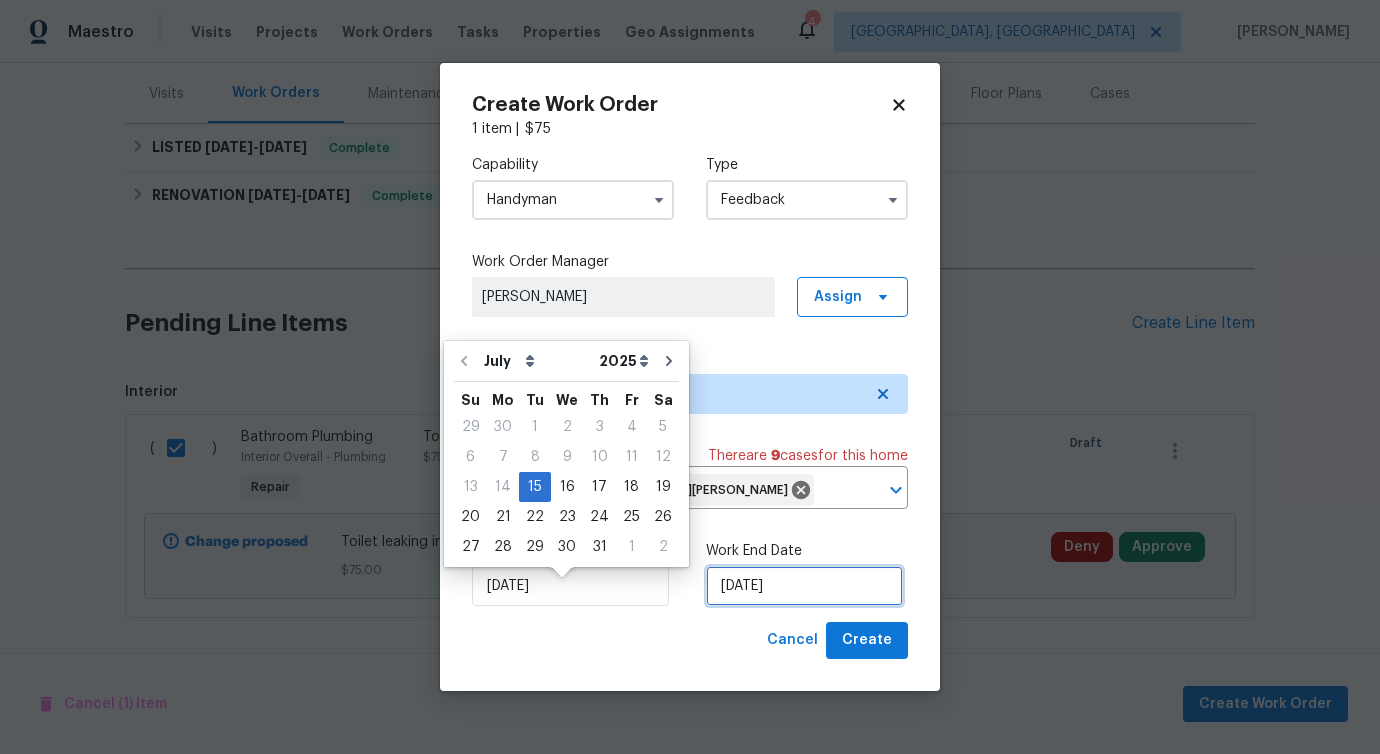 click on "[DATE]" at bounding box center (804, 586) 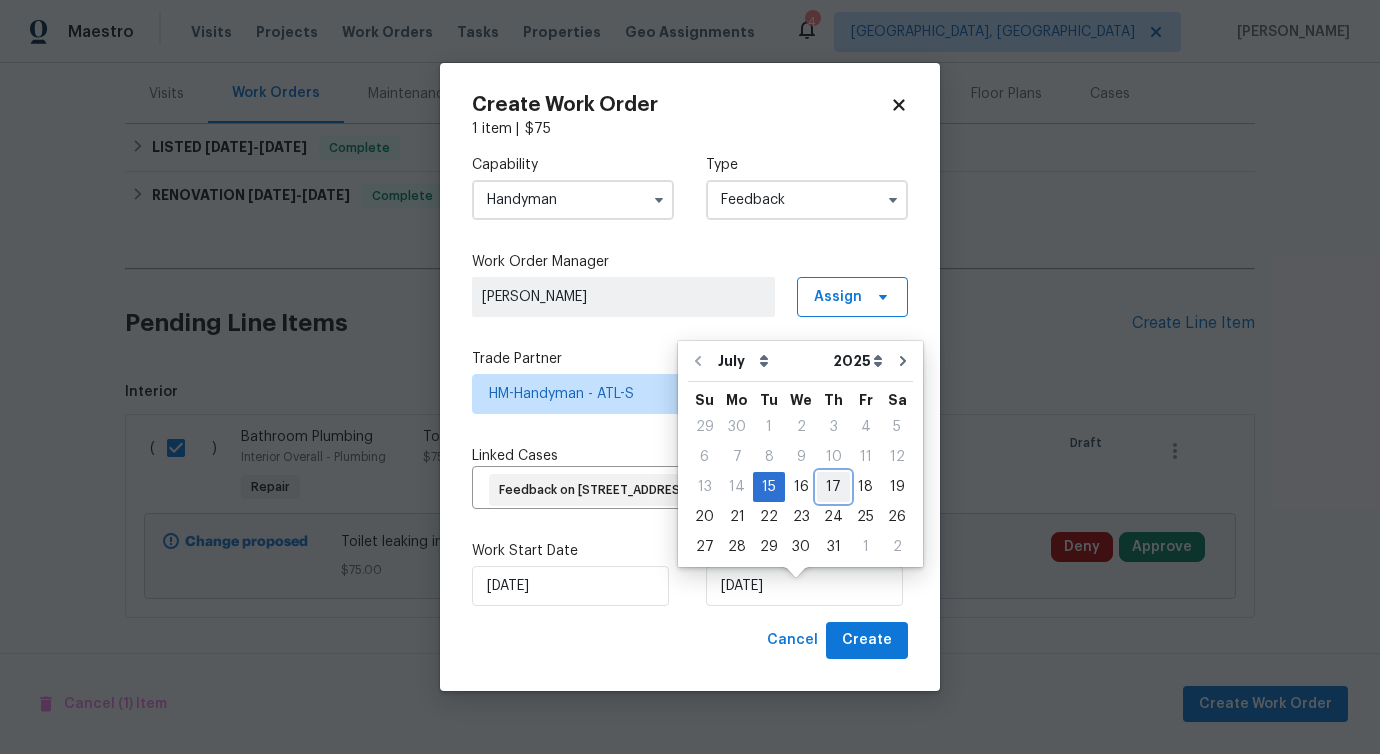 click on "17" at bounding box center [833, 487] 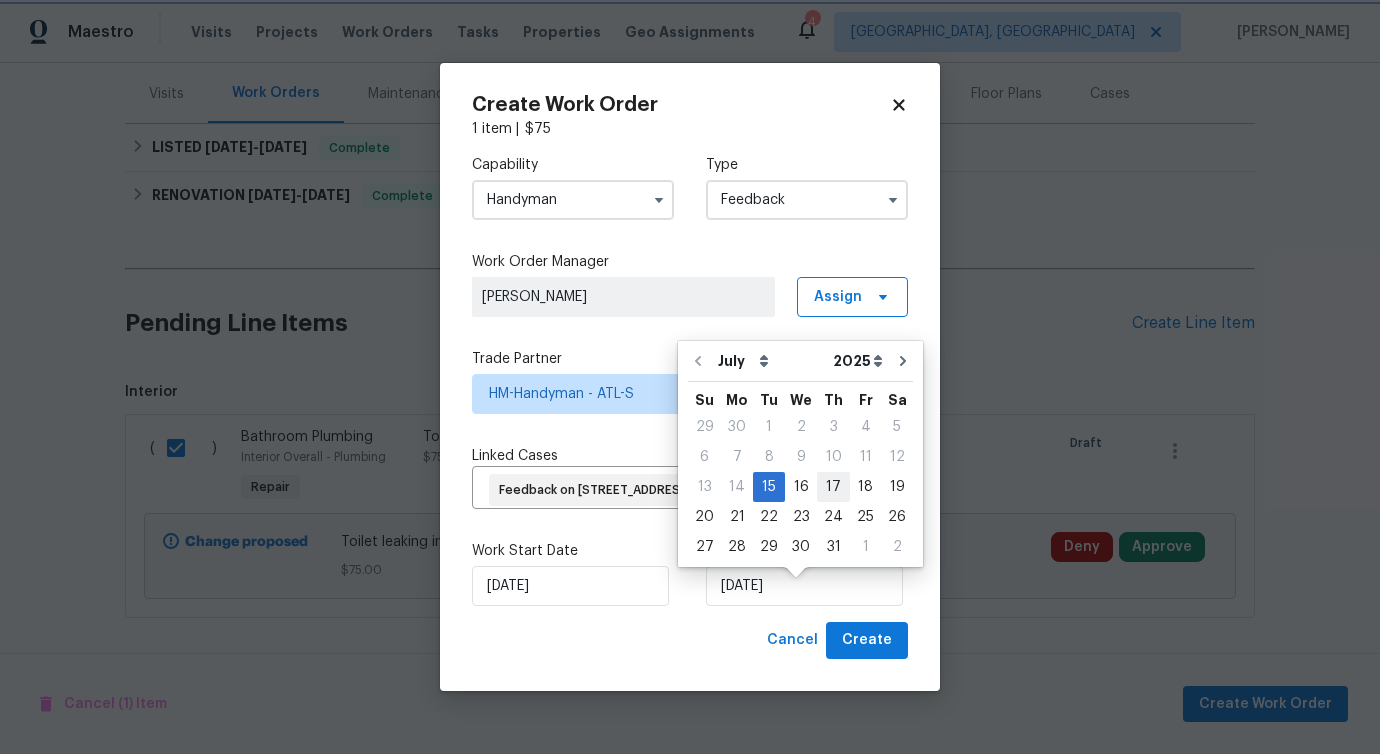 type on "[DATE]" 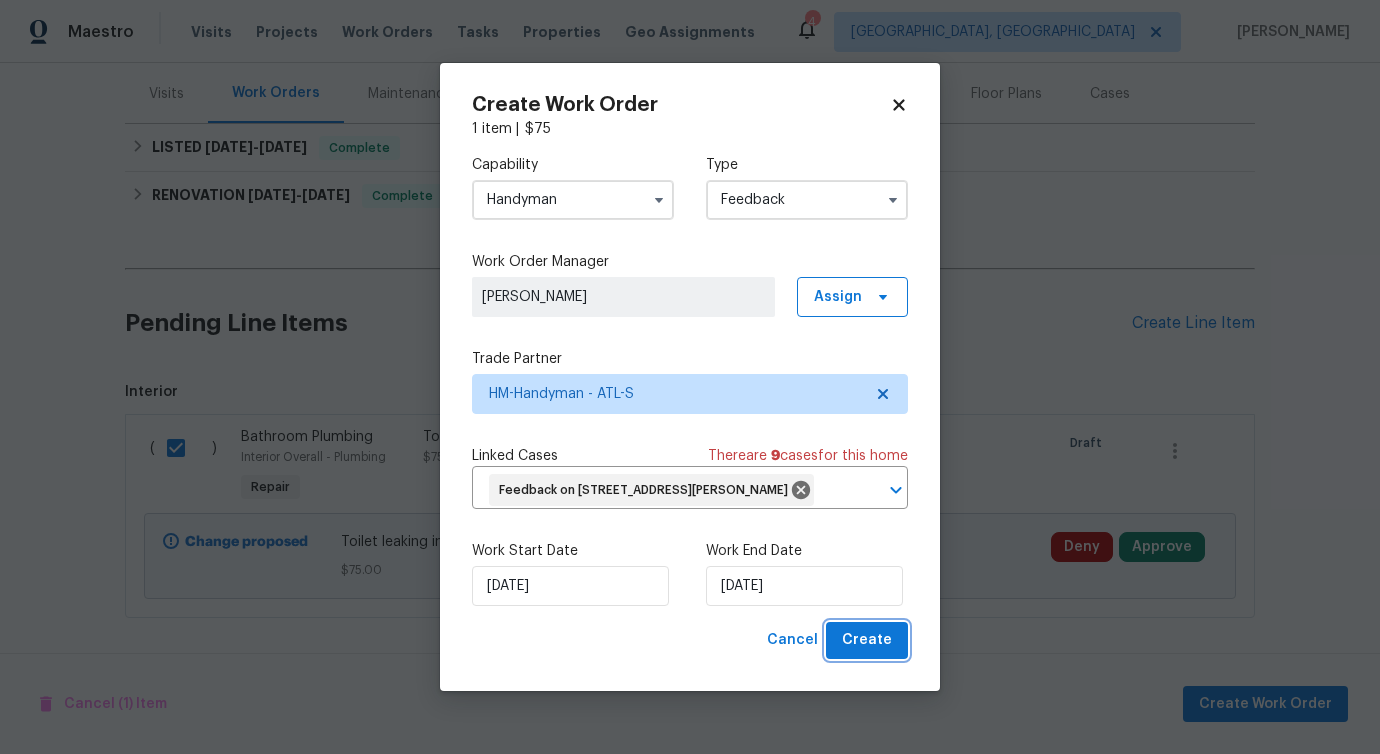 click on "Create" at bounding box center [867, 640] 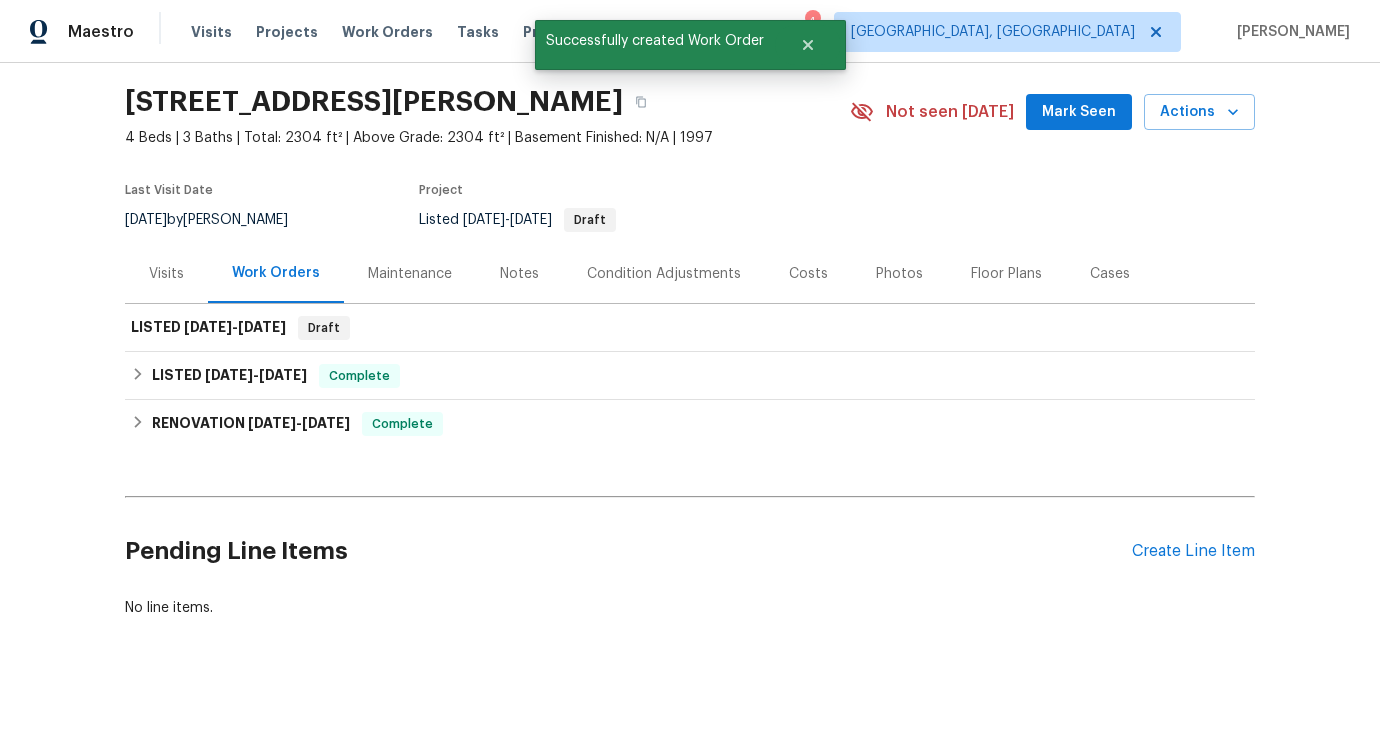 scroll, scrollTop: 74, scrollLeft: 0, axis: vertical 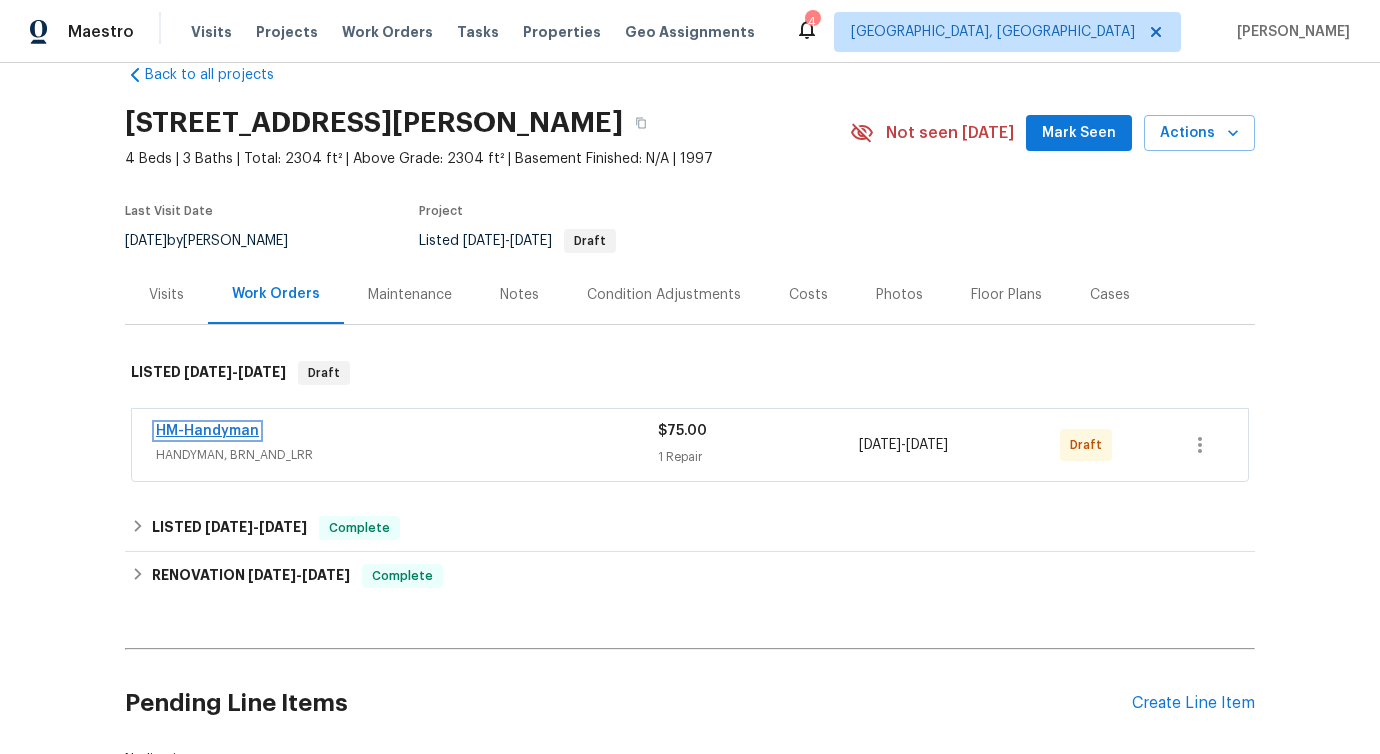 click on "HM-Handyman" at bounding box center [207, 431] 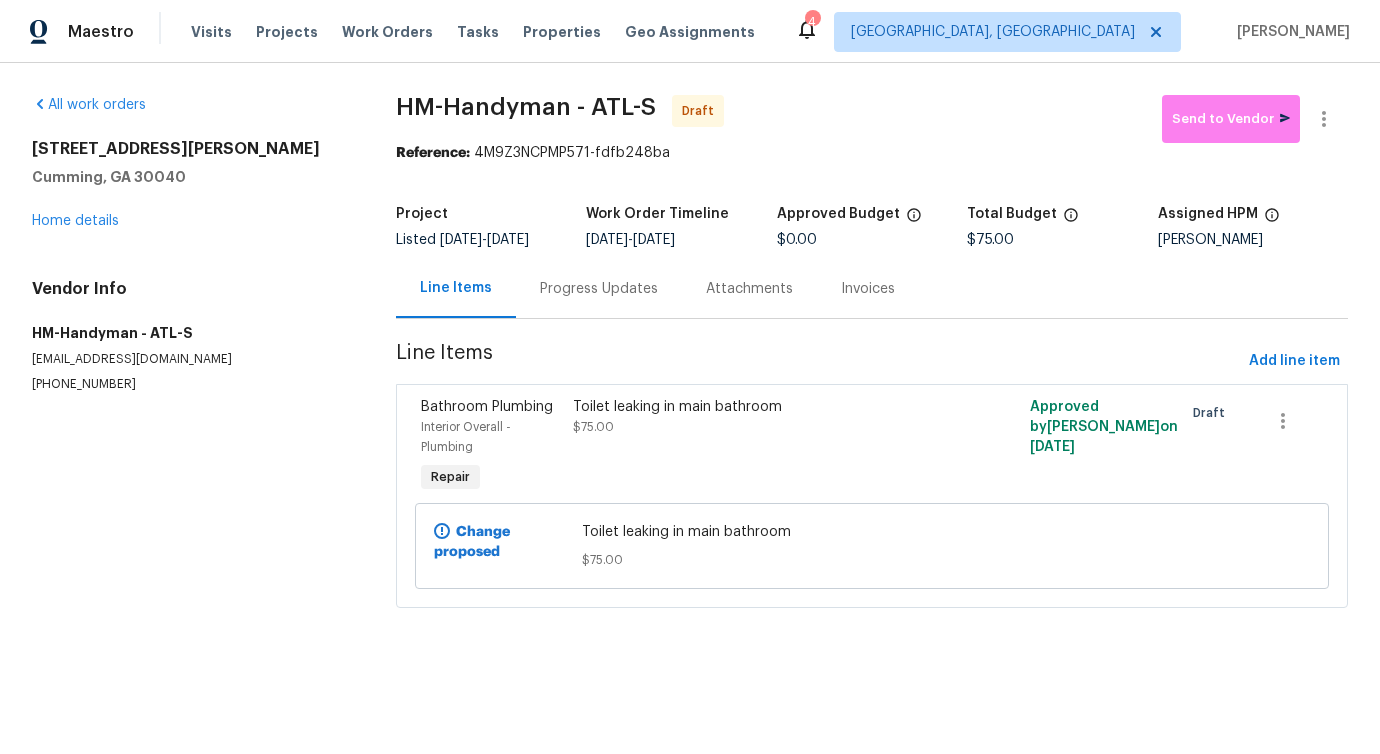 click on "Progress Updates" at bounding box center [599, 288] 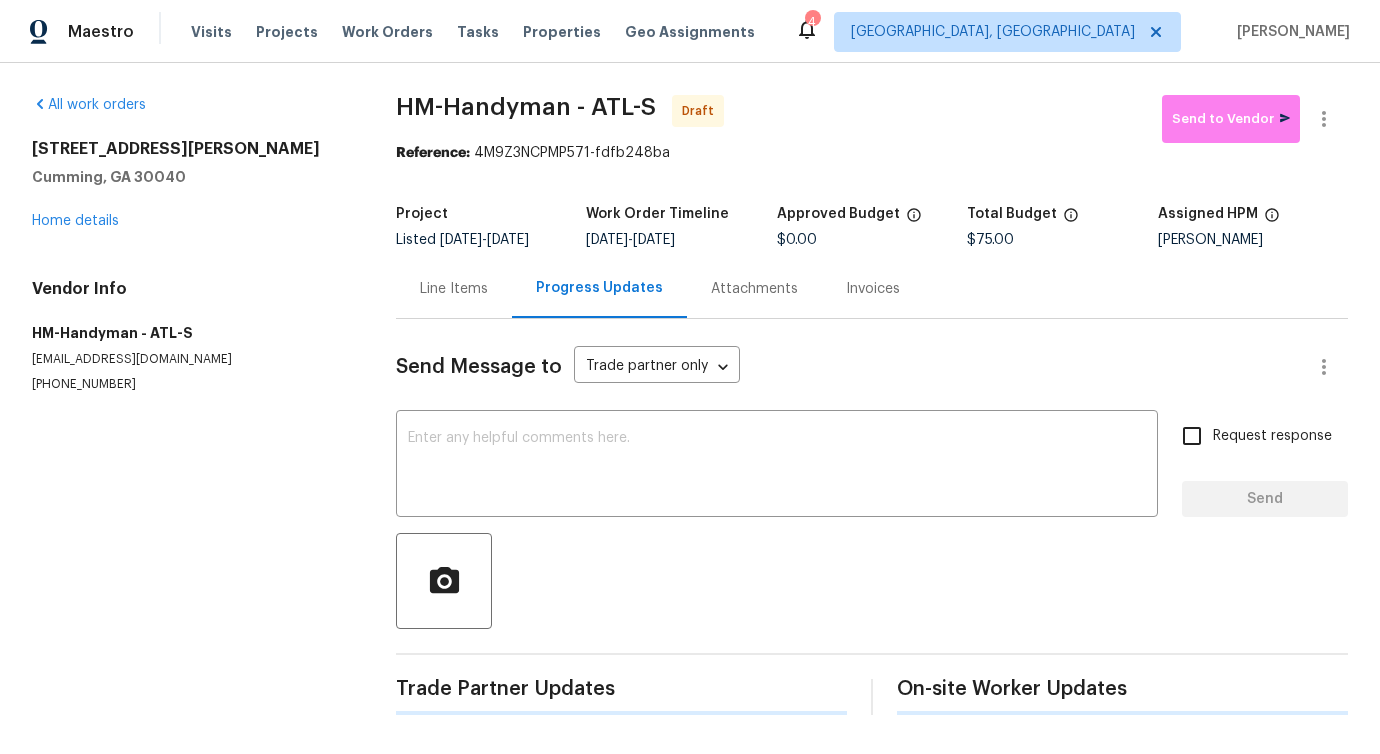 click on "Send Message to Trade partner only Trade partner only ​ x ​ Request response Send Trade Partner Updates On-site Worker Updates" at bounding box center (872, 517) 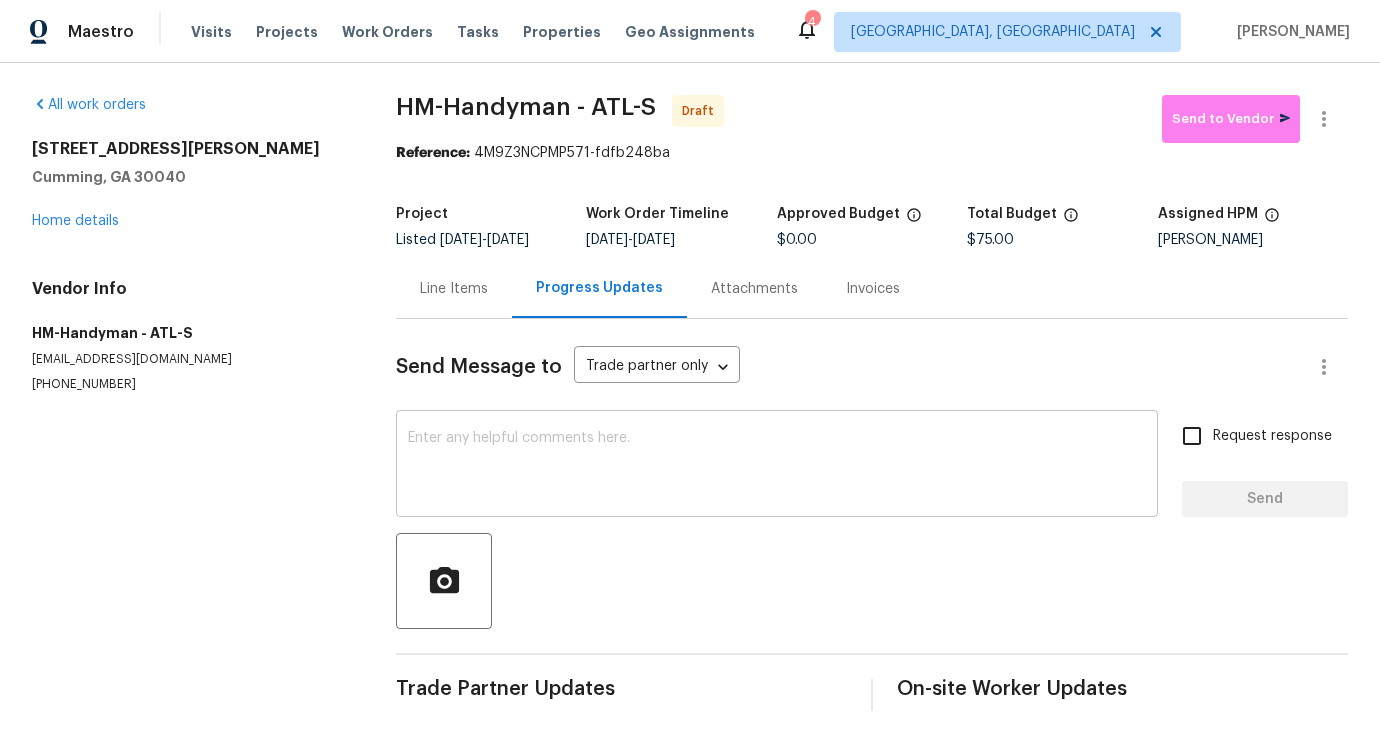 click at bounding box center [777, 466] 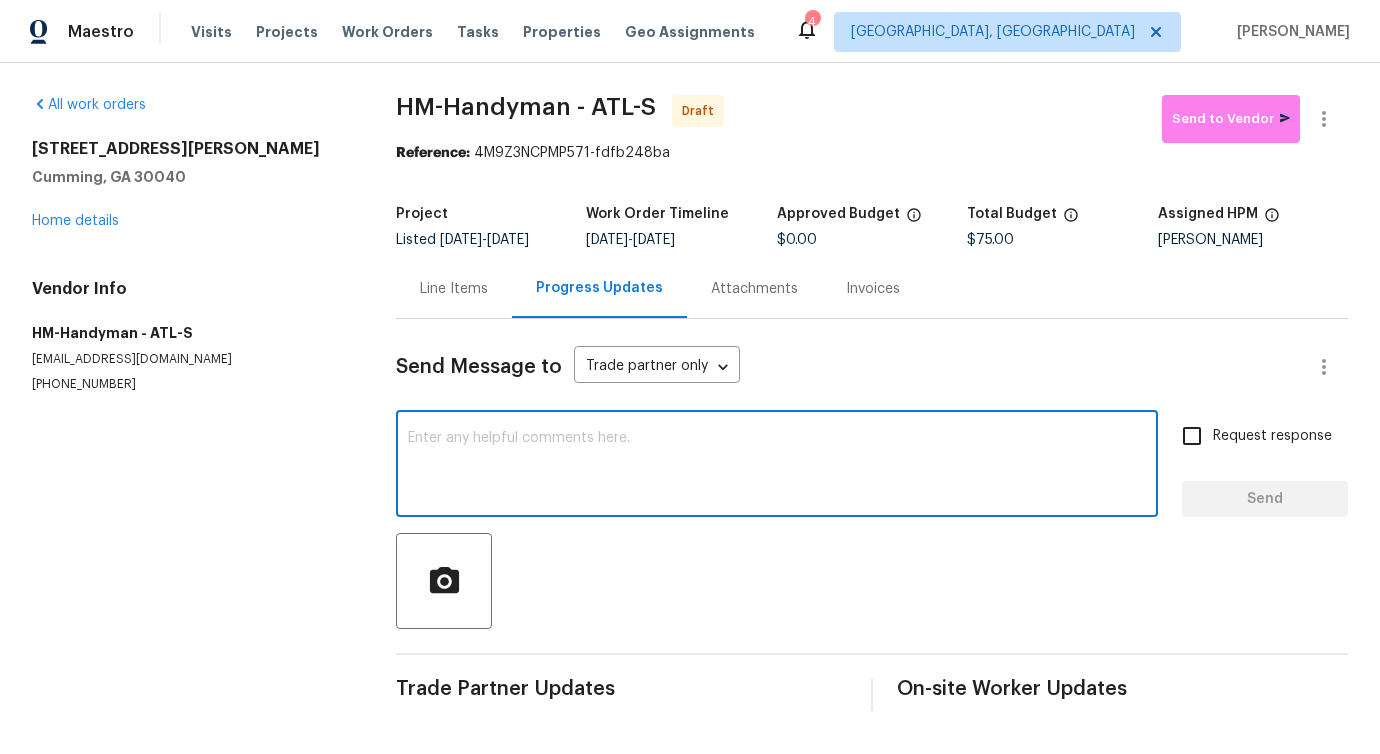 paste on "Hi, this is [PERSON_NAME] with Opendoor. I’m confirming you received the WO for the property at (Address). Please review and accept the WO within 24 hours and provide a schedule date. Please disregard the contact information for the HPM included in the WO. Our Centralised LWO Team is responsible for Listed WOs." 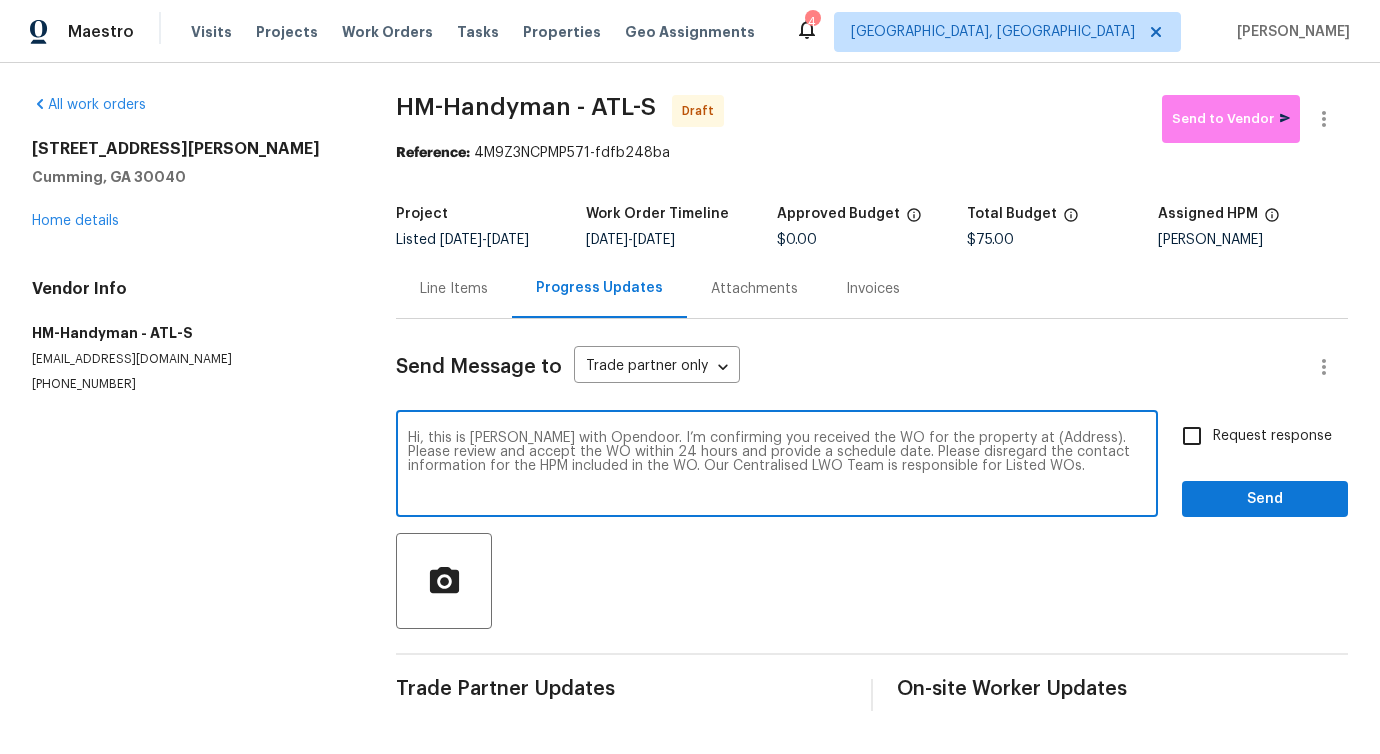 click on "Hi, this is Pavithra with Opendoor. I’m confirming you received the WO for the property at (Address). Please review and accept the WO within 24 hours and provide a schedule date. Please disregard the contact information for the HPM included in the WO. Our Centralised LWO Team is responsible for Listed WOs." at bounding box center (777, 466) 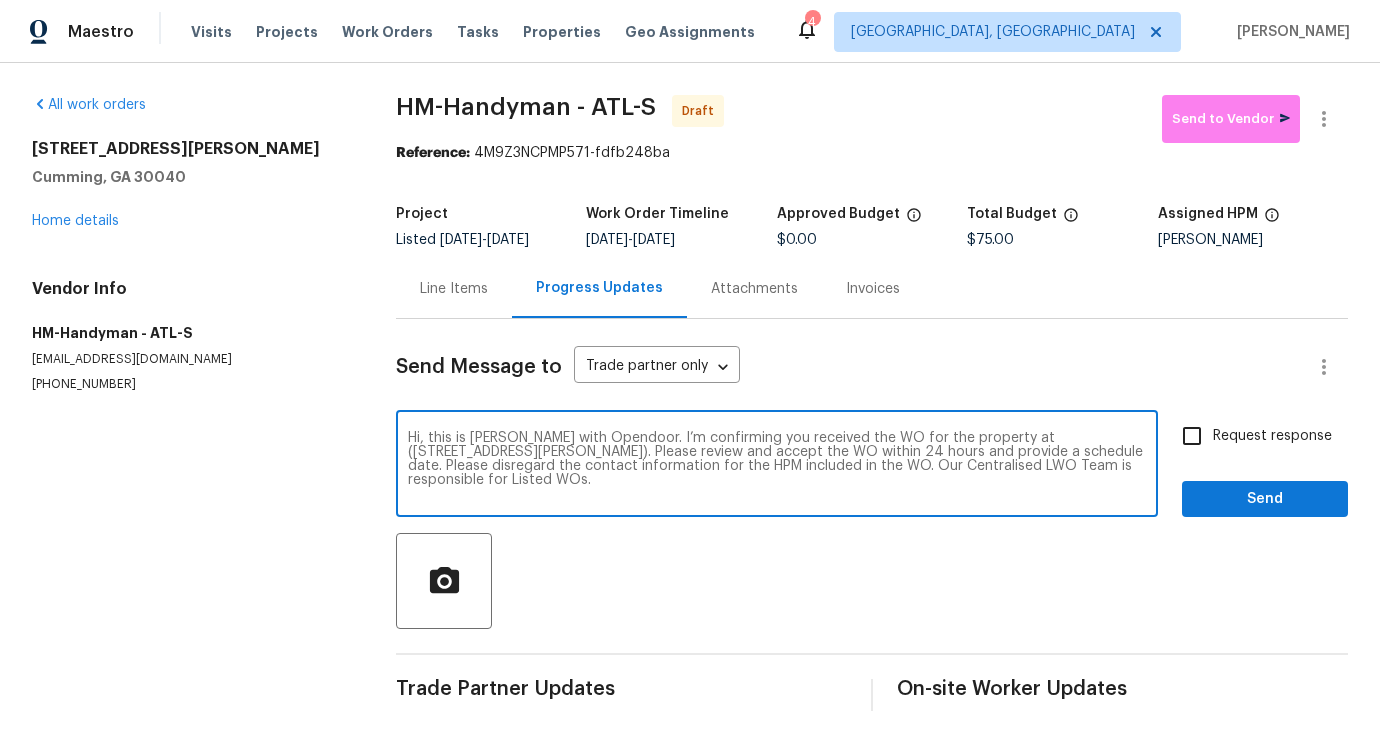 type on "Hi, this is Pavithra with Opendoor. I’m confirming you received the WO for the property at (6105 Ivey Hill Dr, Cumming, GA 30040). Please review and accept the WO within 24 hours and provide a schedule date. Please disregard the contact information for the HPM included in the WO. Our Centralised LWO Team is responsible for Listed WOs." 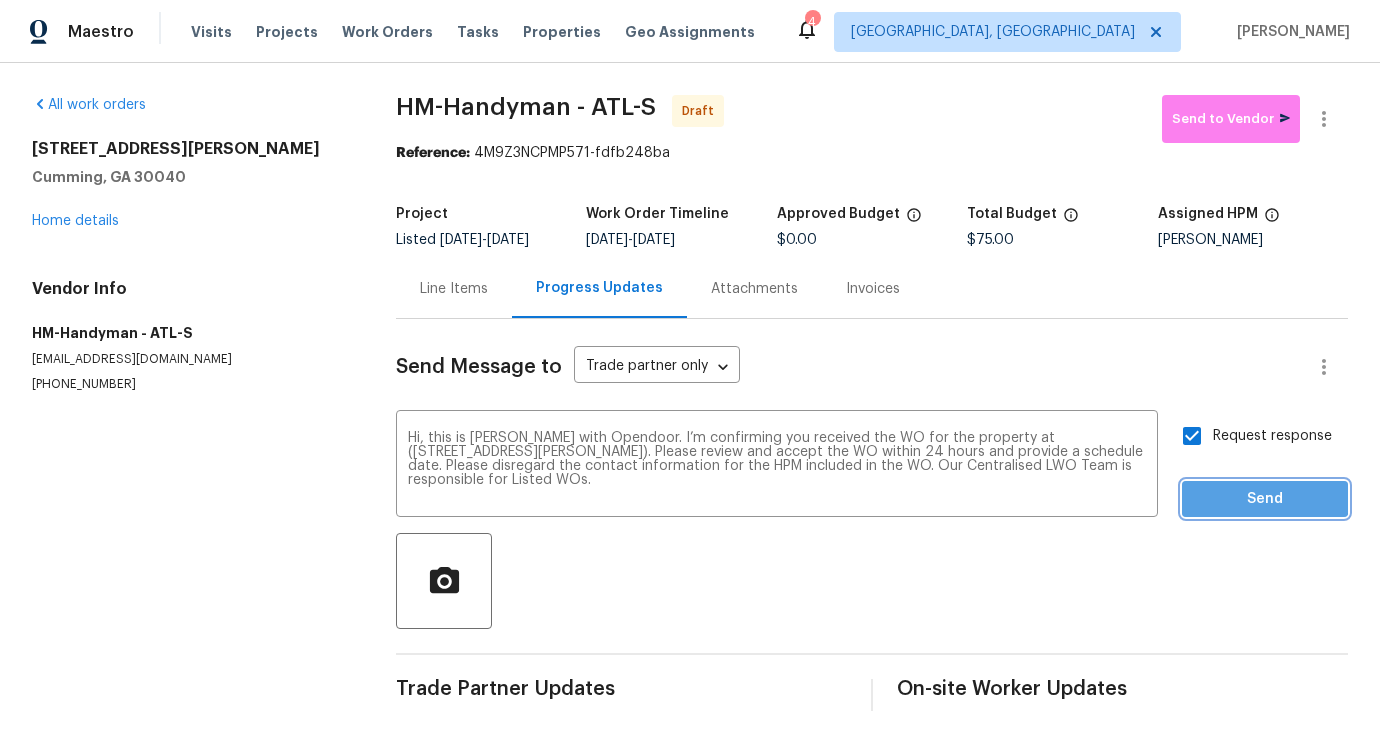 click on "Send" at bounding box center (1265, 499) 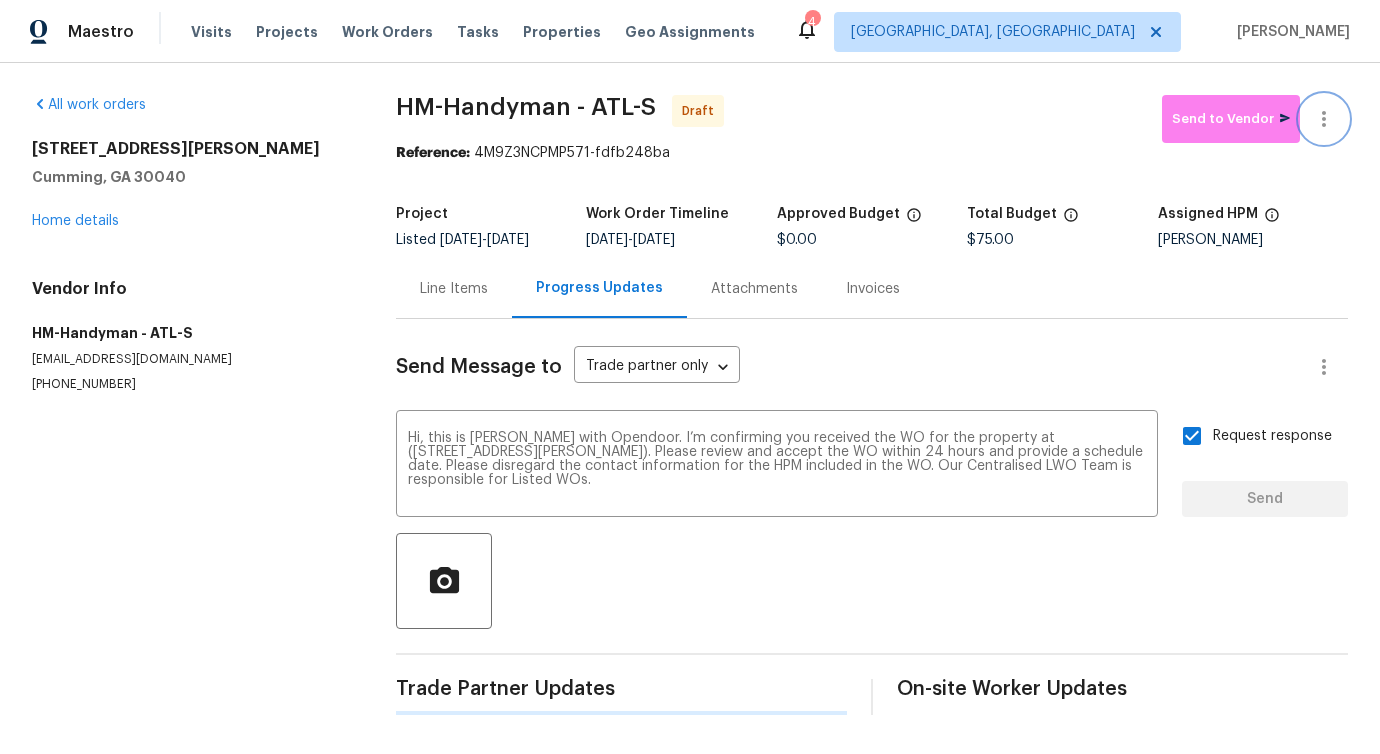 type 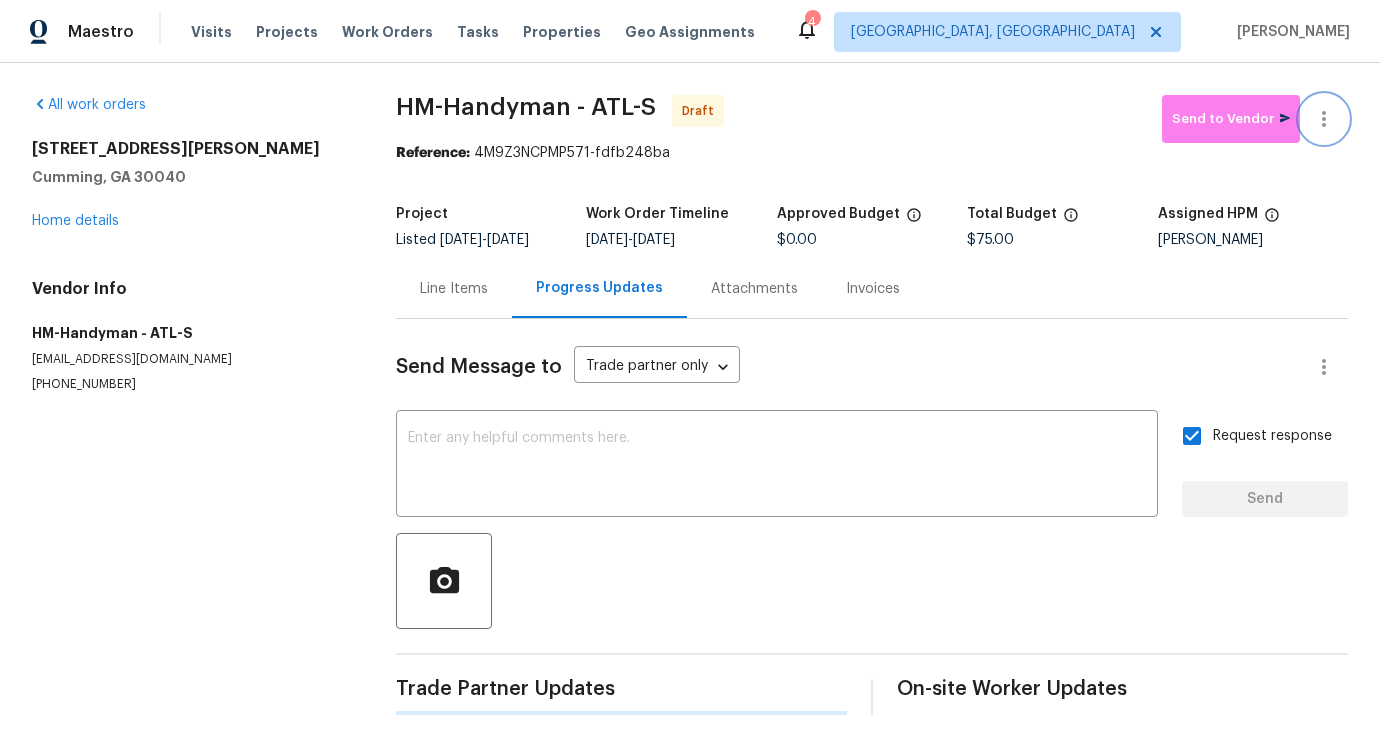 click 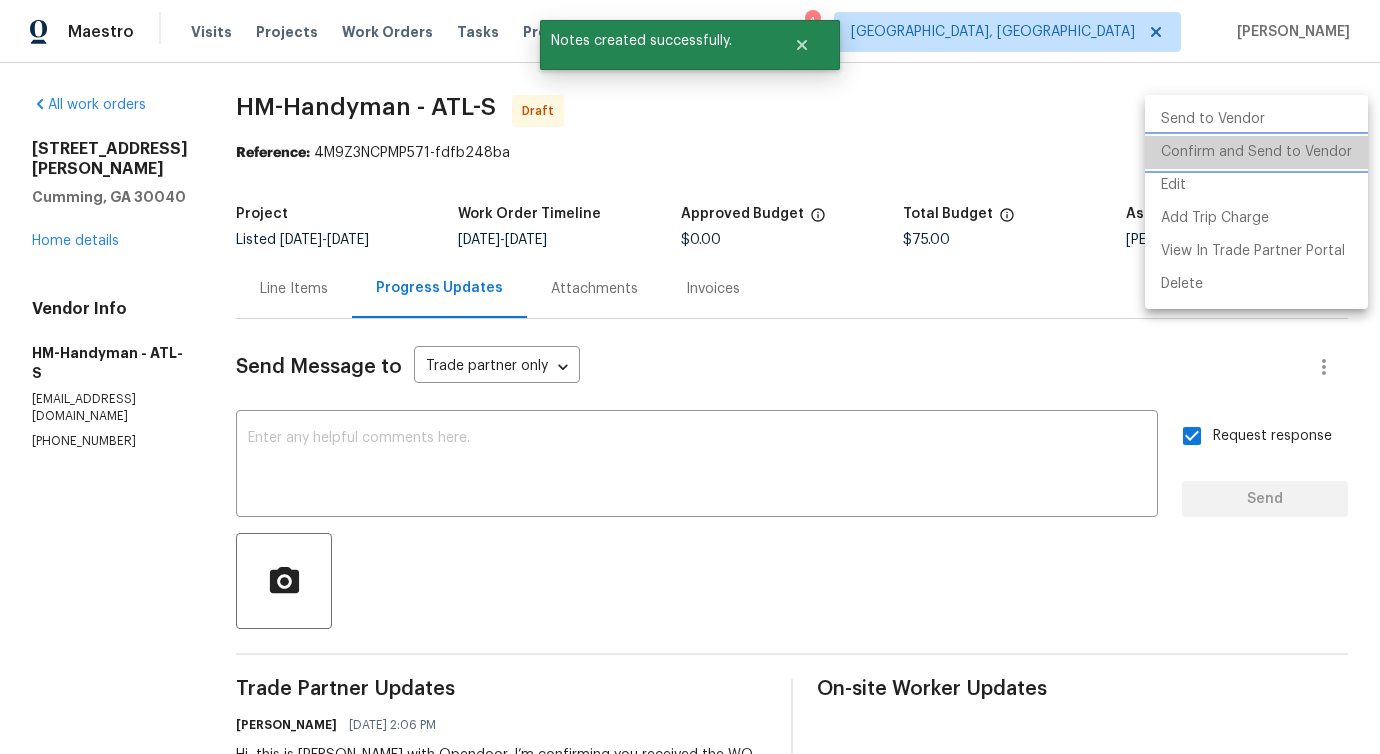 click on "Confirm and Send to Vendor" at bounding box center (1256, 152) 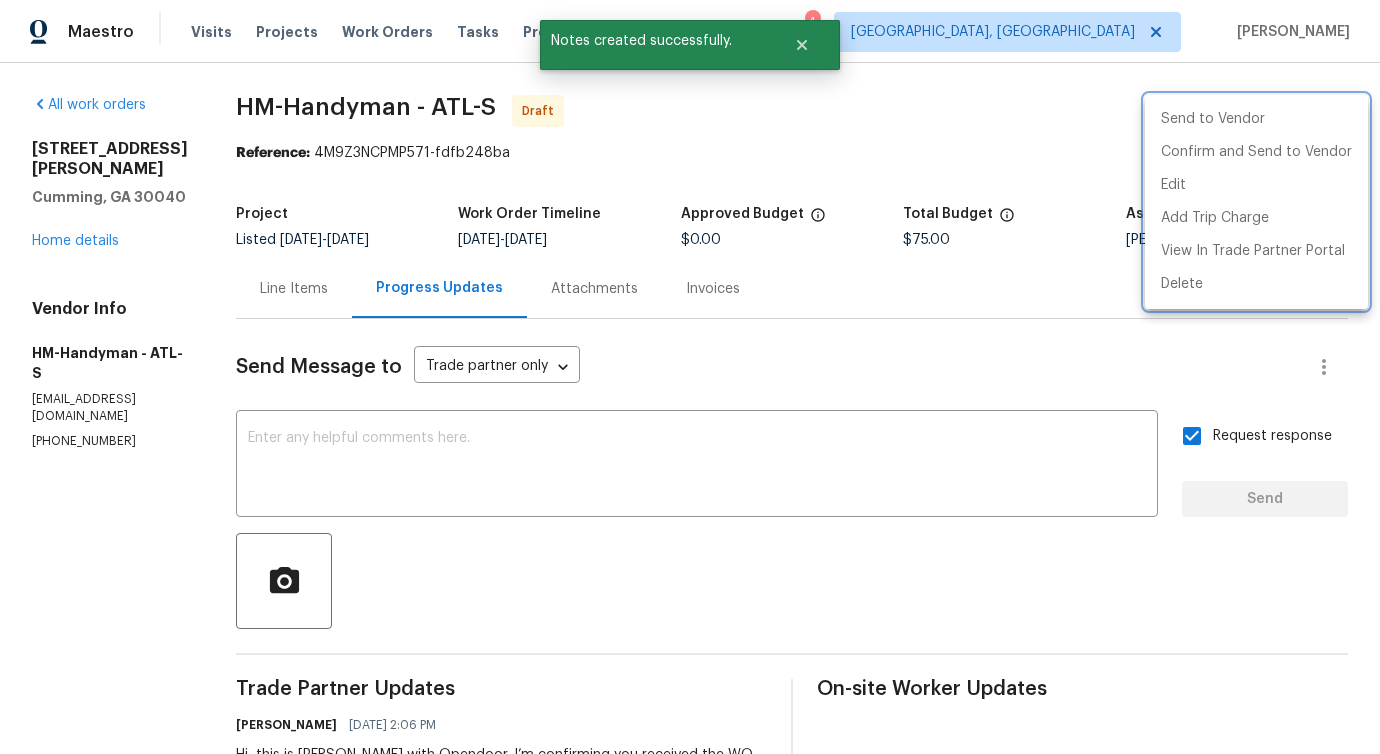 click at bounding box center (690, 377) 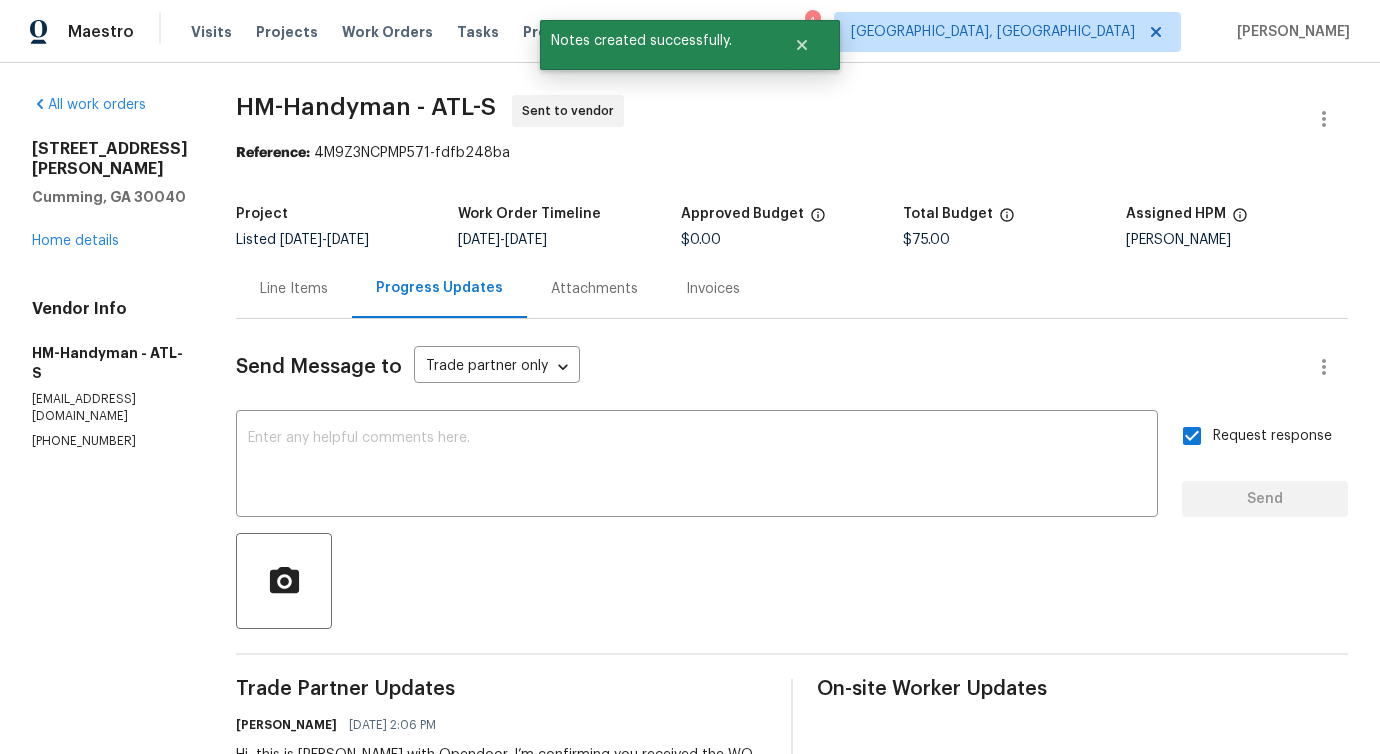 click on "Send Message to Trade partner only Trade partner only ​ x ​ Request response Send Trade Partner Updates Pavithra Sekar 07/15/2025 2:06 PM Hi, this is Pavithra with Opendoor. I’m confirming you received the WO for the property at (6105 Ivey Hill Dr, Cumming, GA 30040). Please review and accept the WO within 24 hours and provide a schedule date. Please disregard the contact information for the HPM included in the WO. Our Centralised LWO Team is responsible for Listed WOs. On-site Worker Updates" at bounding box center (792, 594) 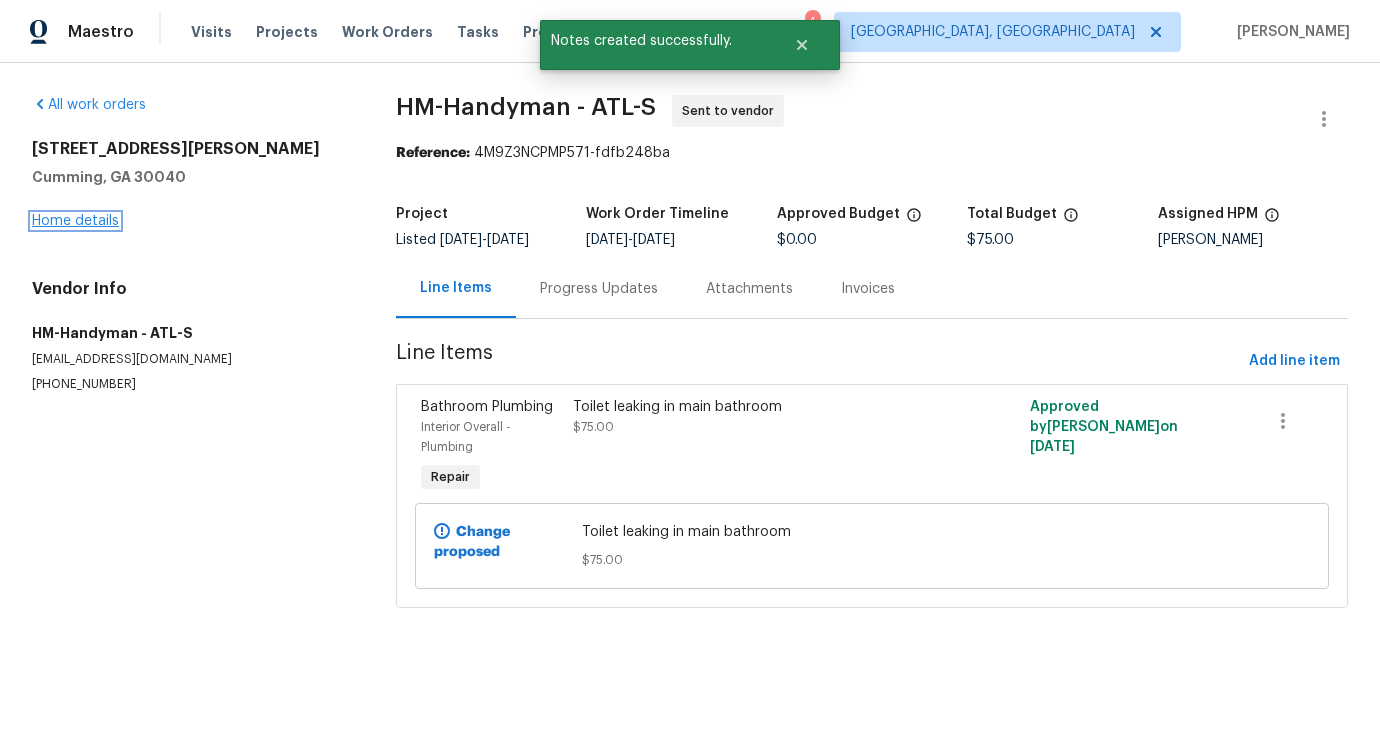 click on "Home details" at bounding box center [75, 221] 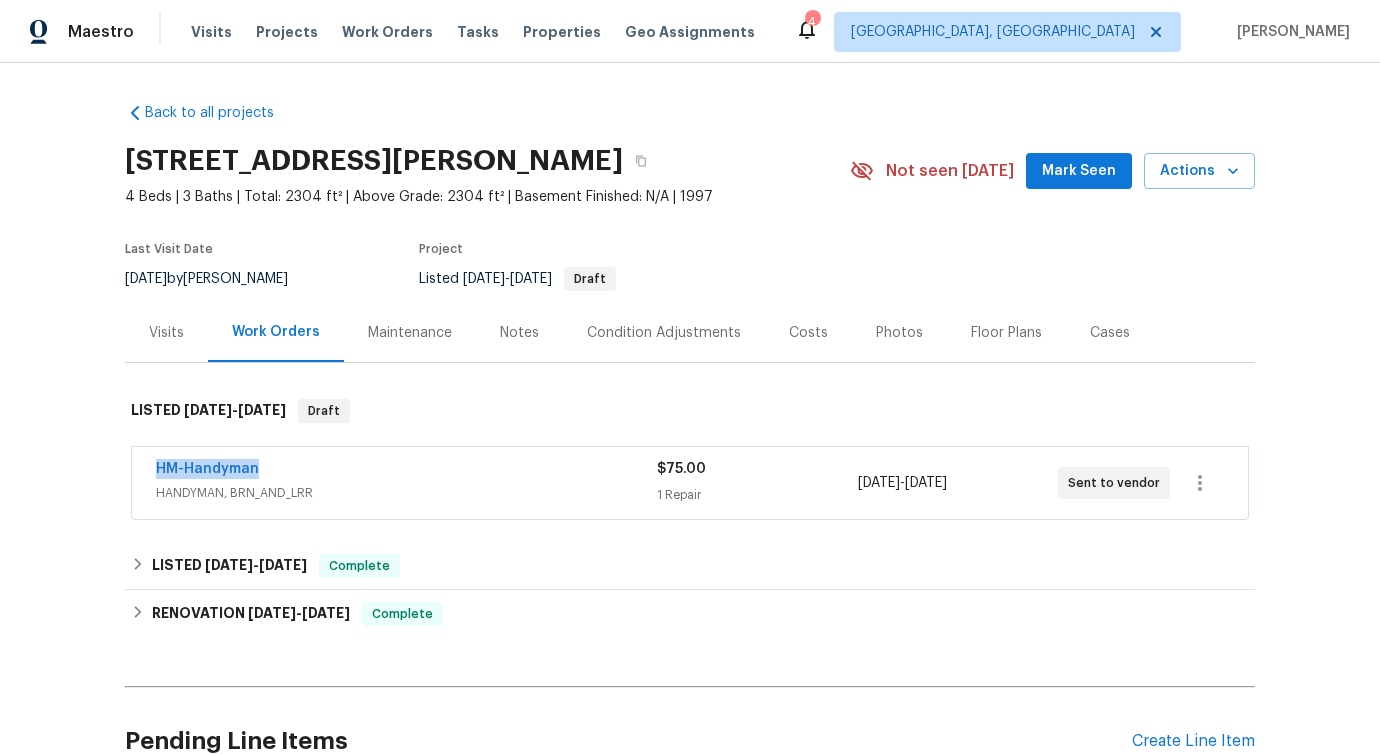 drag, startPoint x: 250, startPoint y: 468, endPoint x: 63, endPoint y: 469, distance: 187.00267 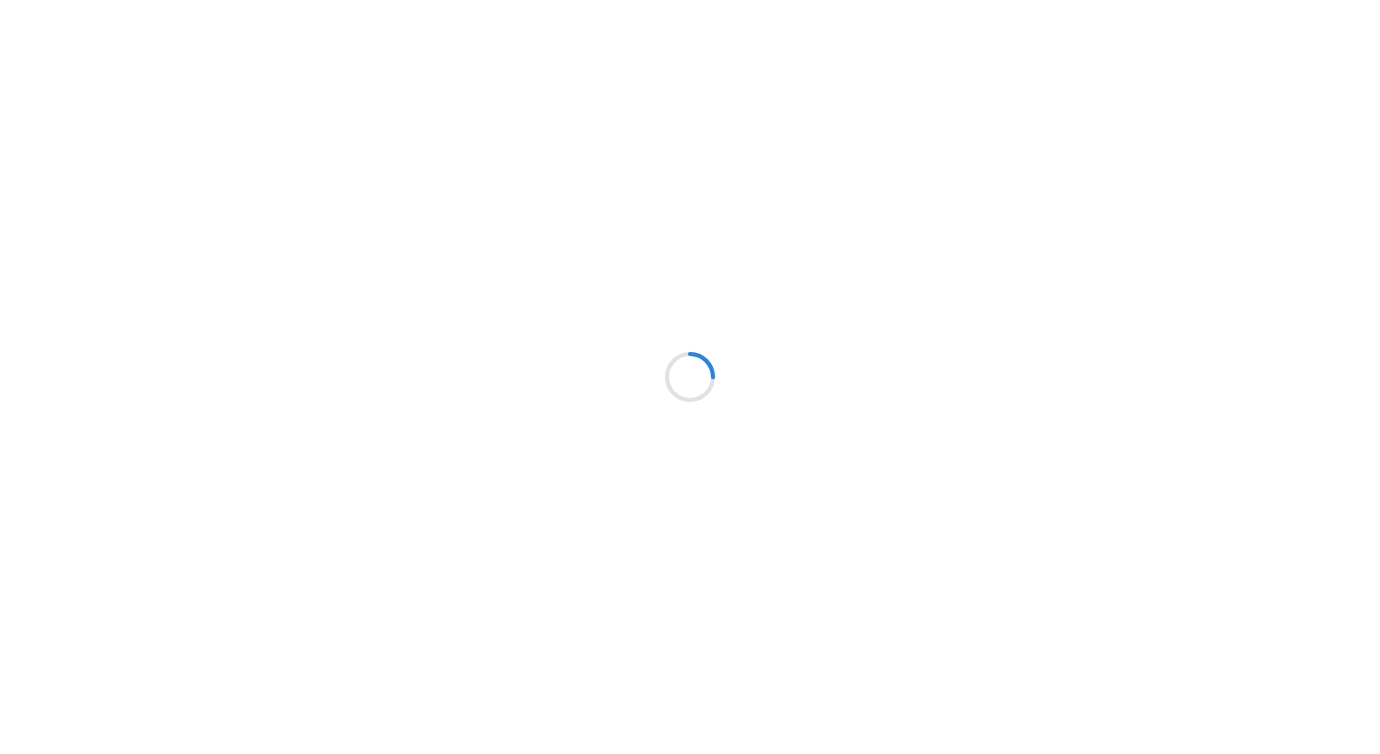 scroll, scrollTop: 0, scrollLeft: 0, axis: both 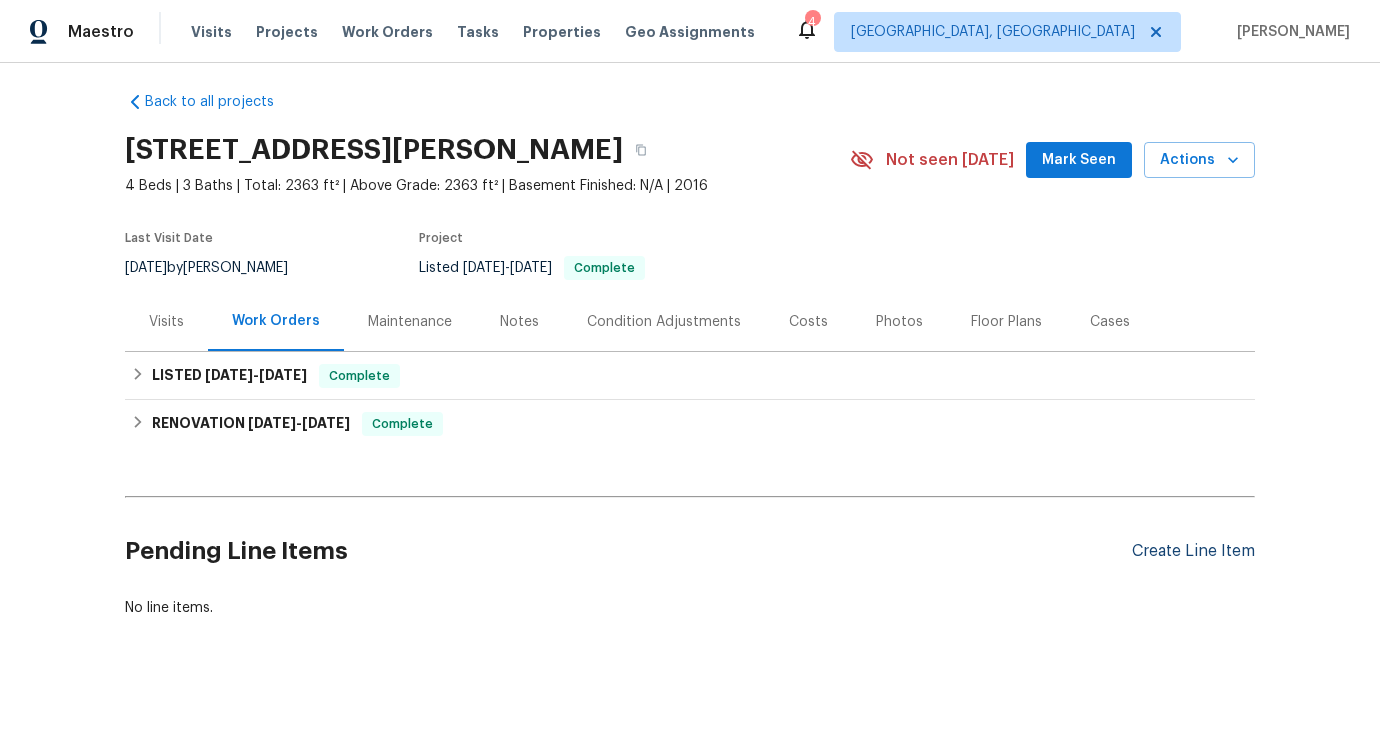 click on "Create Line Item" at bounding box center (1193, 551) 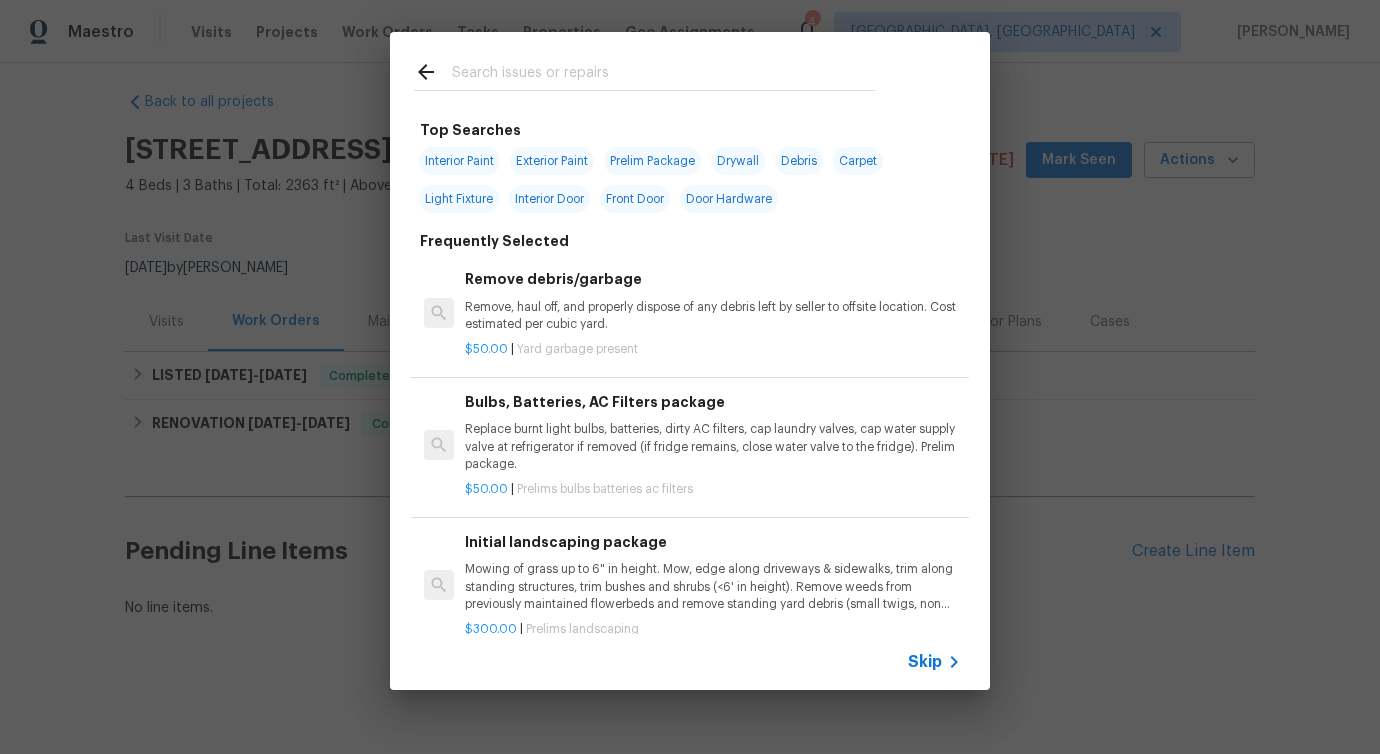 click at bounding box center (664, 75) 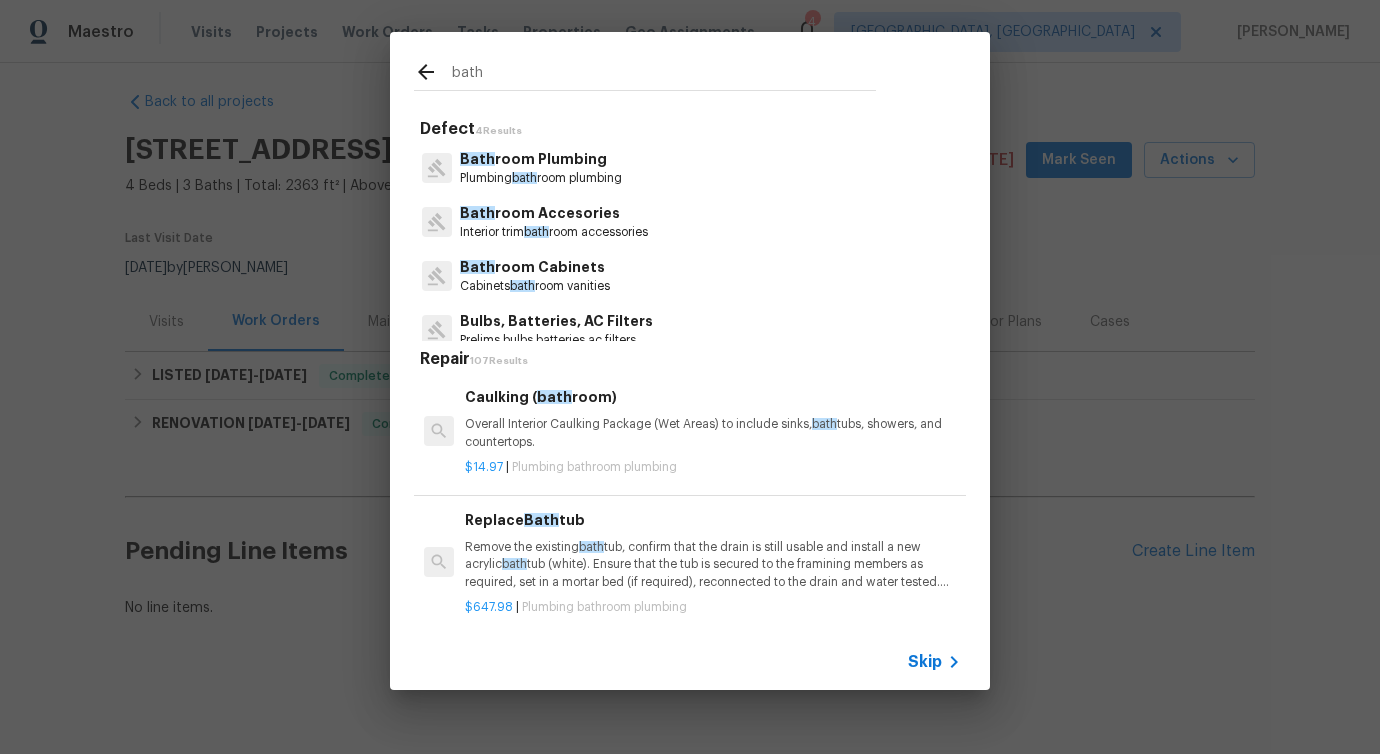 click on "bath" at bounding box center [664, 75] 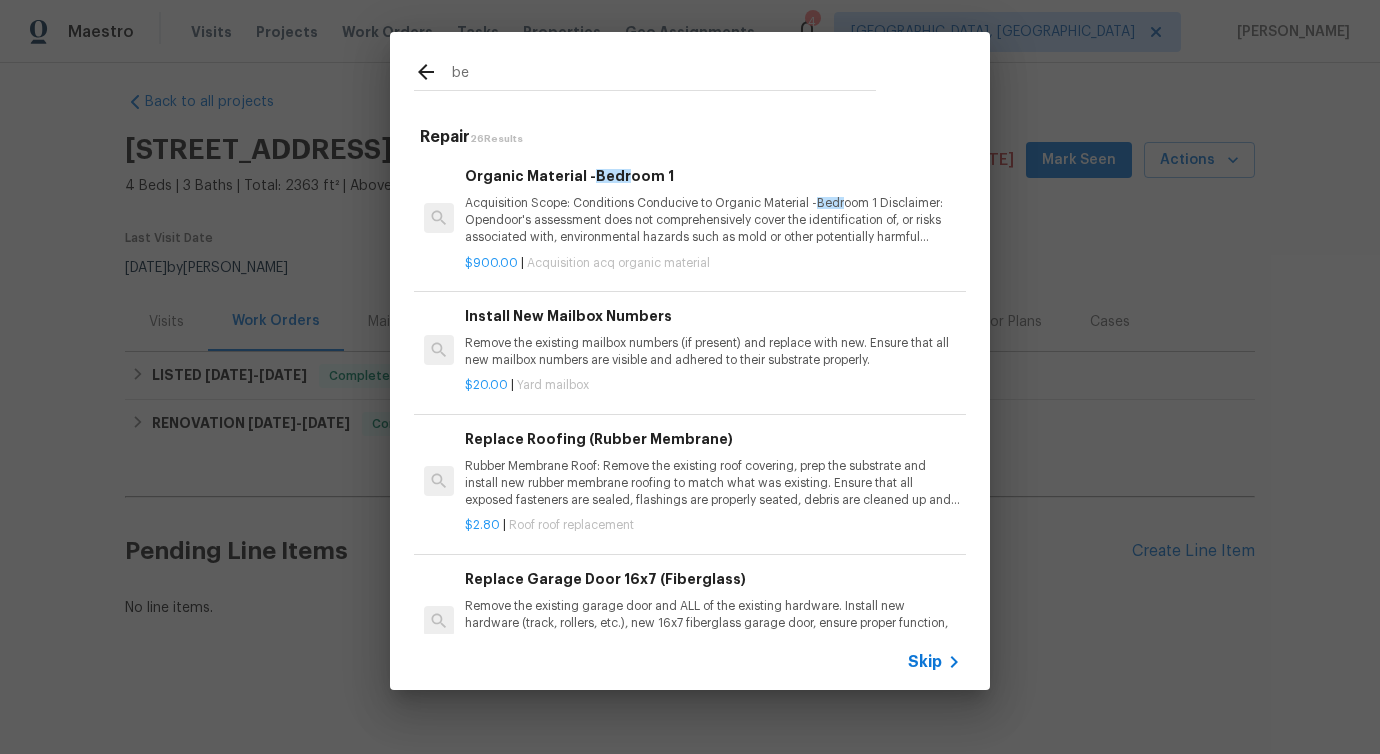 type on "b" 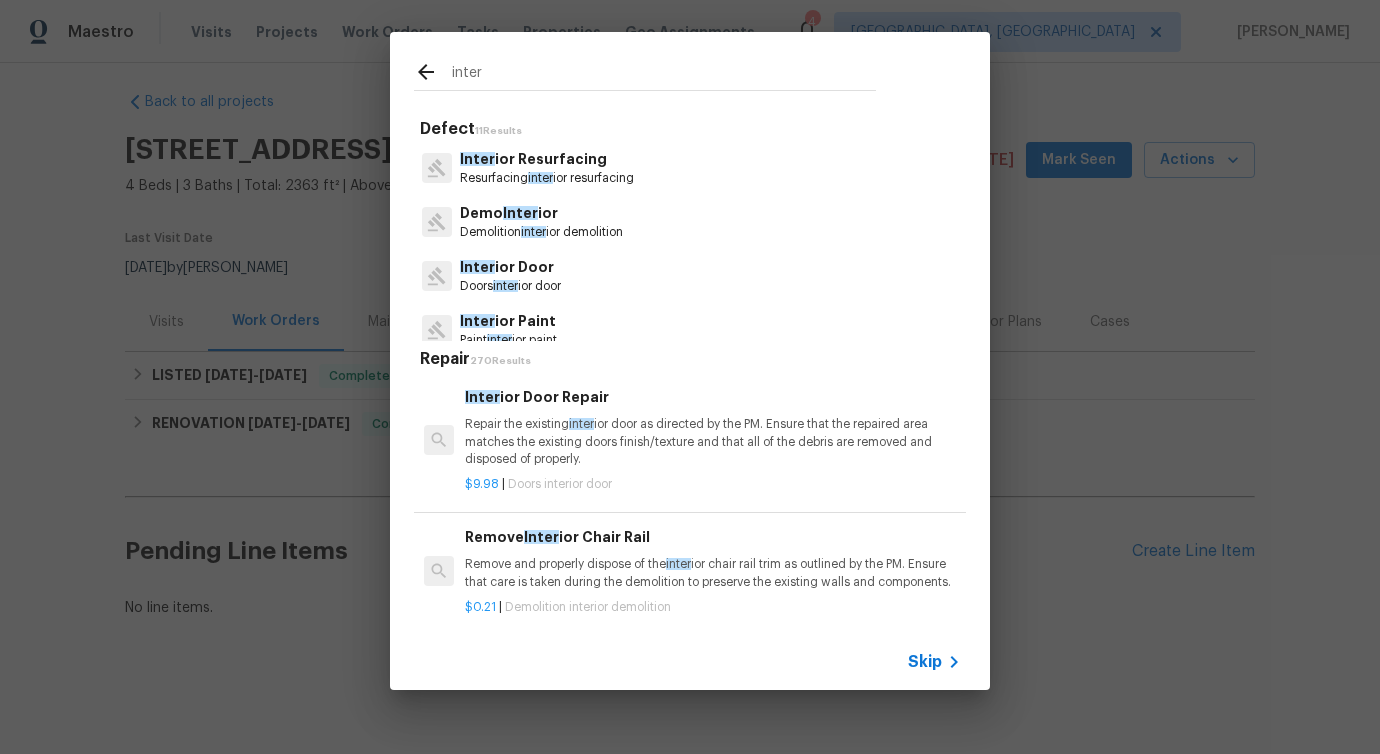 type on "inter" 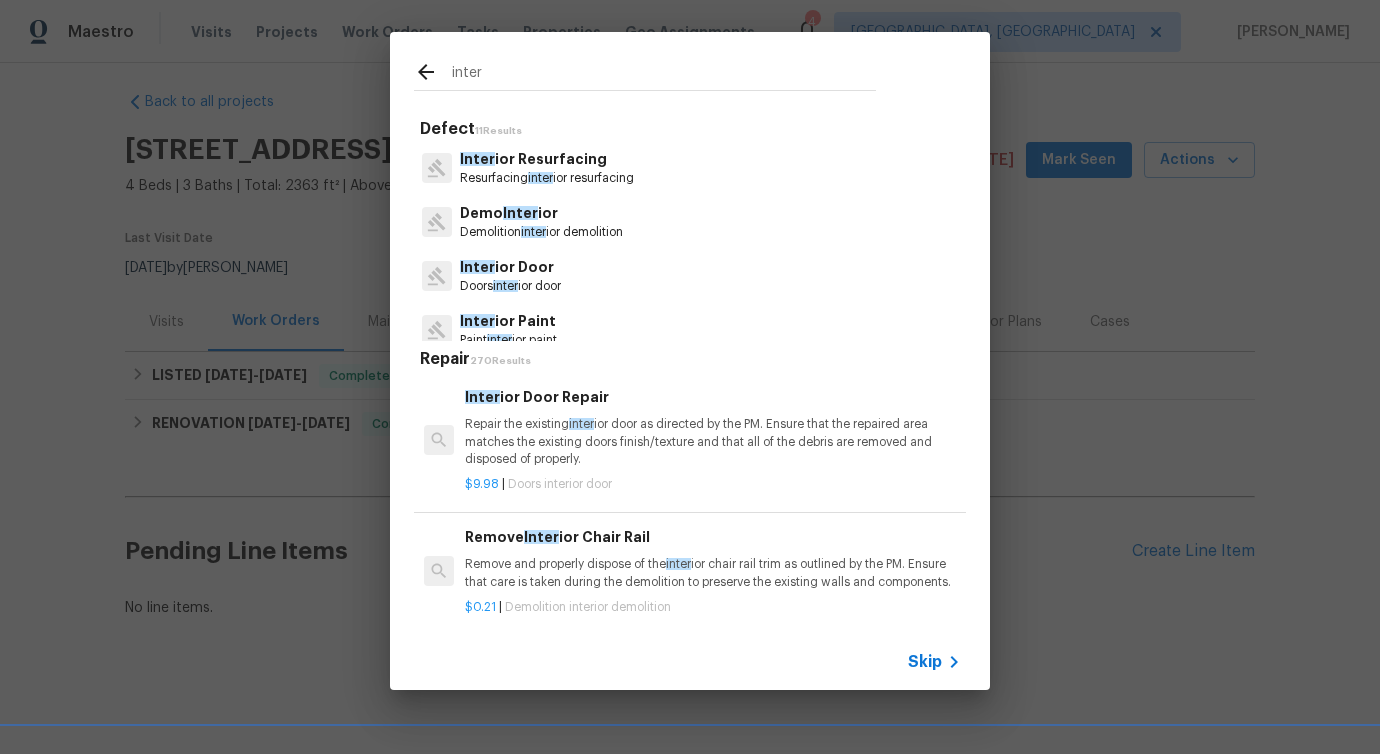 click on "Inter ior Door" at bounding box center (510, 267) 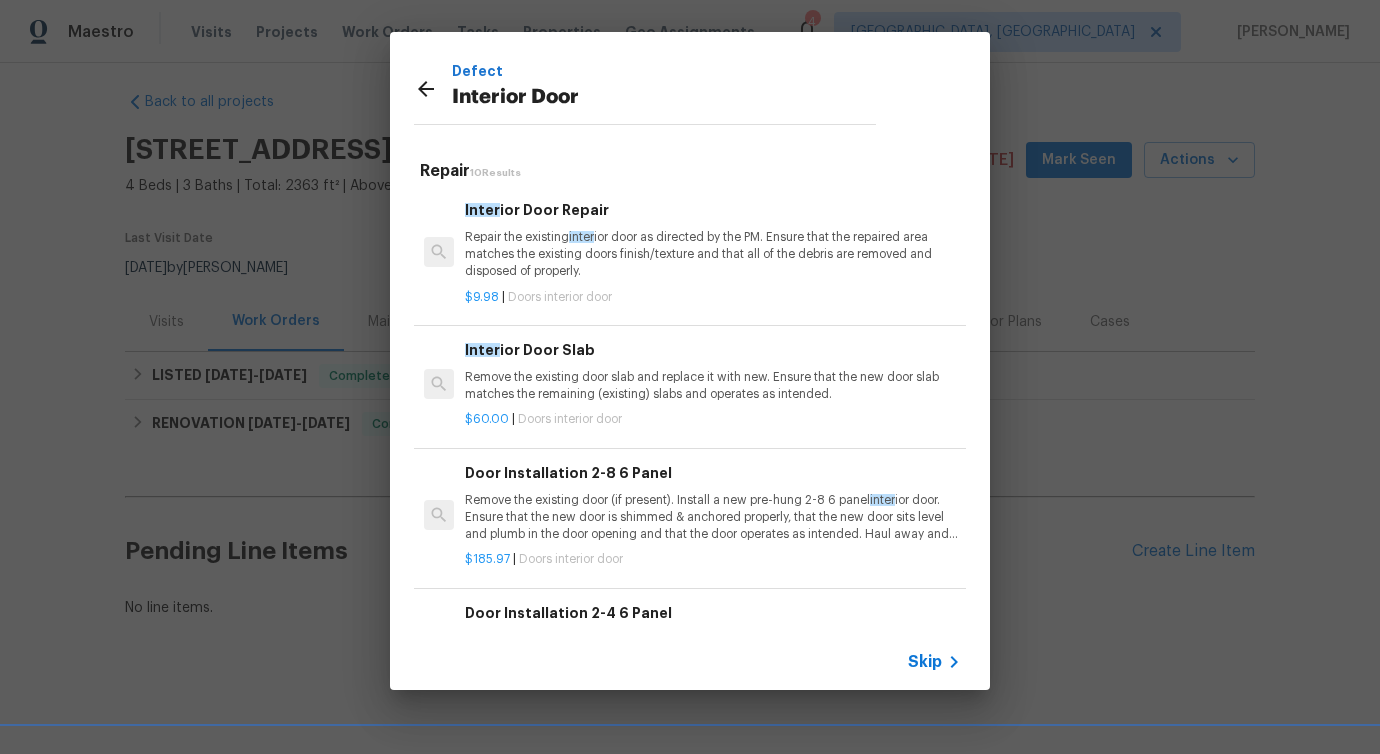 click on "Repair the existing  inter ior door as directed by the PM. Ensure that the repaired area matches the existing doors finish/texture and that all of the debris are removed and disposed of properly." at bounding box center (713, 254) 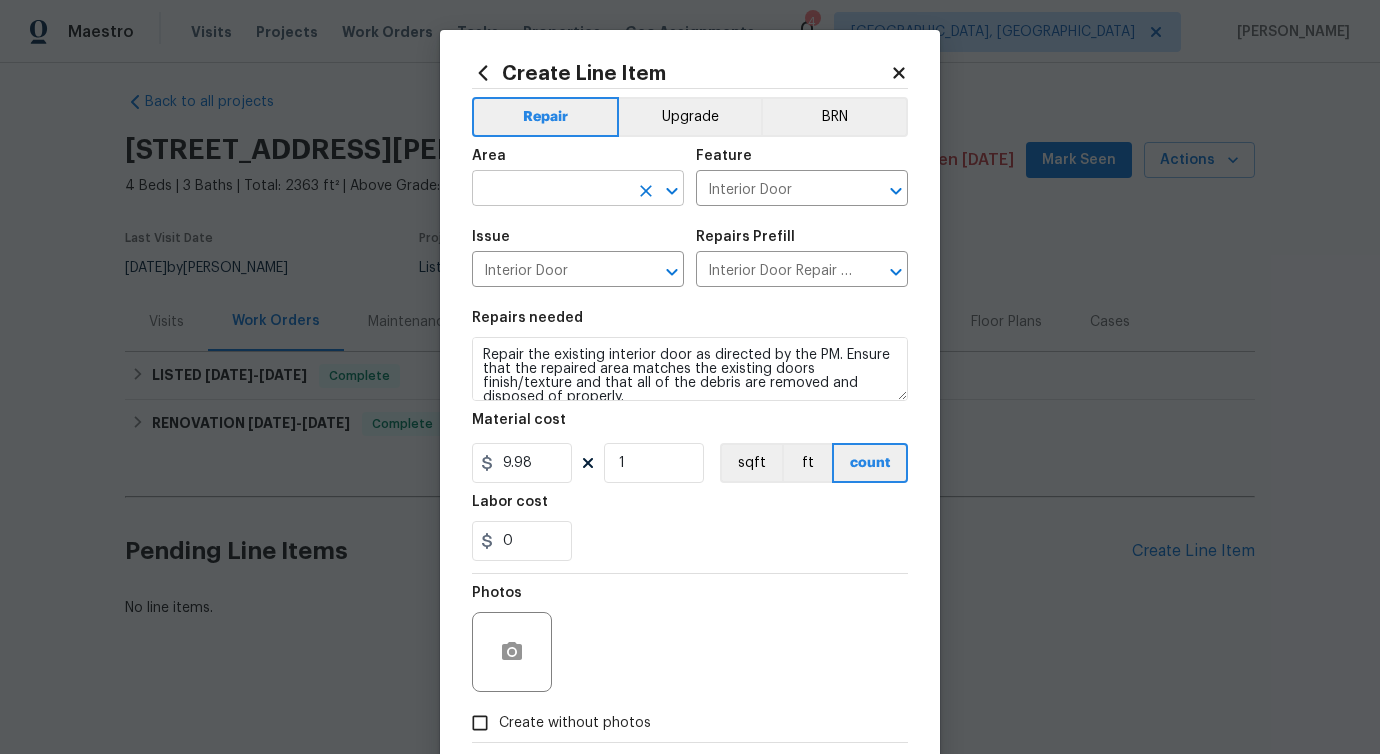click at bounding box center (550, 190) 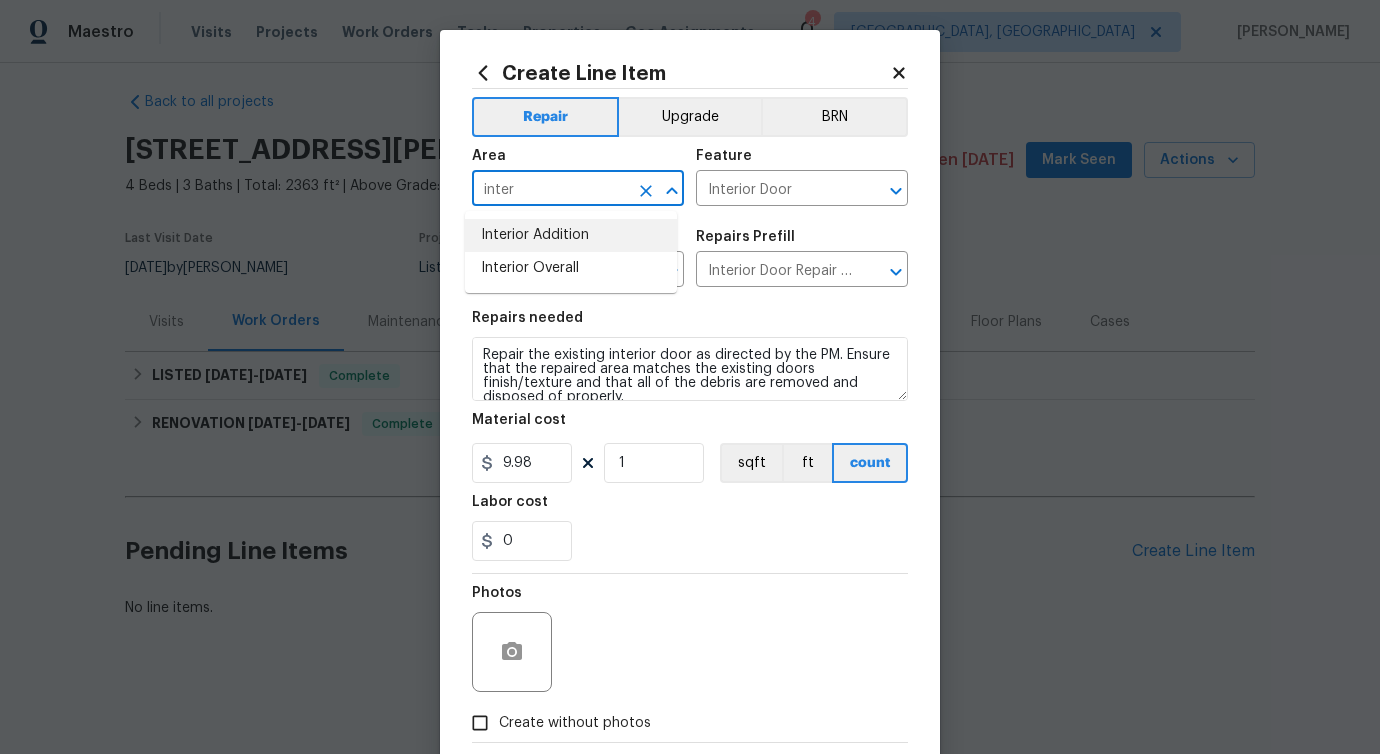 click on "Interior Overall" at bounding box center [571, 268] 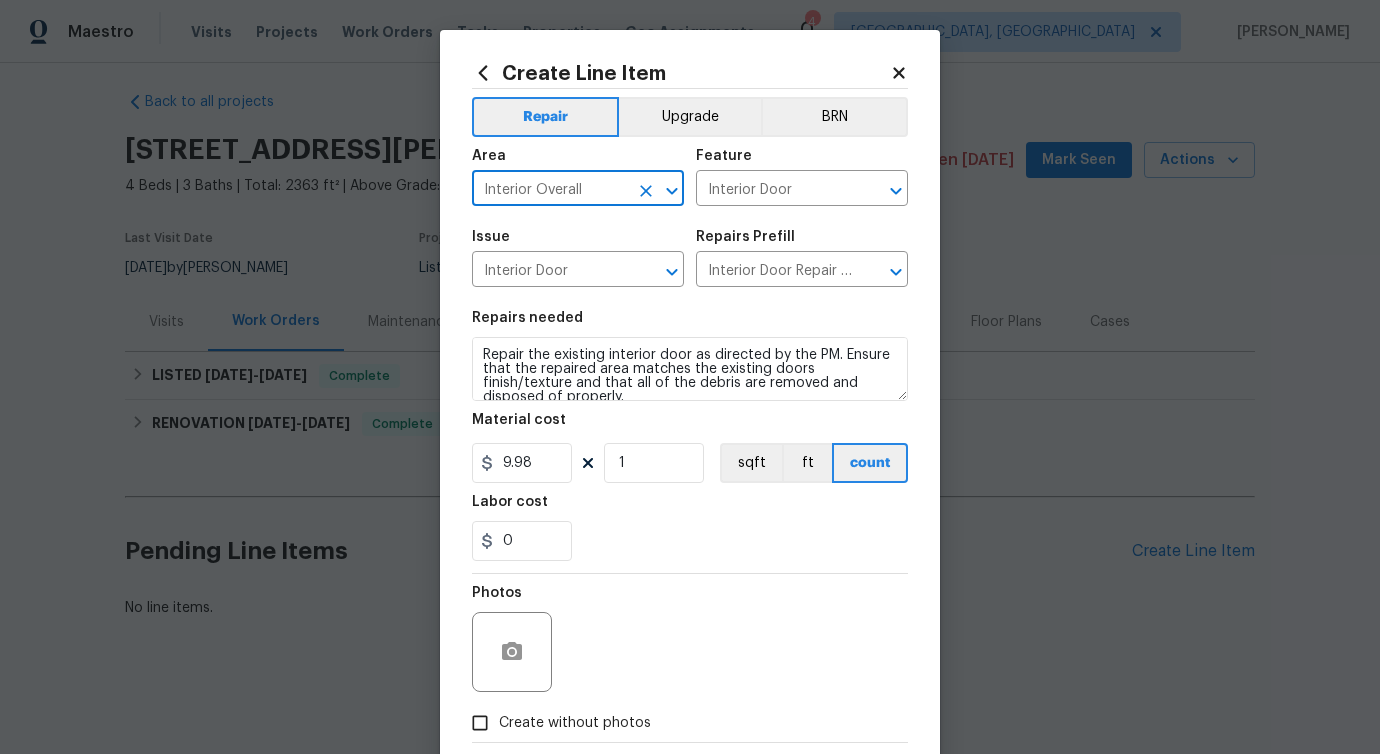 type on "Interior Overall" 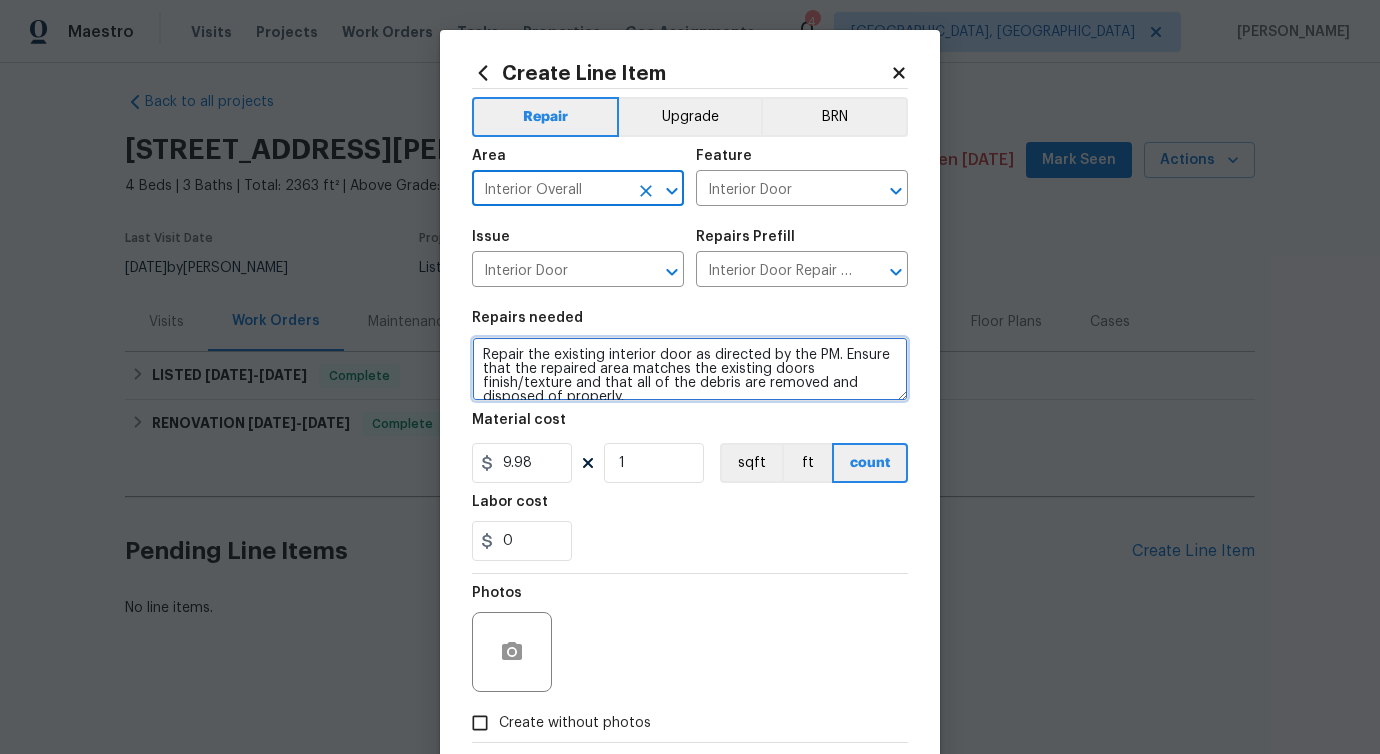 click on "Repair the existing interior door as directed by the PM. Ensure that the repaired area matches the existing doors finish/texture and that all of the debris are removed and disposed of properly." at bounding box center [690, 369] 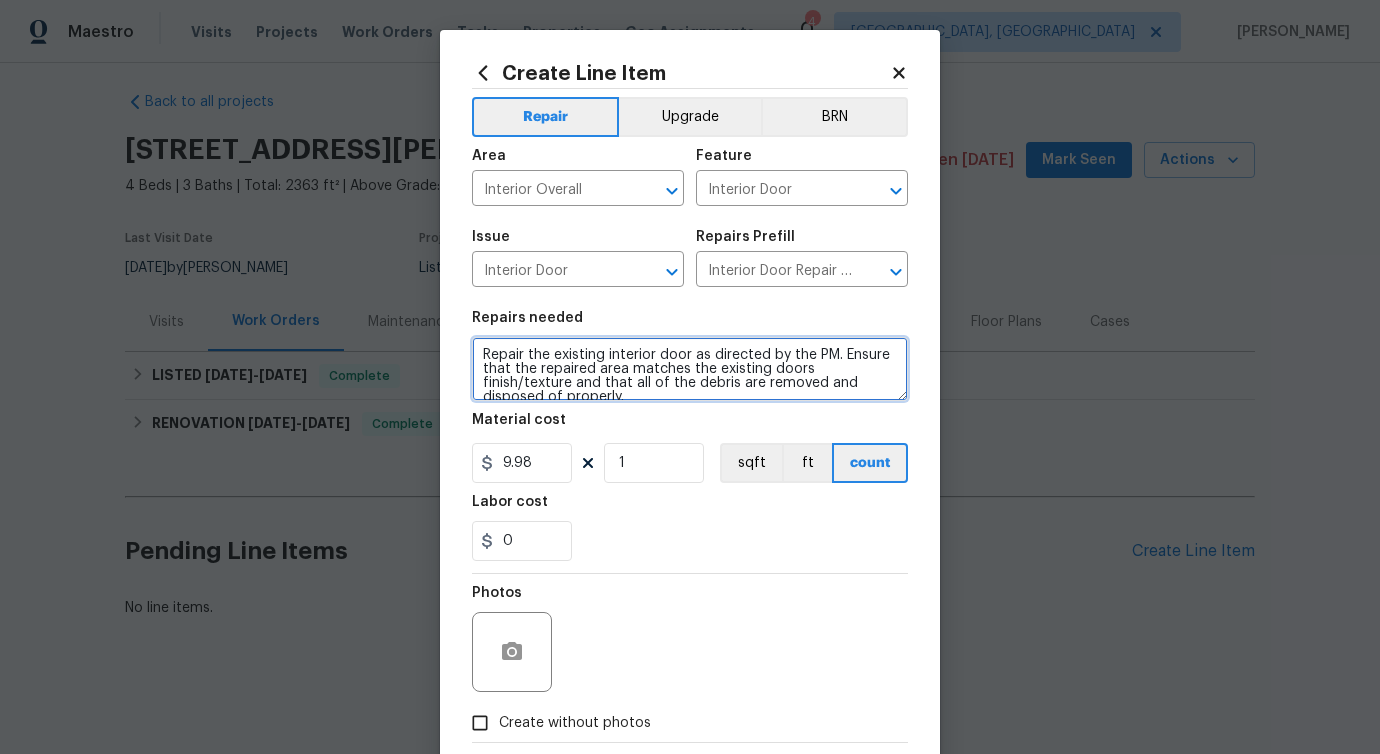 click on "Repair the existing interior door as directed by the PM. Ensure that the repaired area matches the existing doors finish/texture and that all of the debris are removed and disposed of properly." at bounding box center (690, 369) 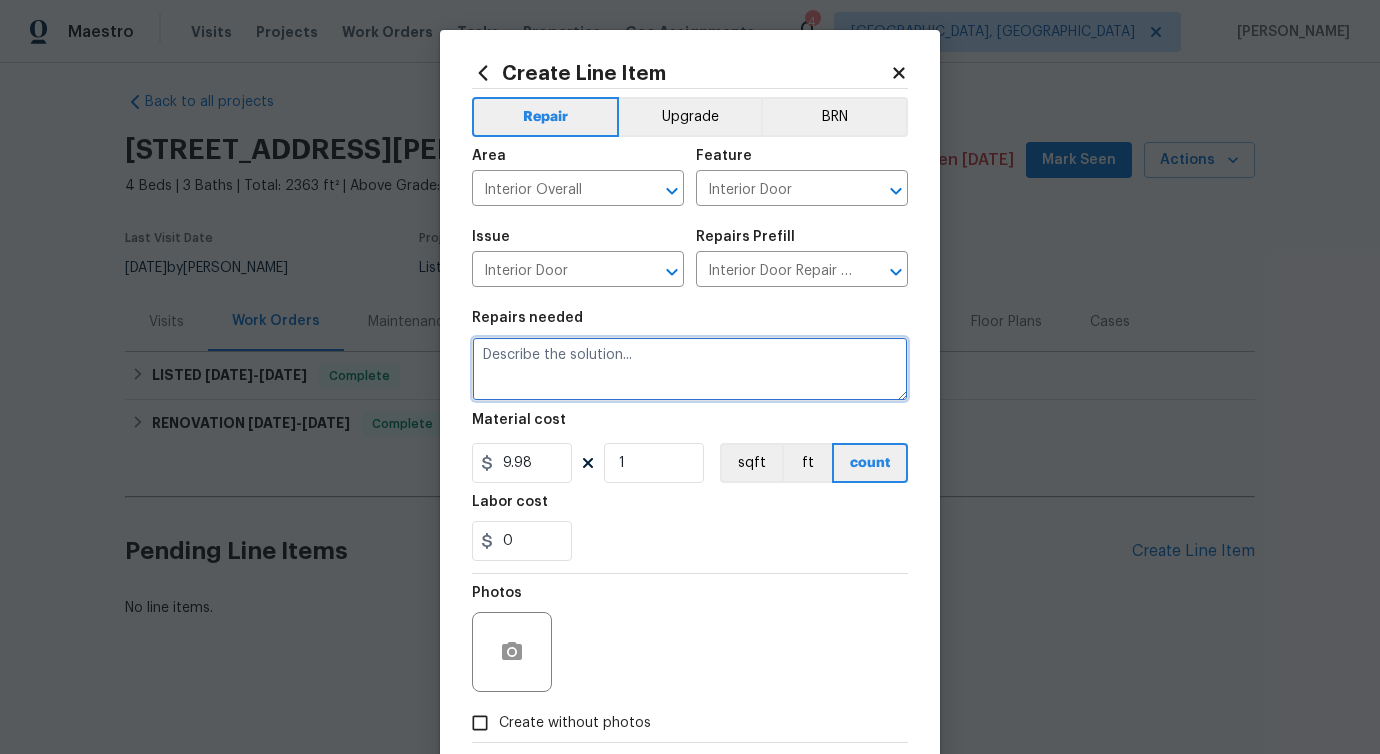 paste on "Inspect and repair non-working outlets in the back bedroom." 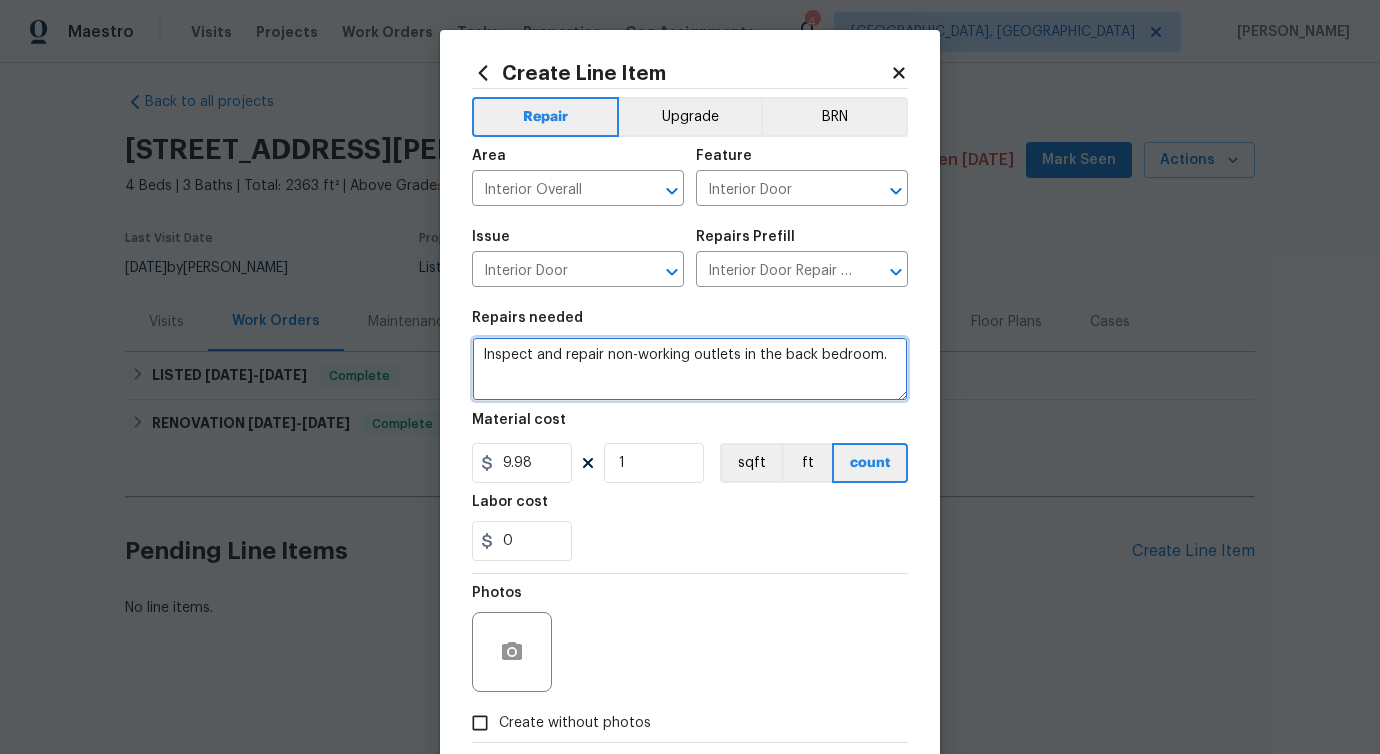 type on "Inspect and repair non-working outlets in the back bedroom." 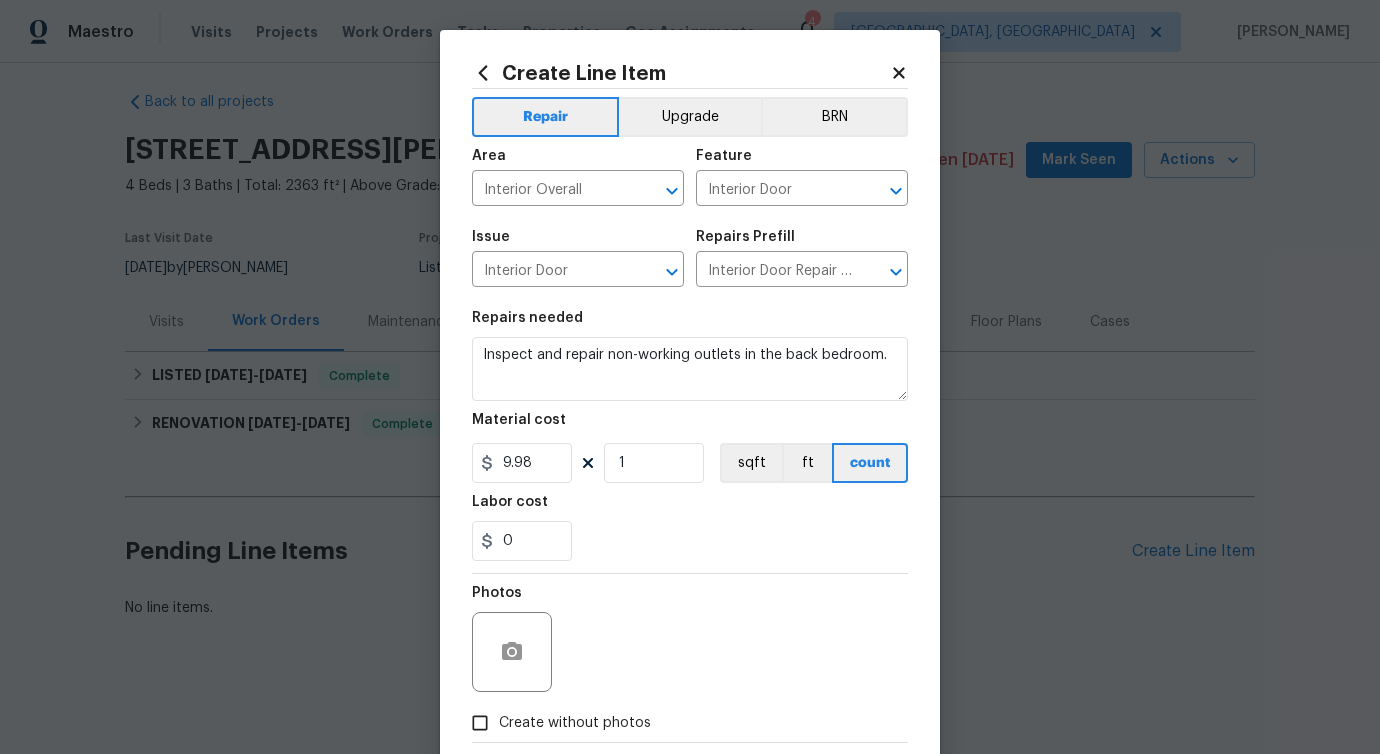 click on "Repairs needed Inspect and repair non-working outlets in the back bedroom.
Material cost 9.98 1 sqft ft count Labor cost 0" at bounding box center [690, 436] 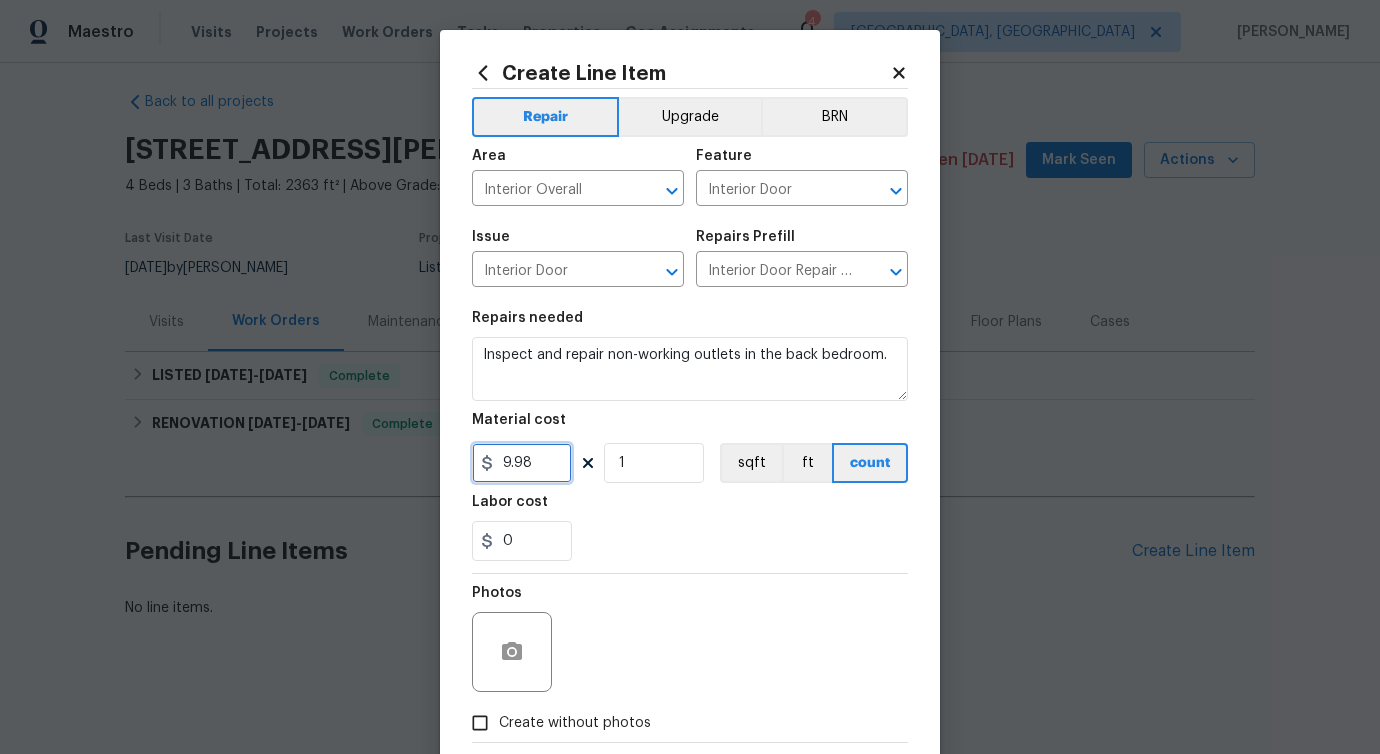 click on "9.98" at bounding box center (522, 463) 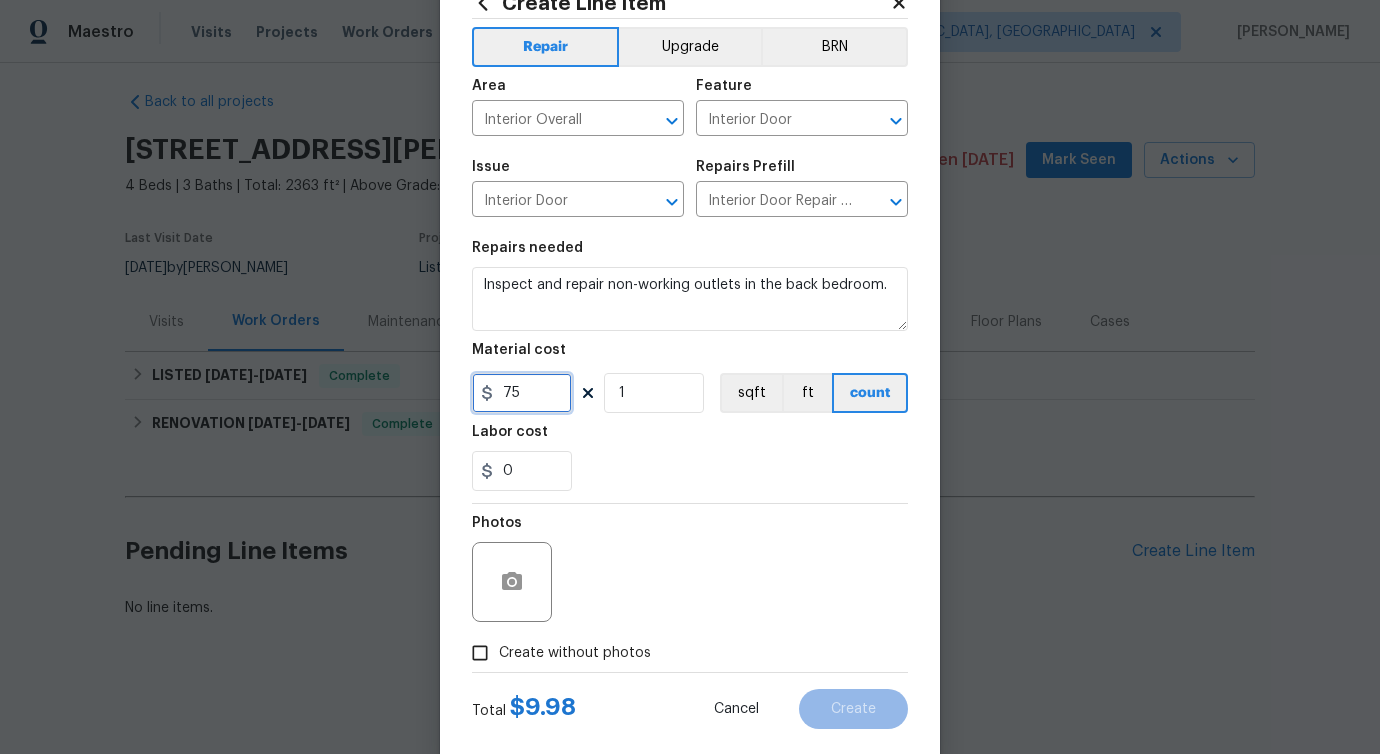 scroll, scrollTop: 108, scrollLeft: 0, axis: vertical 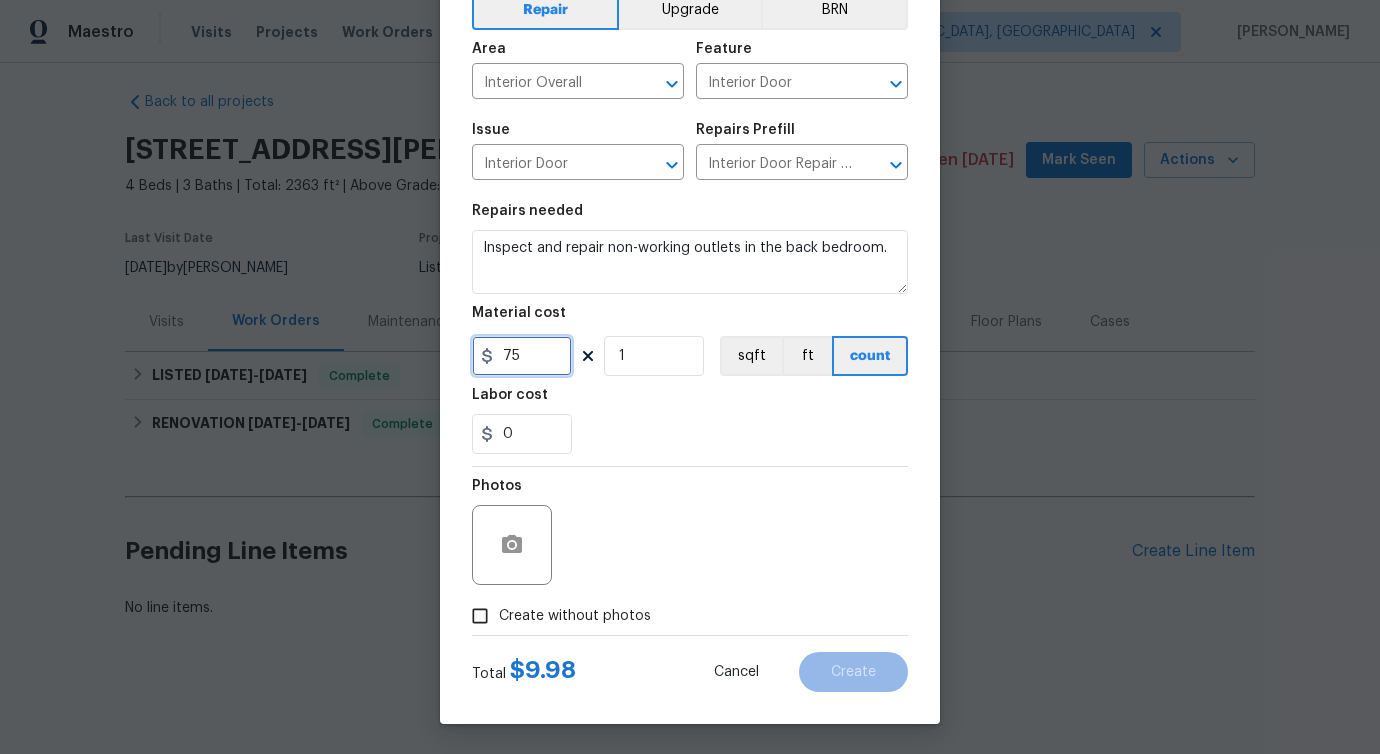 type on "75" 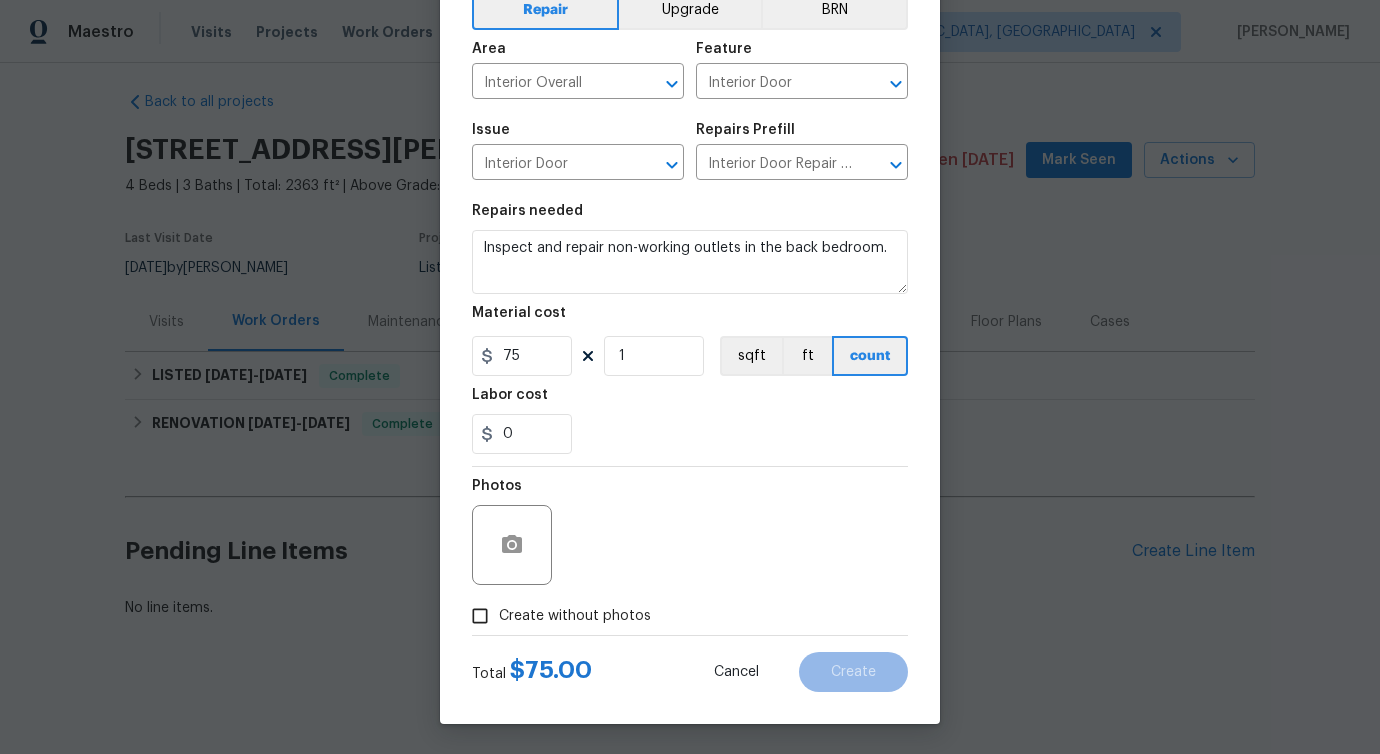 click on "Create without photos" at bounding box center [575, 616] 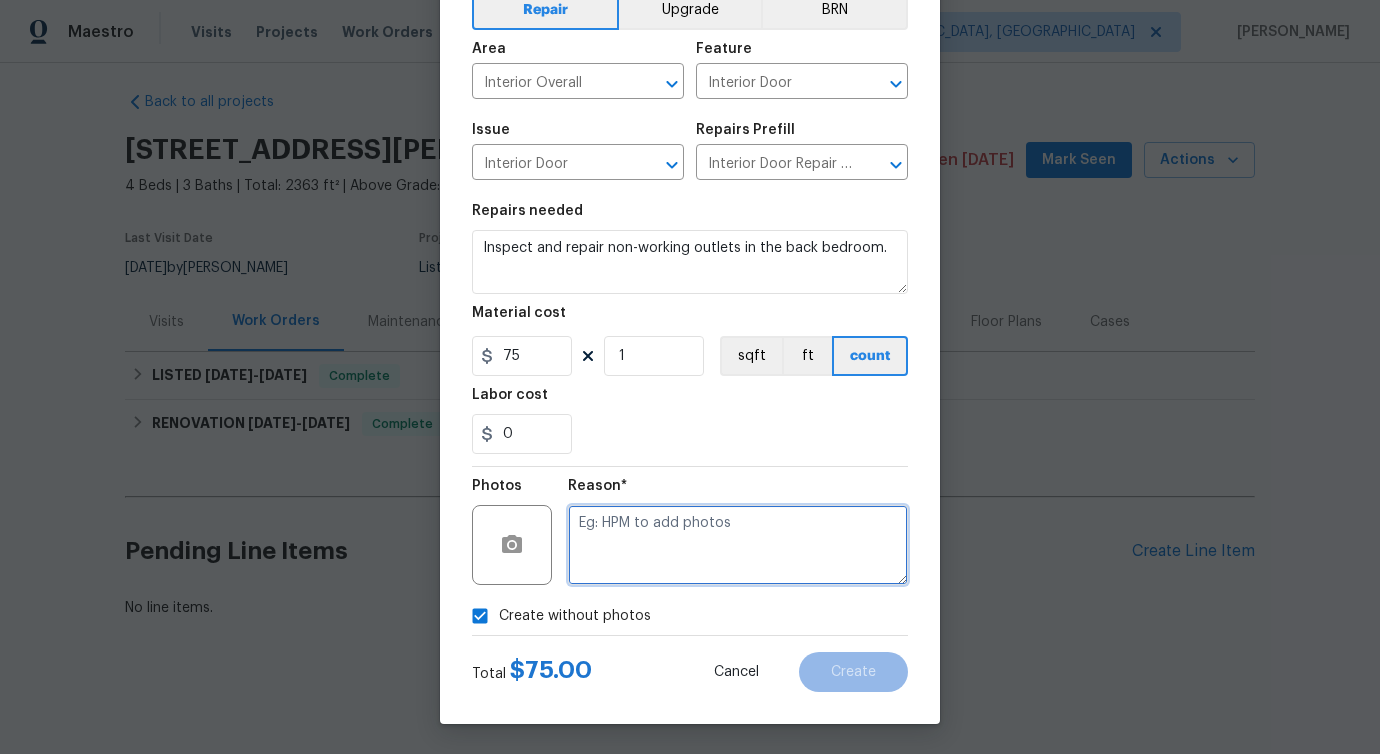 click at bounding box center [738, 545] 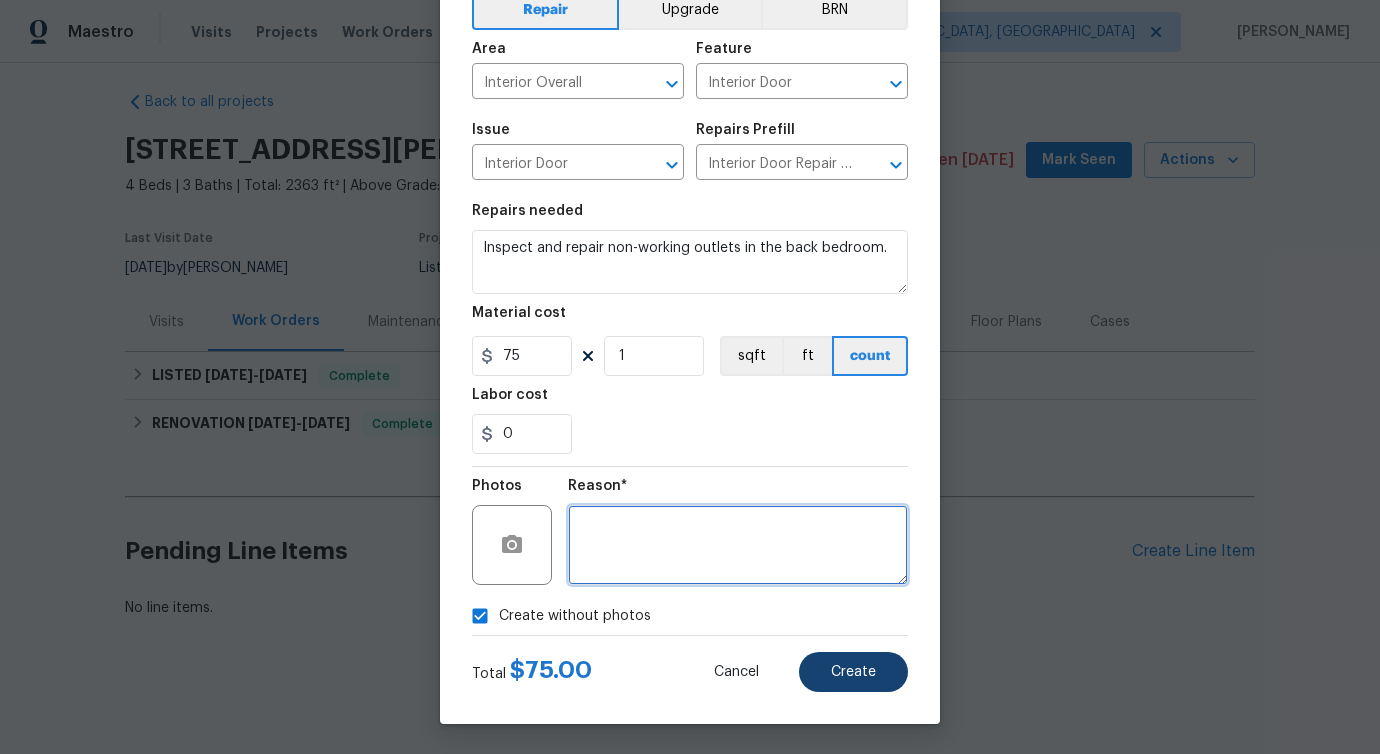 type 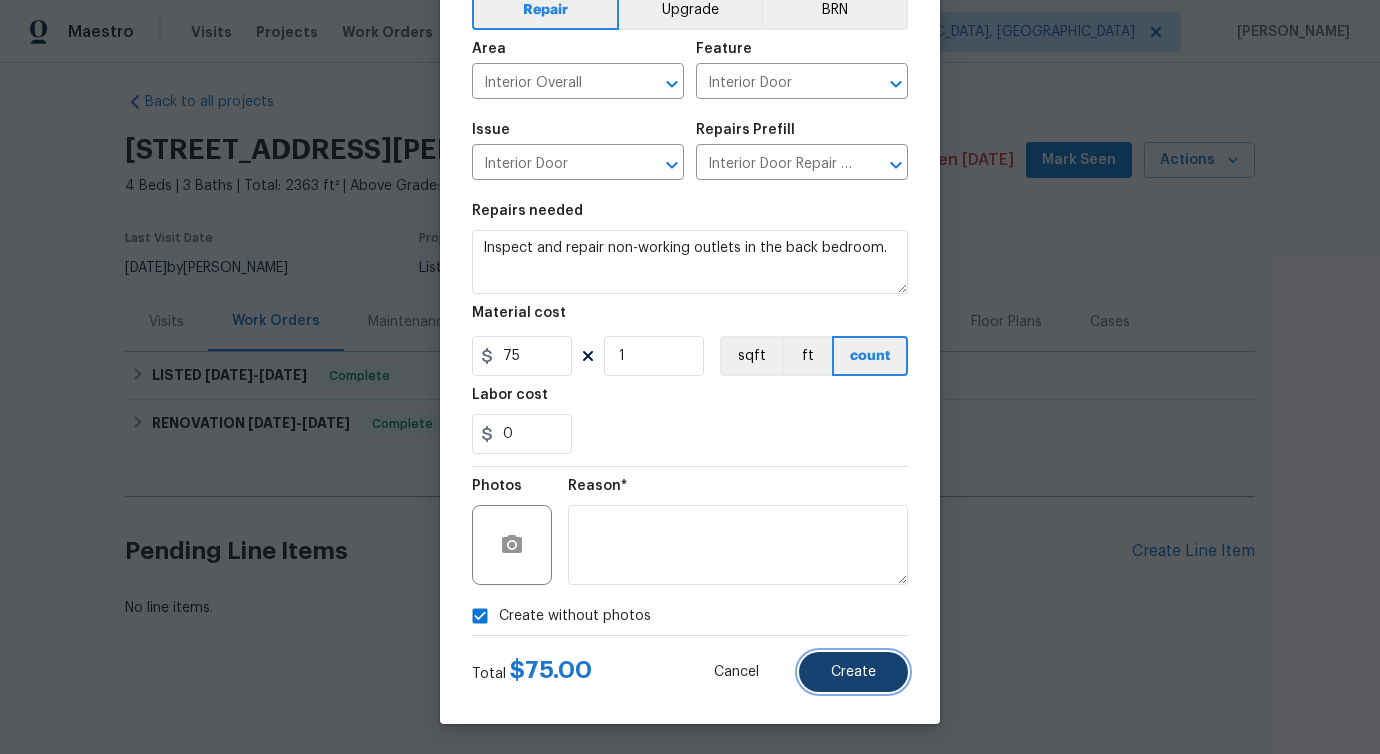 click on "Create" at bounding box center (853, 672) 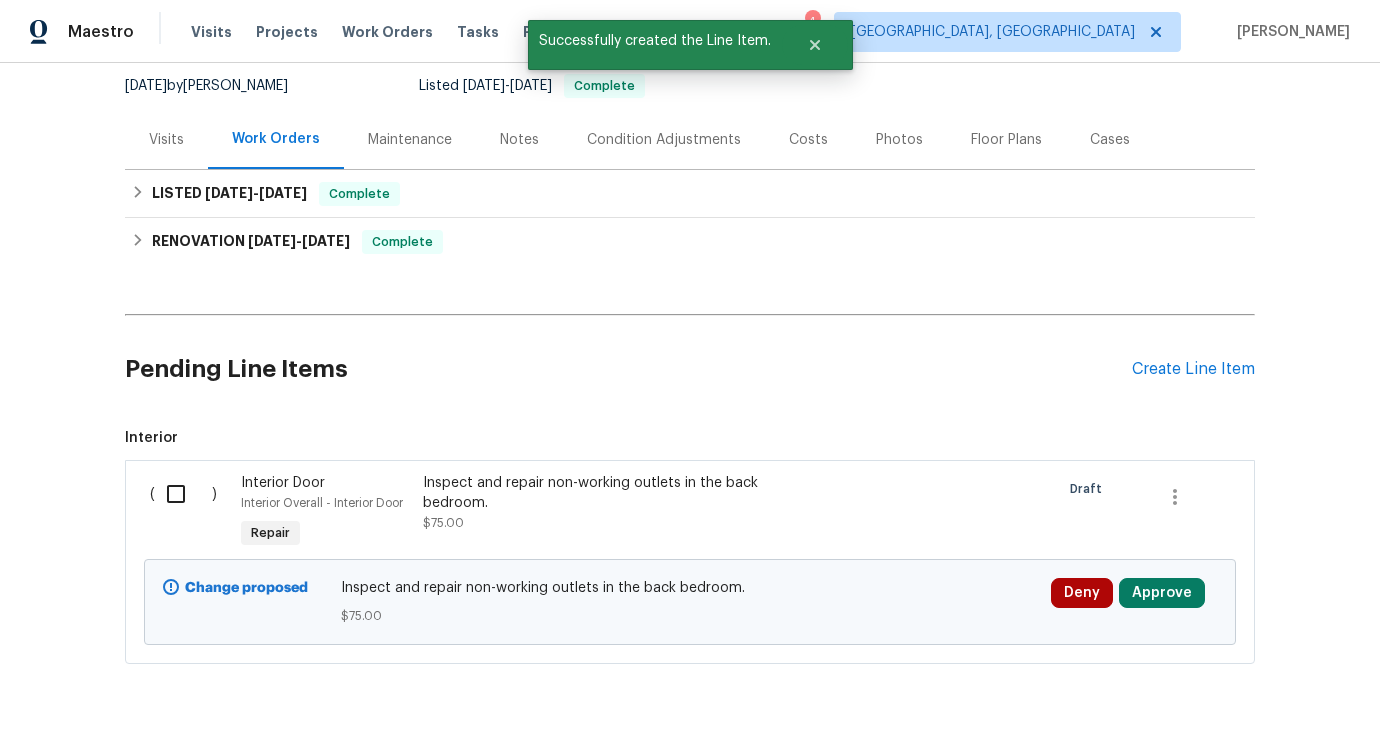 scroll, scrollTop: 254, scrollLeft: 0, axis: vertical 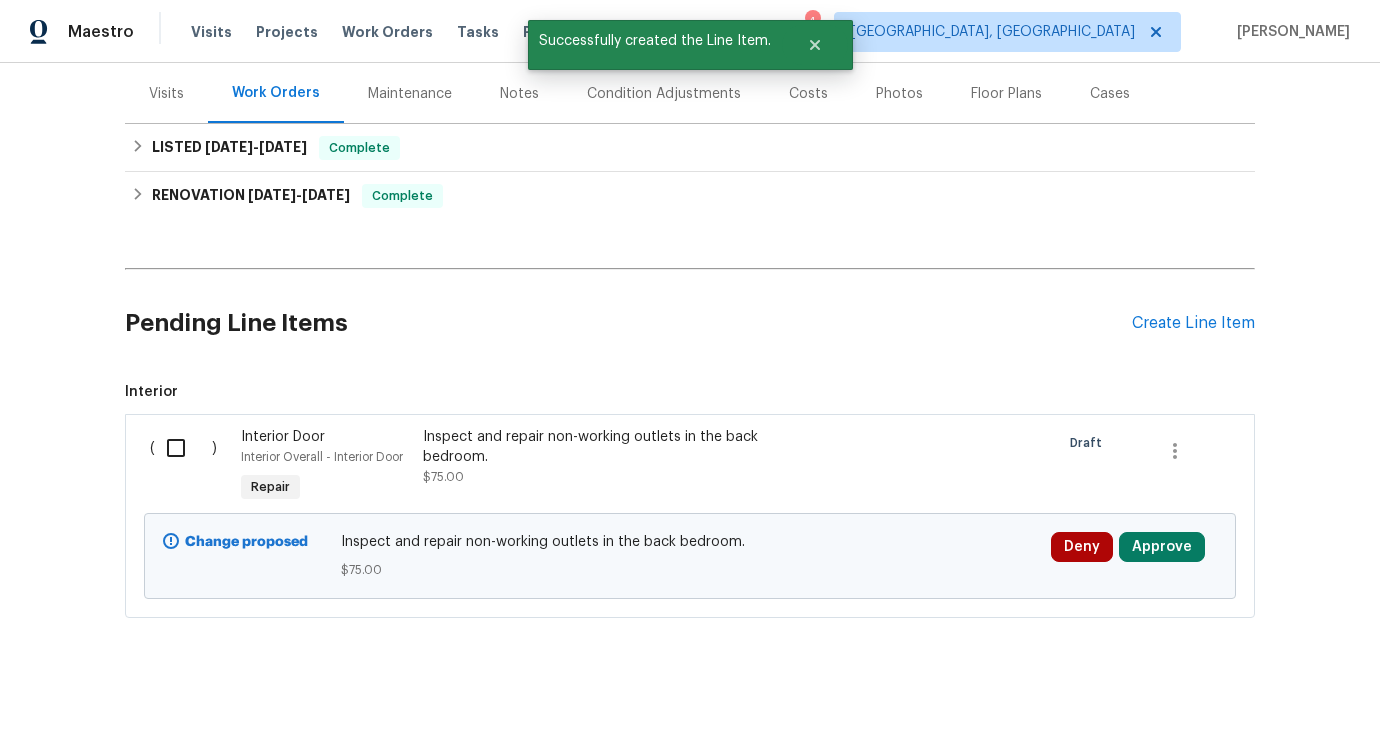 click at bounding box center [183, 448] 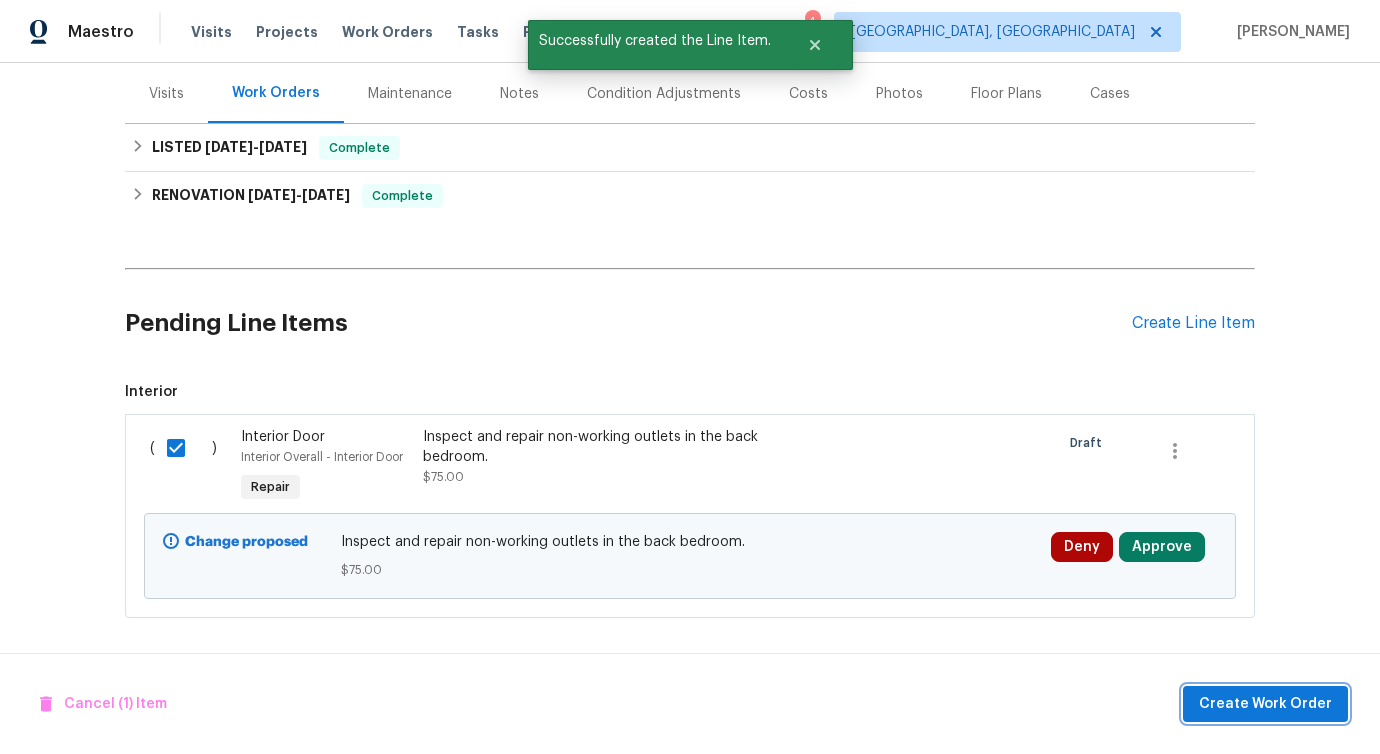 click on "Create Work Order" at bounding box center (1265, 704) 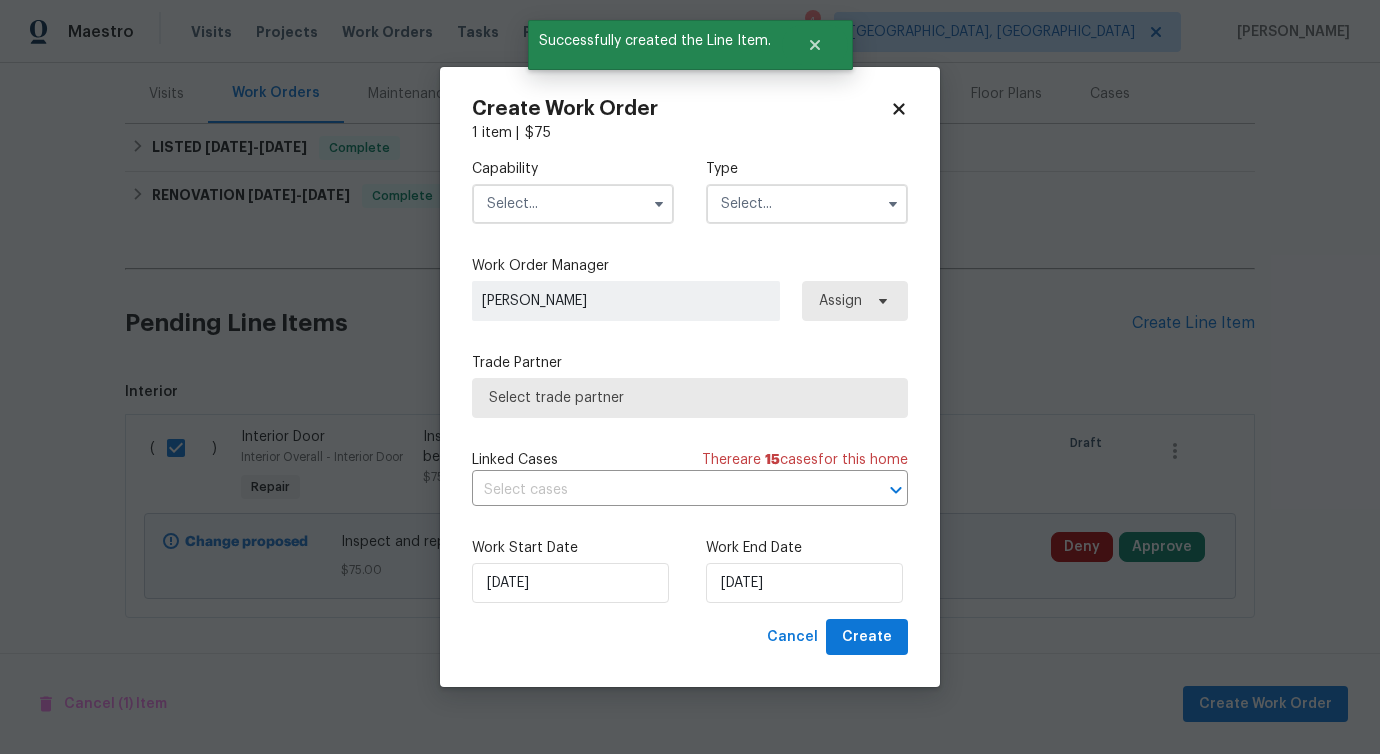 click at bounding box center [573, 204] 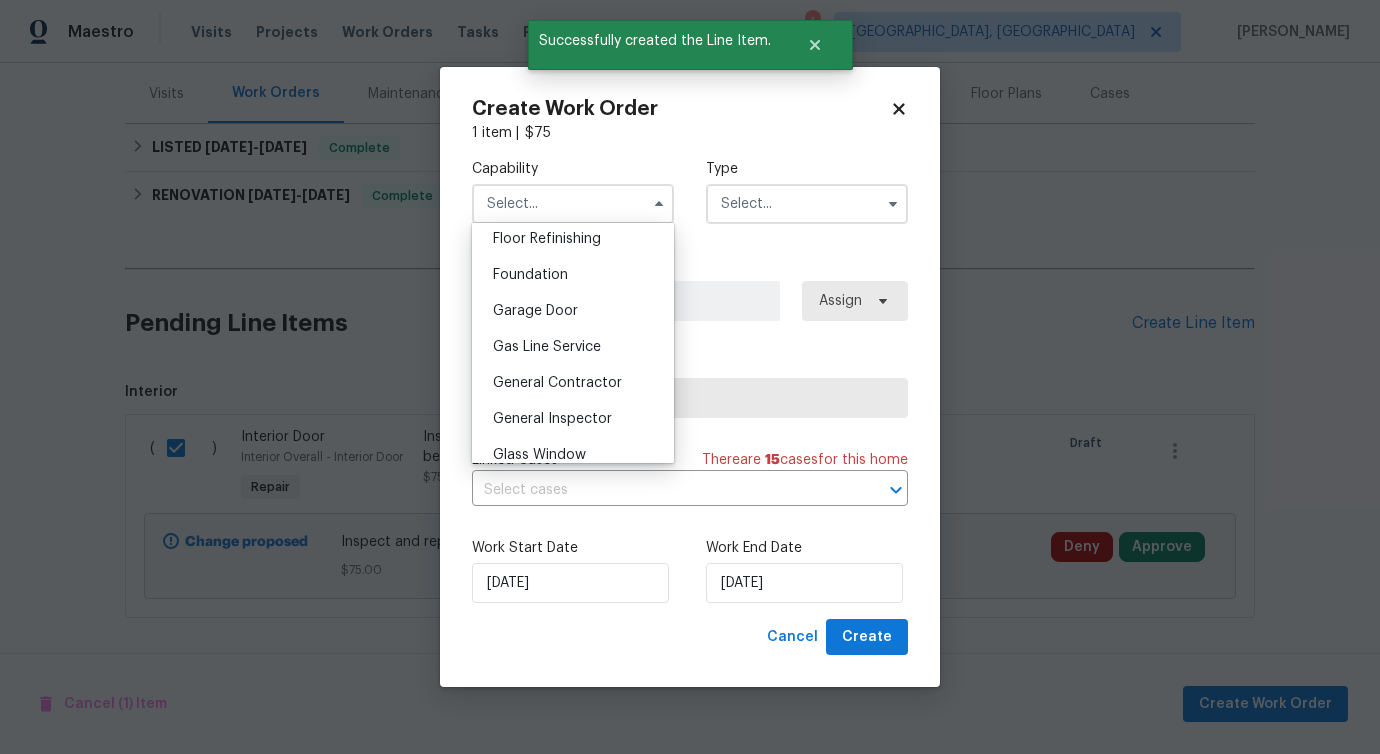 scroll, scrollTop: 978, scrollLeft: 0, axis: vertical 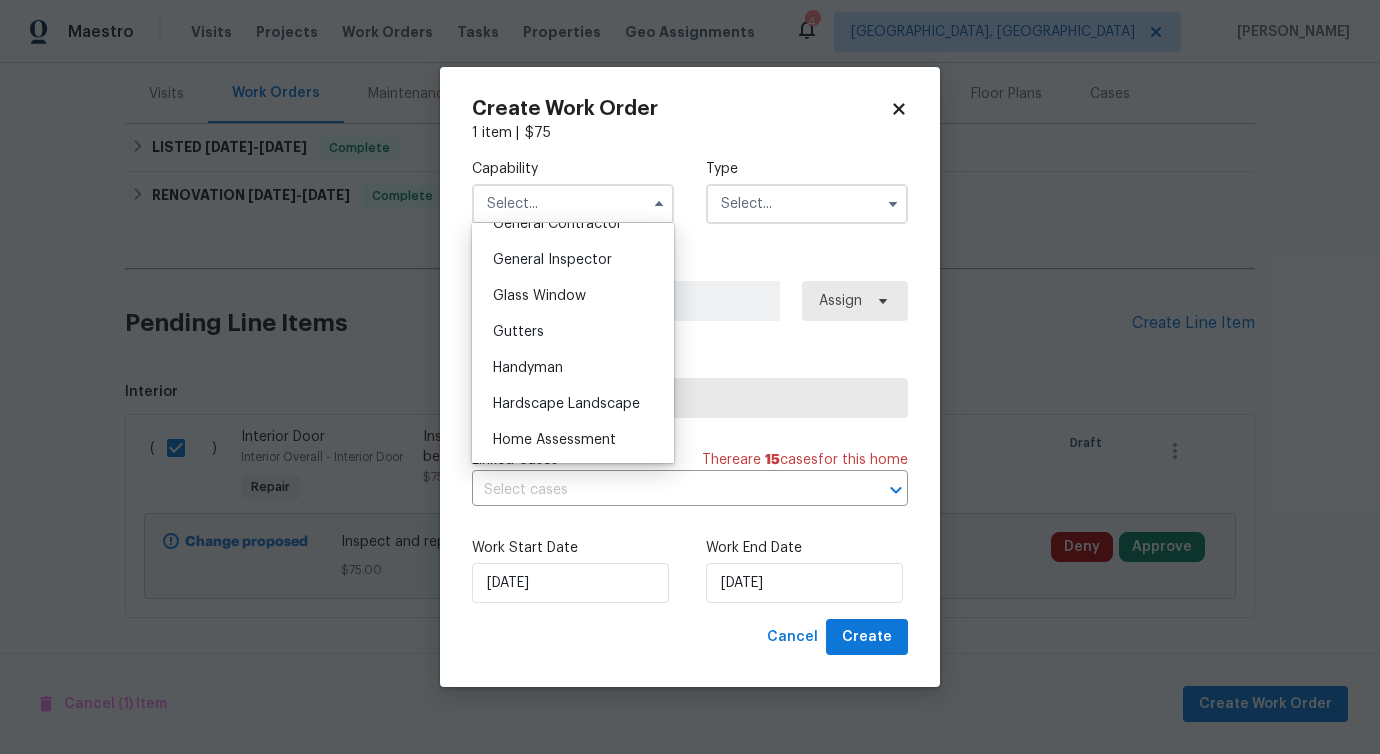 click on "Handyman" at bounding box center (573, 368) 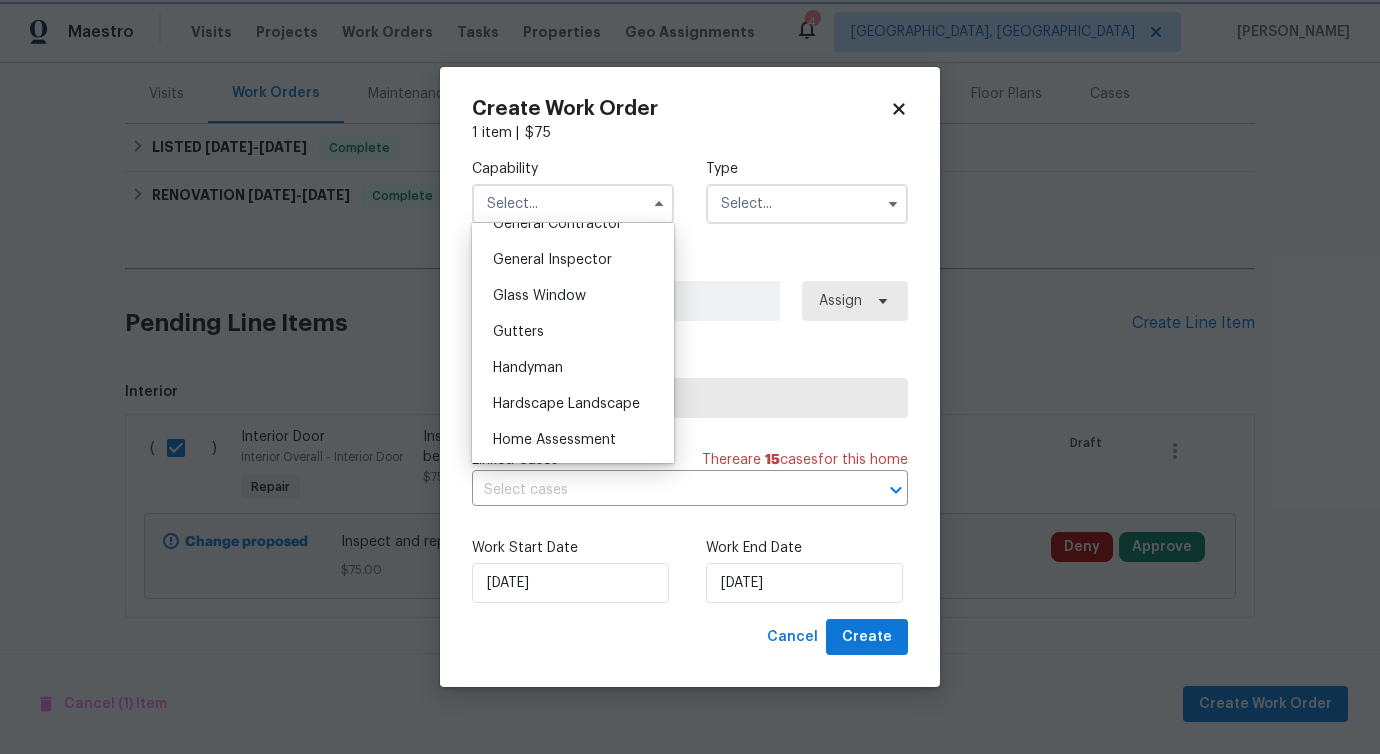 type on "Handyman" 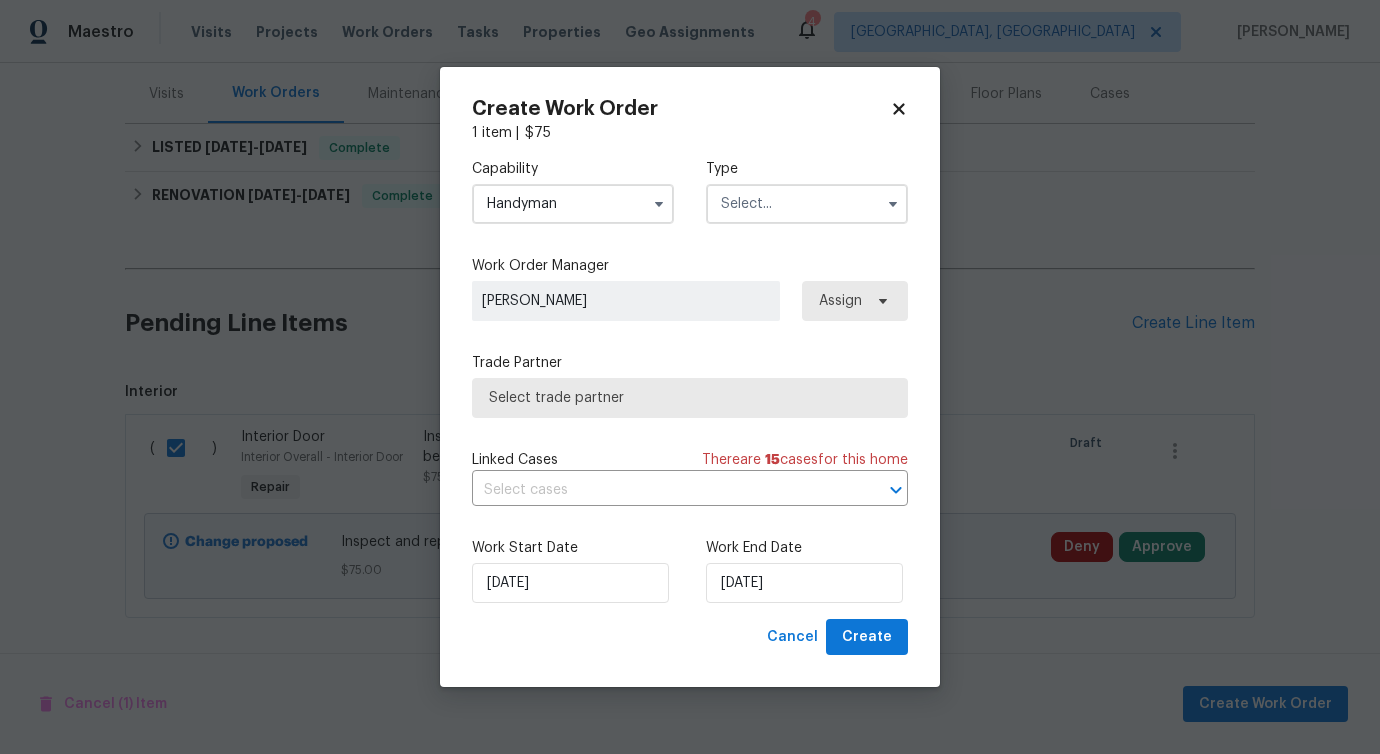 click at bounding box center [807, 204] 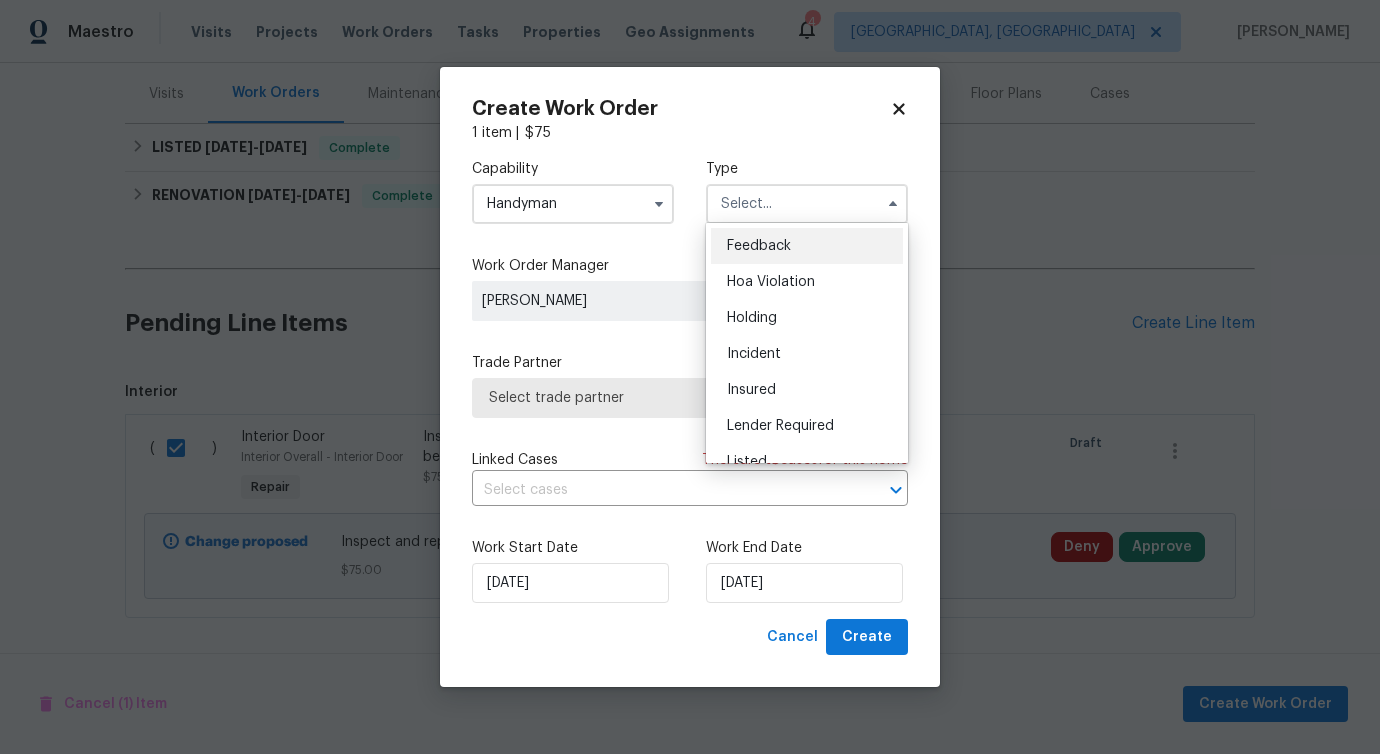 click on "Feedback" at bounding box center (759, 246) 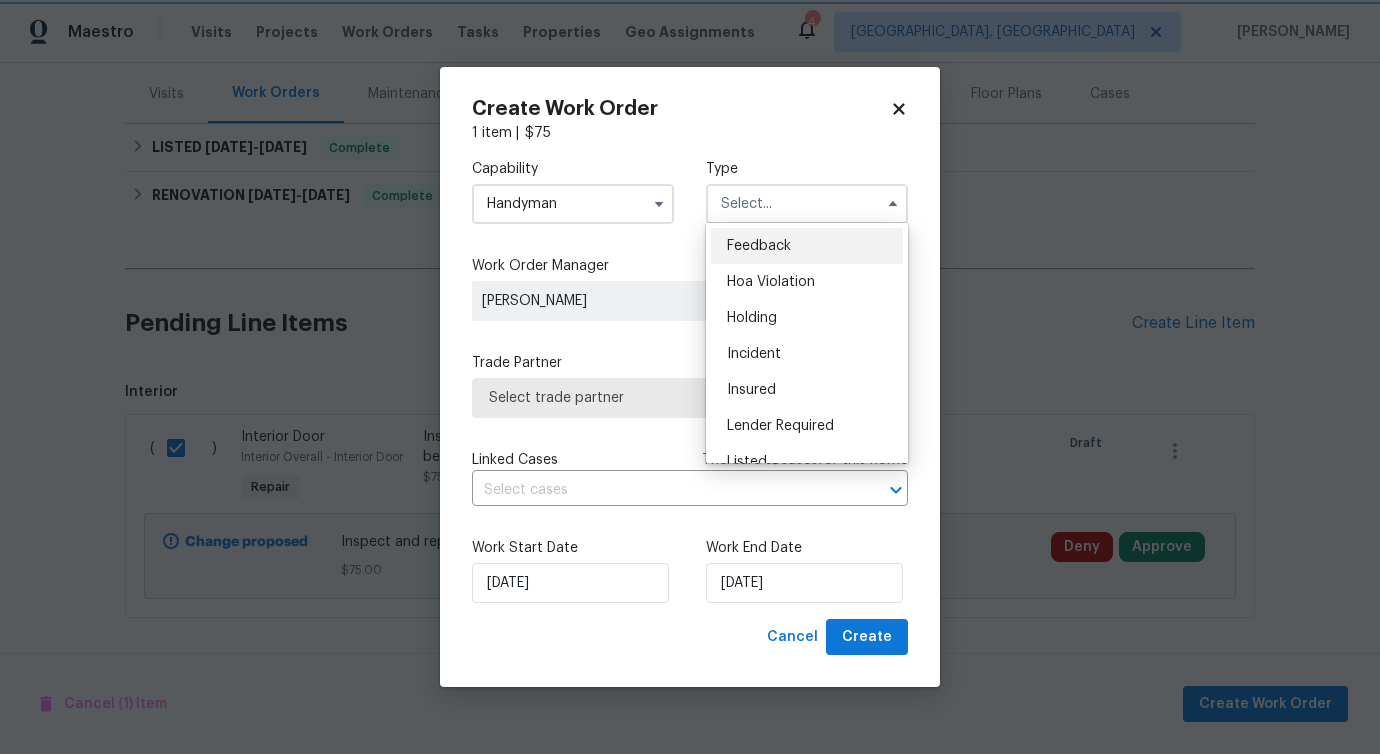 type on "Feedback" 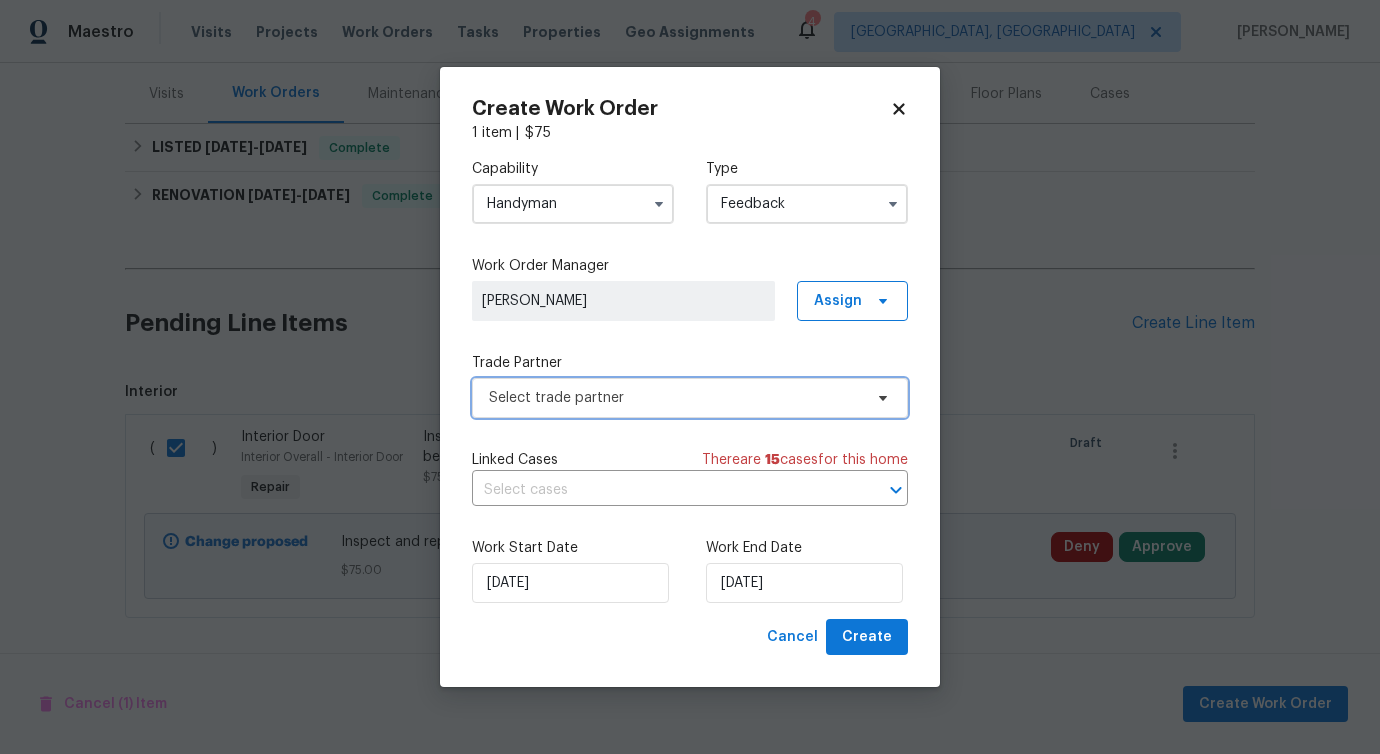 click on "Select trade partner" at bounding box center (690, 398) 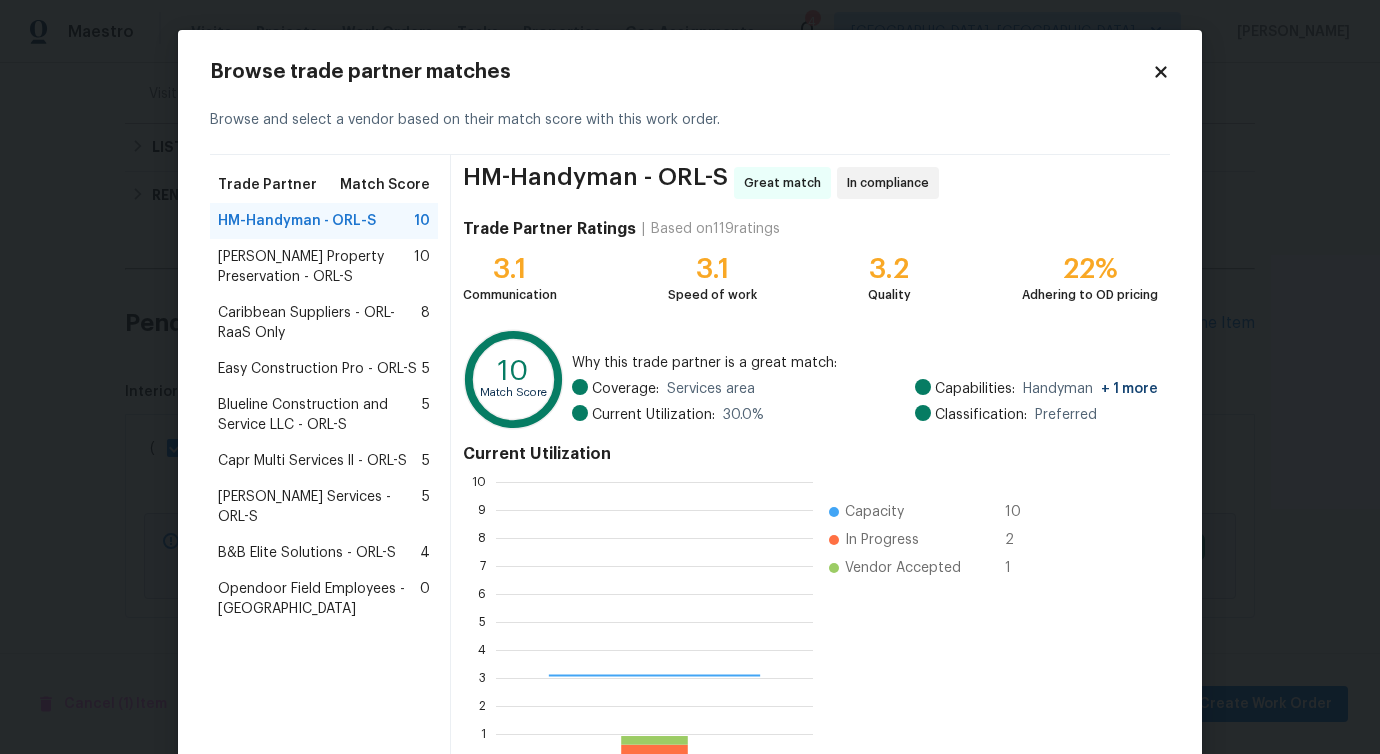 scroll, scrollTop: 2, scrollLeft: 2, axis: both 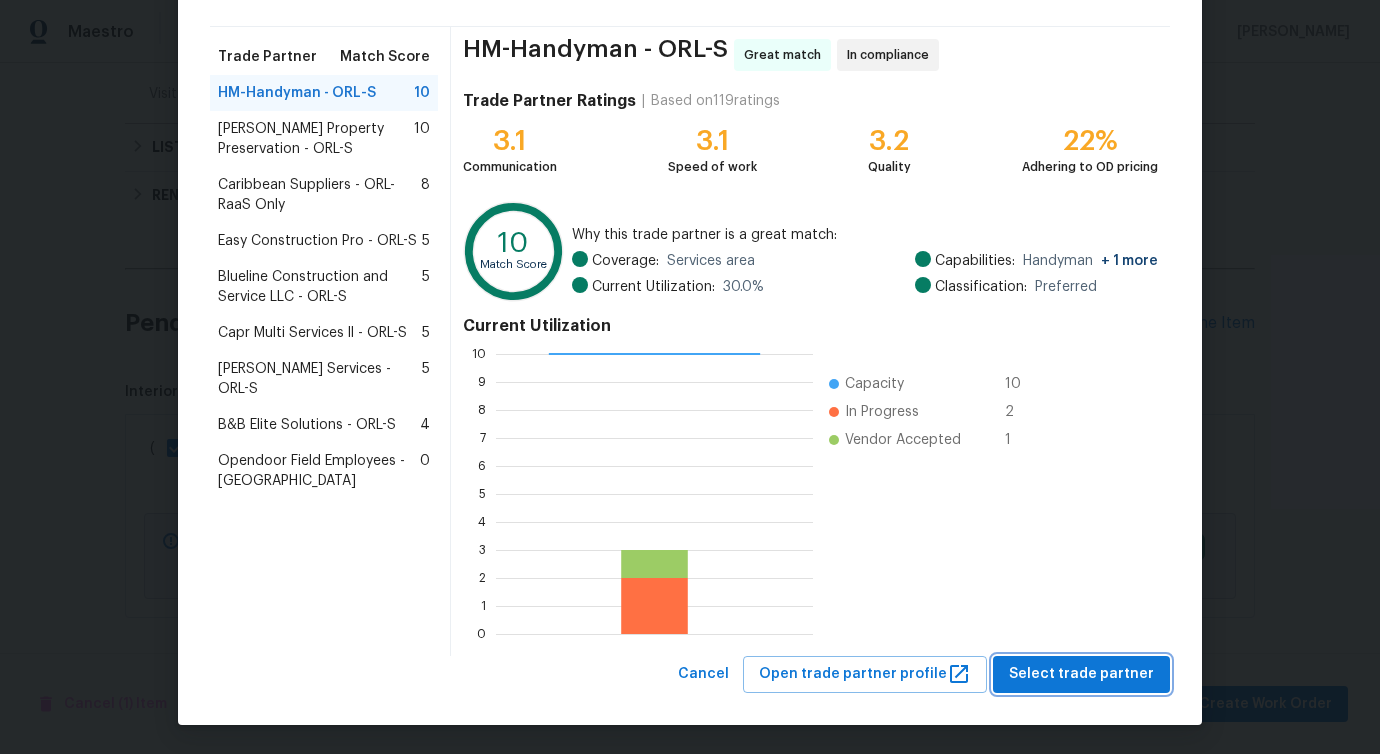 click on "Select trade partner" at bounding box center [1081, 674] 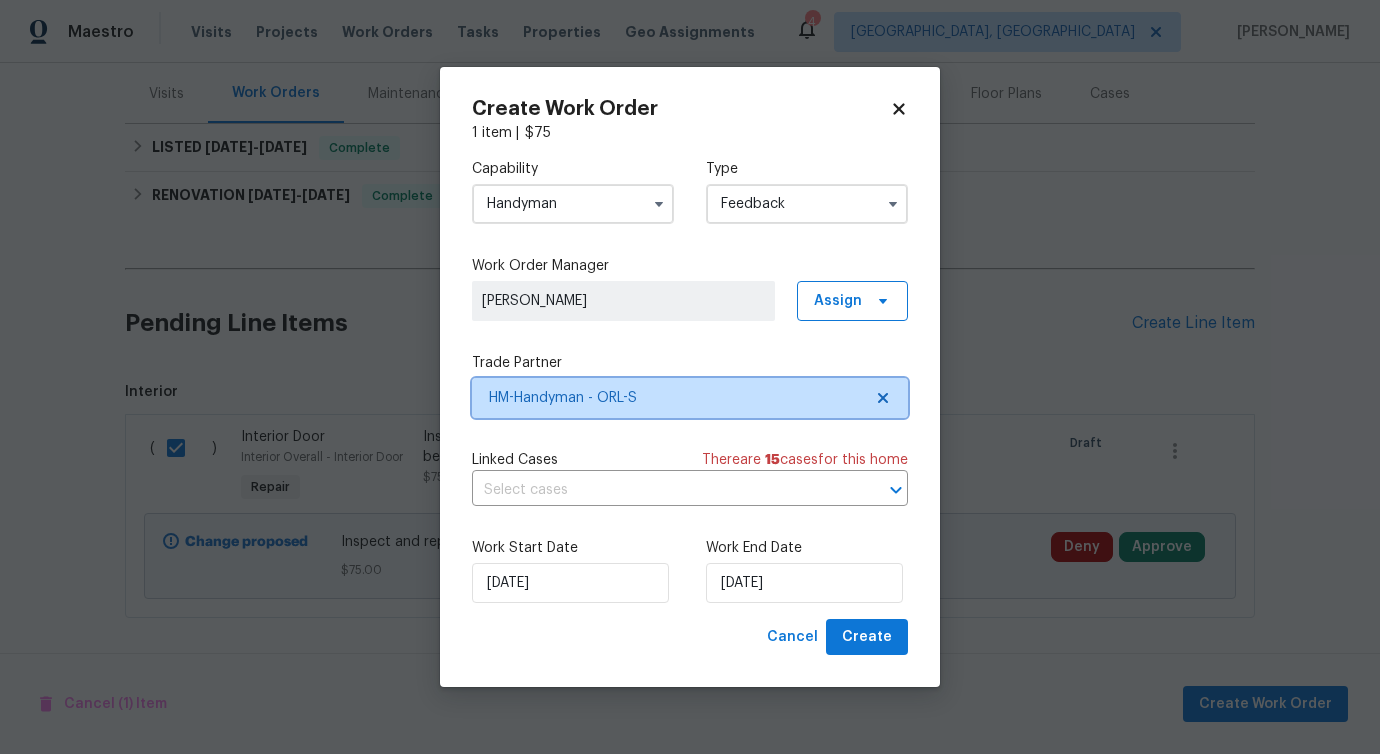 scroll, scrollTop: 0, scrollLeft: 0, axis: both 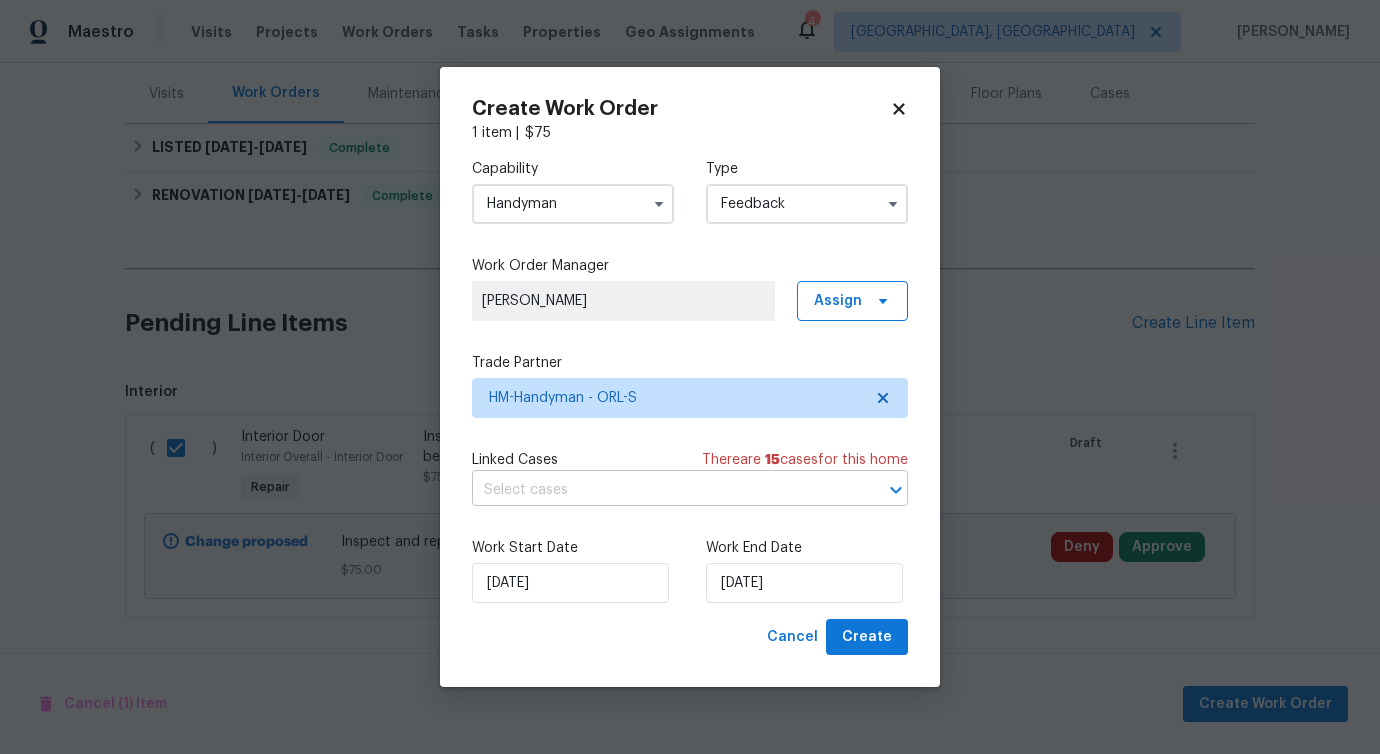 click at bounding box center (662, 490) 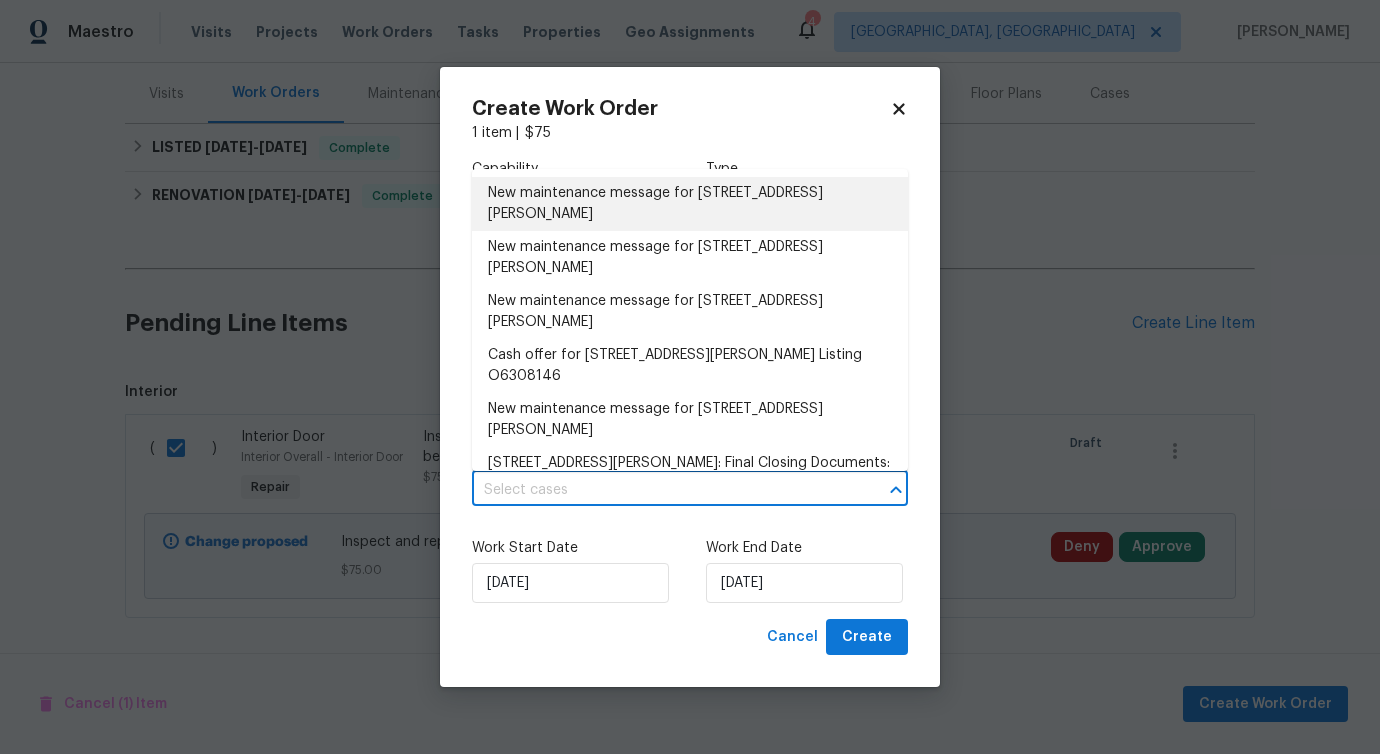 click on "New maintenance message for 68 Auberry Dr , Palm Coast, FL 32137" at bounding box center (690, 204) 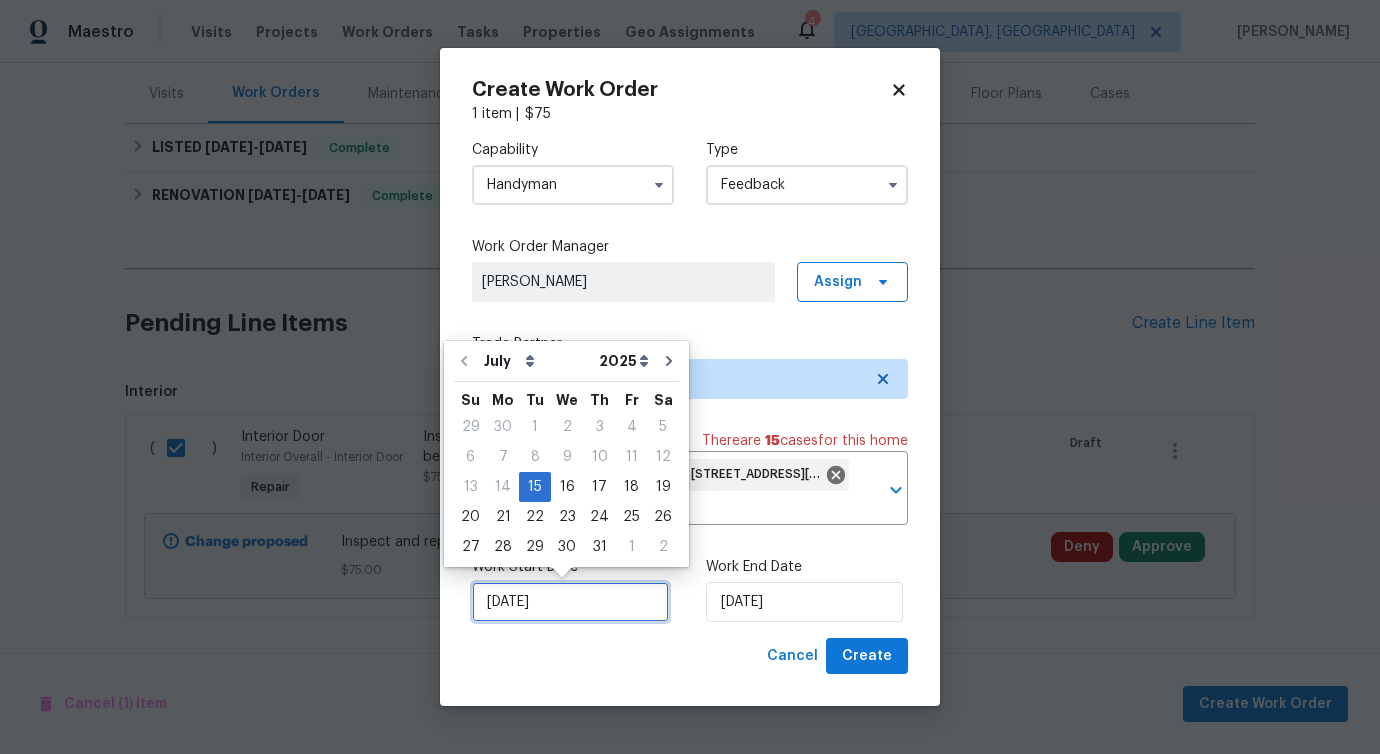 click on "[DATE]" at bounding box center [570, 602] 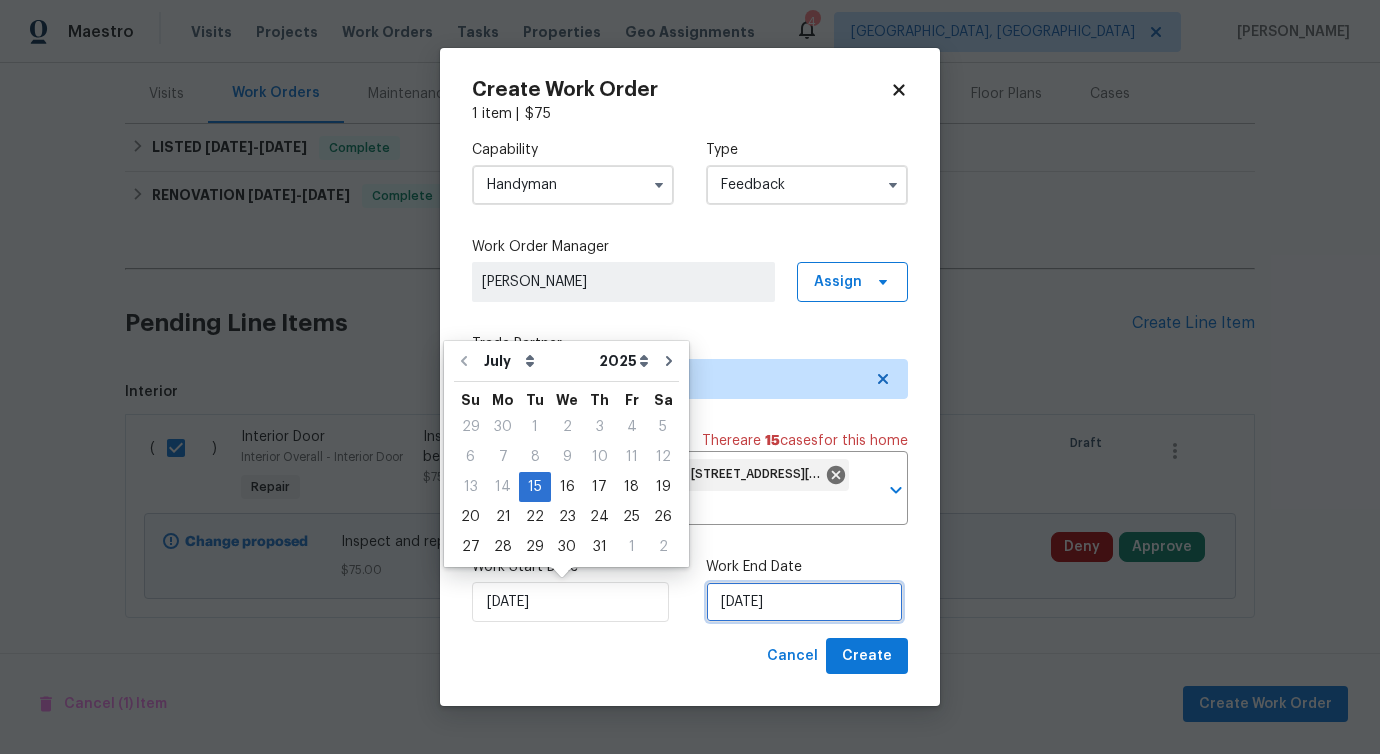 click on "[DATE]" at bounding box center [804, 602] 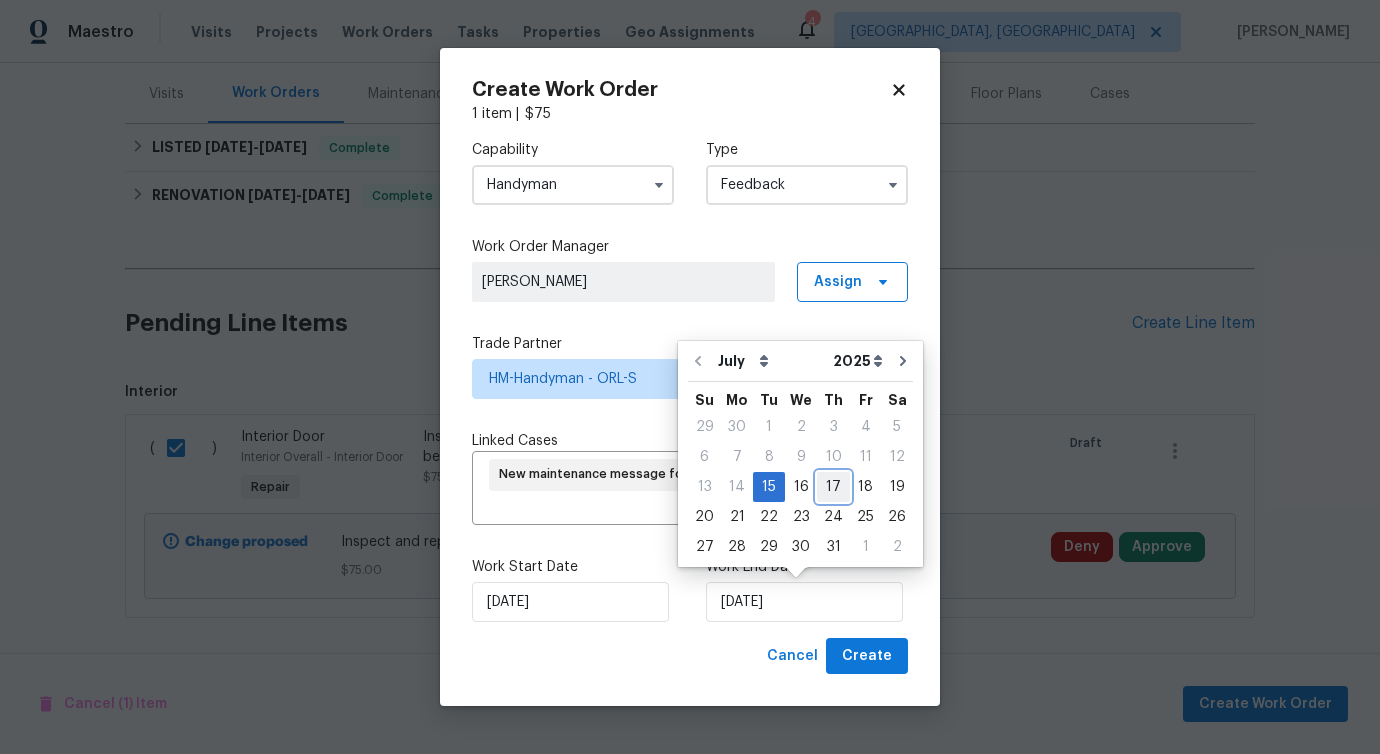 click on "17" at bounding box center [833, 487] 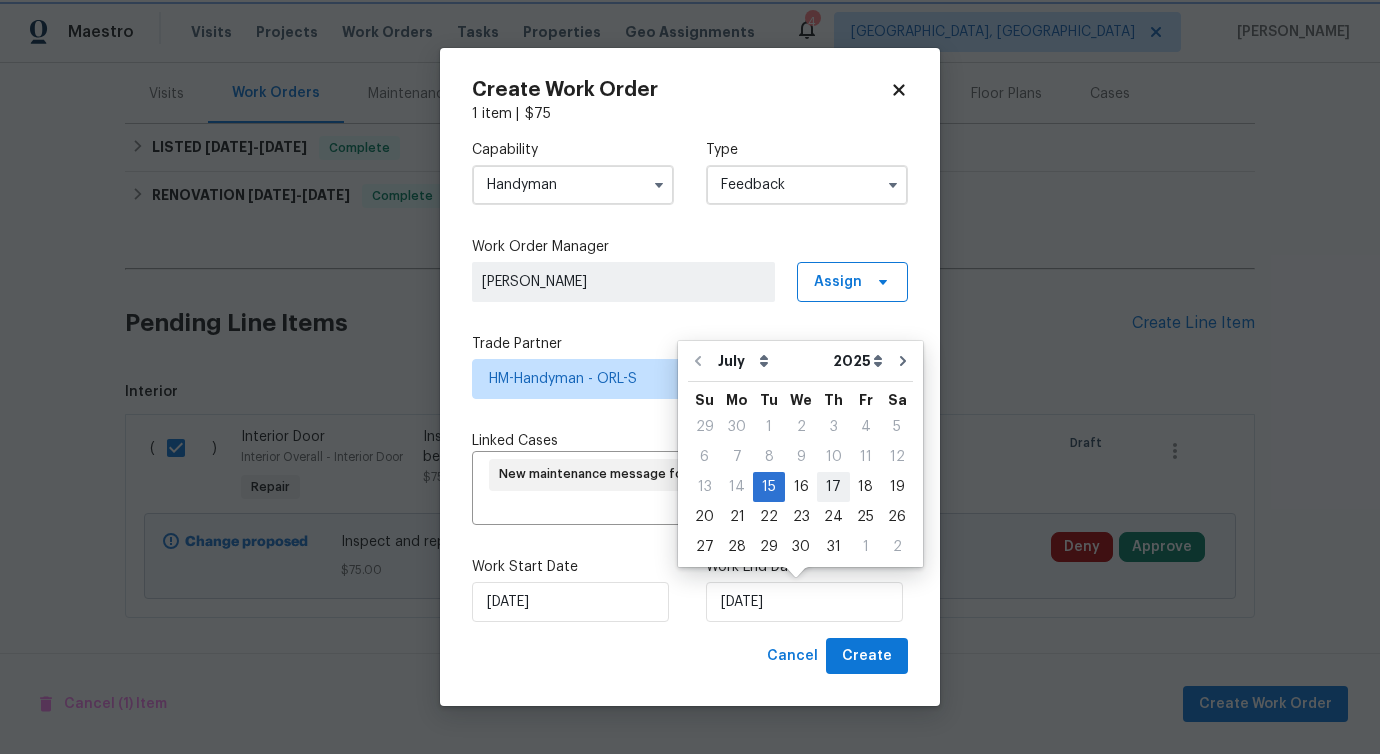 type on "7/17/2025" 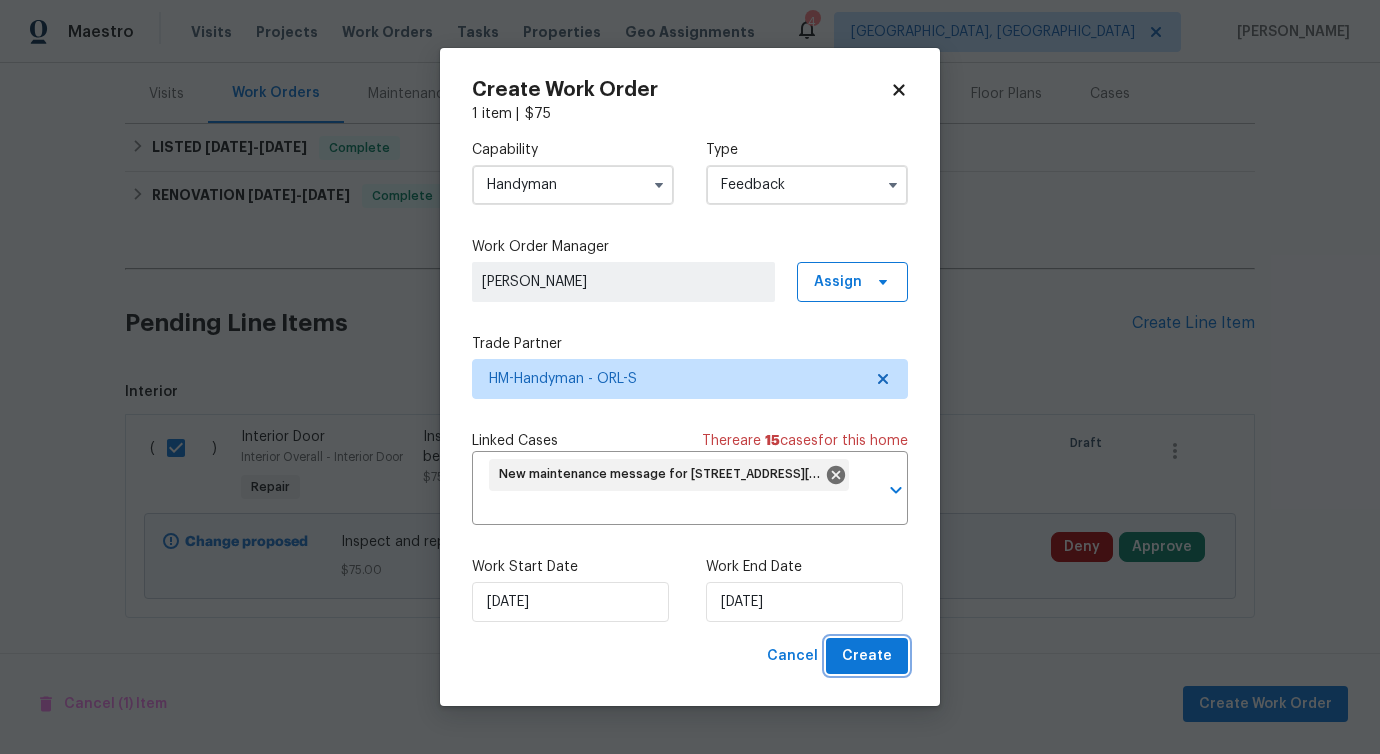 click on "Create" at bounding box center [867, 656] 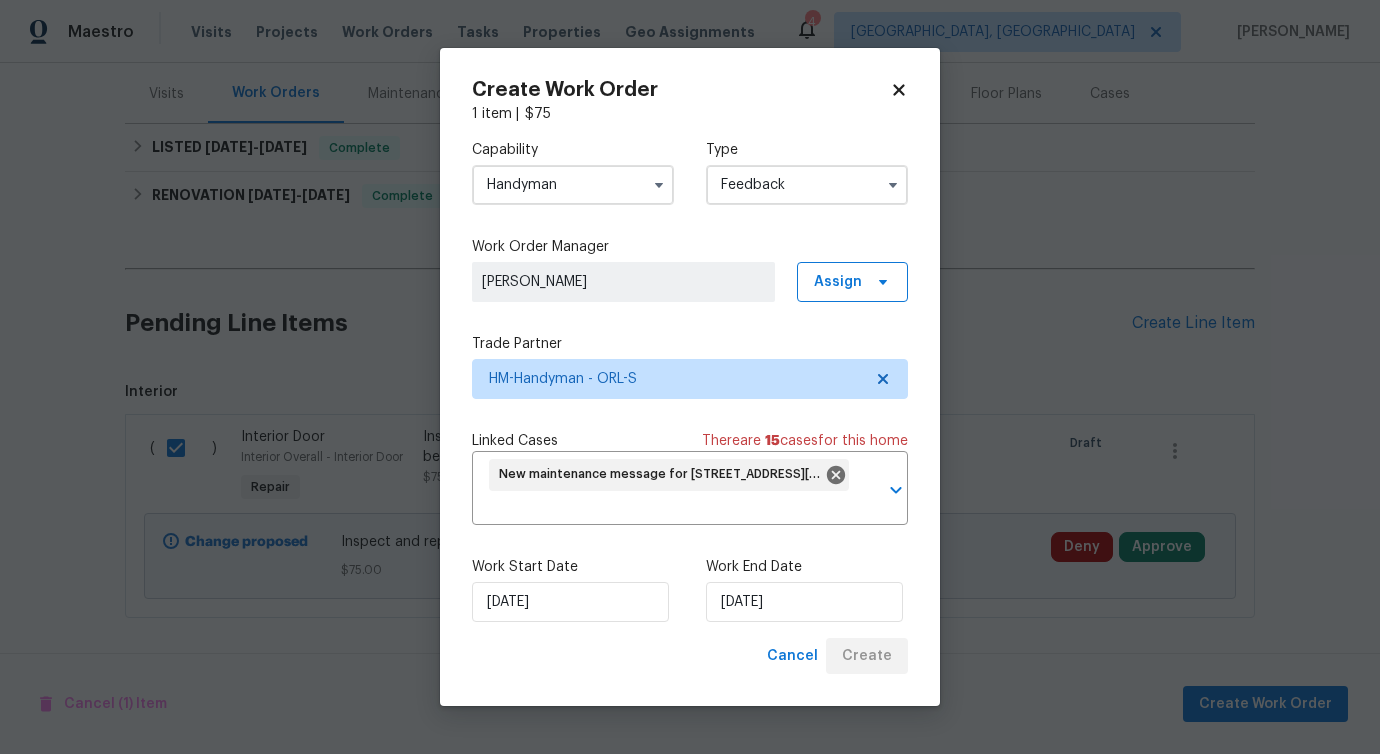 checkbox on "false" 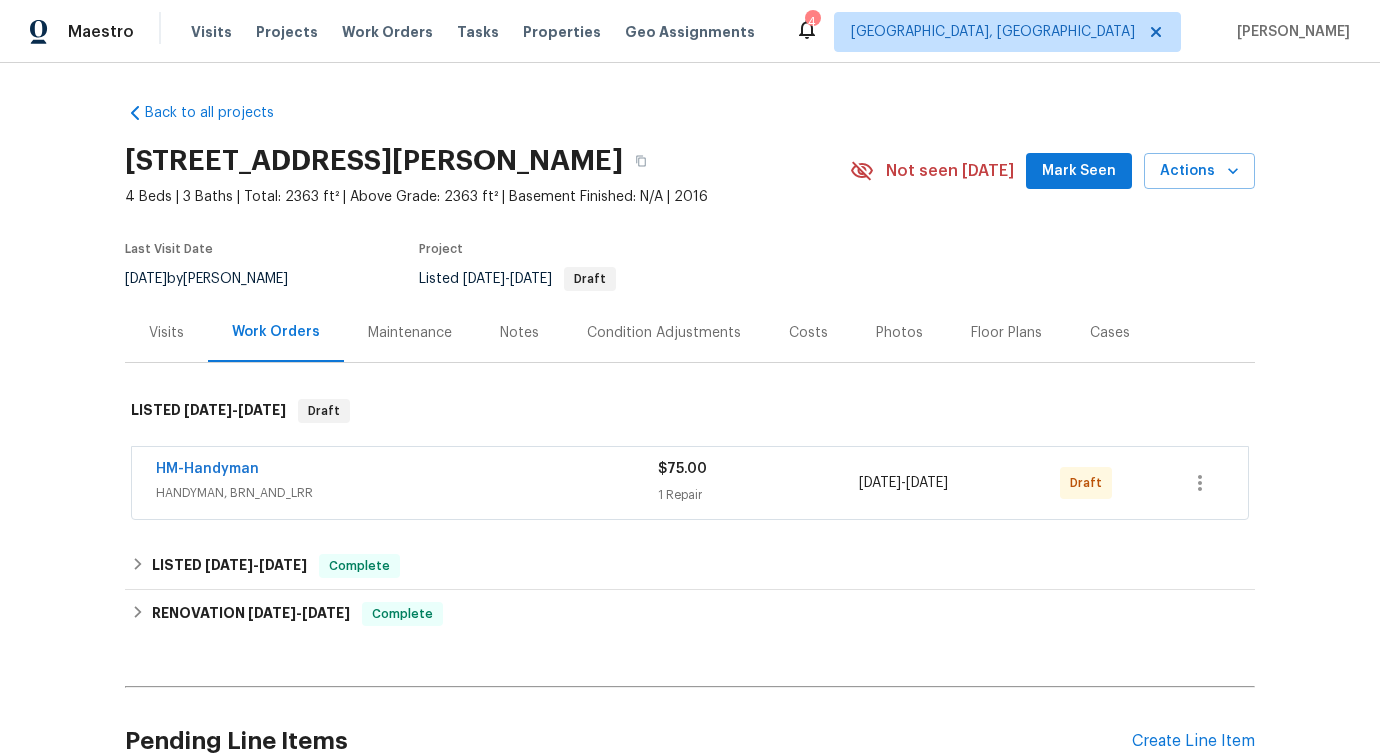 scroll, scrollTop: 0, scrollLeft: 0, axis: both 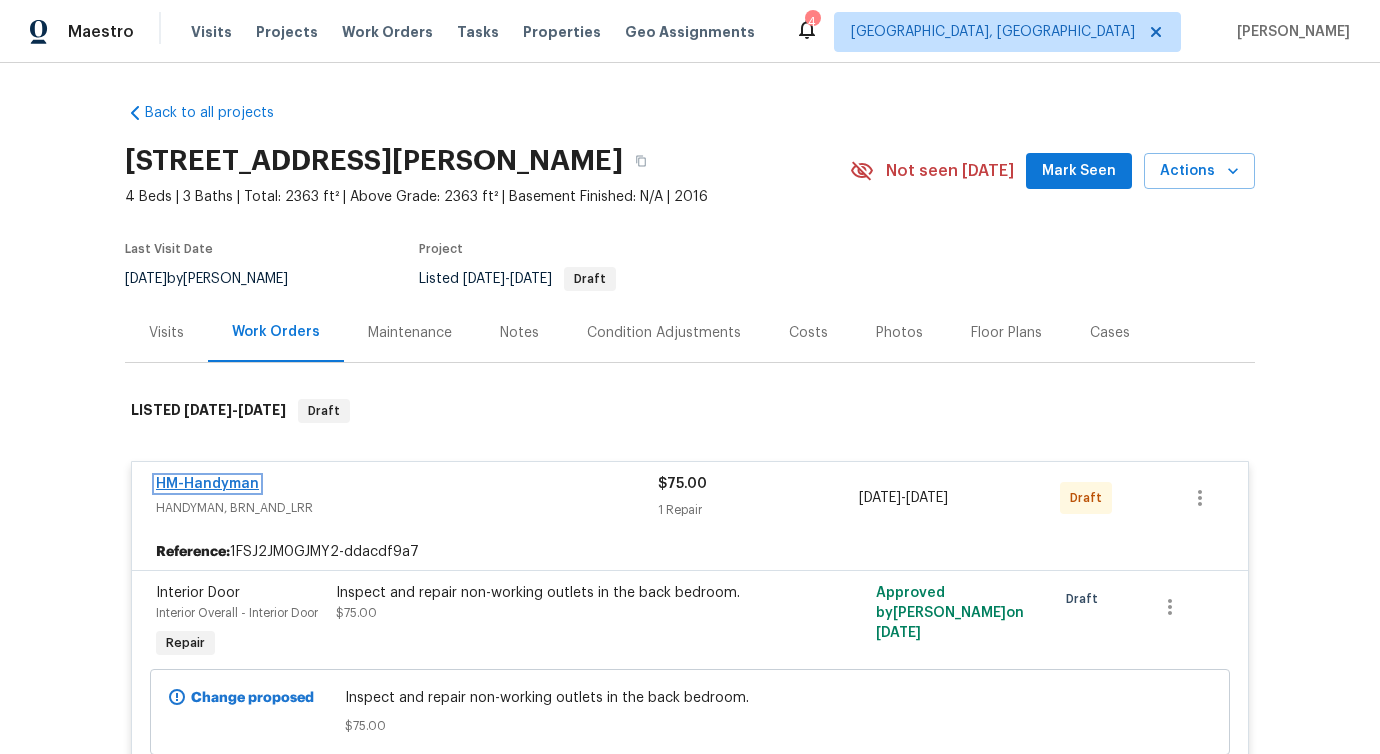 click on "HM-Handyman" at bounding box center (207, 484) 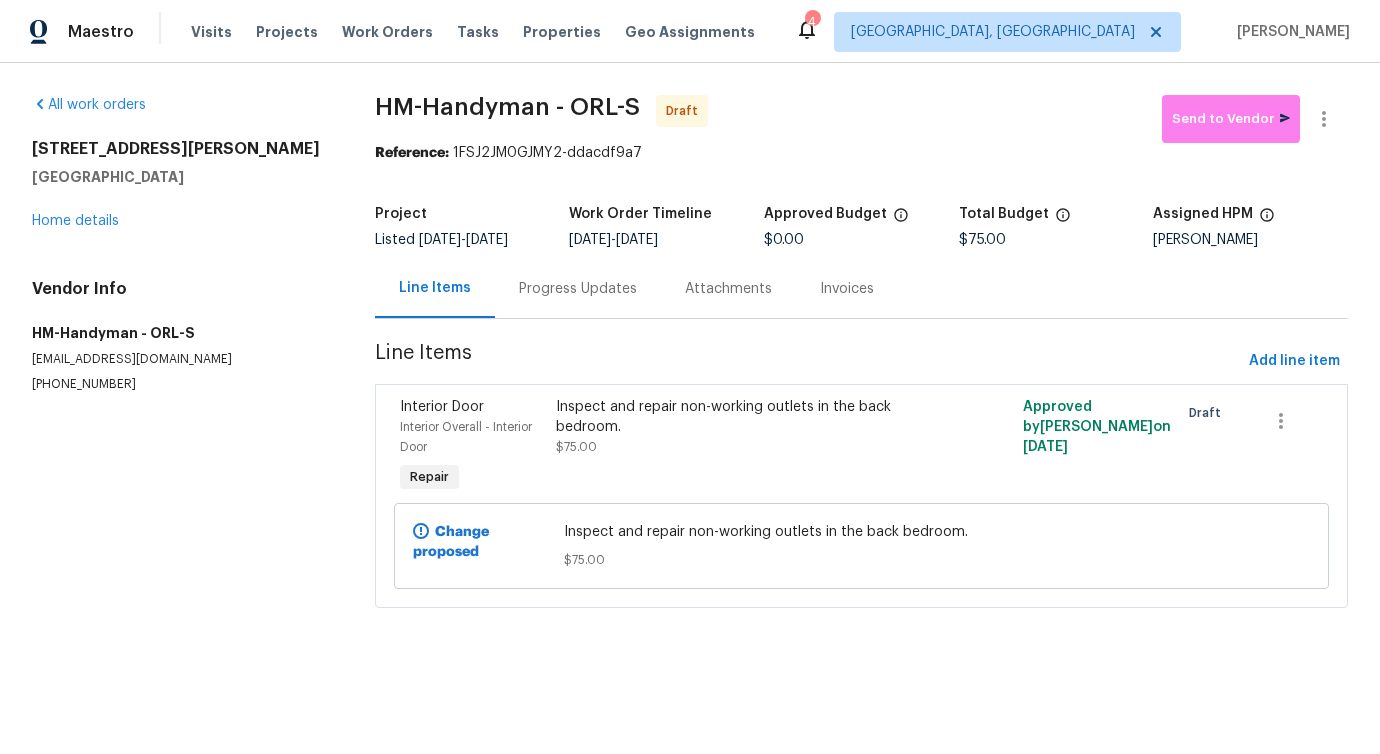 click on "Progress Updates" at bounding box center [578, 289] 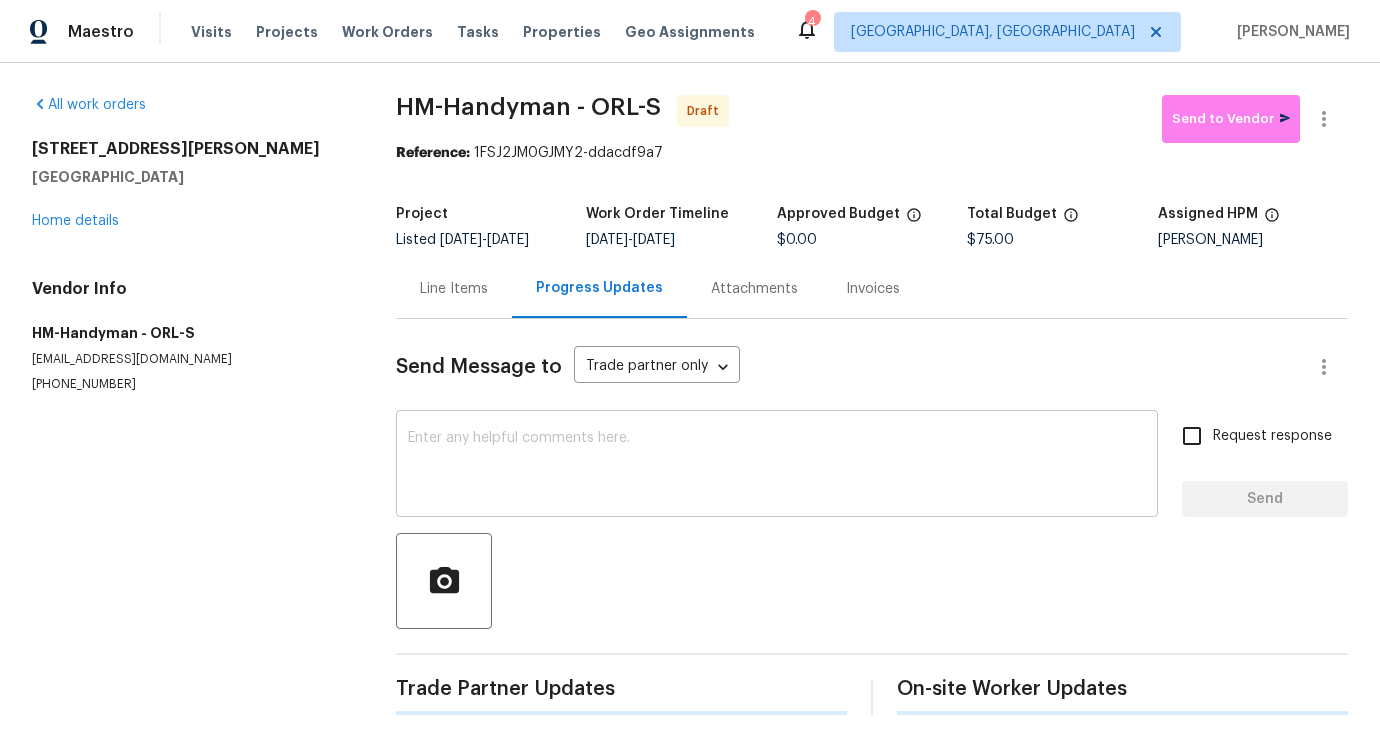 click on "x ​" at bounding box center (777, 466) 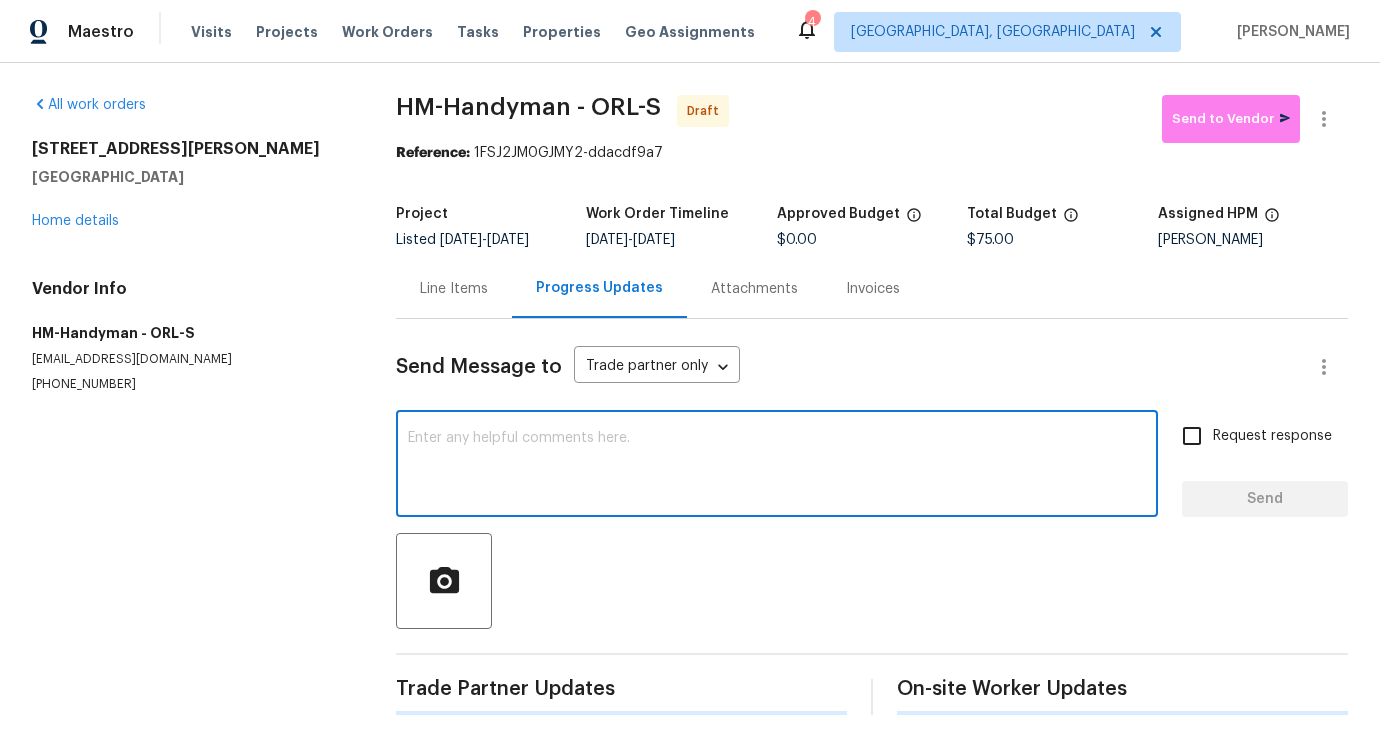 paste on "Hi, this is [PERSON_NAME] with Opendoor. I’m confirming you received the WO for the property at (Address). Please review and accept the WO within 24 hours and provide a schedule date. Please disregard the contact information for the HPM included in the WO. Our Centralised LWO Team is responsible for Listed WOs." 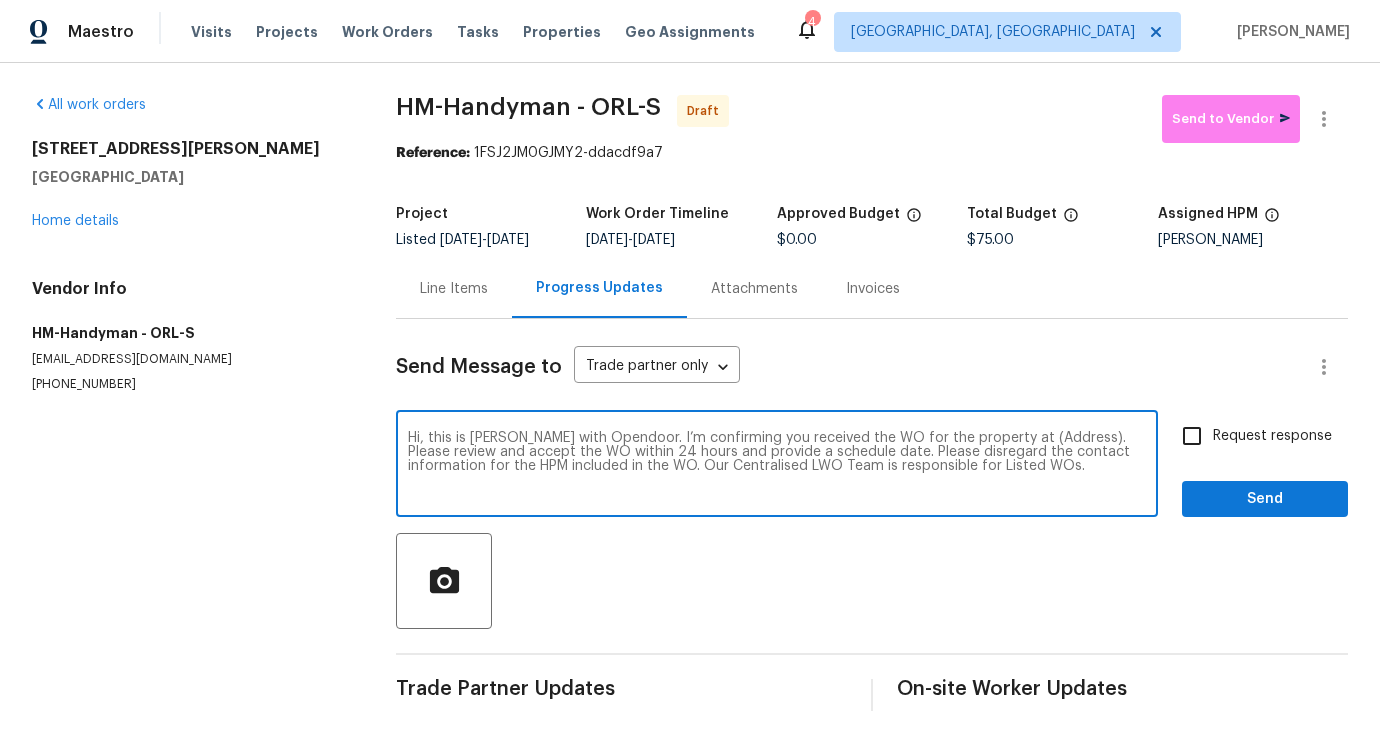 click on "Hi, this is [PERSON_NAME] with Opendoor. I’m confirming you received the WO for the property at (Address). Please review and accept the WO within 24 hours and provide a schedule date. Please disregard the contact information for the HPM included in the WO. Our Centralised LWO Team is responsible for Listed WOs." at bounding box center [777, 466] 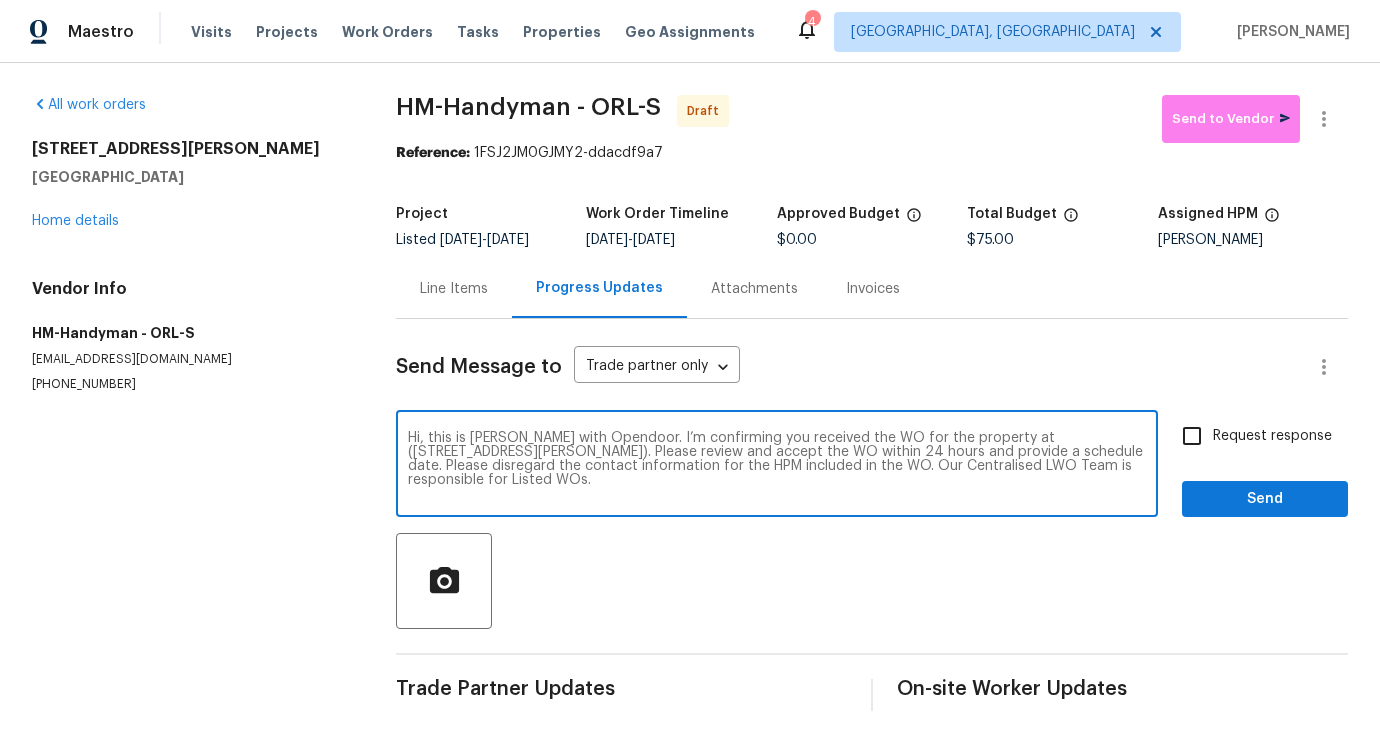 type on "Hi, this is Pavithra with Opendoor. I’m confirming you received the WO for the property at (68 Auberry Dr, Palm Coast, FL 32137). Please review and accept the WO within 24 hours and provide a schedule date. Please disregard the contact information for the HPM included in the WO. Our Centralised LWO Team is responsible for Listed WOs." 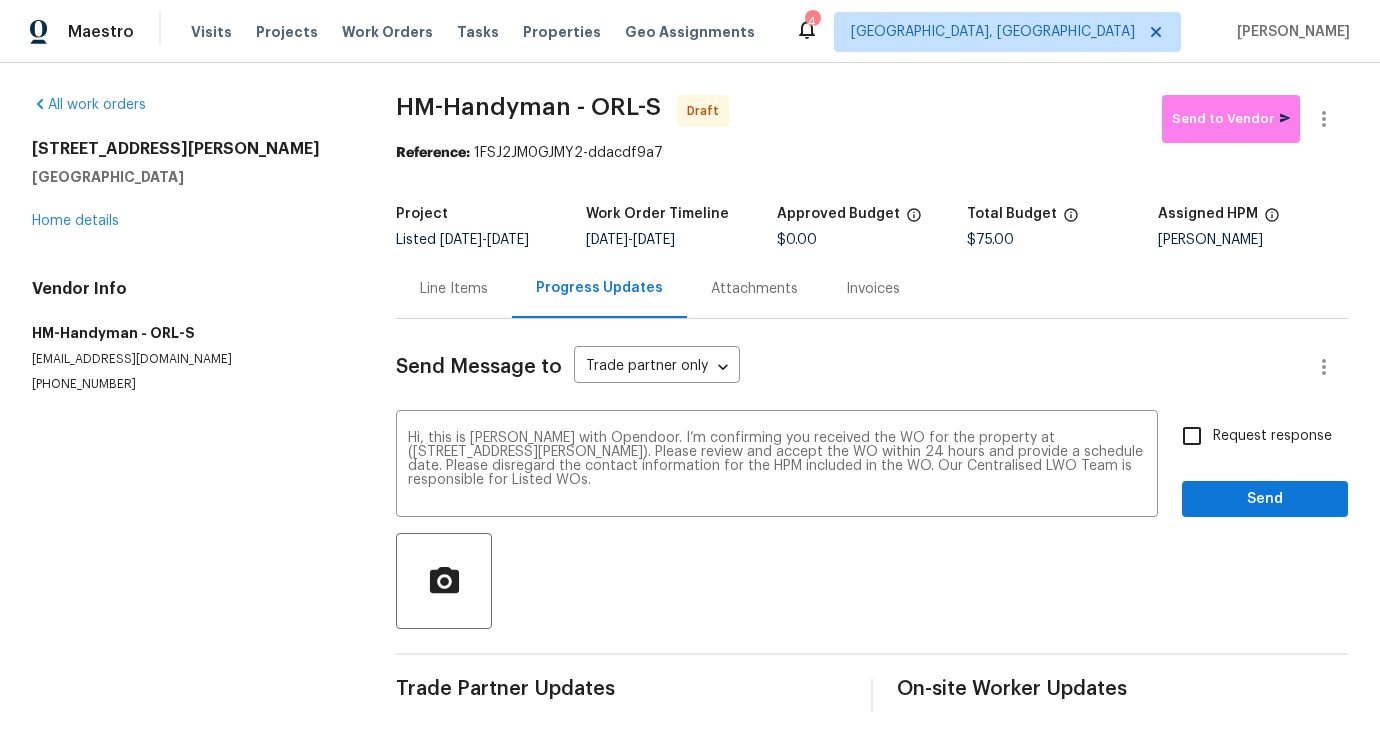 click on "Request response" at bounding box center [1272, 436] 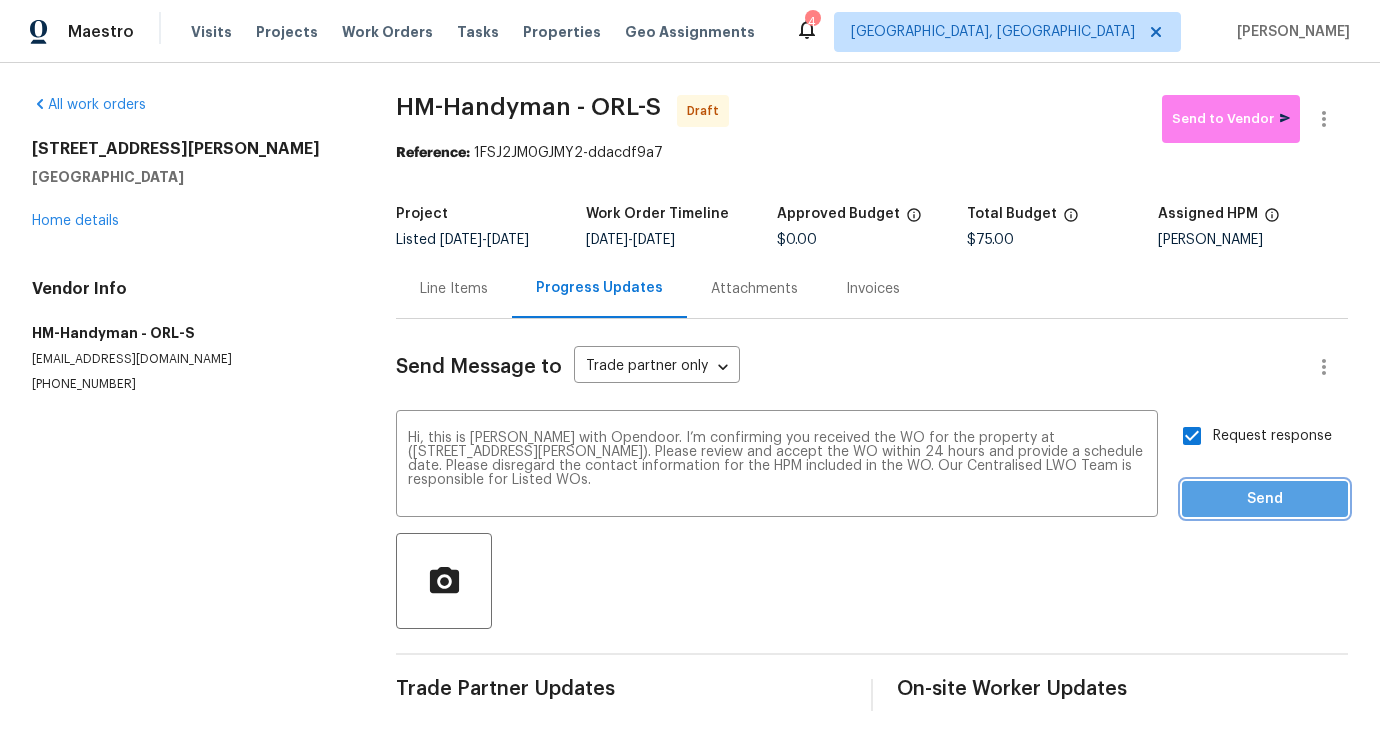 click on "Send" at bounding box center (1265, 499) 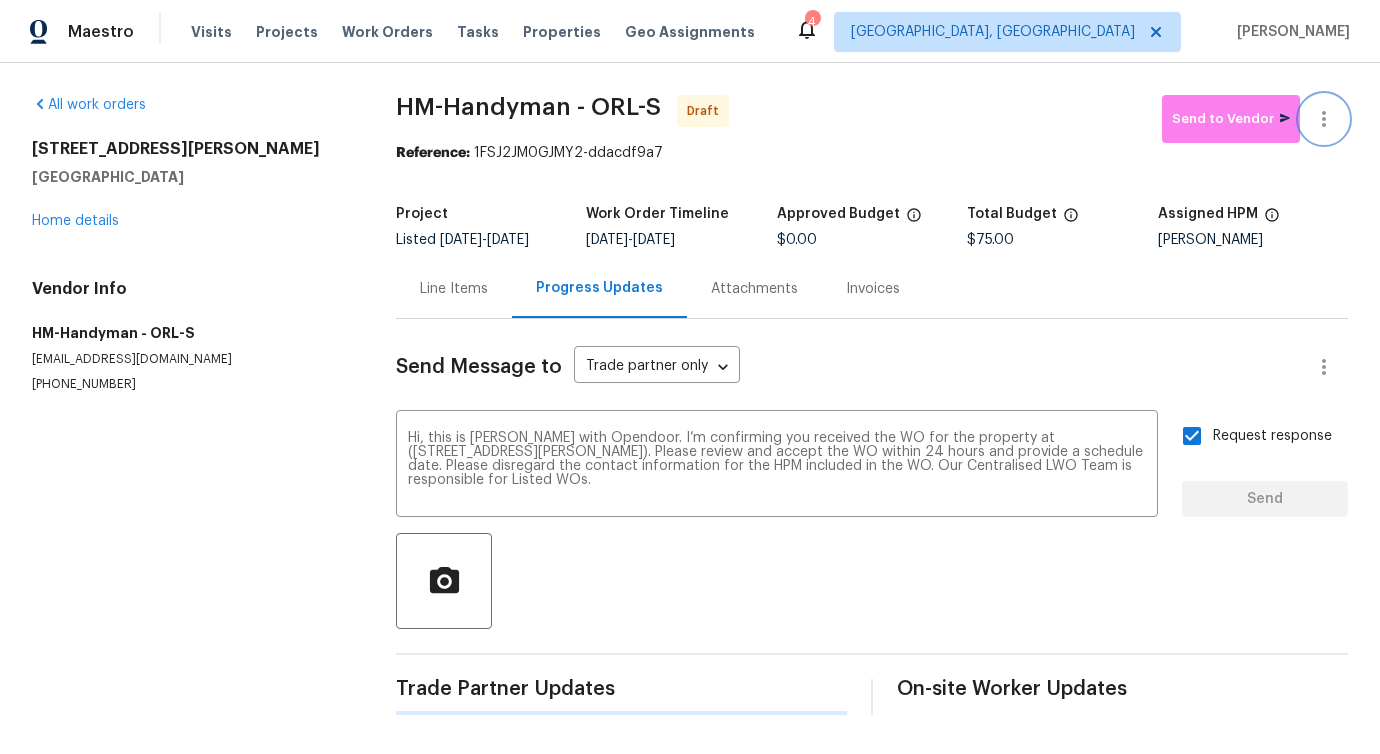 click 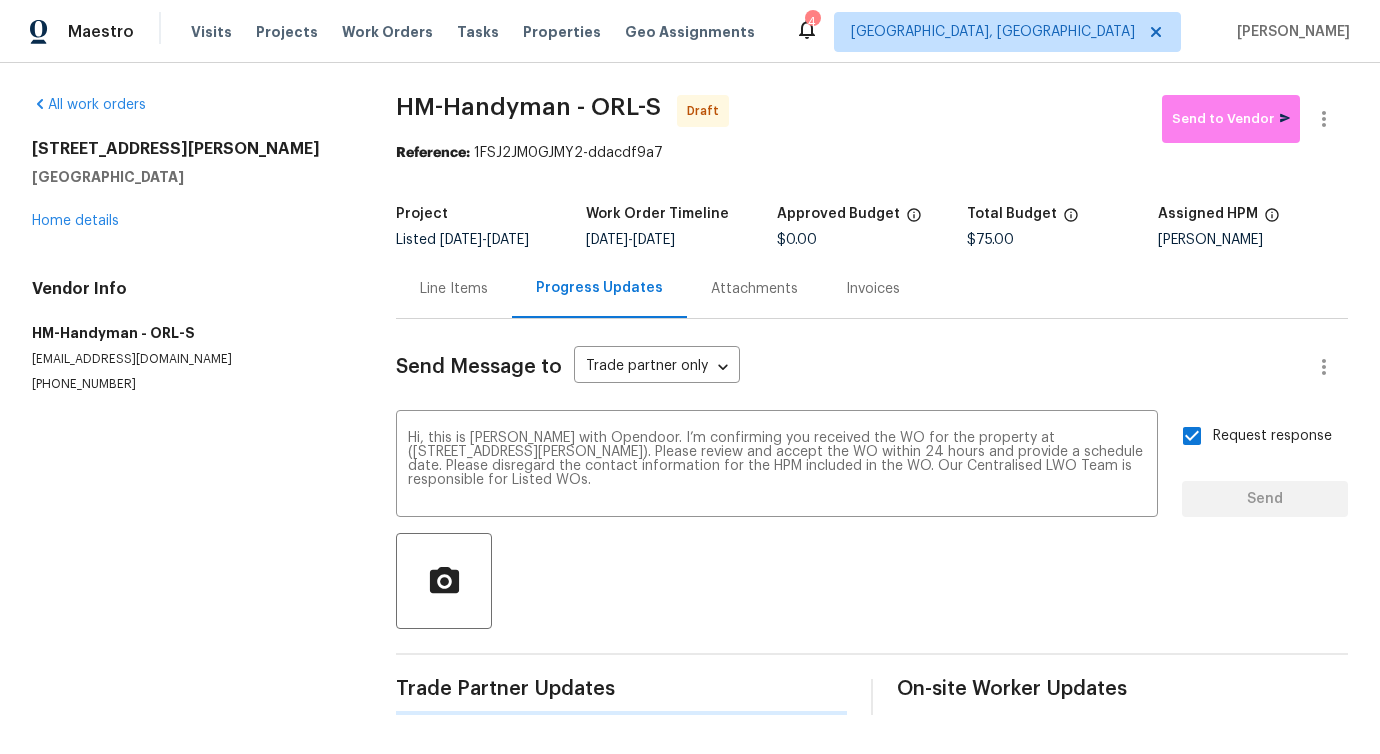 type 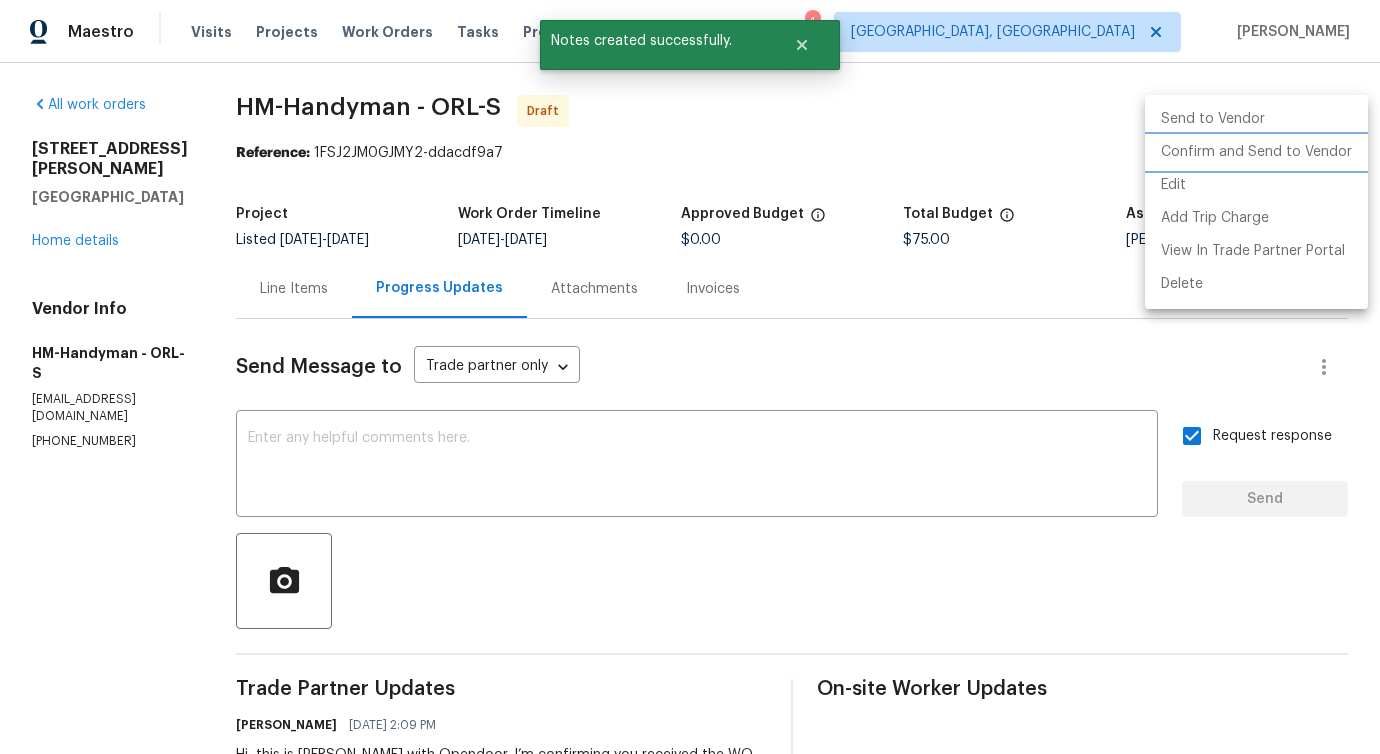 click on "Confirm and Send to Vendor" at bounding box center (1256, 152) 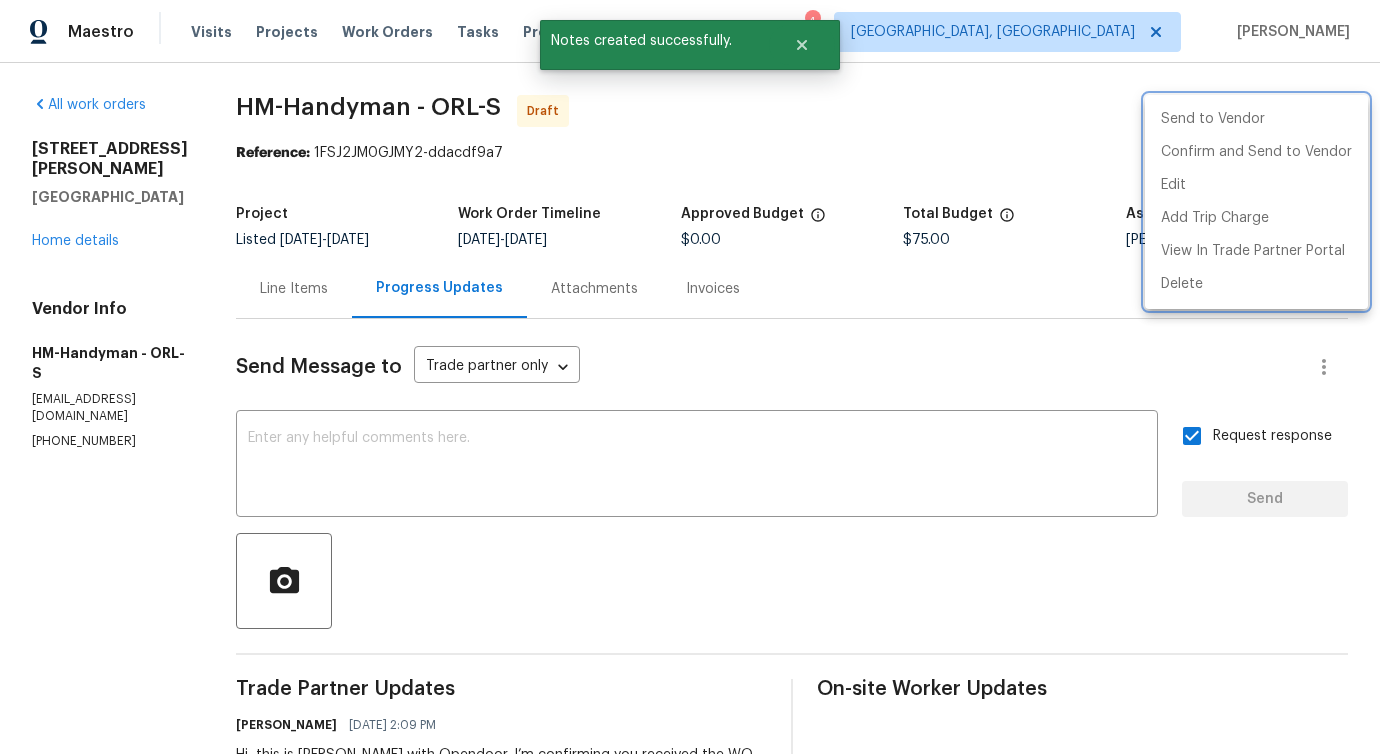 click at bounding box center [690, 377] 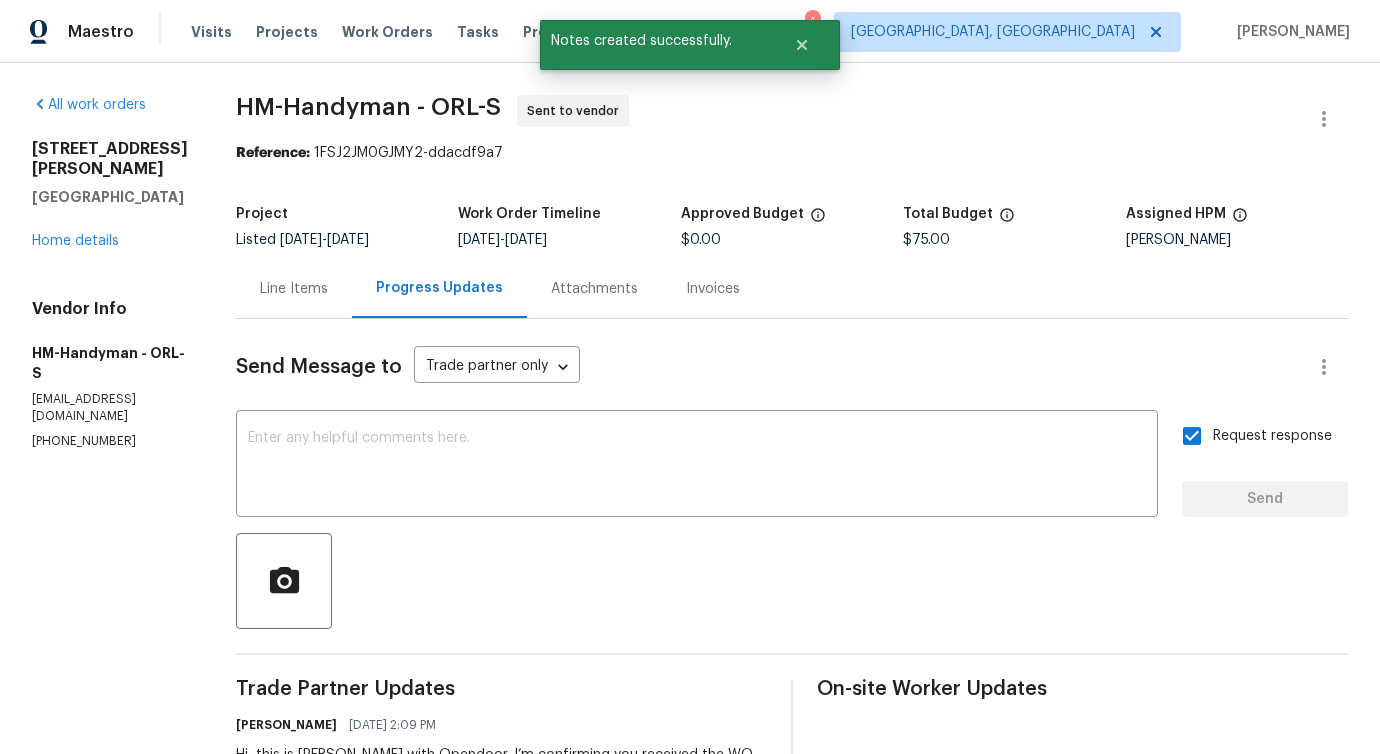 click on "Line Items" at bounding box center [294, 288] 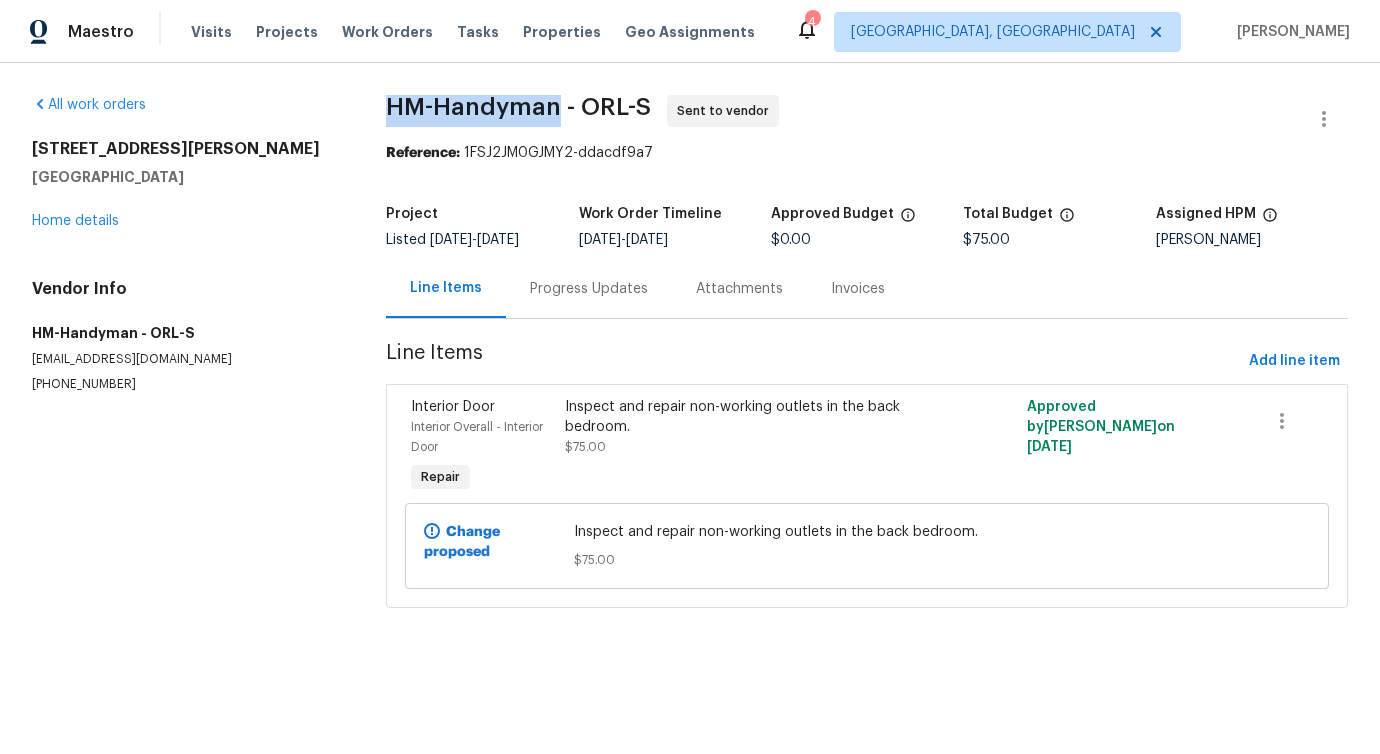 drag, startPoint x: 362, startPoint y: 104, endPoint x: 550, endPoint y: 116, distance: 188.38258 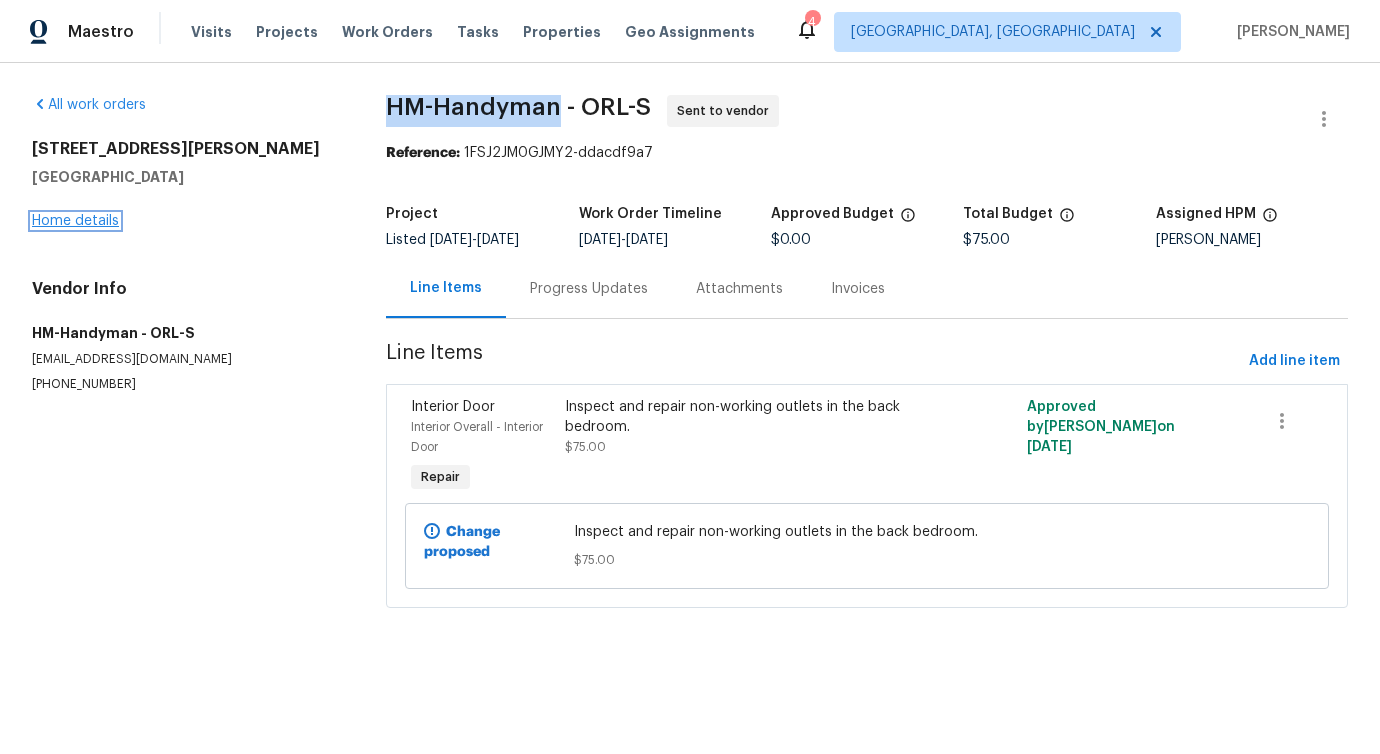 click on "Home details" at bounding box center (75, 221) 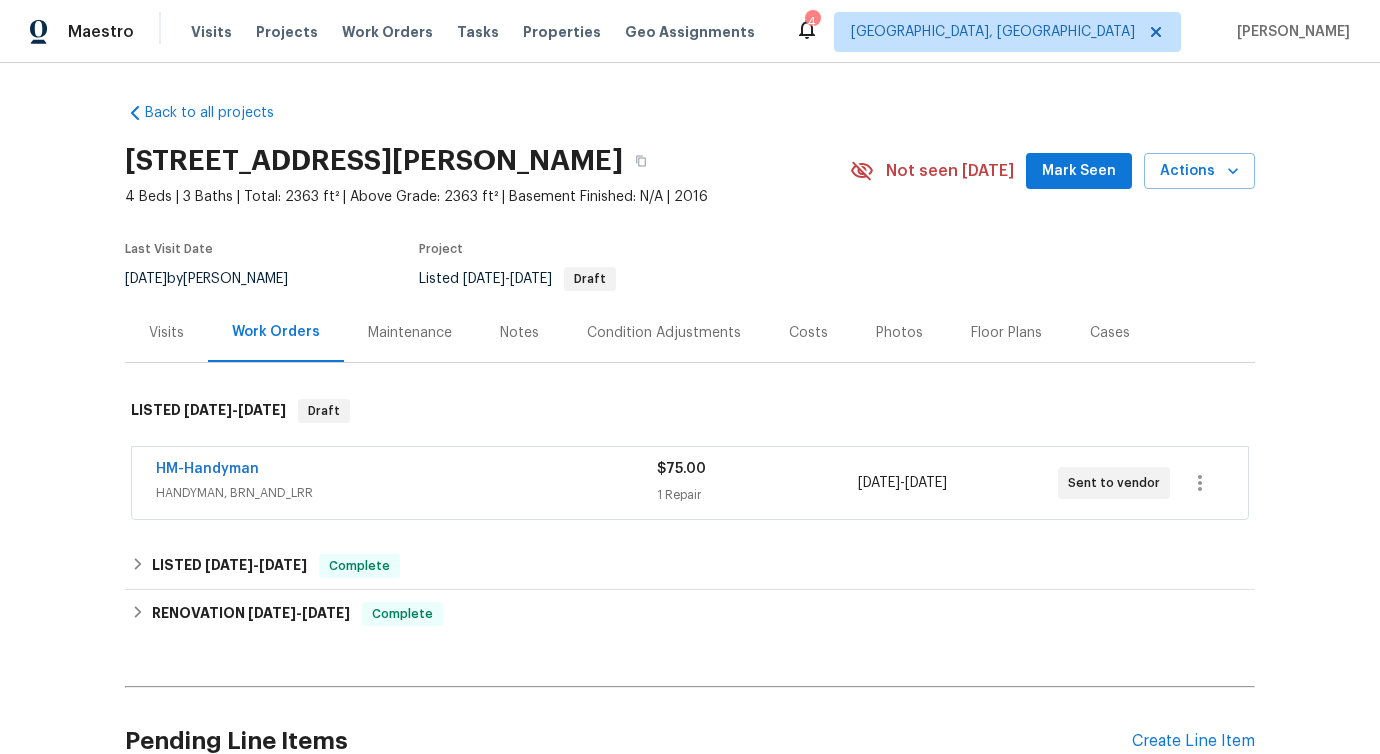 drag, startPoint x: 275, startPoint y: 476, endPoint x: 50, endPoint y: 469, distance: 225.10886 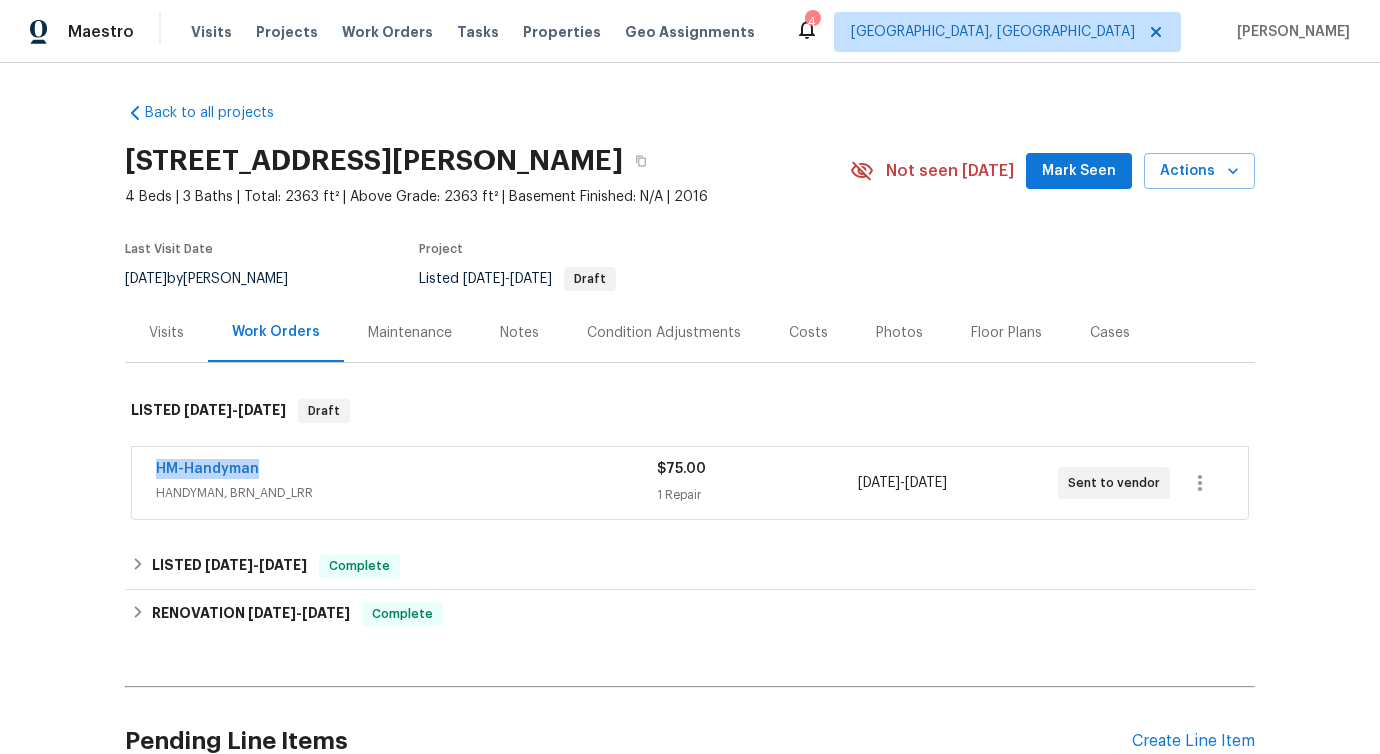copy on "HM-Handyman" 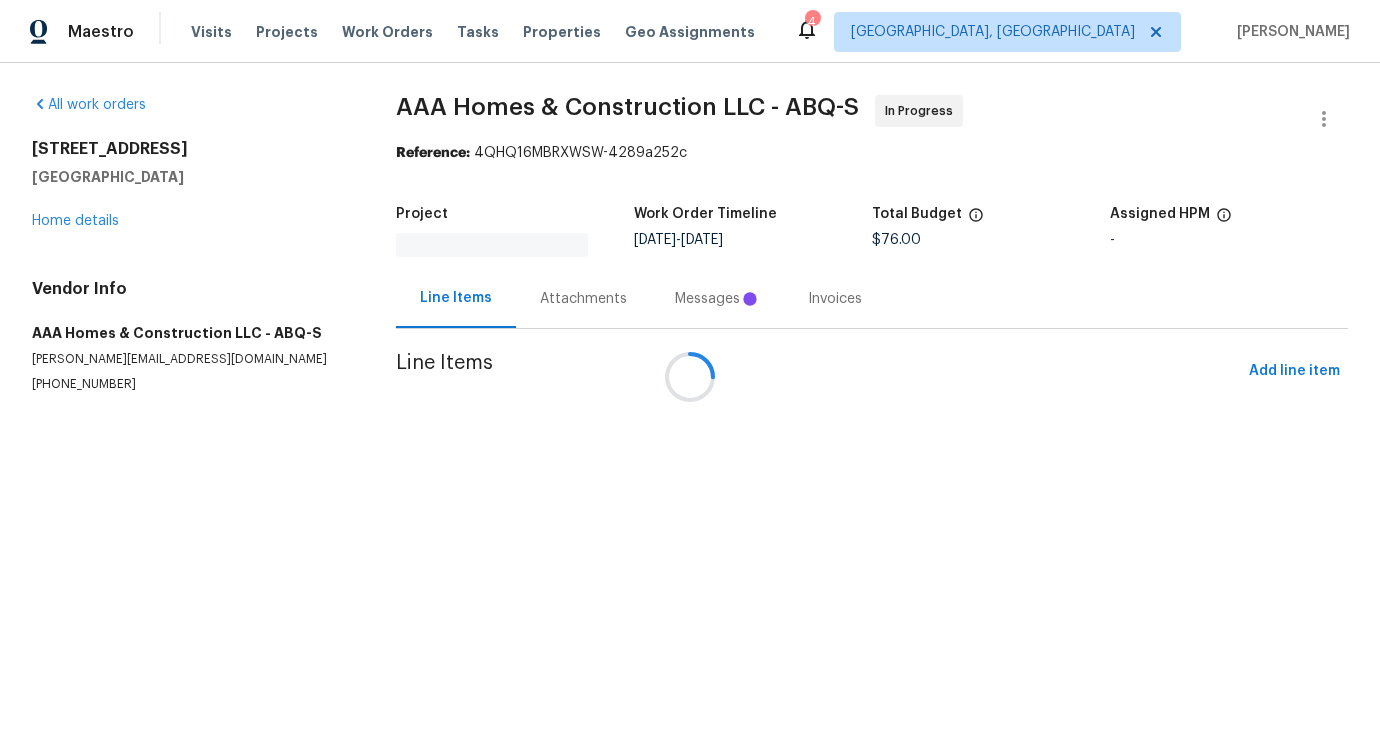 scroll, scrollTop: 0, scrollLeft: 0, axis: both 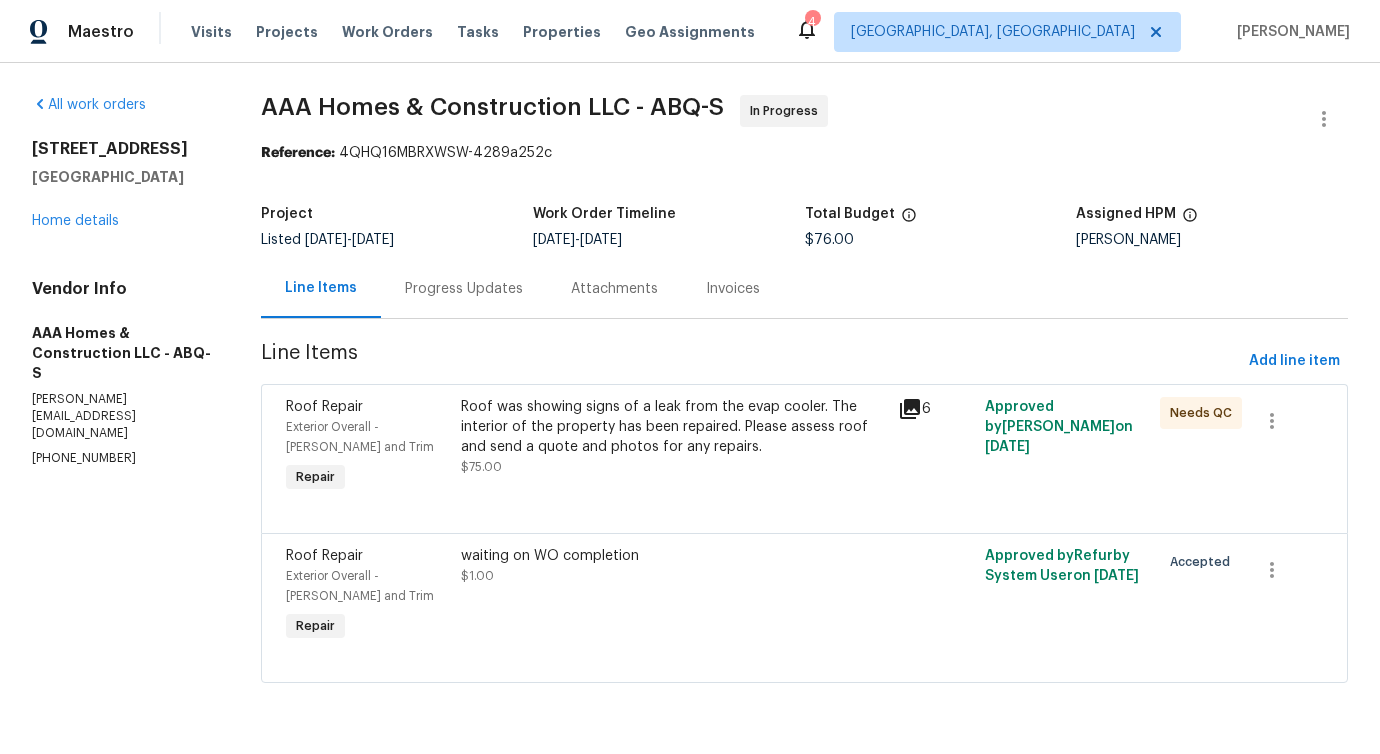 click on "AAA Homes & Construction LLC - ABQ-S In Progress Reference:   4QHQ16MBRXWSW-4289a252c Project Listed   [DATE]  -  [DATE] Work Order Timeline [DATE]  -  [DATE] Total Budget $76.00 Assigned HPM [PERSON_NAME] Line Items Progress Updates Attachments Invoices Line Items Add line item Roof Repair Exterior Overall - [PERSON_NAME] and Trim Repair Roof was showing signs of a leak from the evap cooler.  The interior of the property has been repaired.  Please assess roof and send a quote and photos for any repairs. $75.00   6 Approved by  [PERSON_NAME]  on   [DATE] Needs QC Roof Repair Exterior Overall - [PERSON_NAME] and Trim Repair waiting on WO completion $1.00 Approved by  Refurby System User  on   [DATE] Accepted" at bounding box center [804, 401] 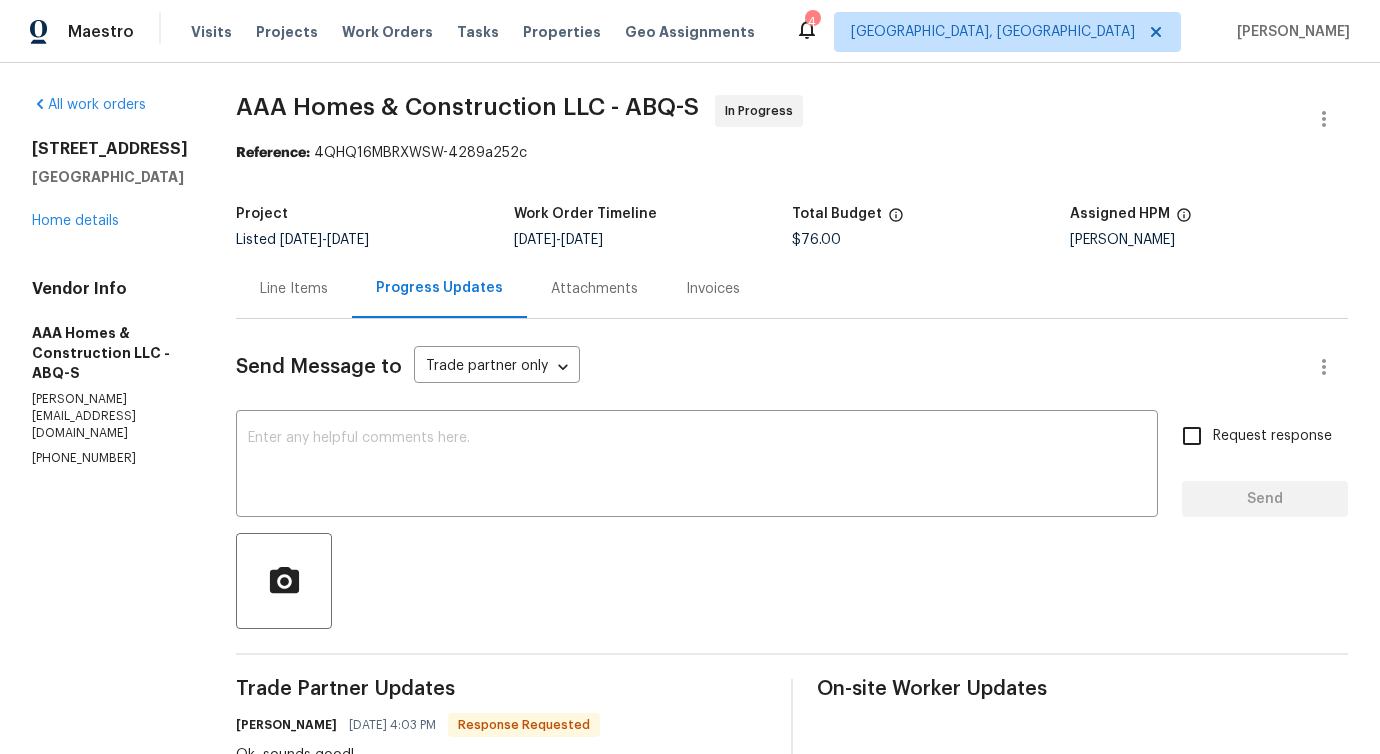 click on "Line Items" at bounding box center [294, 288] 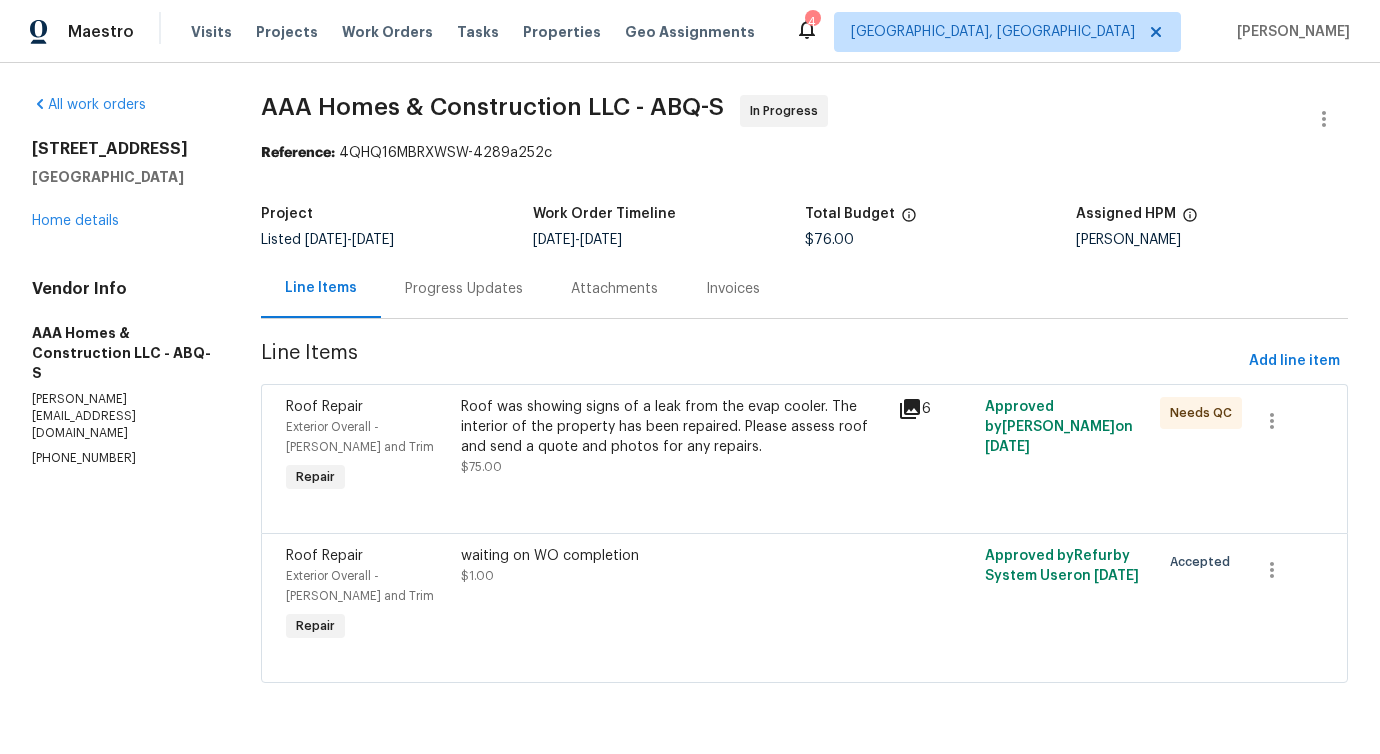 click on "[STREET_ADDRESS] Home details" at bounding box center [122, 185] 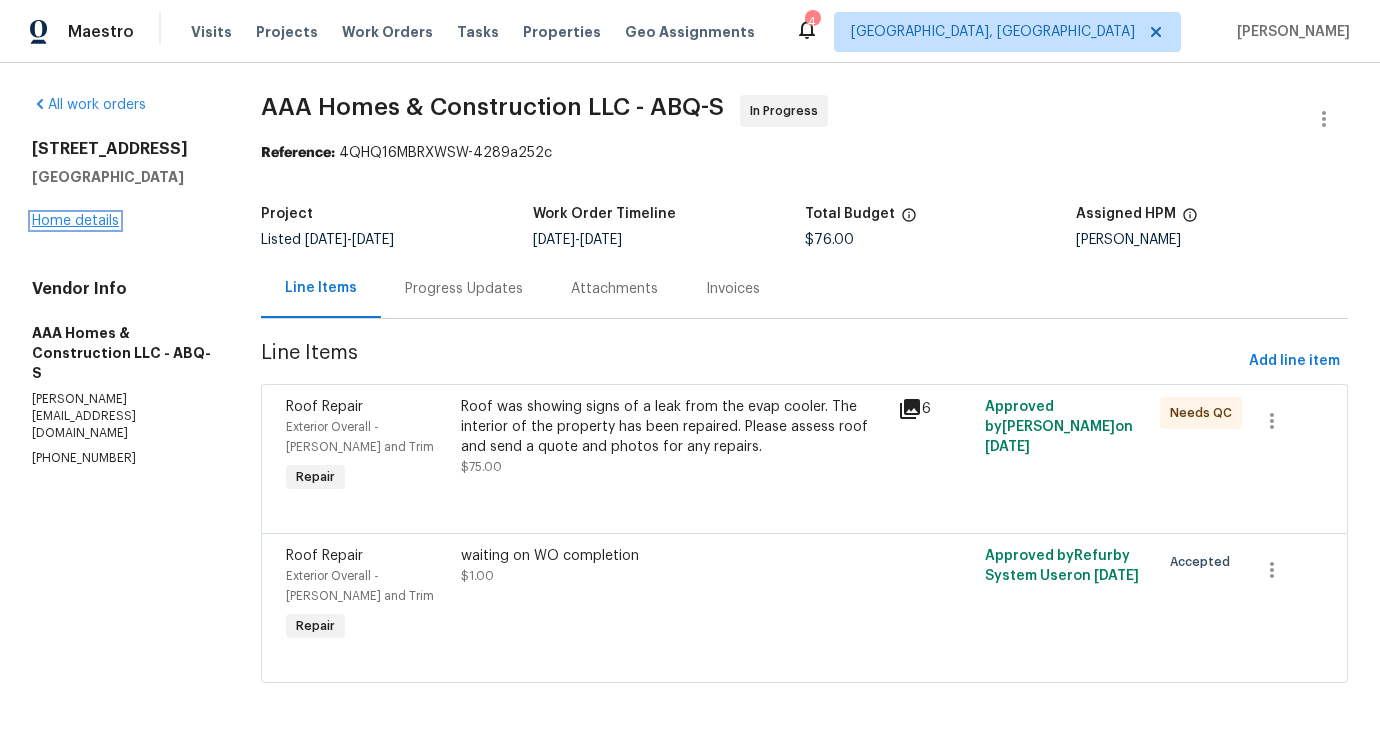 click on "Home details" at bounding box center (75, 221) 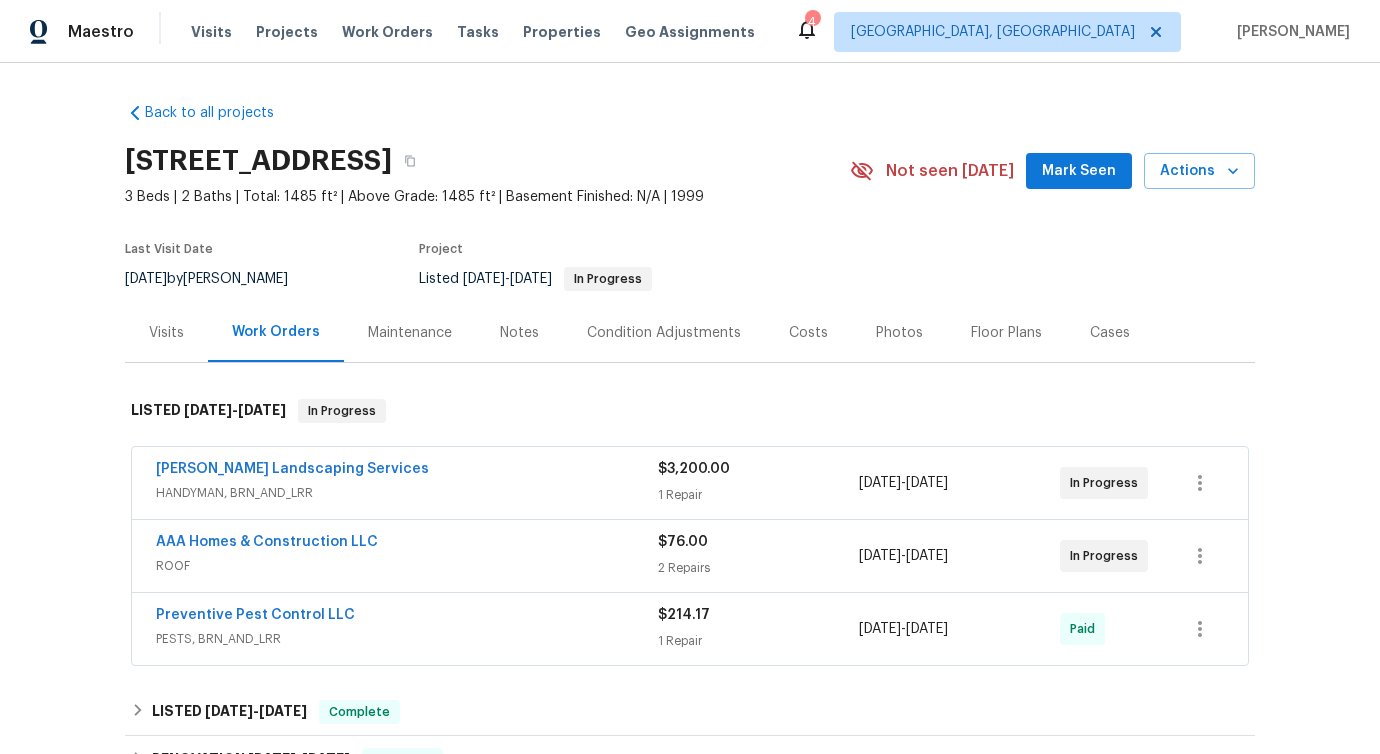 click on "[PERSON_NAME] Landscaping Services" at bounding box center (292, 469) 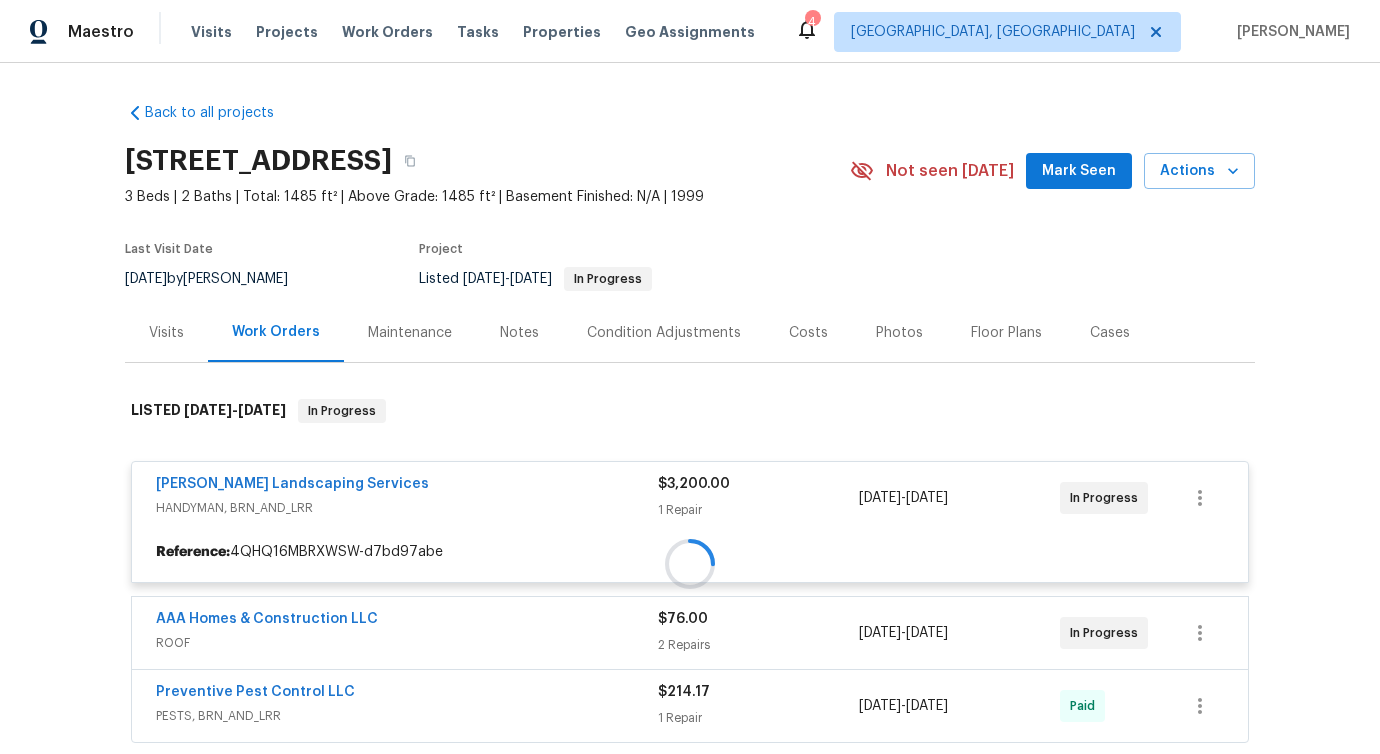 click at bounding box center (690, 564) 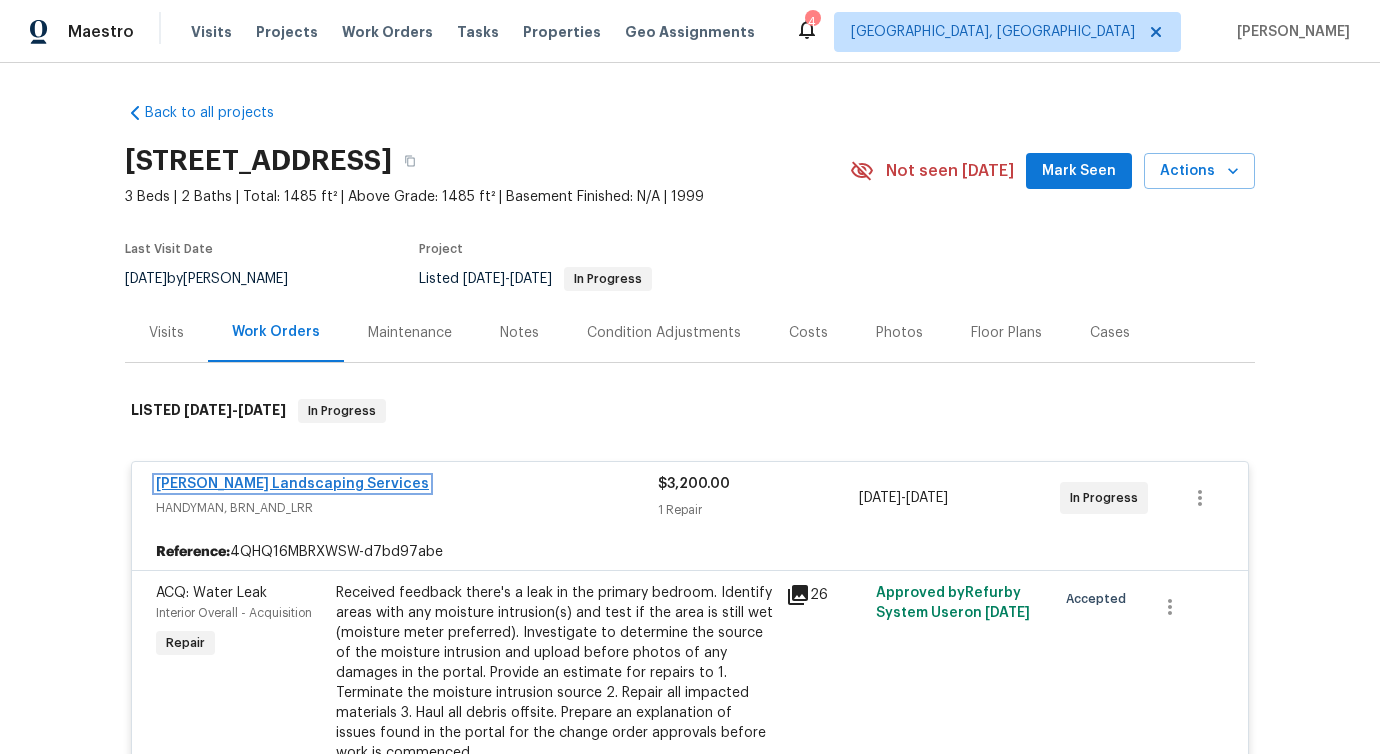 click on "[PERSON_NAME] Landscaping Services" at bounding box center (292, 484) 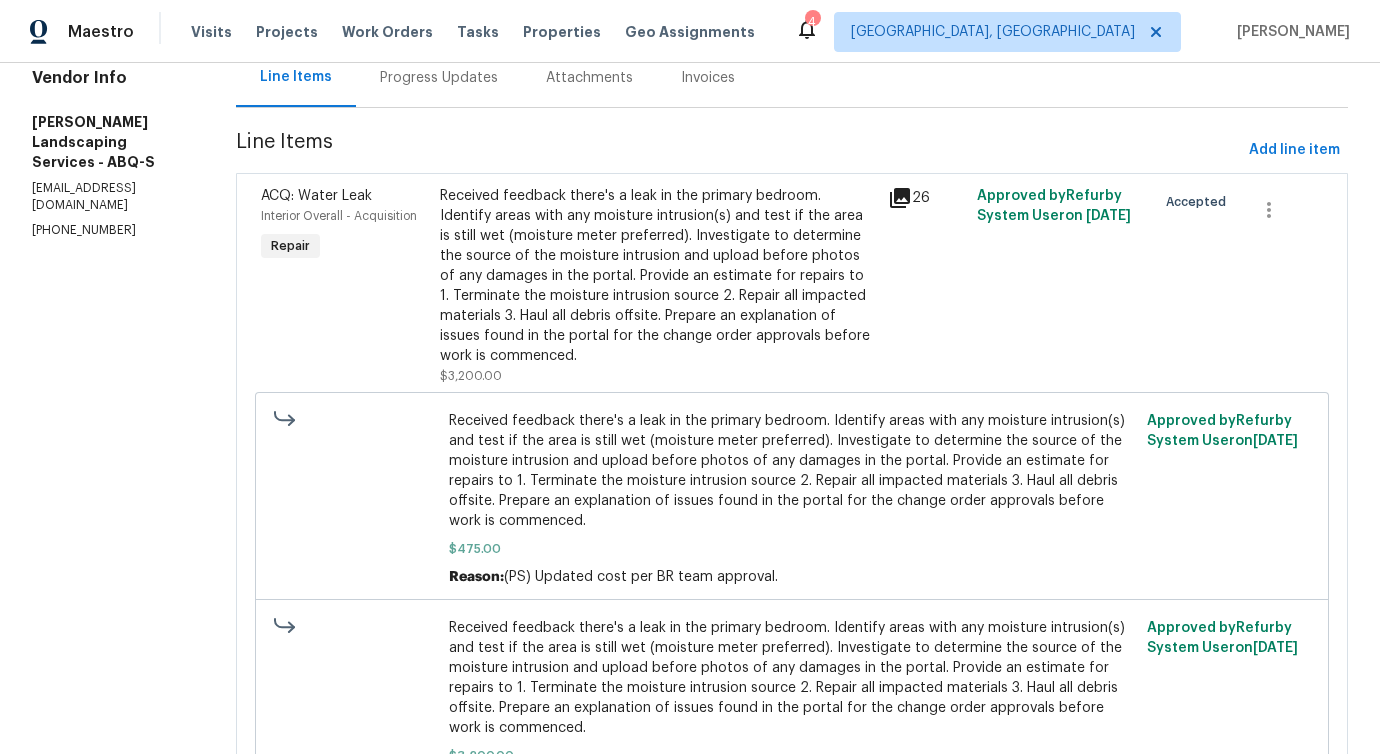 scroll, scrollTop: 133, scrollLeft: 0, axis: vertical 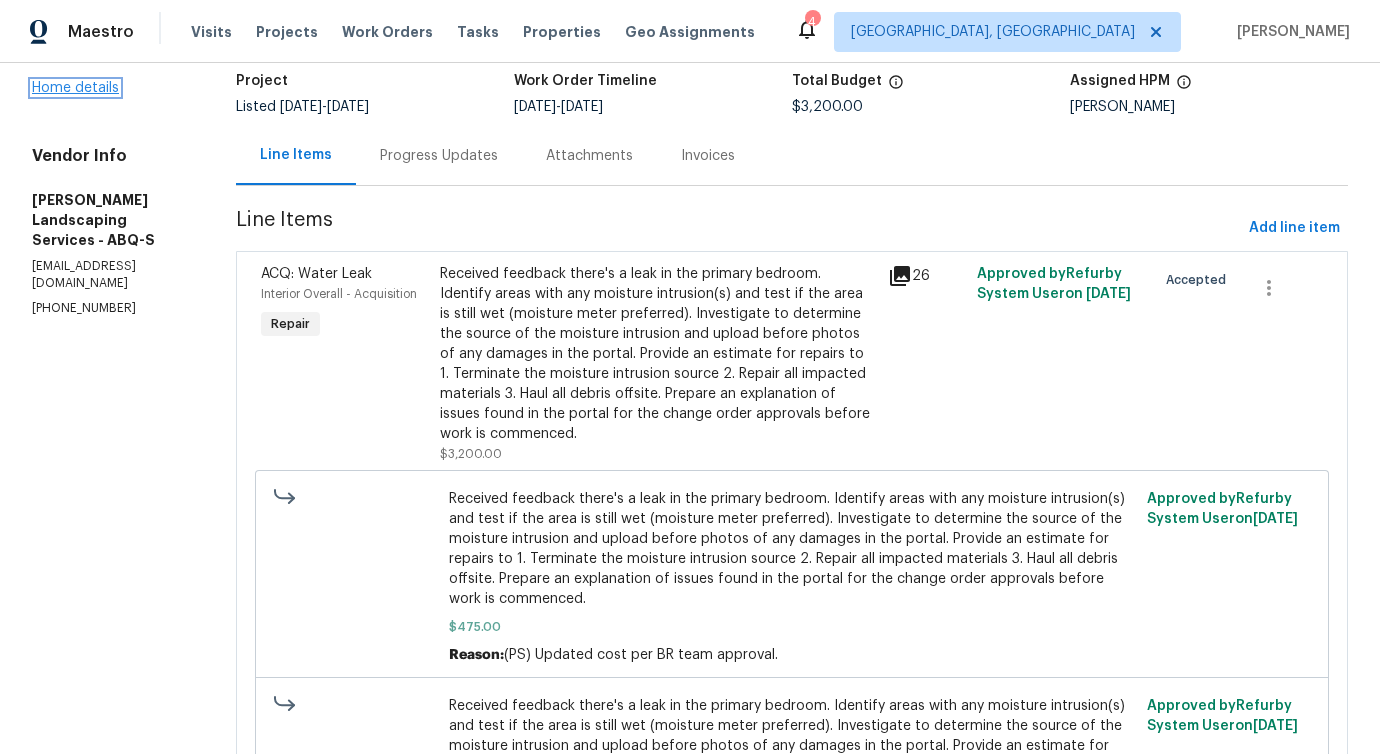 click on "Home details" at bounding box center [75, 88] 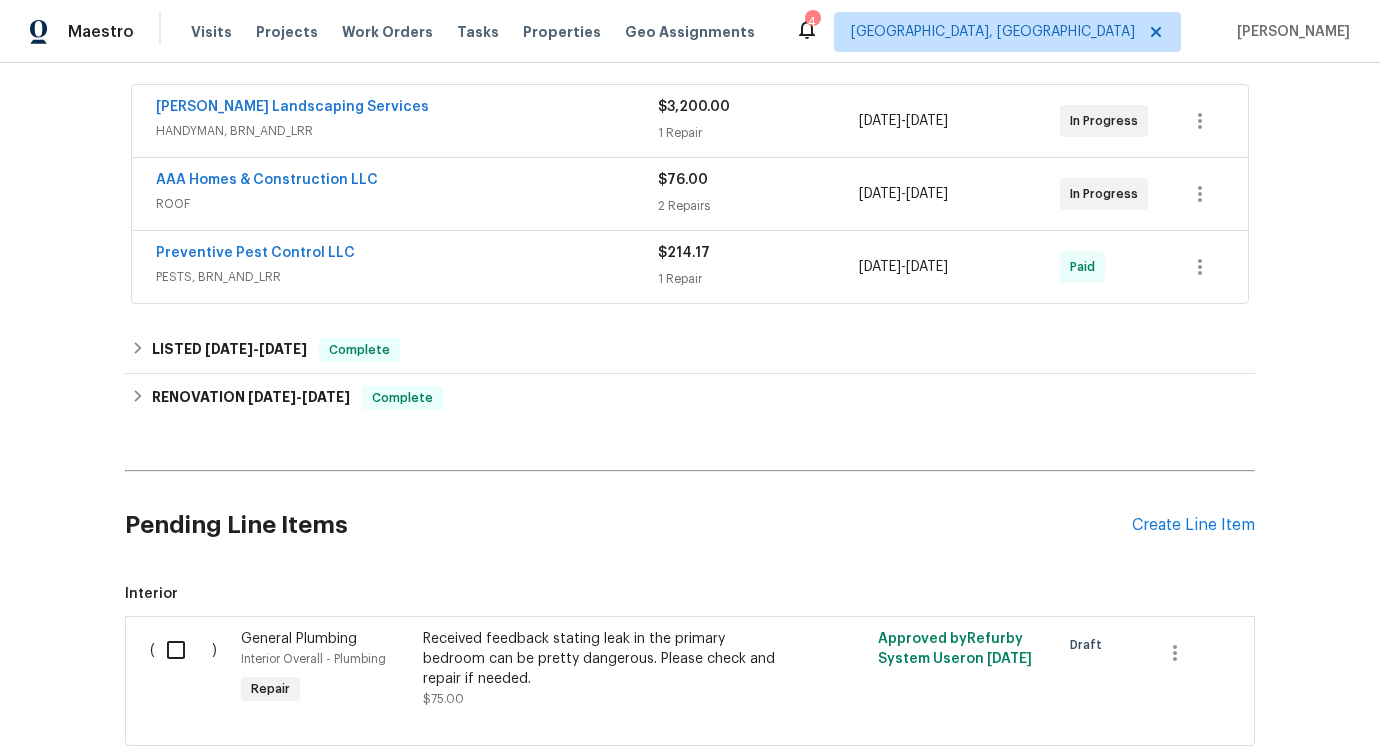 scroll, scrollTop: 505, scrollLeft: 0, axis: vertical 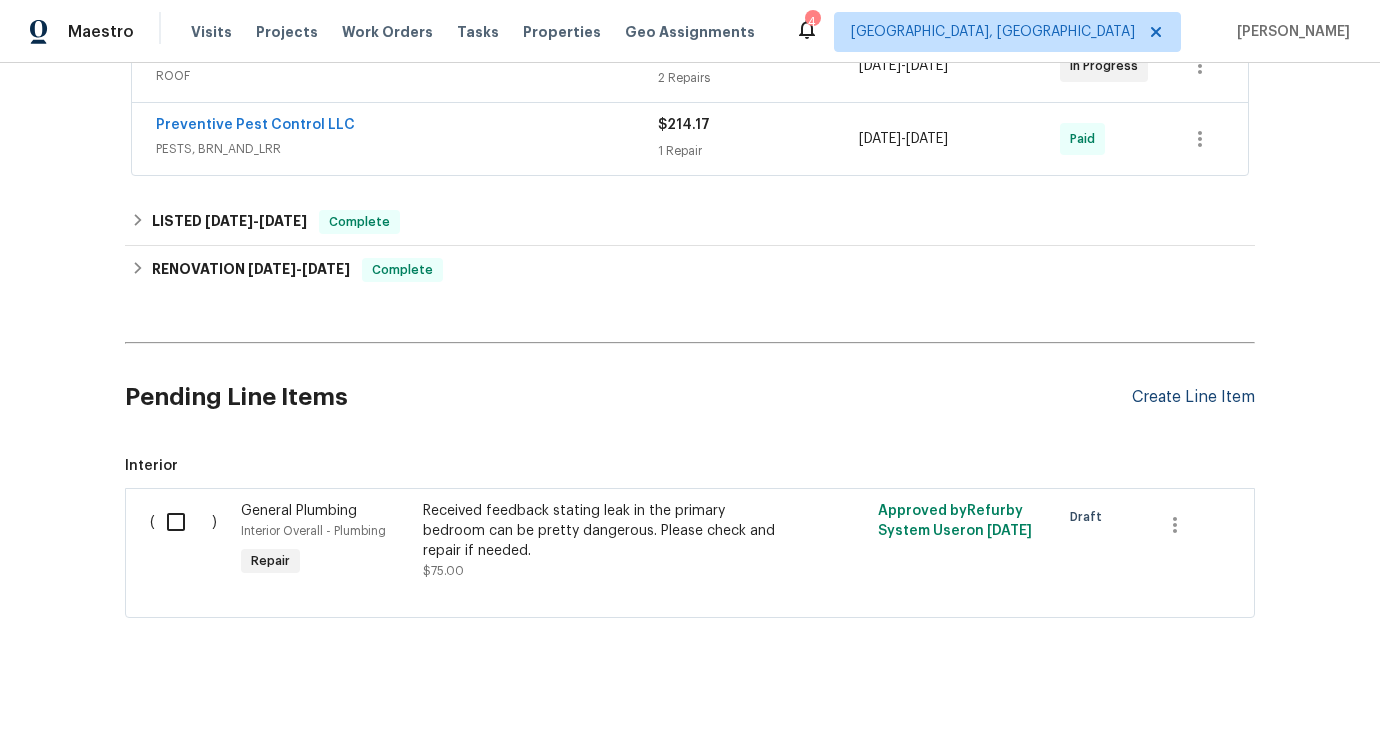 click on "Create Line Item" at bounding box center (1193, 397) 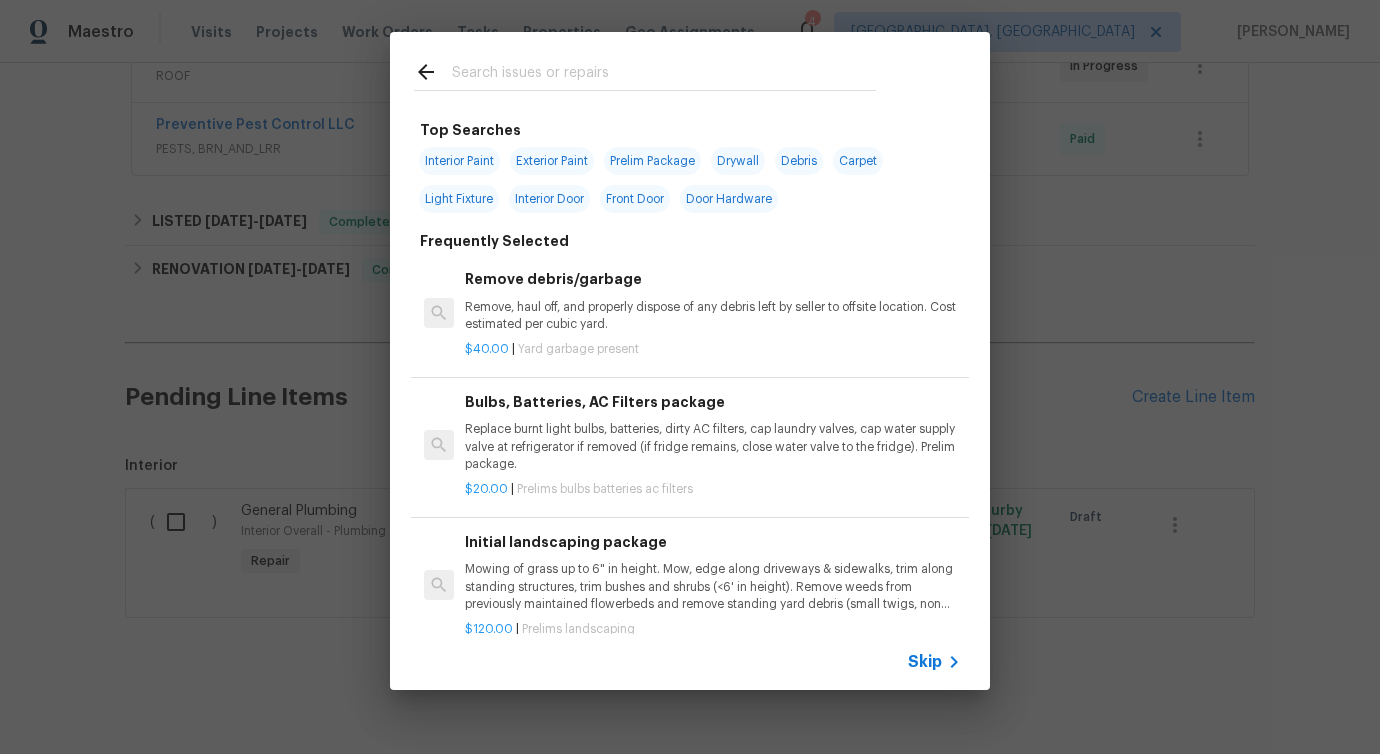click at bounding box center (664, 75) 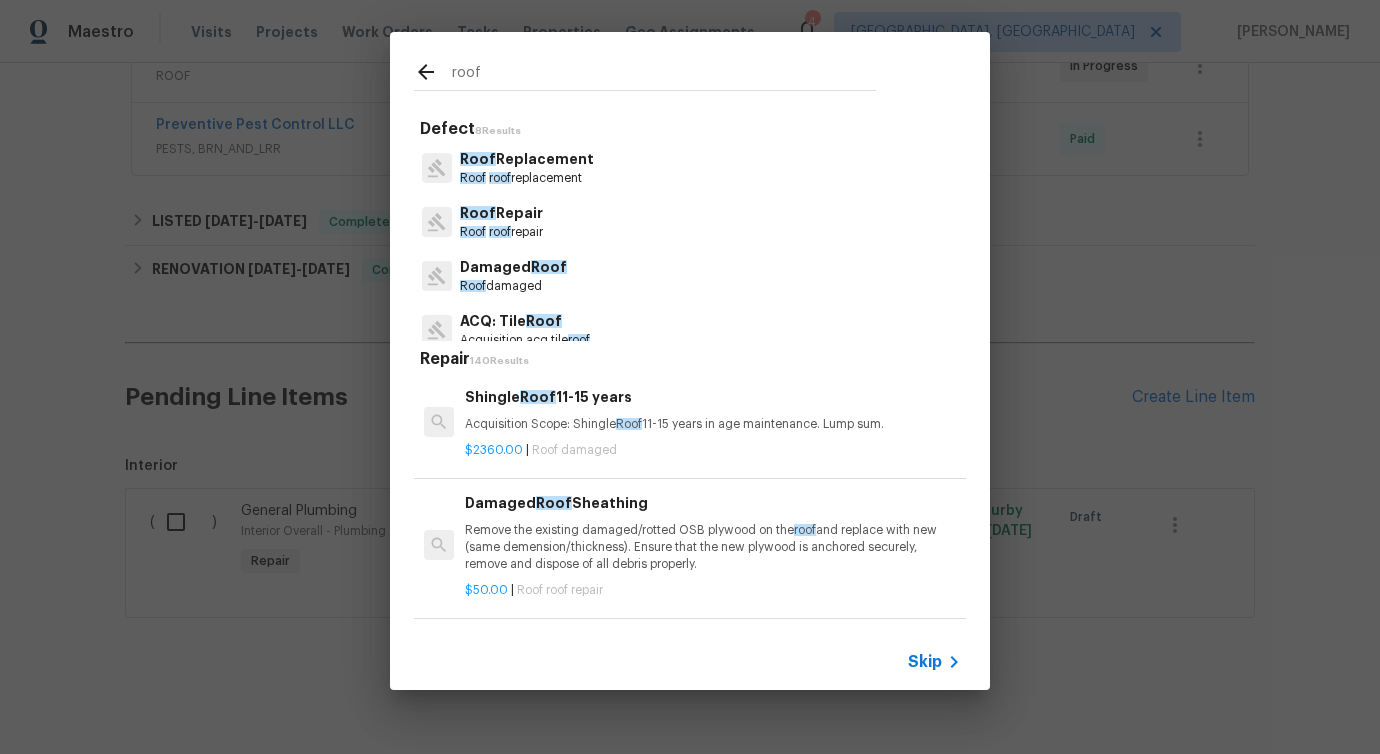 type on "roof" 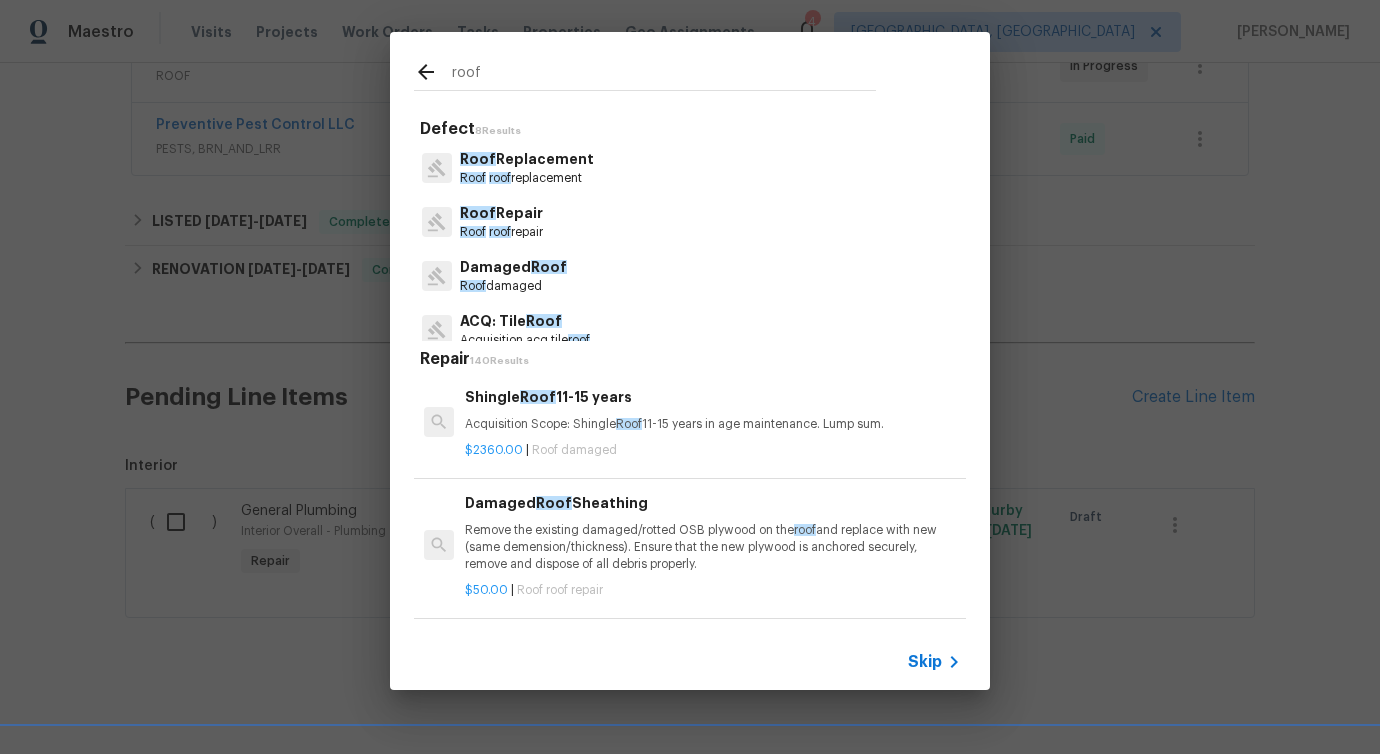 click on "Roof  Repair" at bounding box center [501, 213] 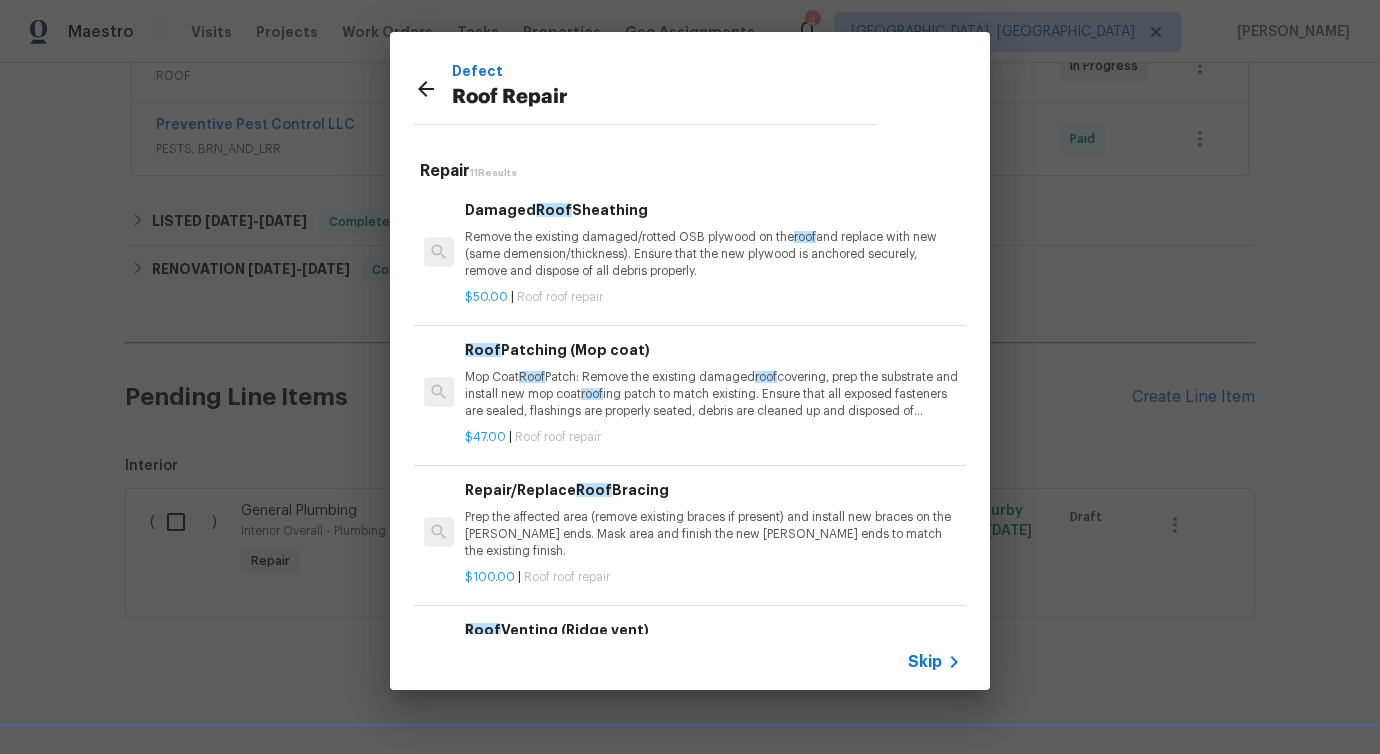 click on "Remove the existing damaged/rotted OSB plywood on the  roof  and replace with new (same demension/thickness). Ensure that the new plywood is anchored securely, remove and dispose of all debris properly." at bounding box center (713, 254) 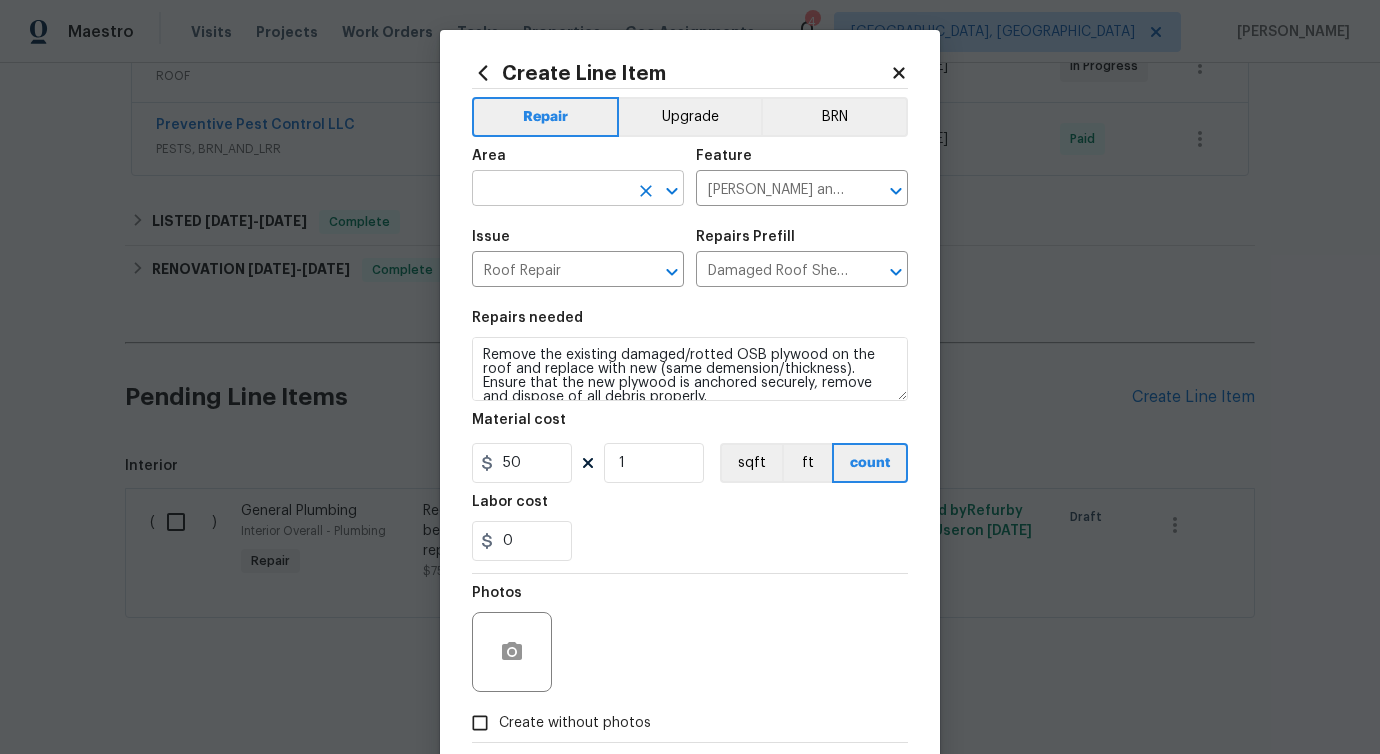 click at bounding box center (550, 190) 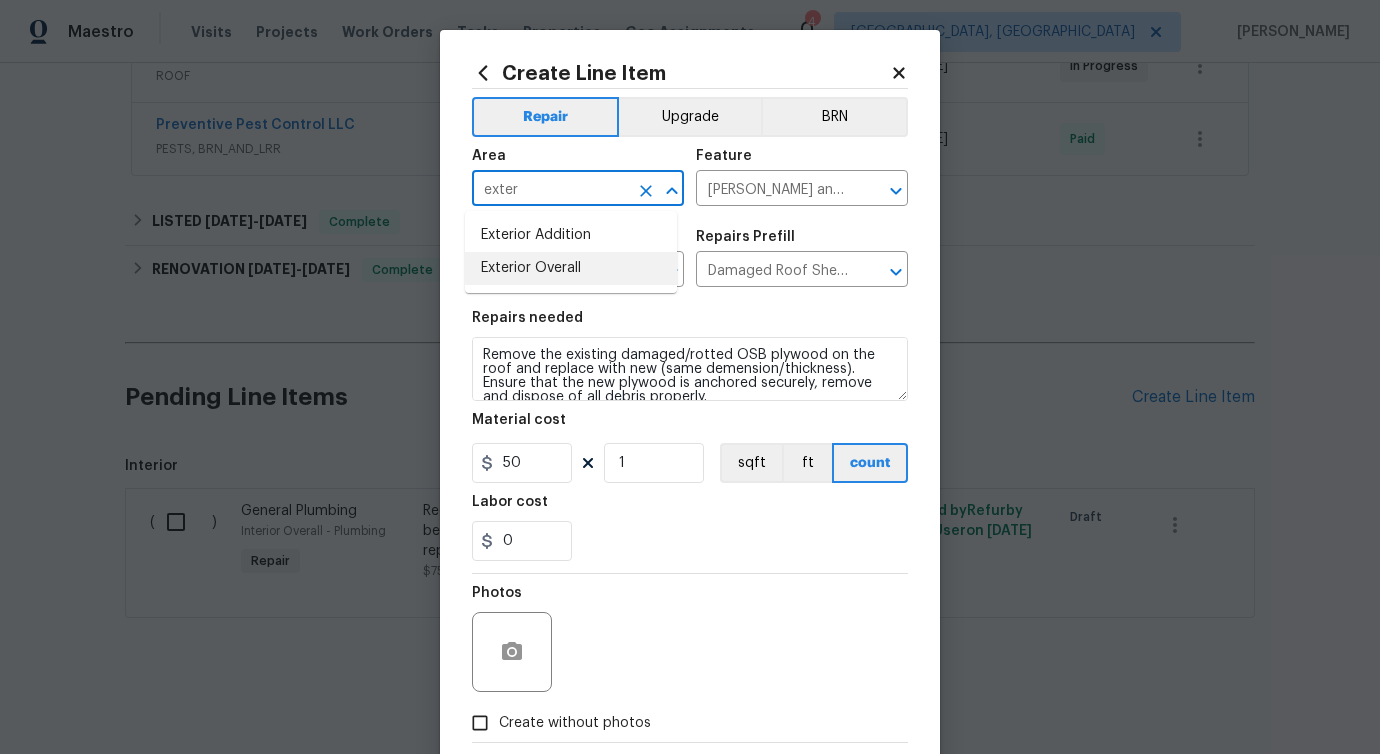 click on "Exterior Overall" at bounding box center (571, 268) 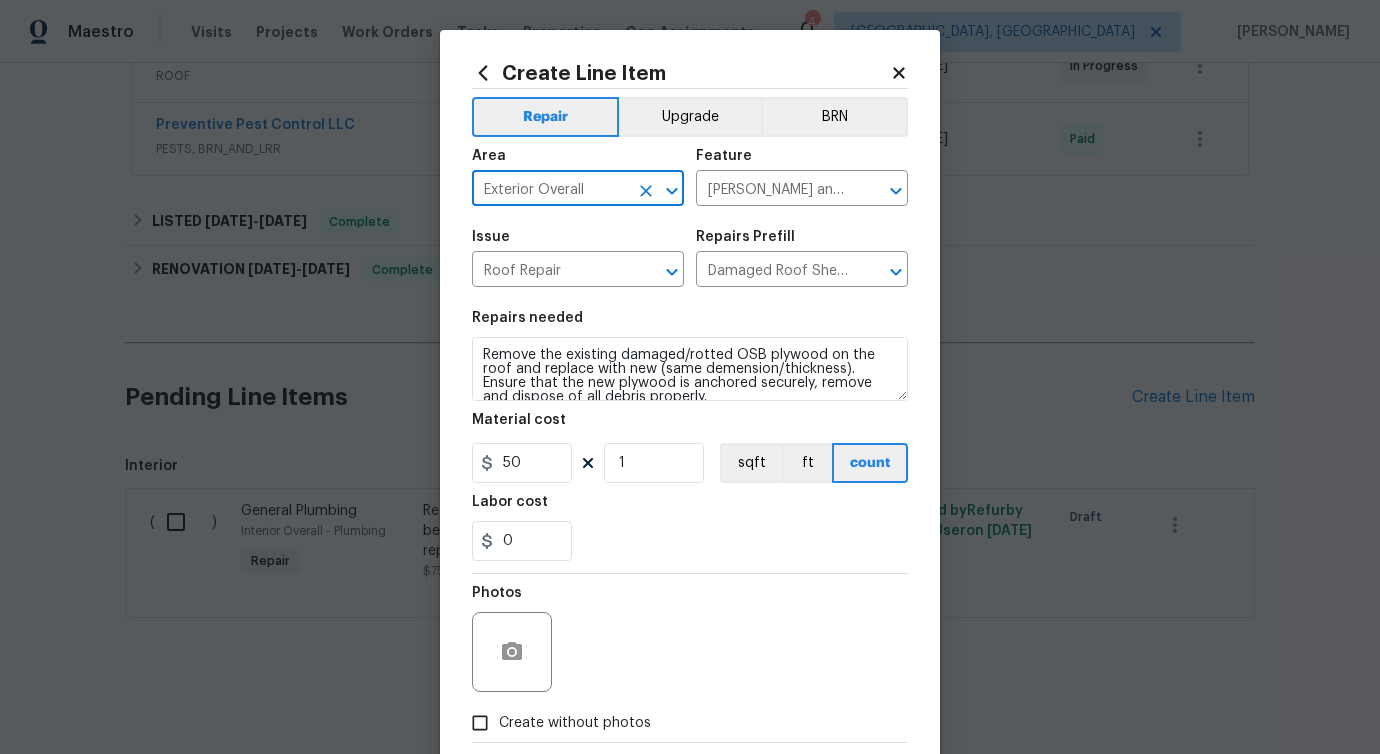 type on "Exterior Overall" 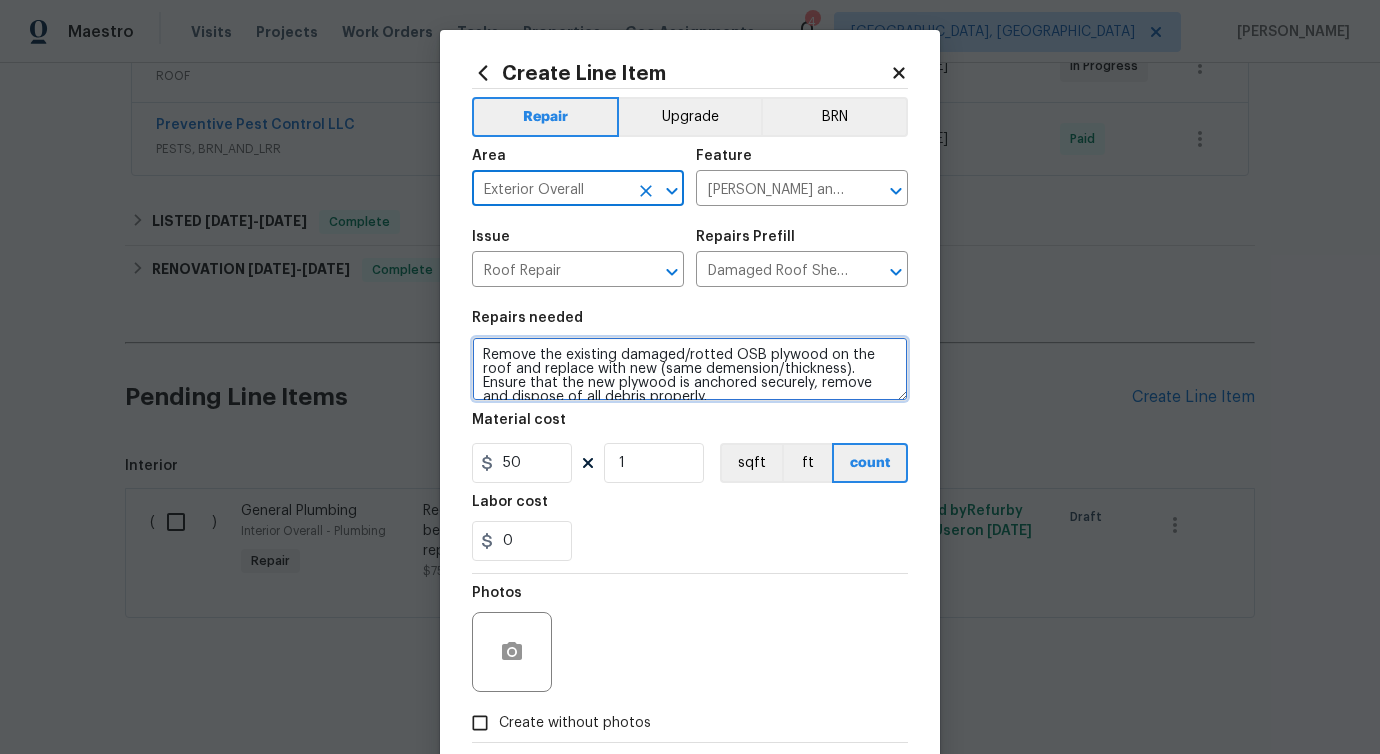 click on "Remove the existing damaged/rotted OSB plywood on the roof and replace with new (same demension/thickness). Ensure that the new plywood is anchored securely, remove and dispose of all debris properly." at bounding box center (690, 369) 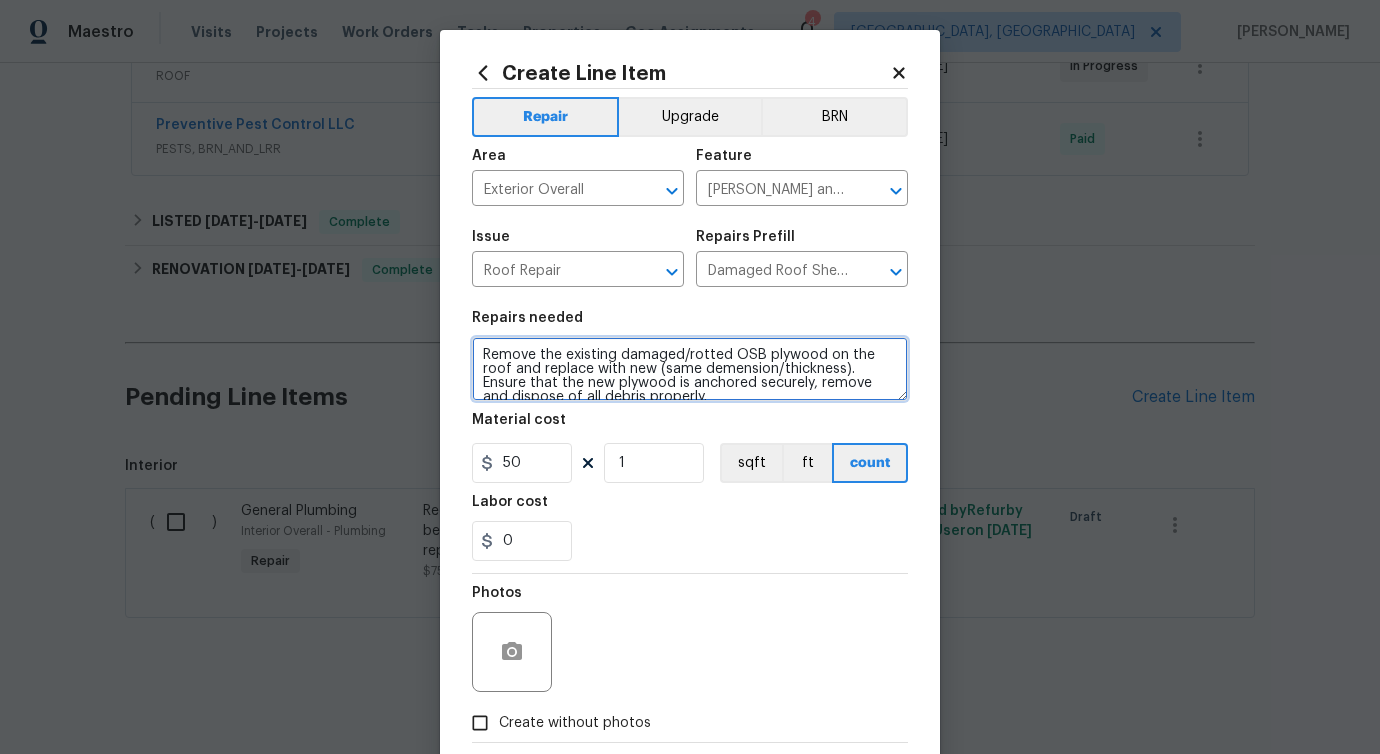 click on "Remove the existing damaged/rotted OSB plywood on the roof and replace with new (same demension/thickness). Ensure that the new plywood is anchored securely, remove and dispose of all debris properly." at bounding box center [690, 369] 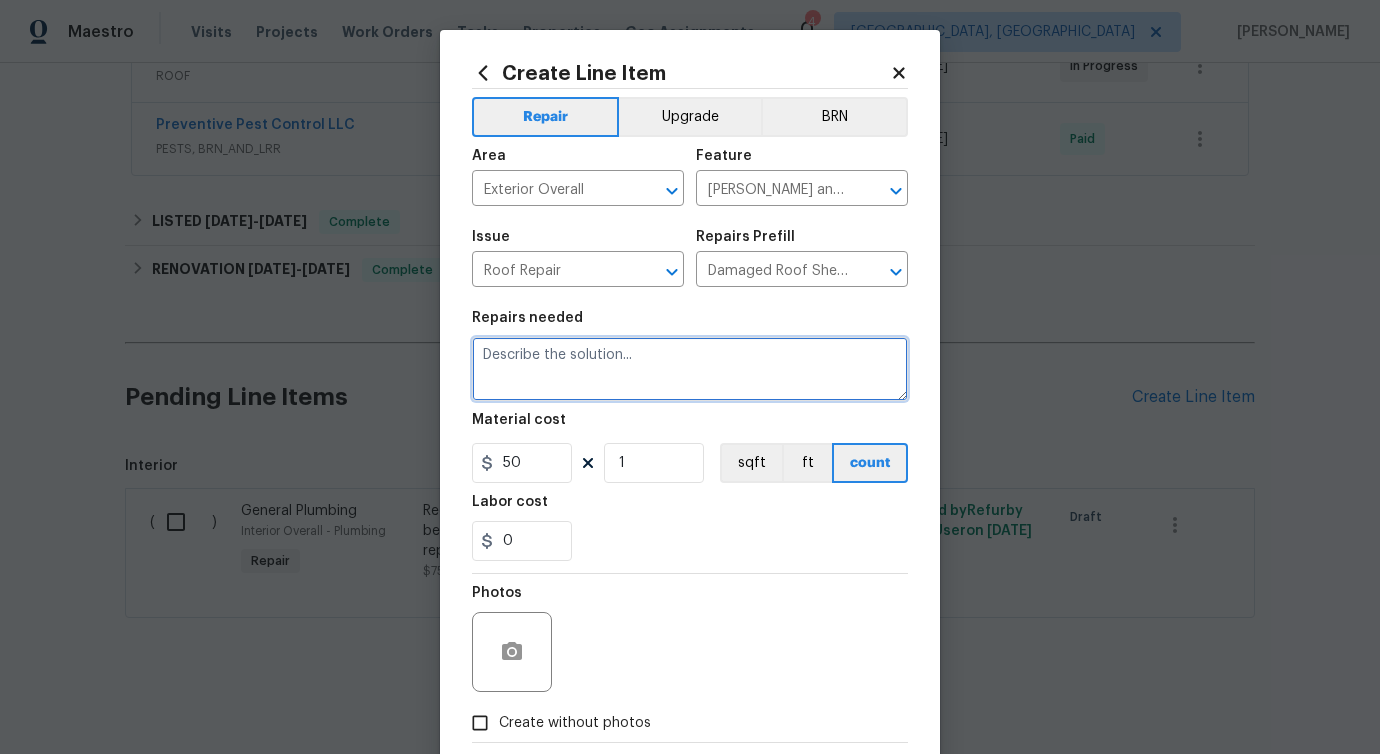 paste on "Second quote: Roof was showing signs of a leak from the evap cooler. The interior of the property has been repaired. Please assess roof and send a quote and photos for any repairs." 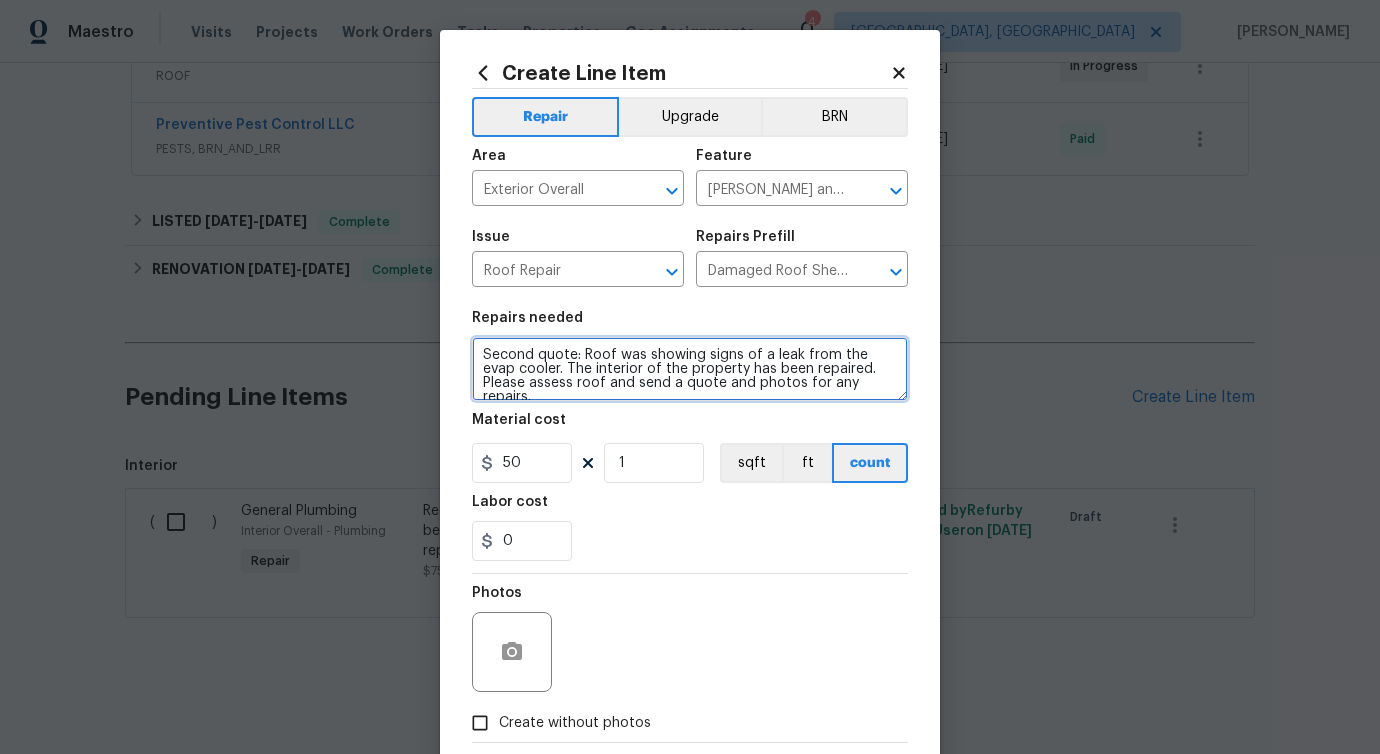 type on "Second quote: Roof was showing signs of a leak from the evap cooler. The interior of the property has been repaired. Please assess roof and send a quote and photos for any repairs." 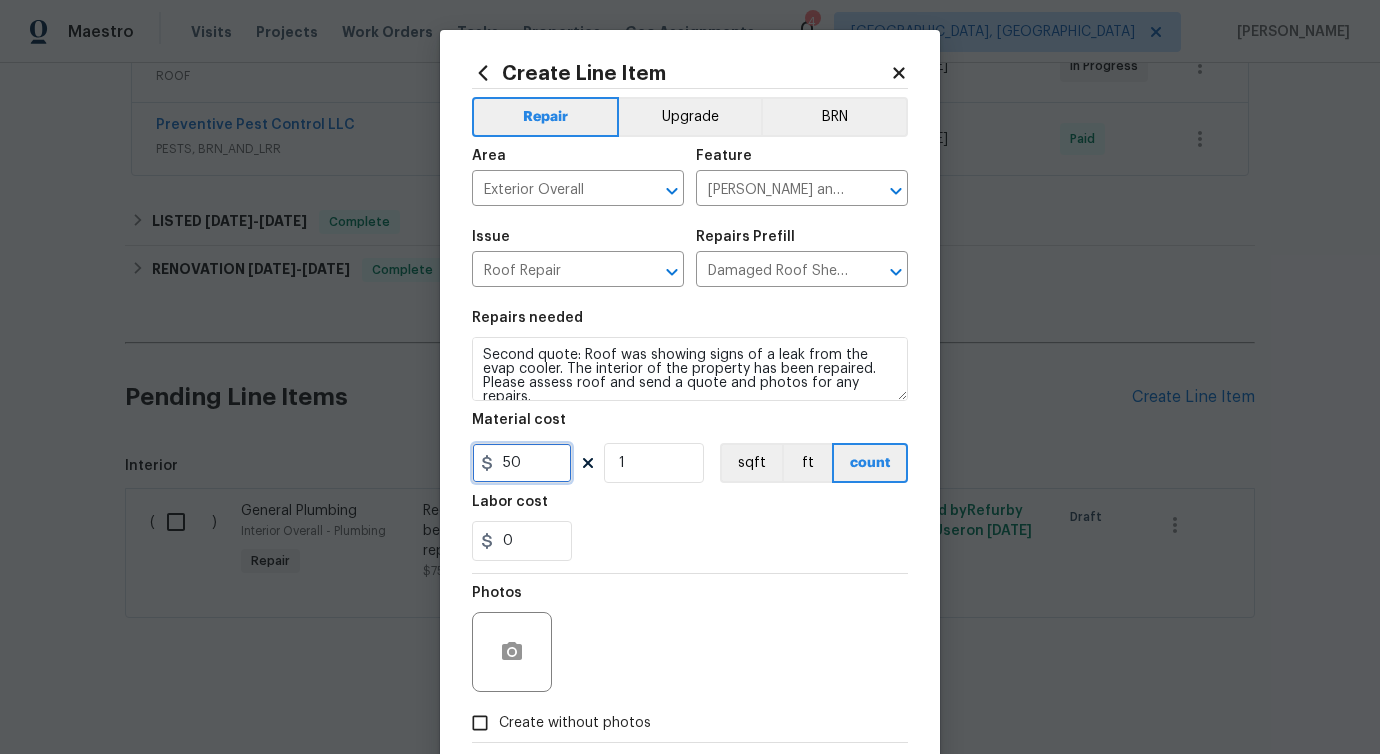 click on "50" at bounding box center [522, 463] 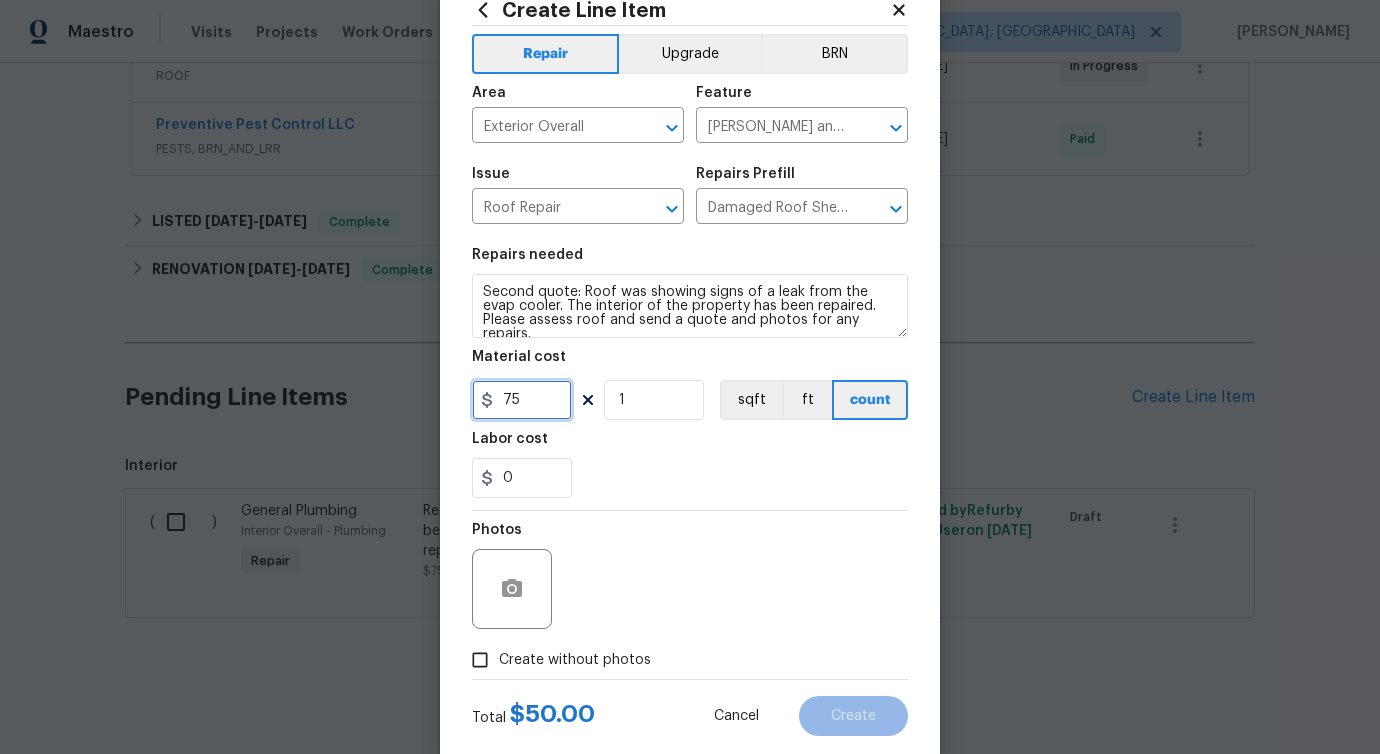 scroll, scrollTop: 108, scrollLeft: 0, axis: vertical 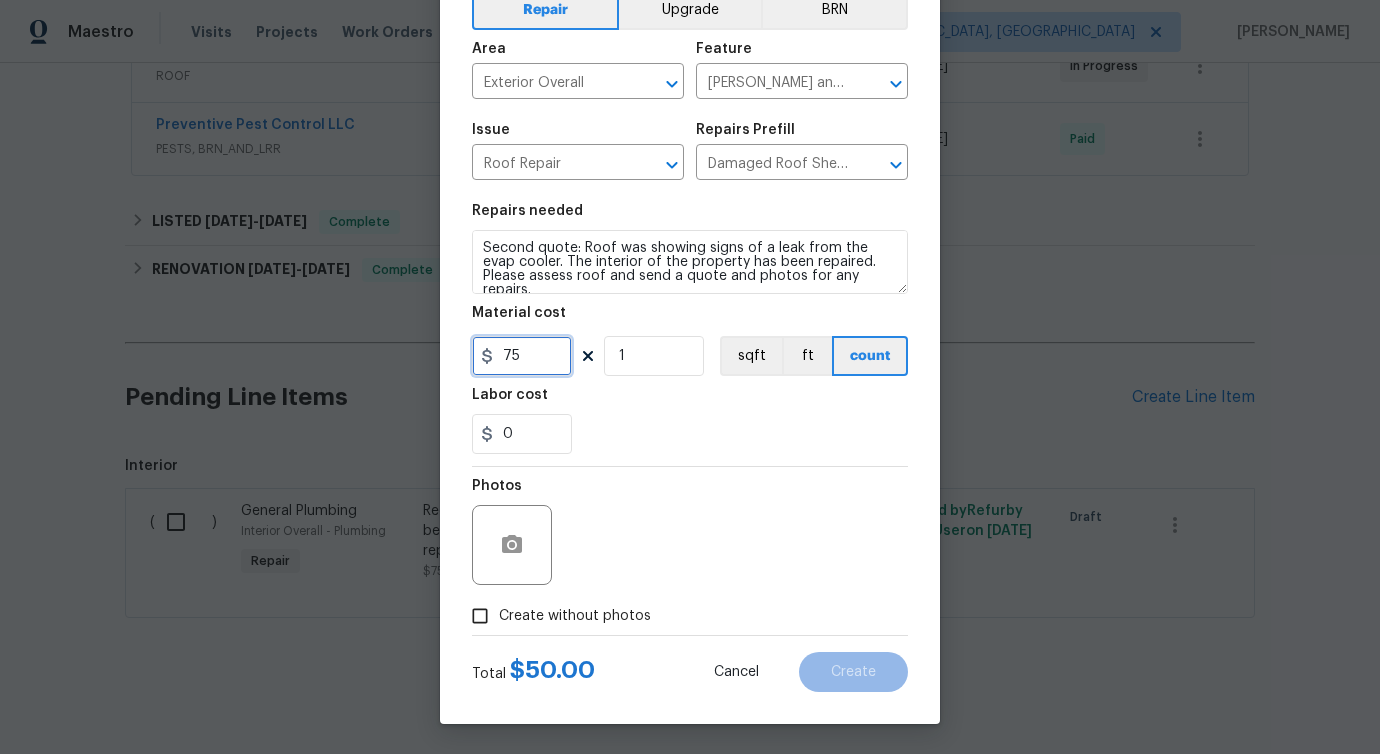 type on "75" 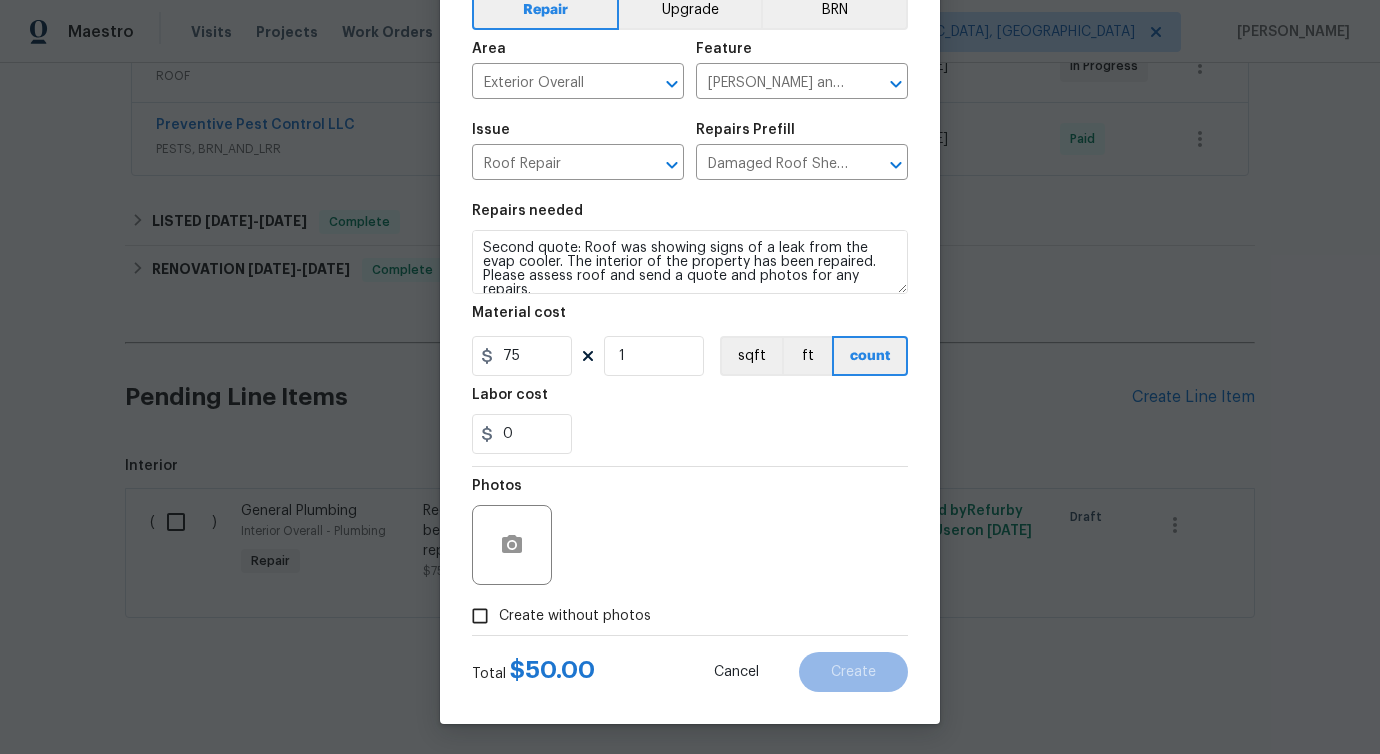 click on "Create without photos" at bounding box center (575, 616) 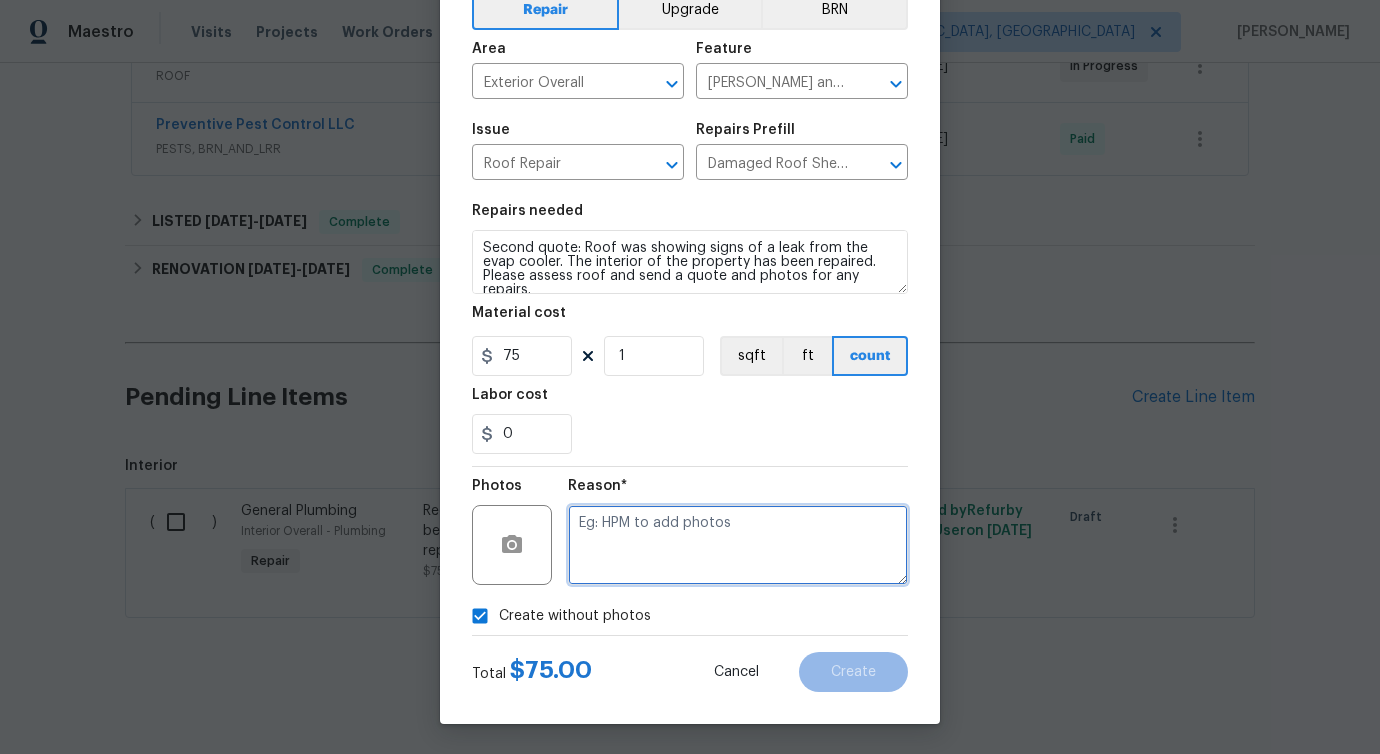 click at bounding box center [738, 545] 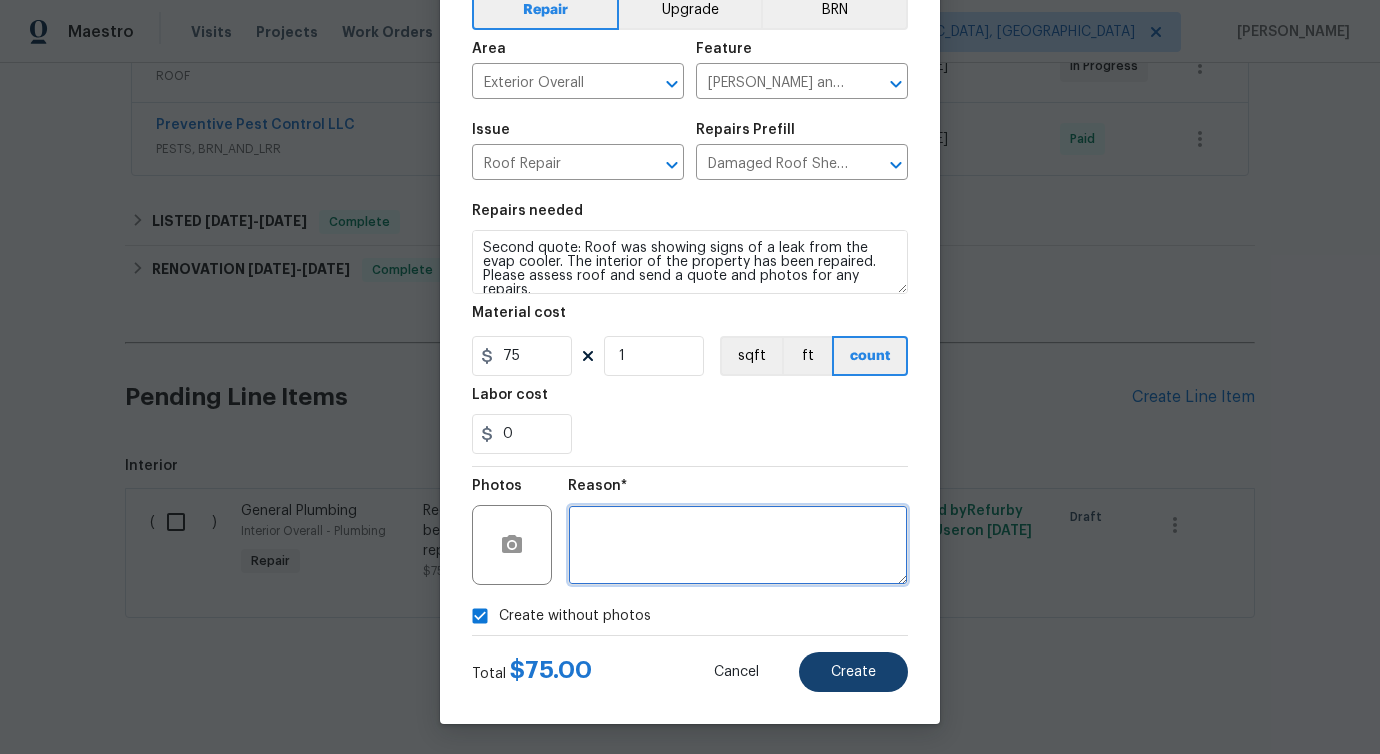 type 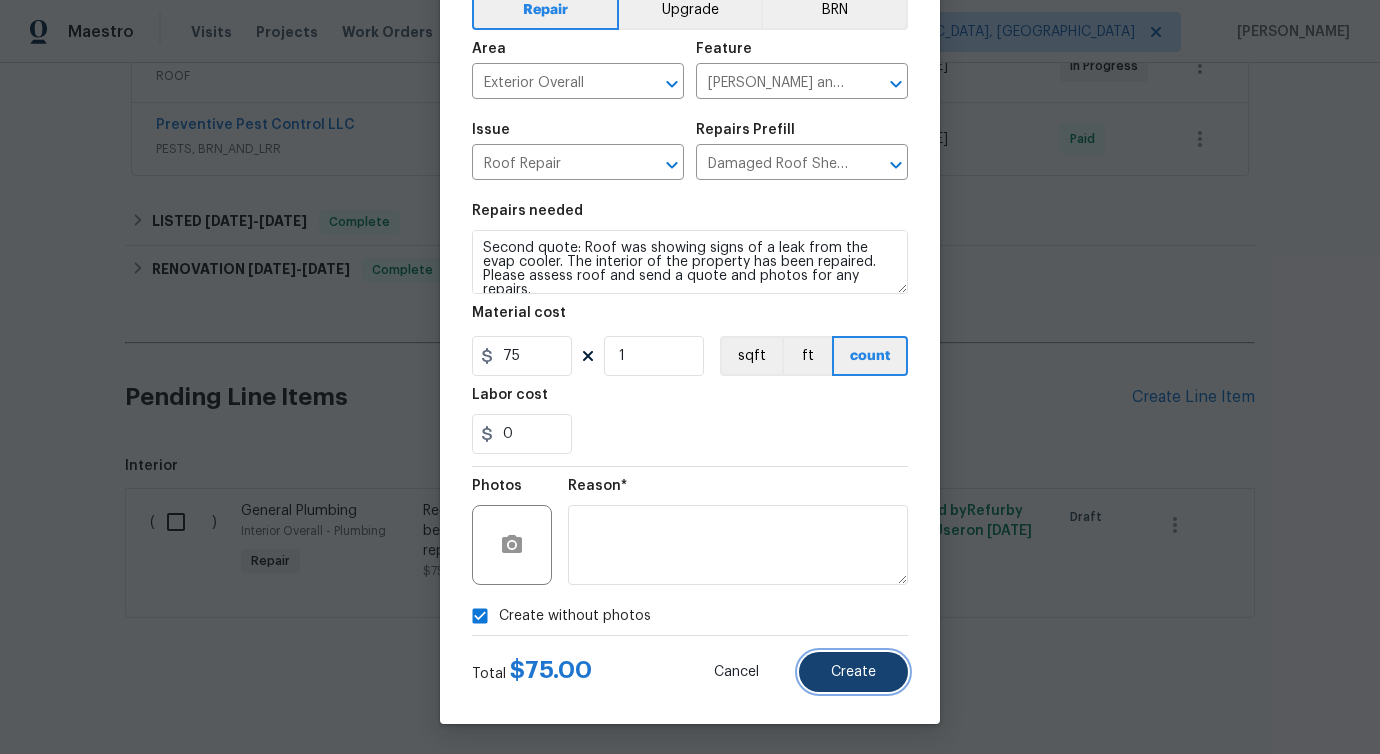 click on "Create" at bounding box center (853, 672) 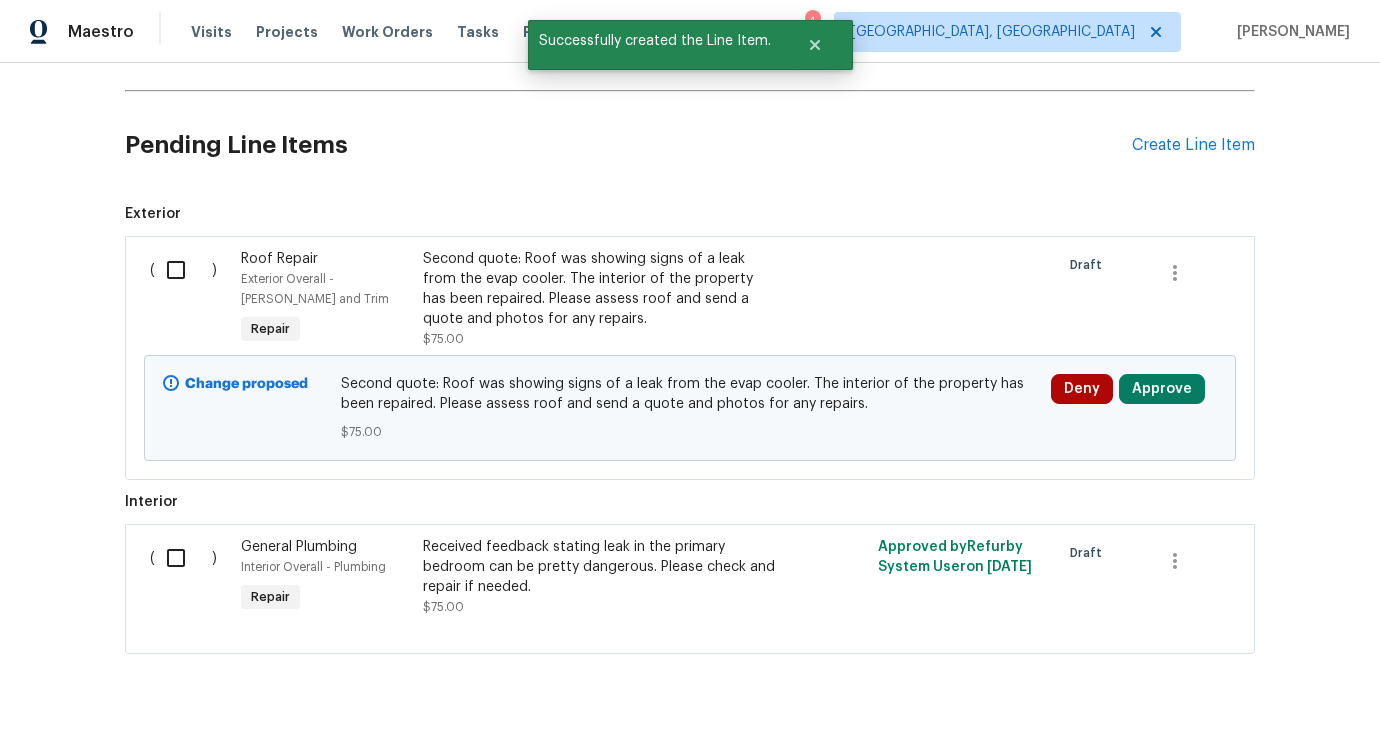 scroll, scrollTop: 794, scrollLeft: 0, axis: vertical 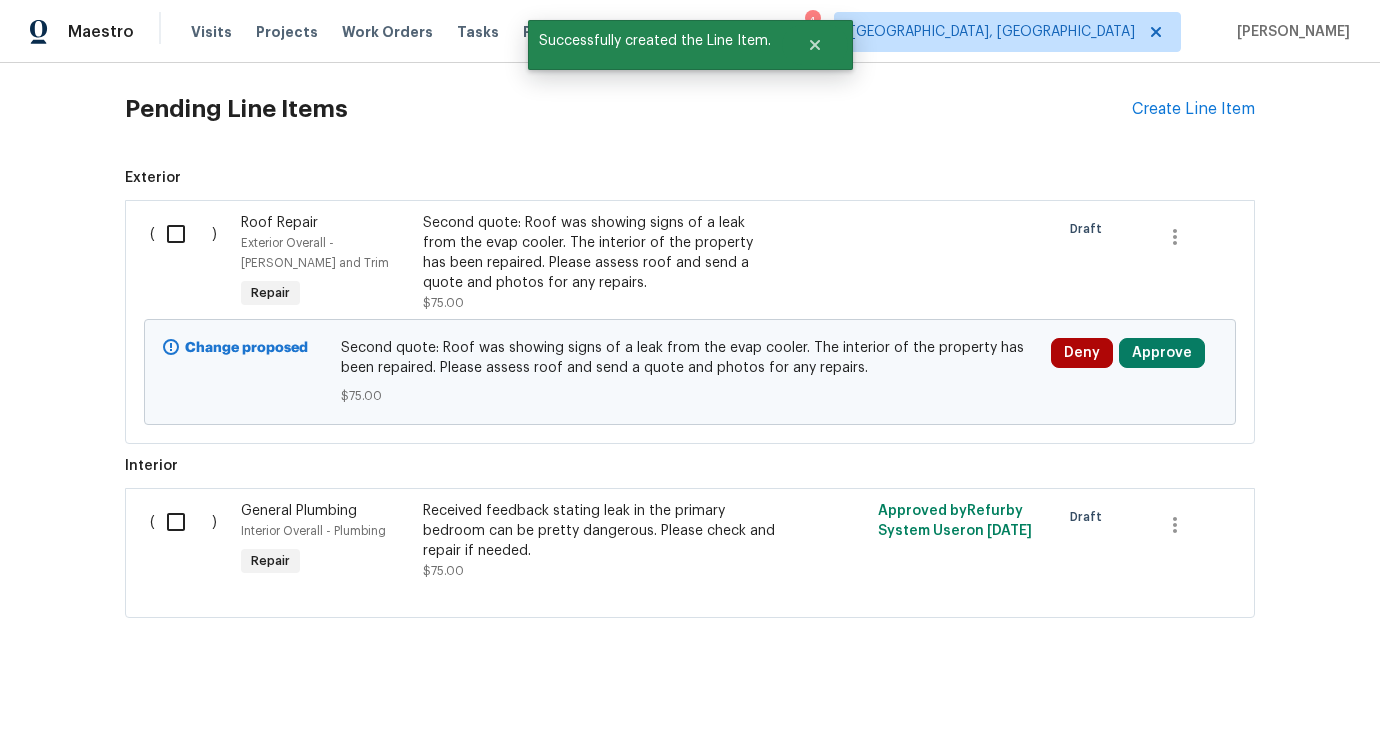 click at bounding box center (183, 234) 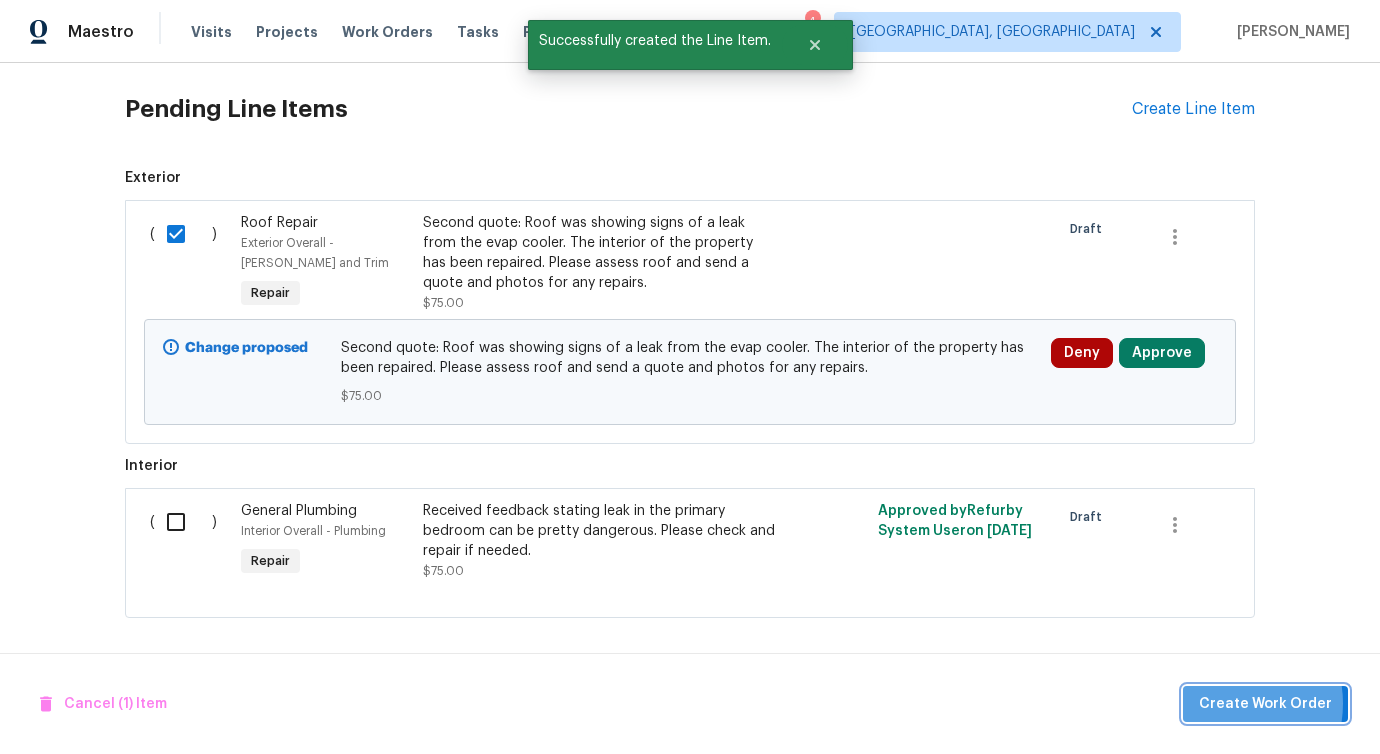 click on "Create Work Order" at bounding box center [1265, 704] 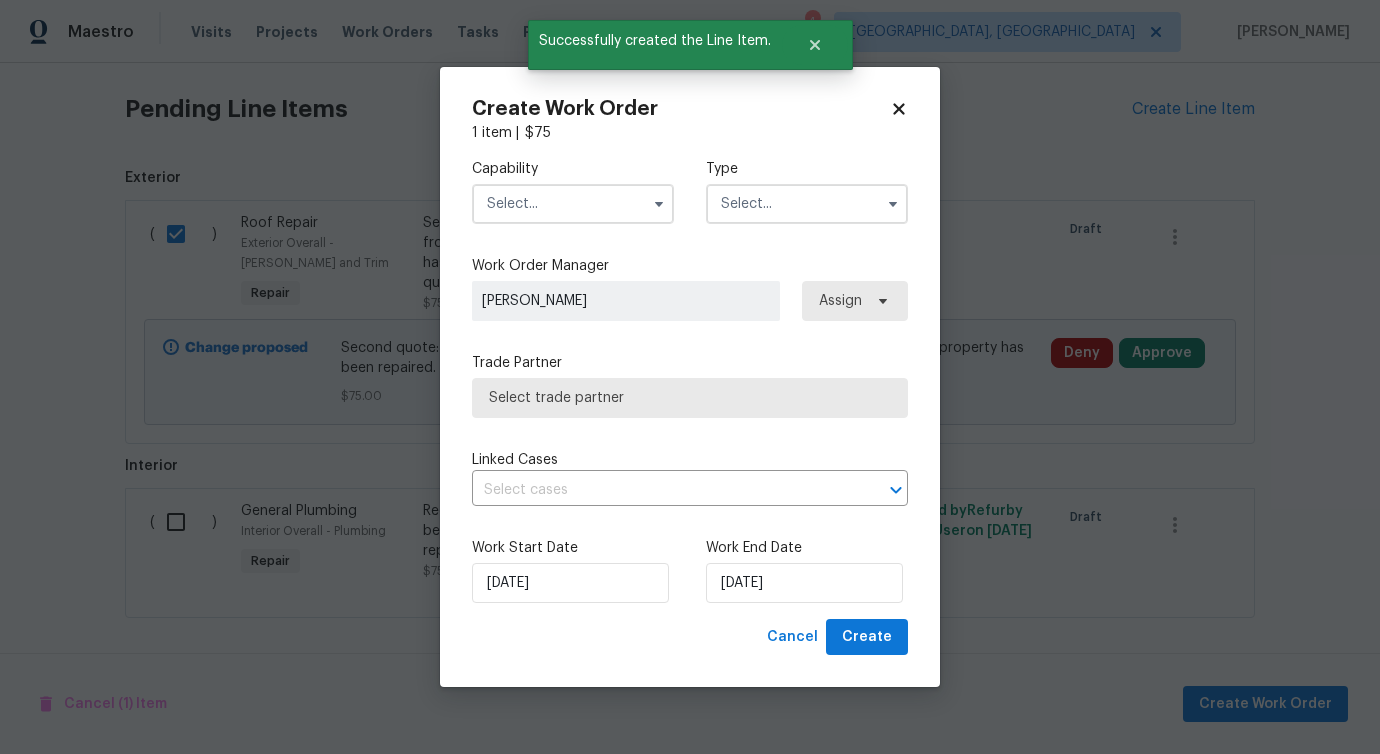 click at bounding box center [573, 204] 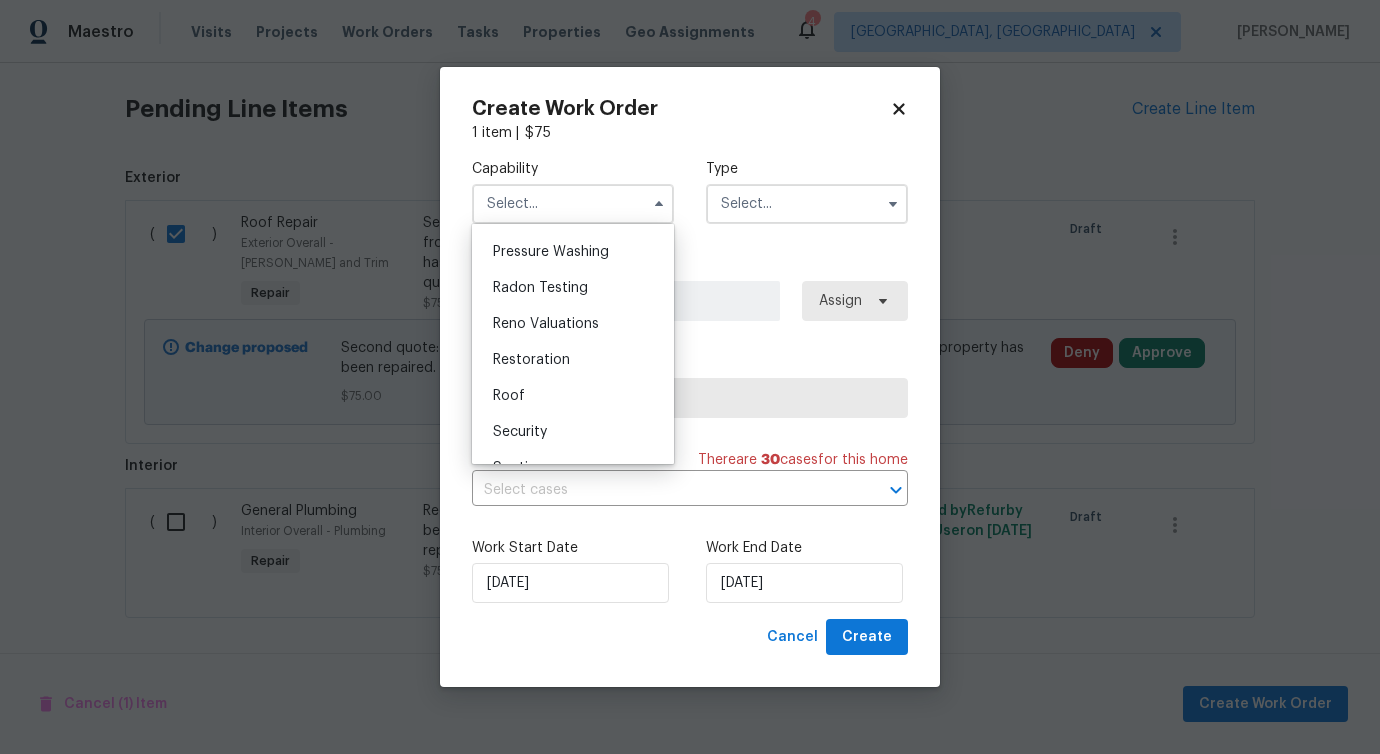 scroll, scrollTop: 1906, scrollLeft: 0, axis: vertical 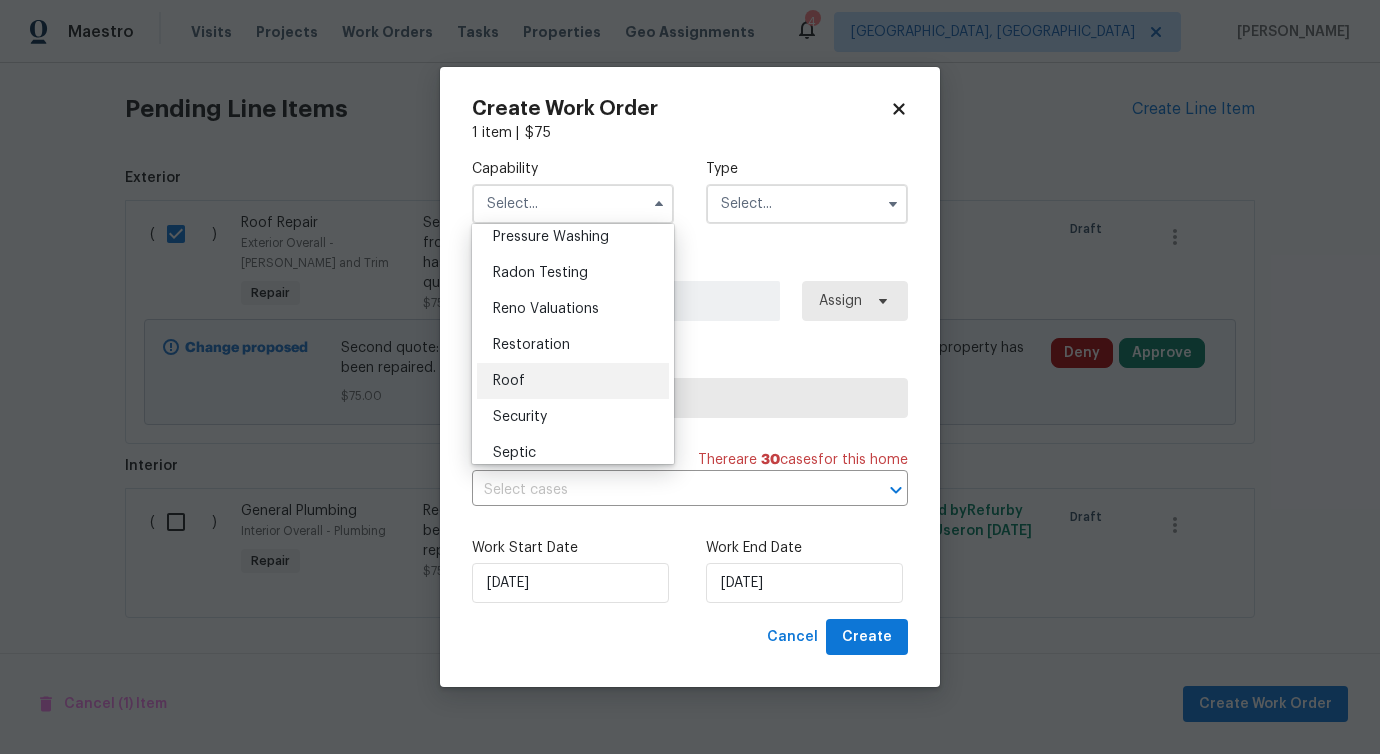click on "Roof" at bounding box center (509, 381) 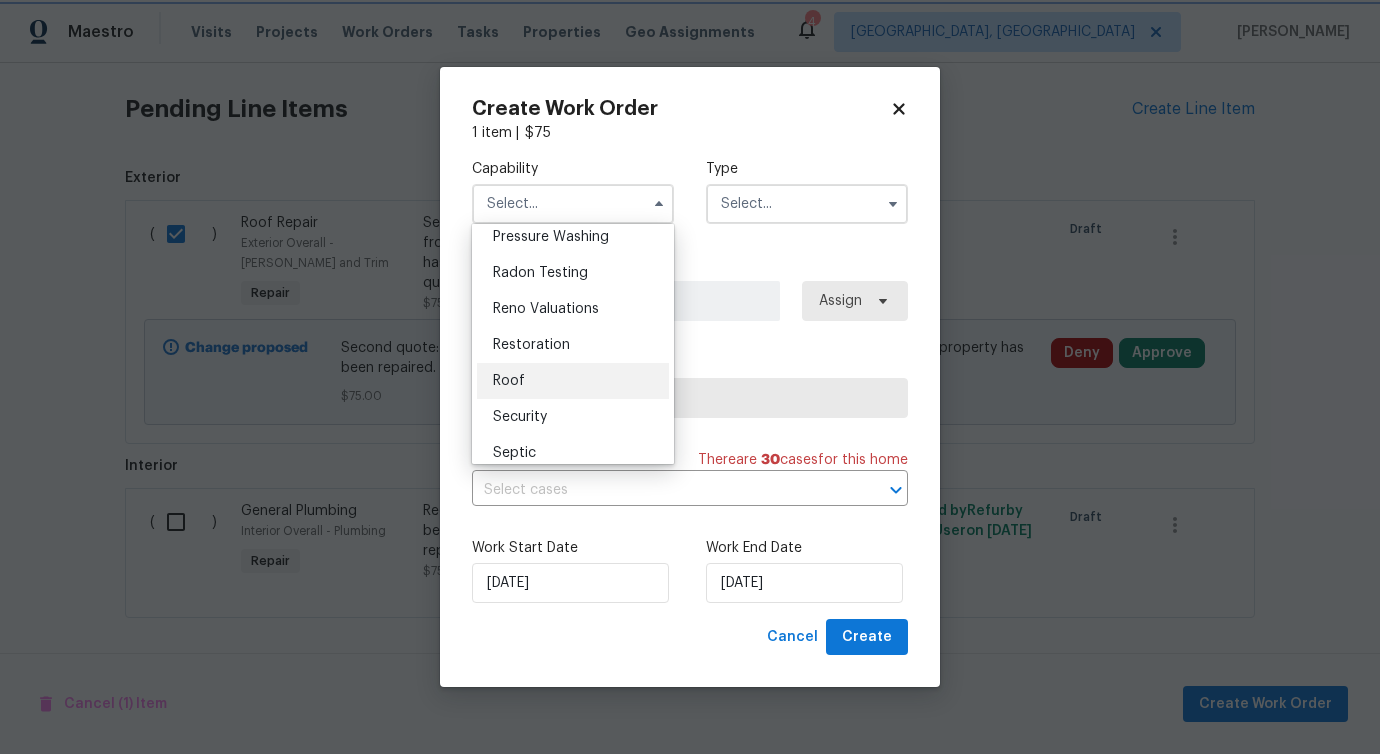 type on "Roof" 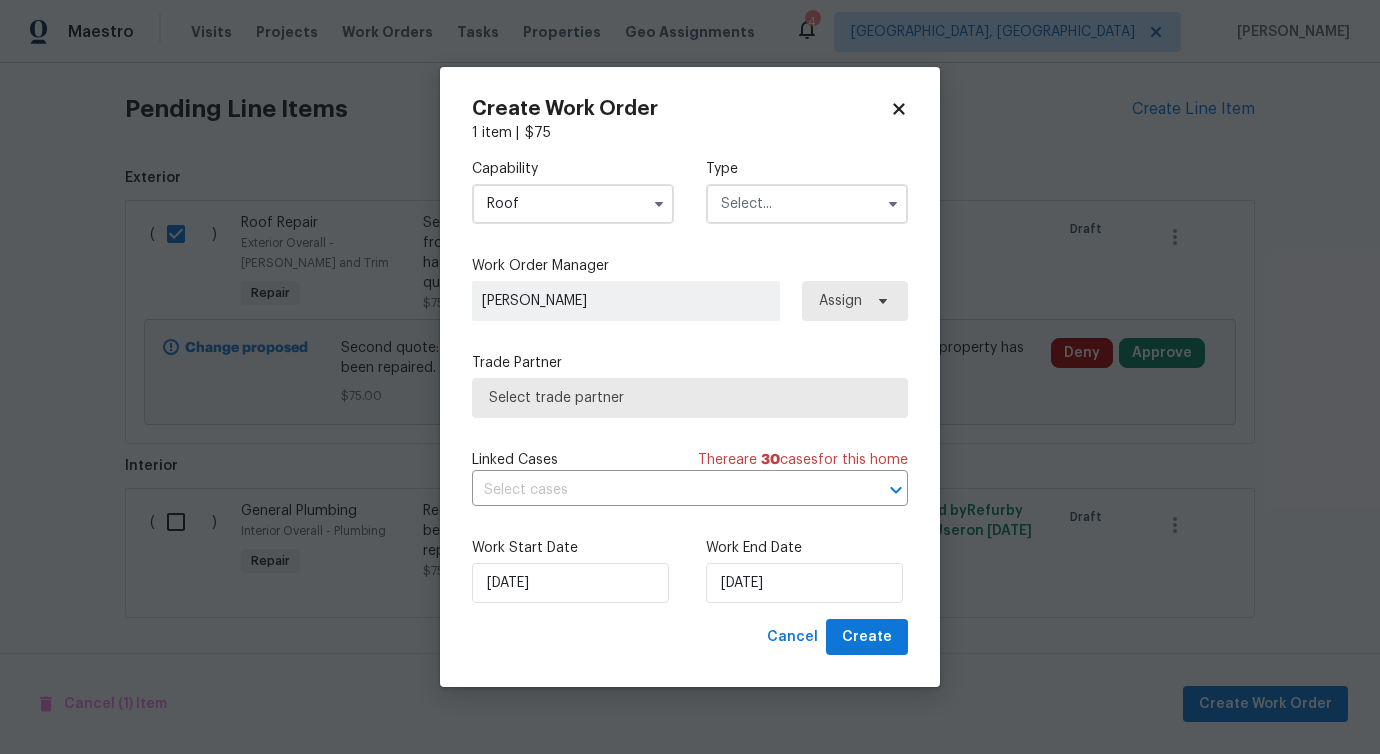 click at bounding box center (807, 204) 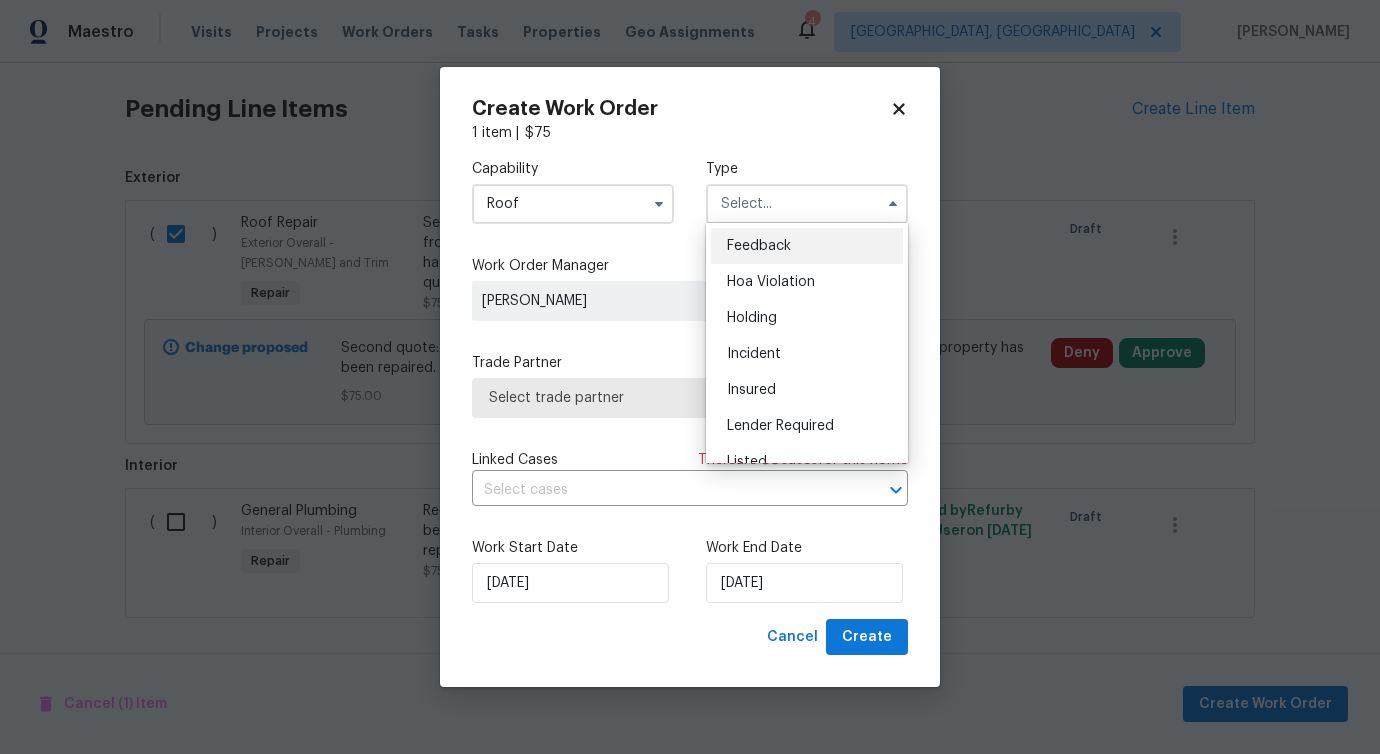 click on "Feedback" at bounding box center [759, 246] 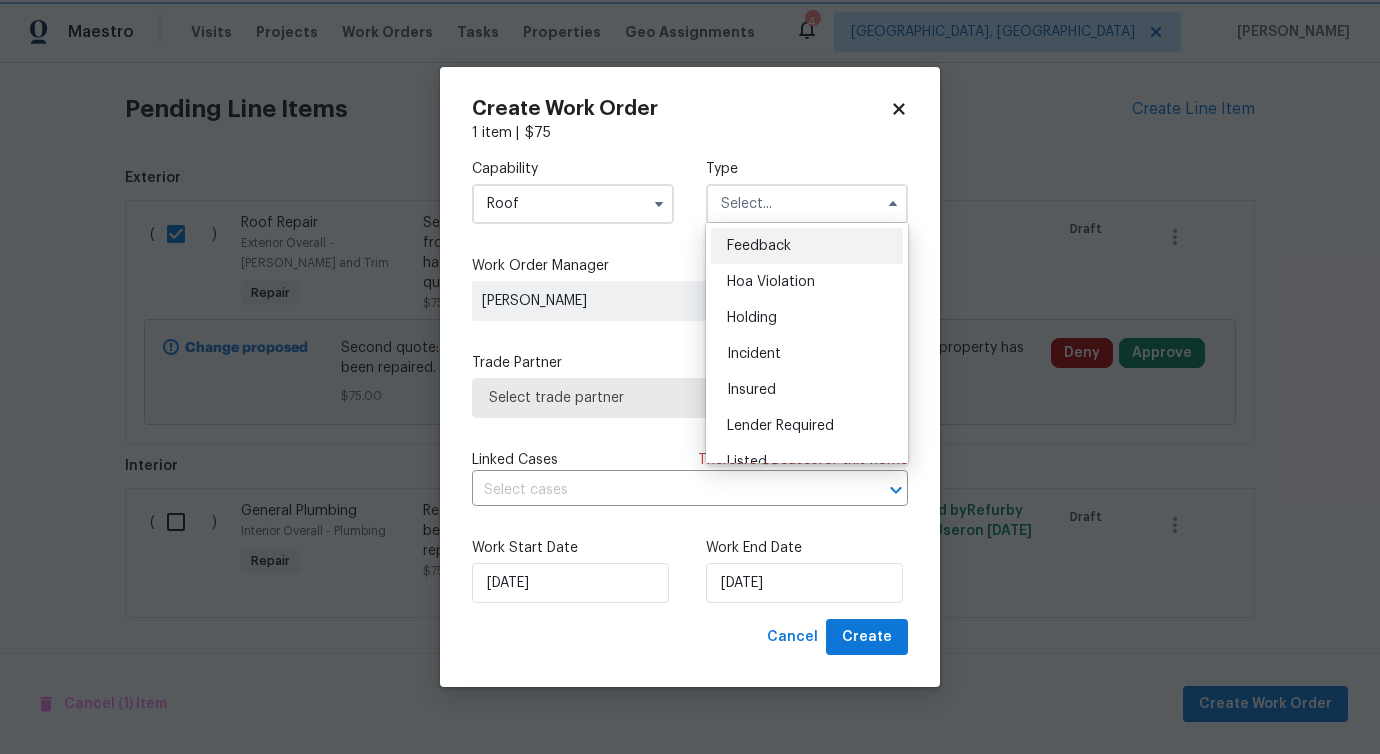 type on "Feedback" 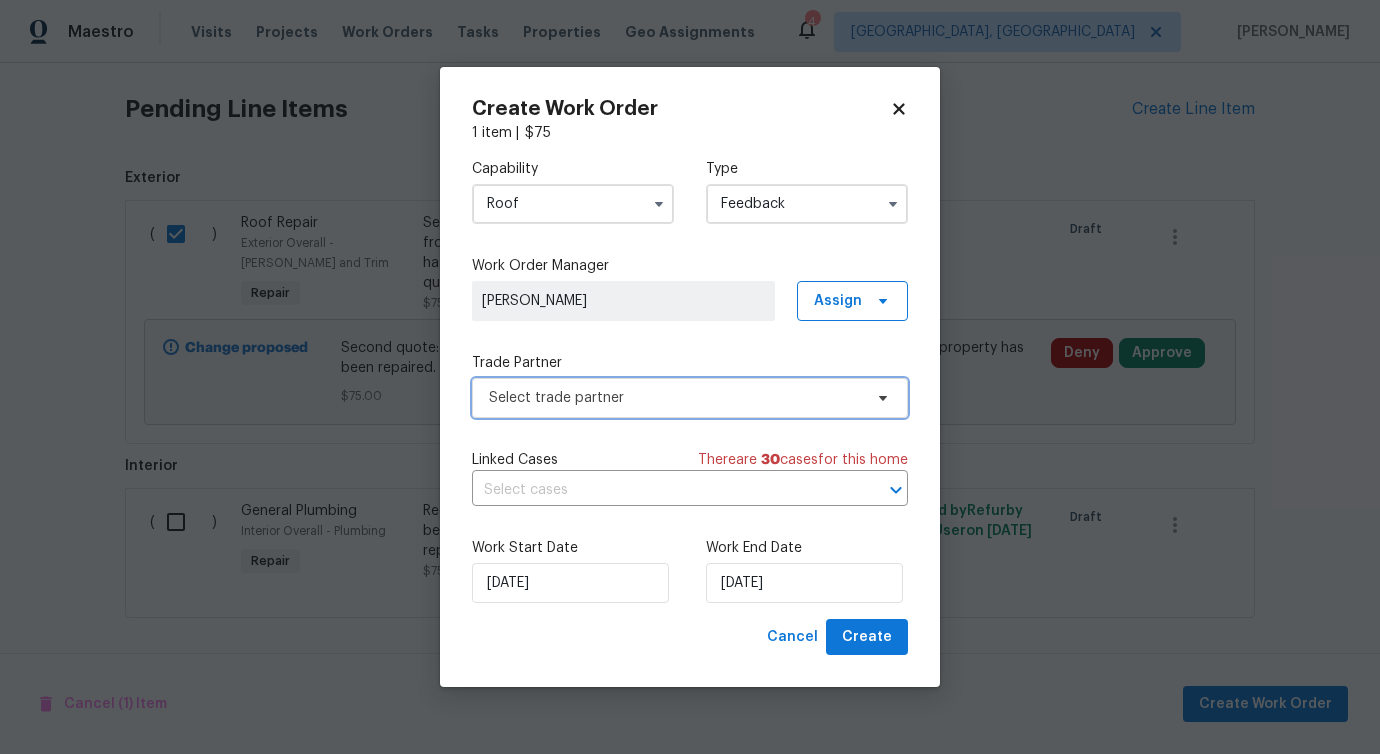 click on "Select trade partner" at bounding box center [690, 398] 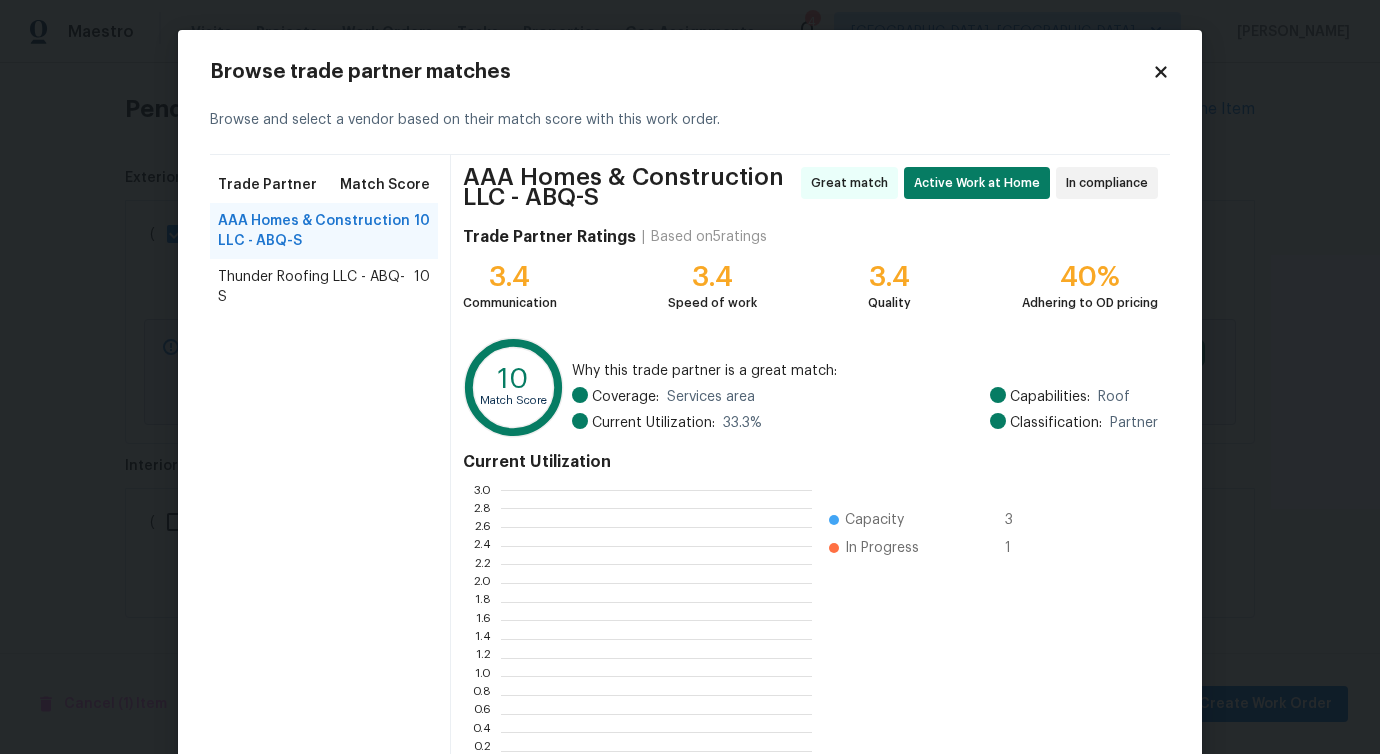 scroll, scrollTop: 2, scrollLeft: 2, axis: both 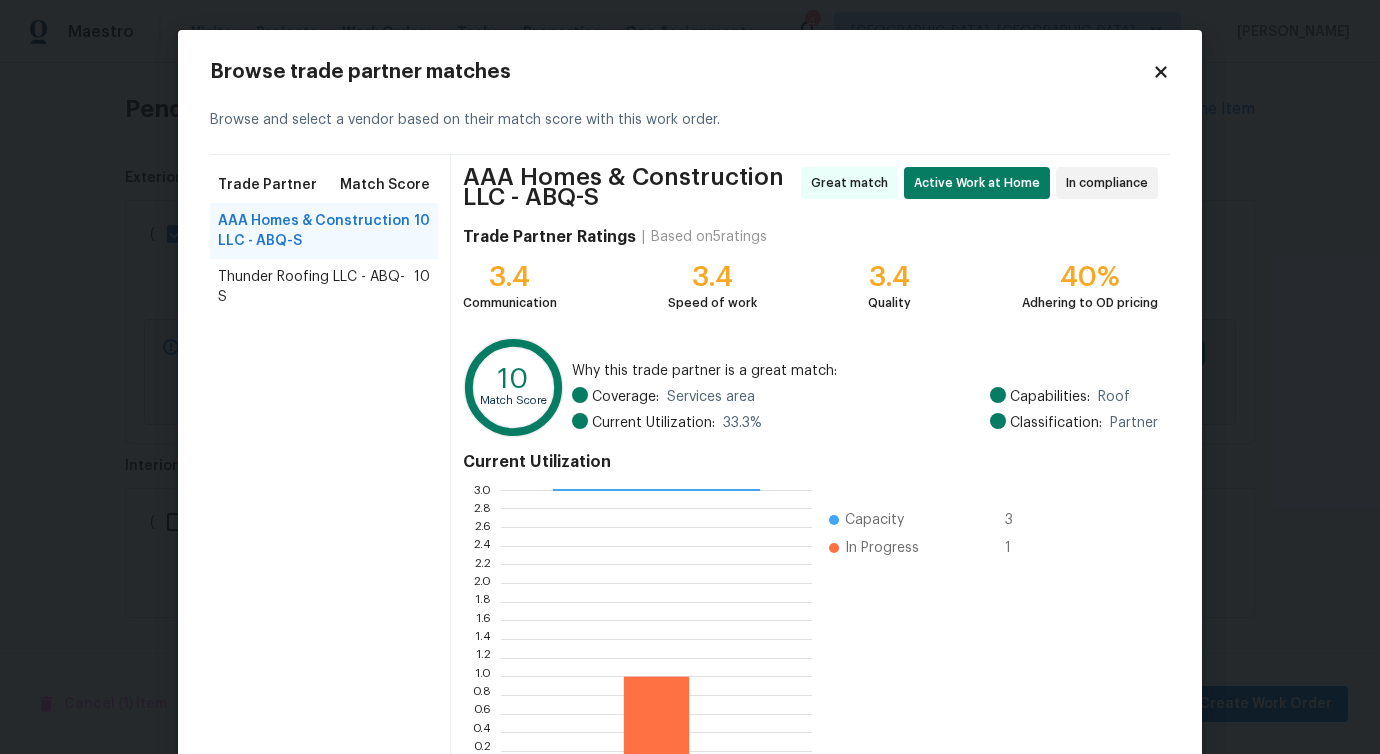 click on "Thunder Roofing LLC - ABQ-S 10" at bounding box center [324, 287] 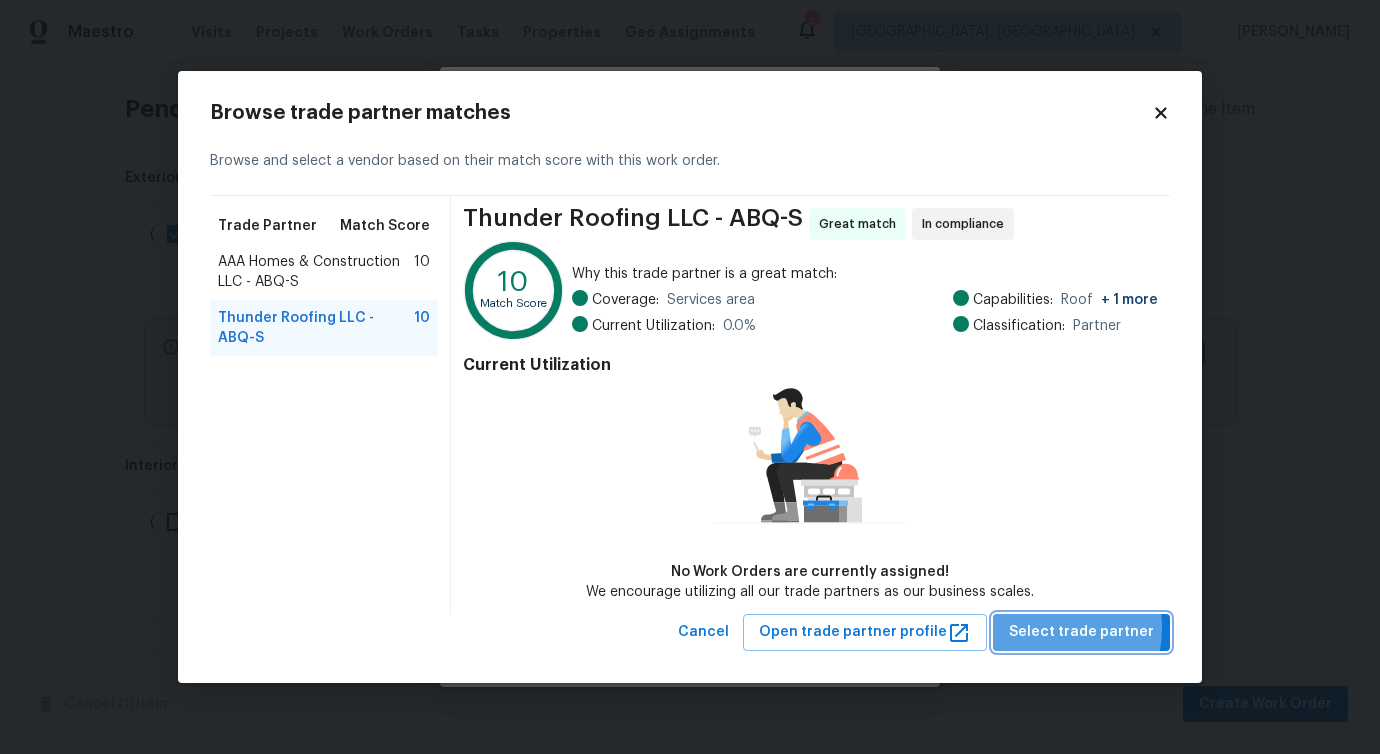 click on "Select trade partner" at bounding box center (1081, 632) 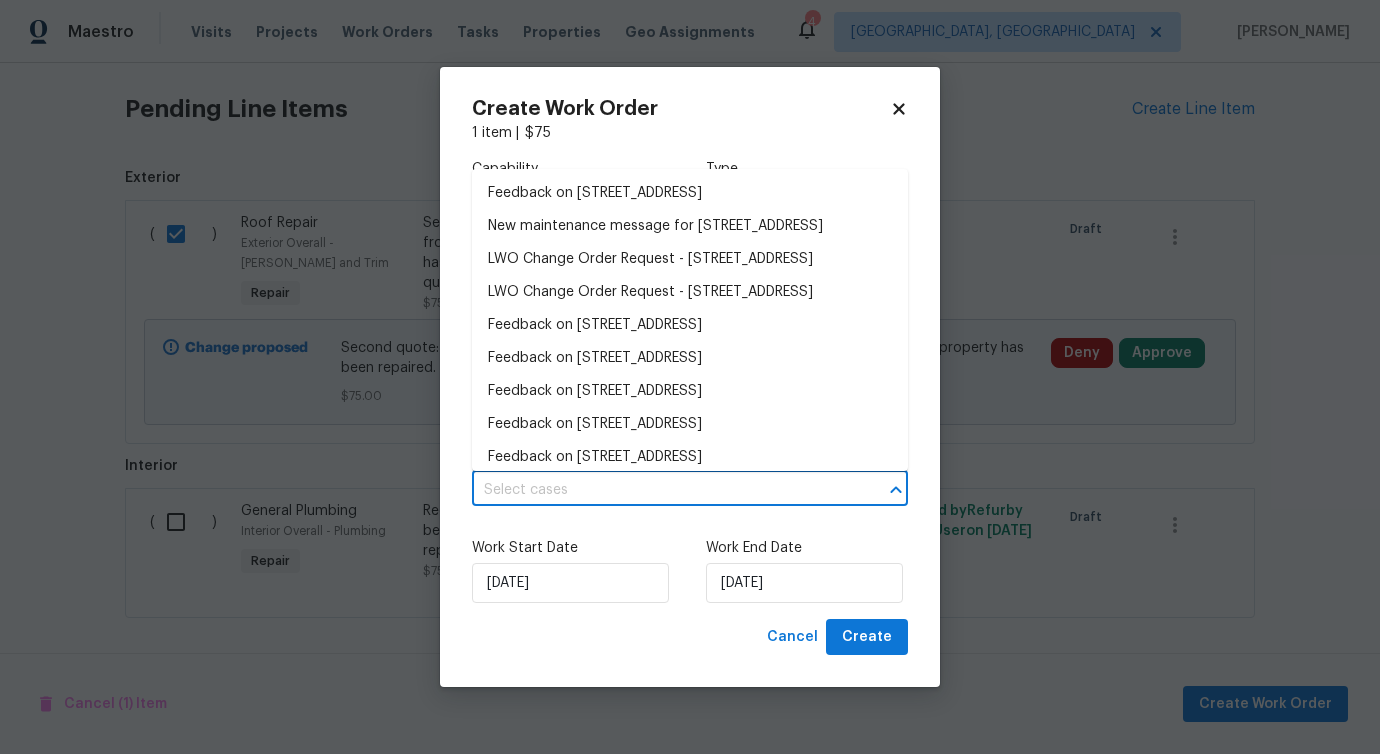 click at bounding box center (662, 490) 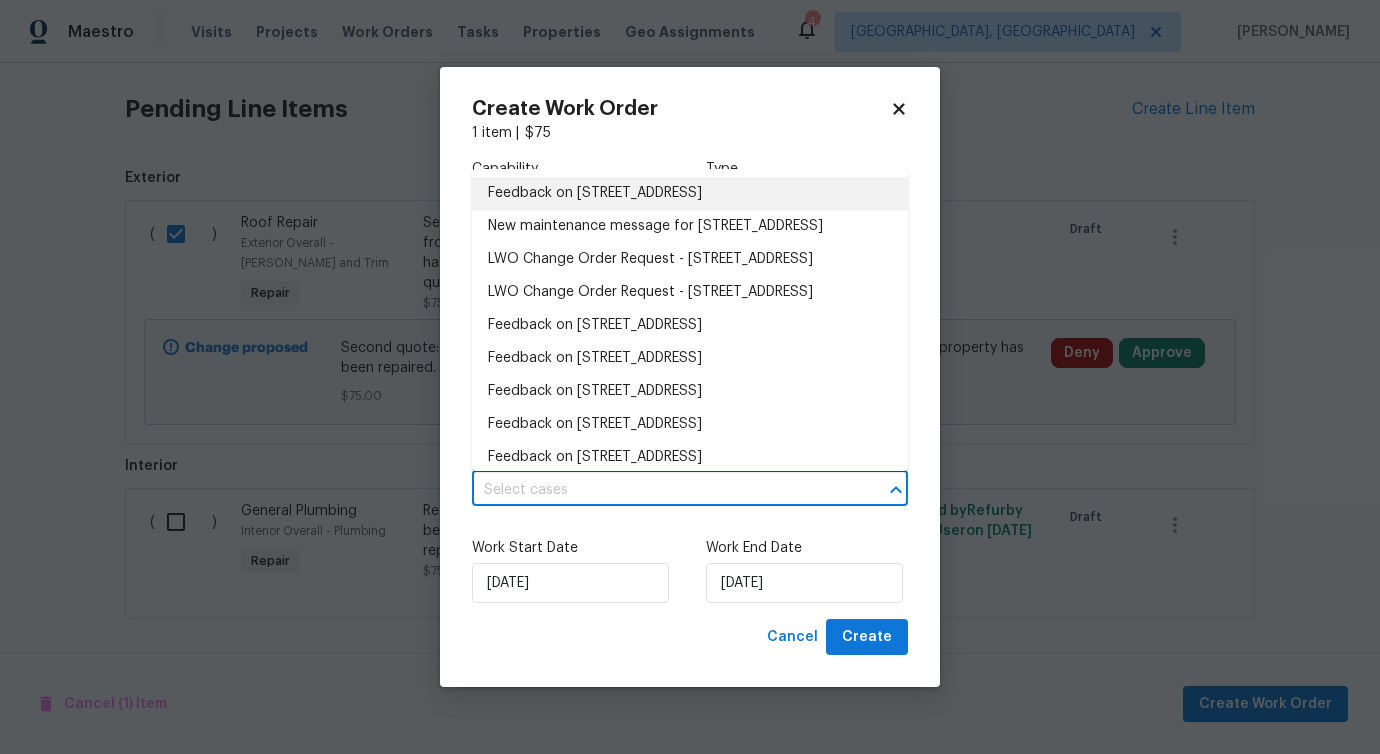 click on "Feedback on 5908 Andromeda Ave NW, Albuquerque, NM 87114" at bounding box center (690, 193) 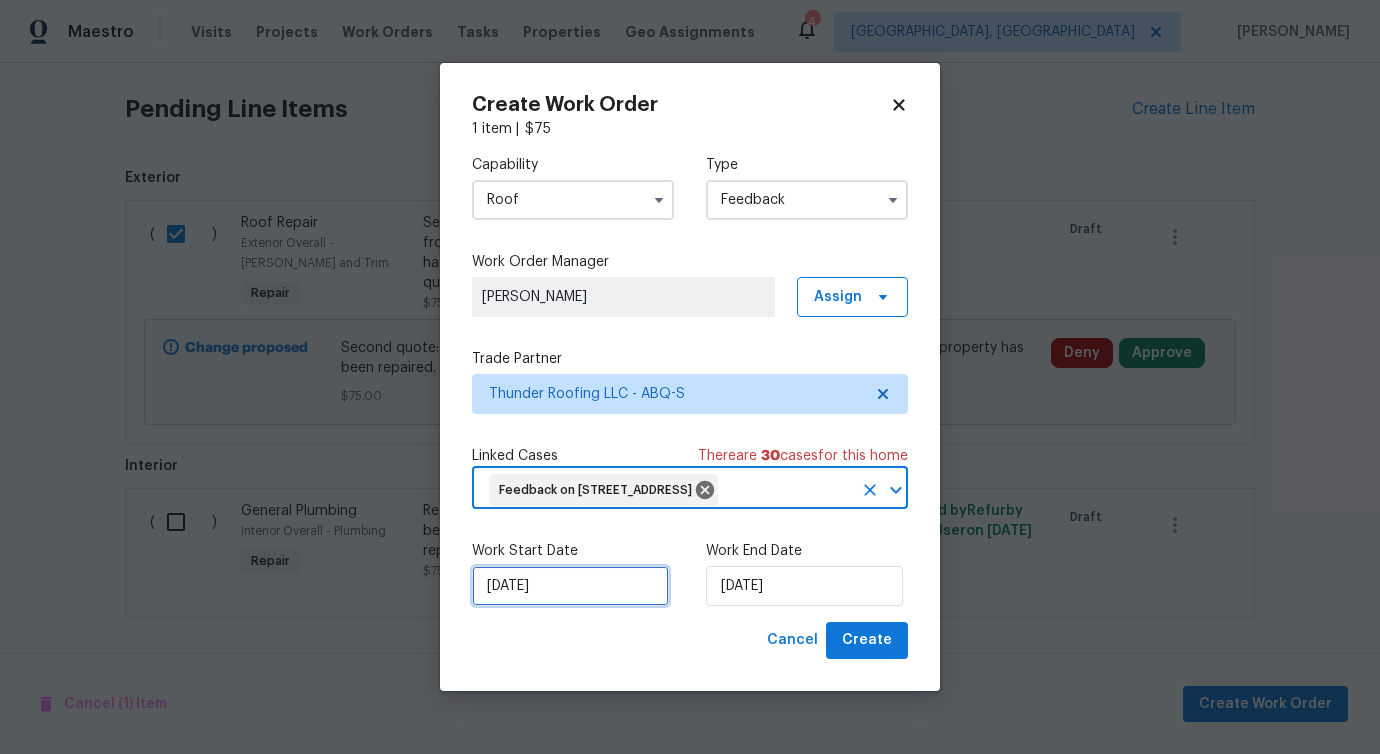 click on "[DATE]" at bounding box center [570, 586] 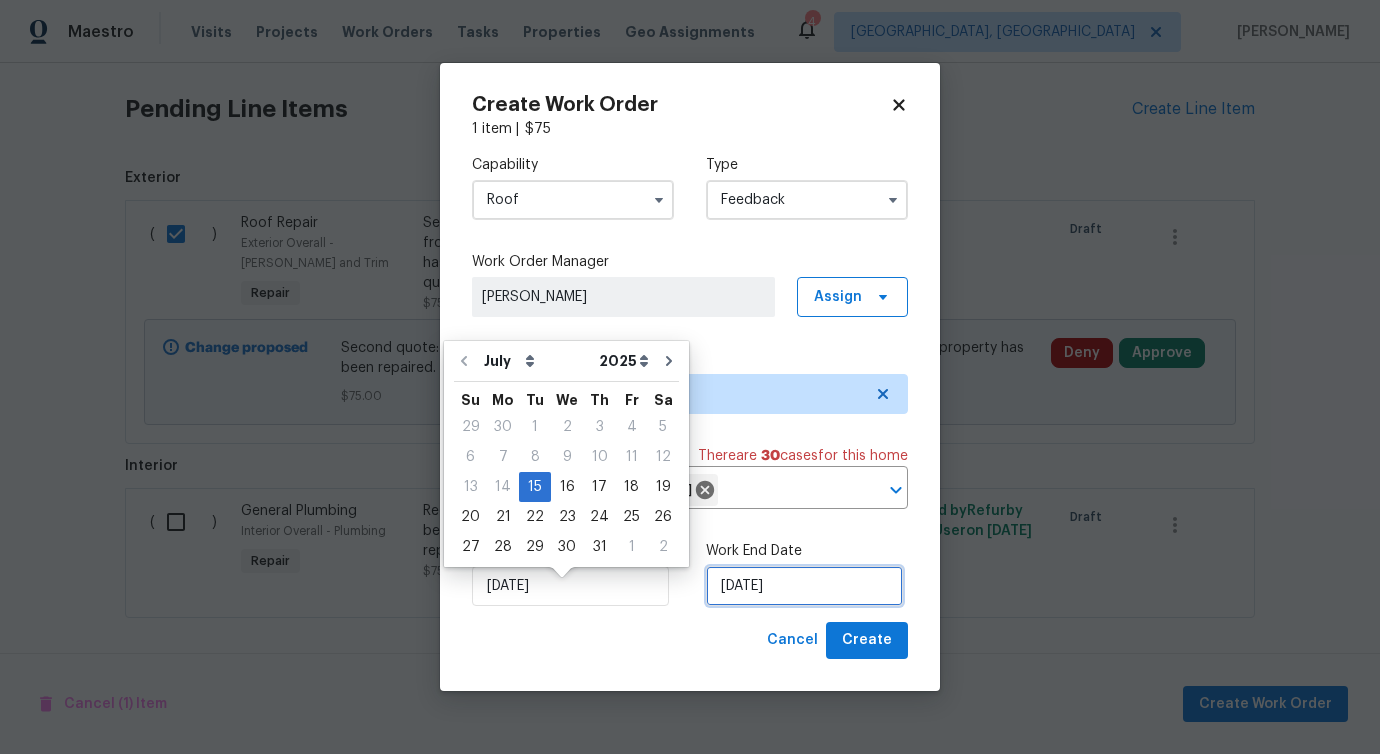click on "[DATE]" at bounding box center [804, 586] 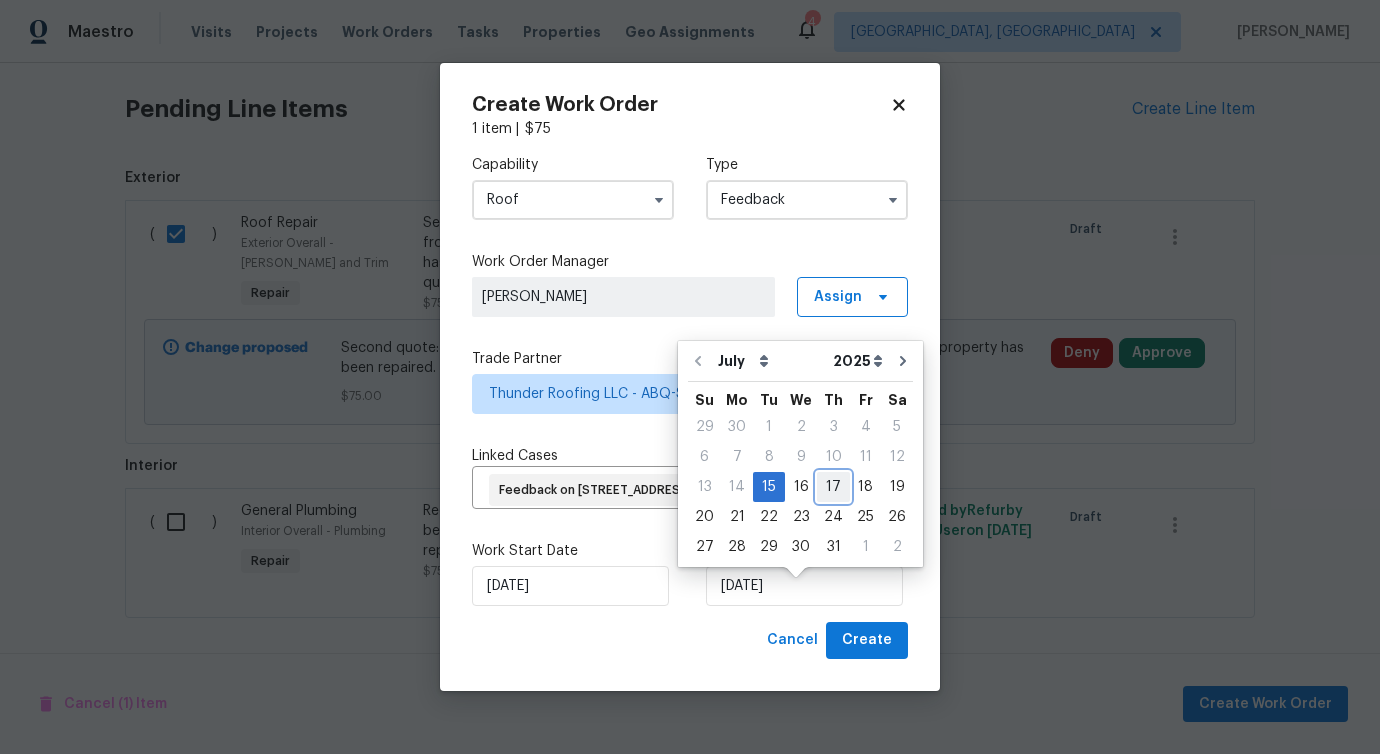 click on "17" at bounding box center (833, 487) 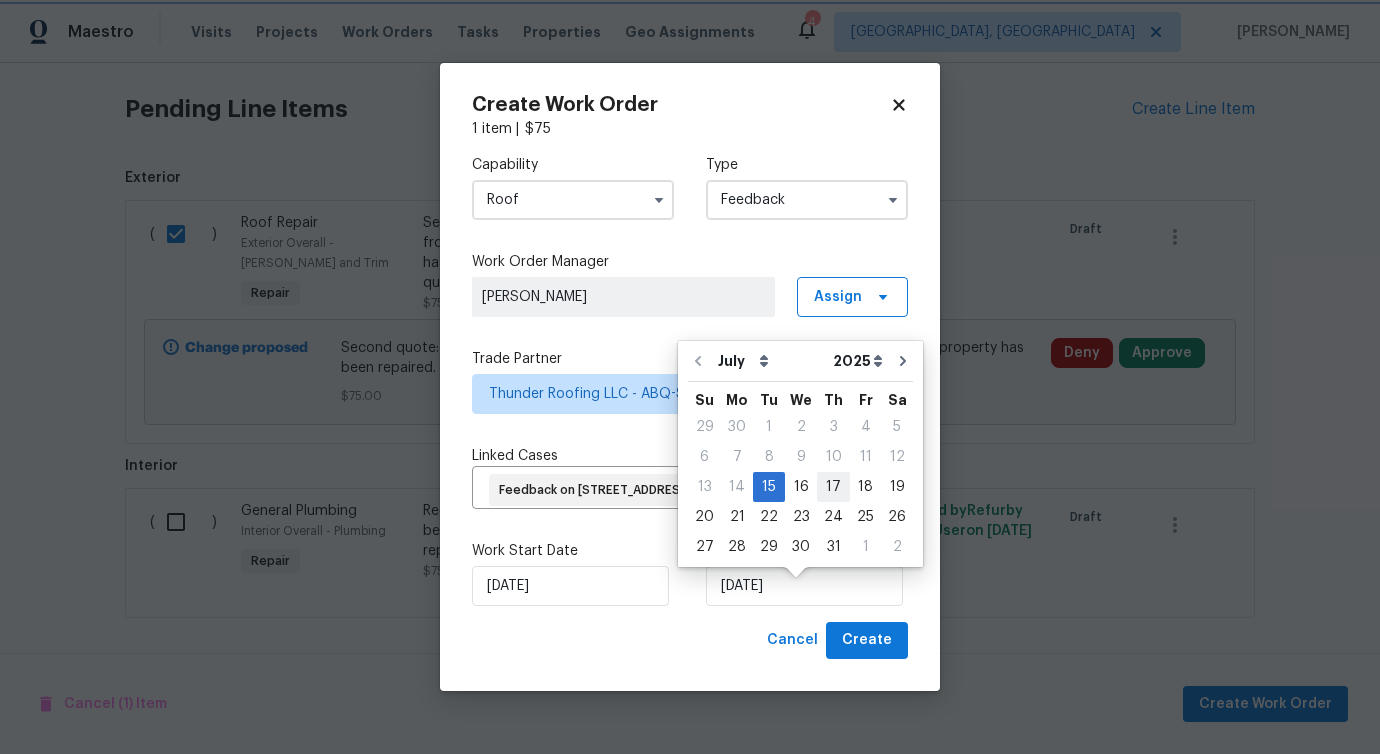 type on "7/17/2025" 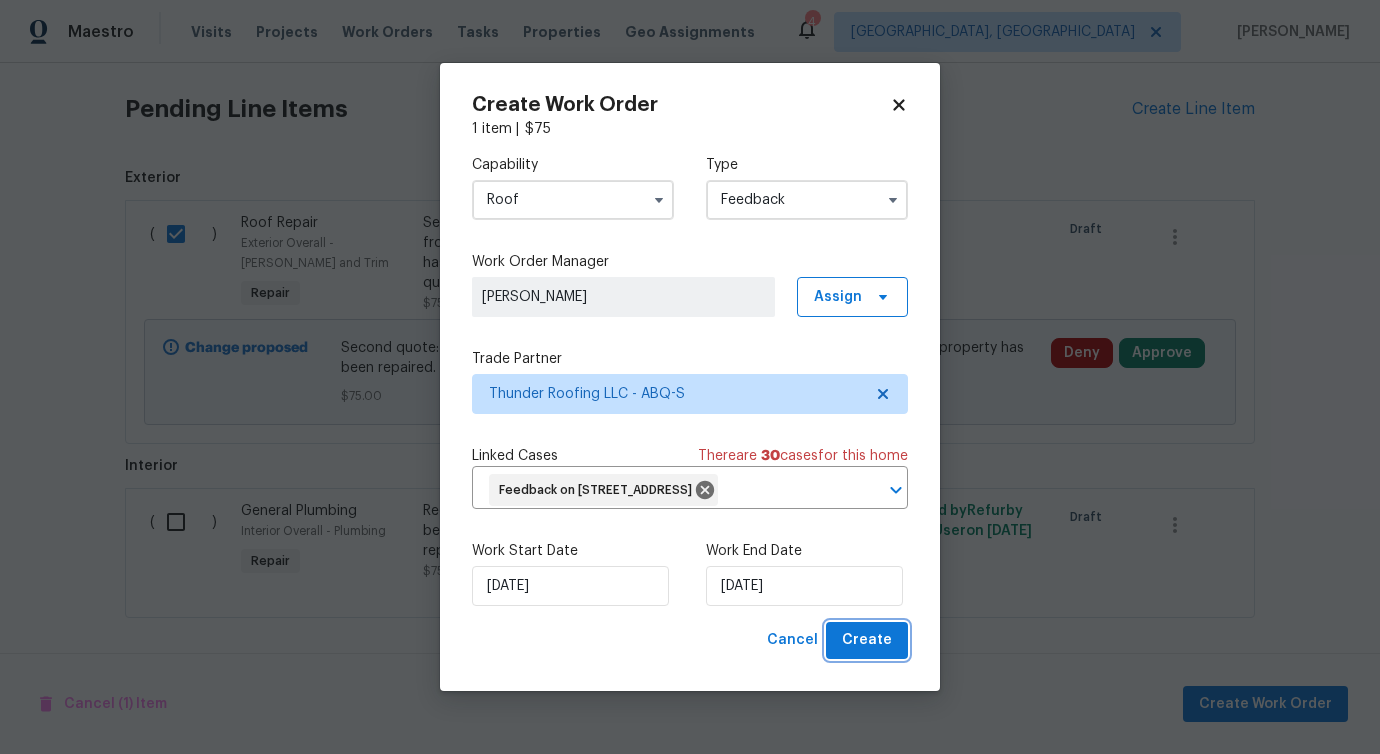 click on "Create" at bounding box center [867, 640] 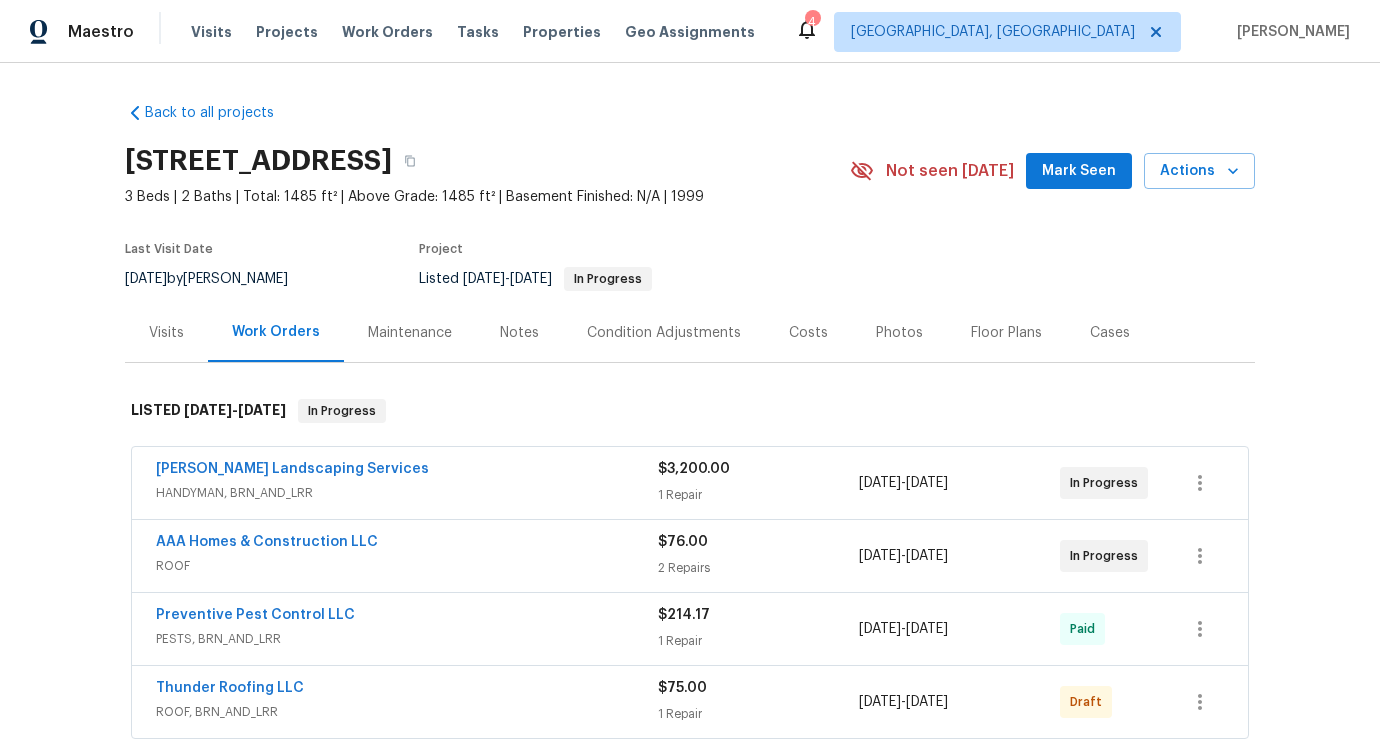 scroll, scrollTop: 44, scrollLeft: 0, axis: vertical 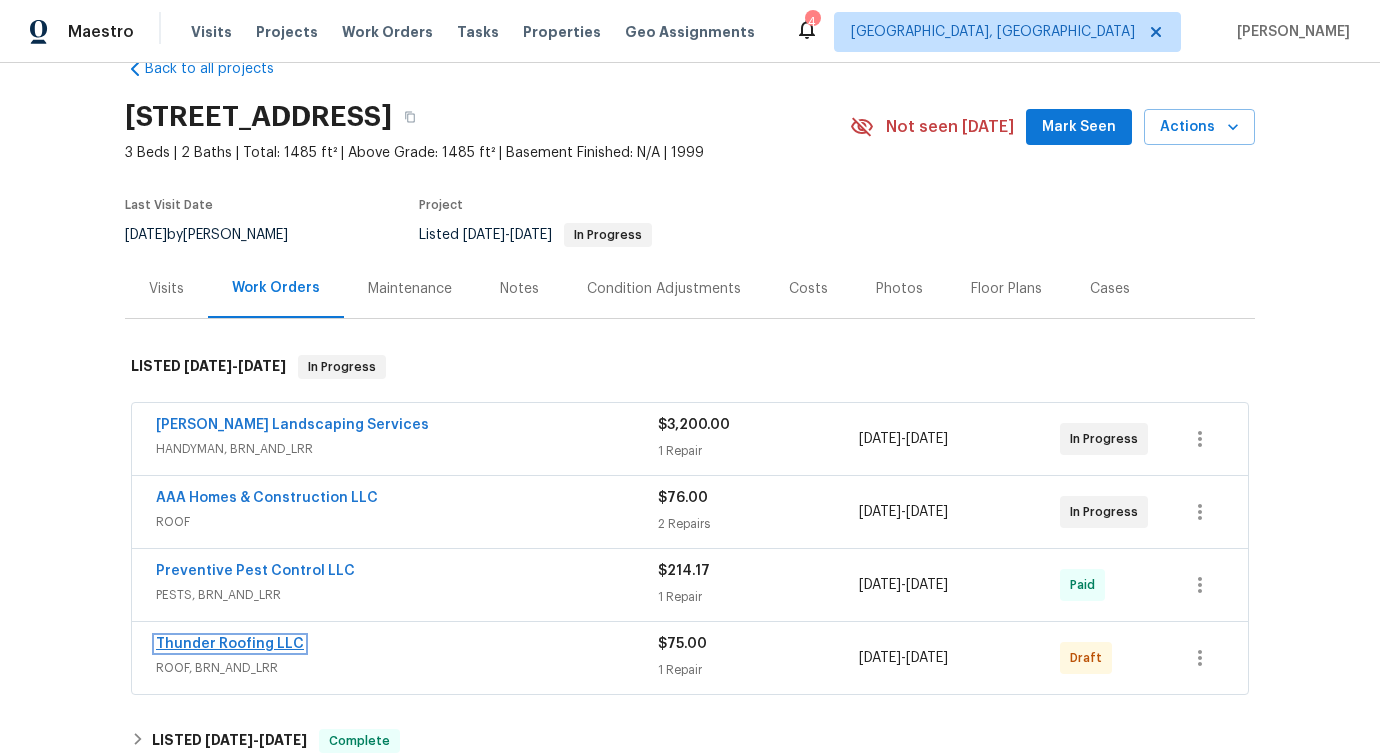 click on "Thunder Roofing LLC" at bounding box center [230, 644] 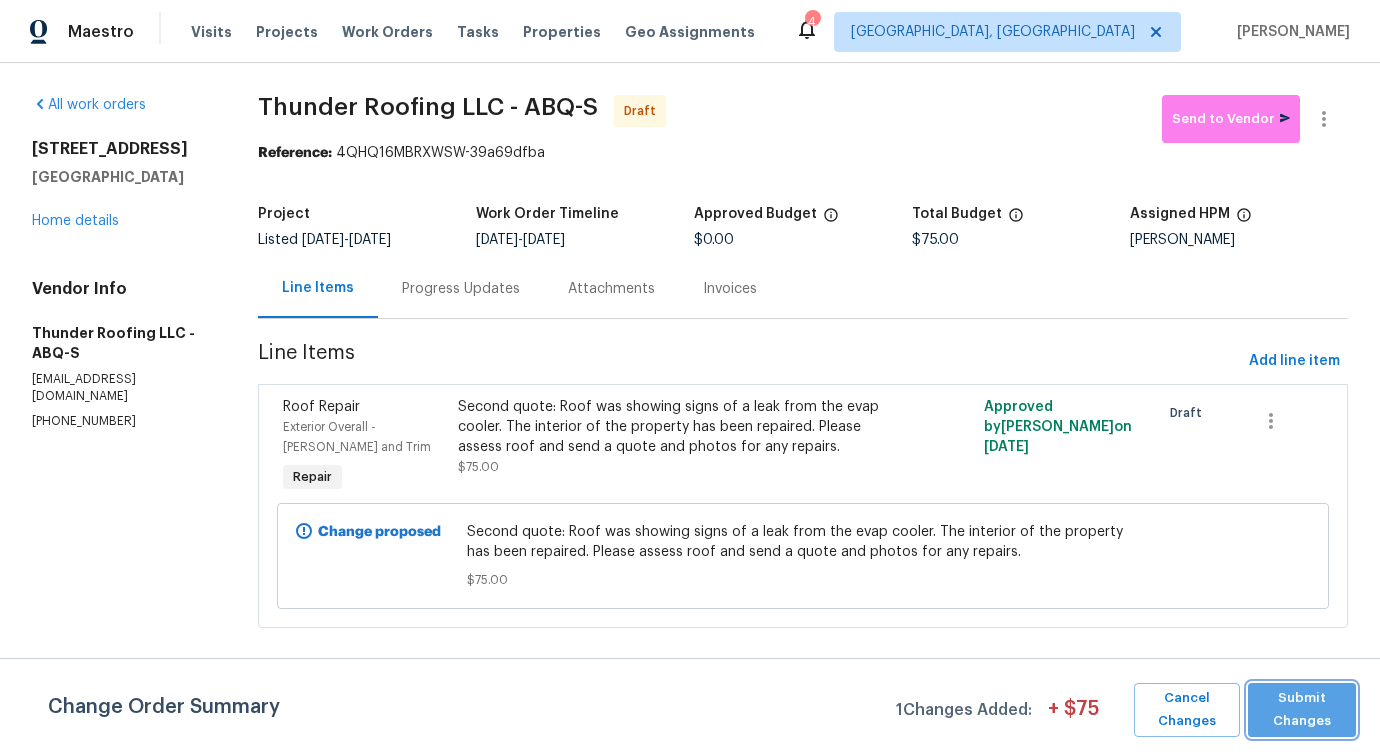 click on "Submit Changes" at bounding box center [1302, 710] 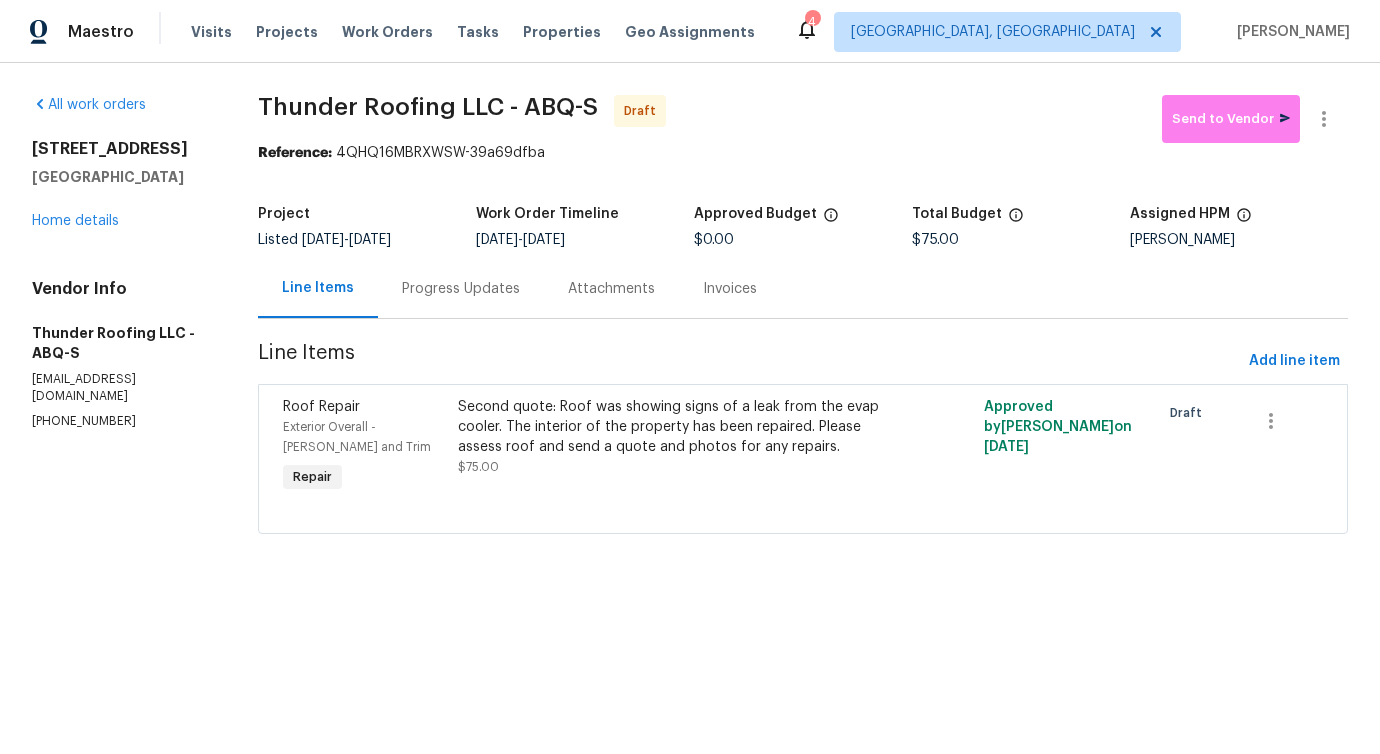 click on "Progress Updates" at bounding box center (461, 289) 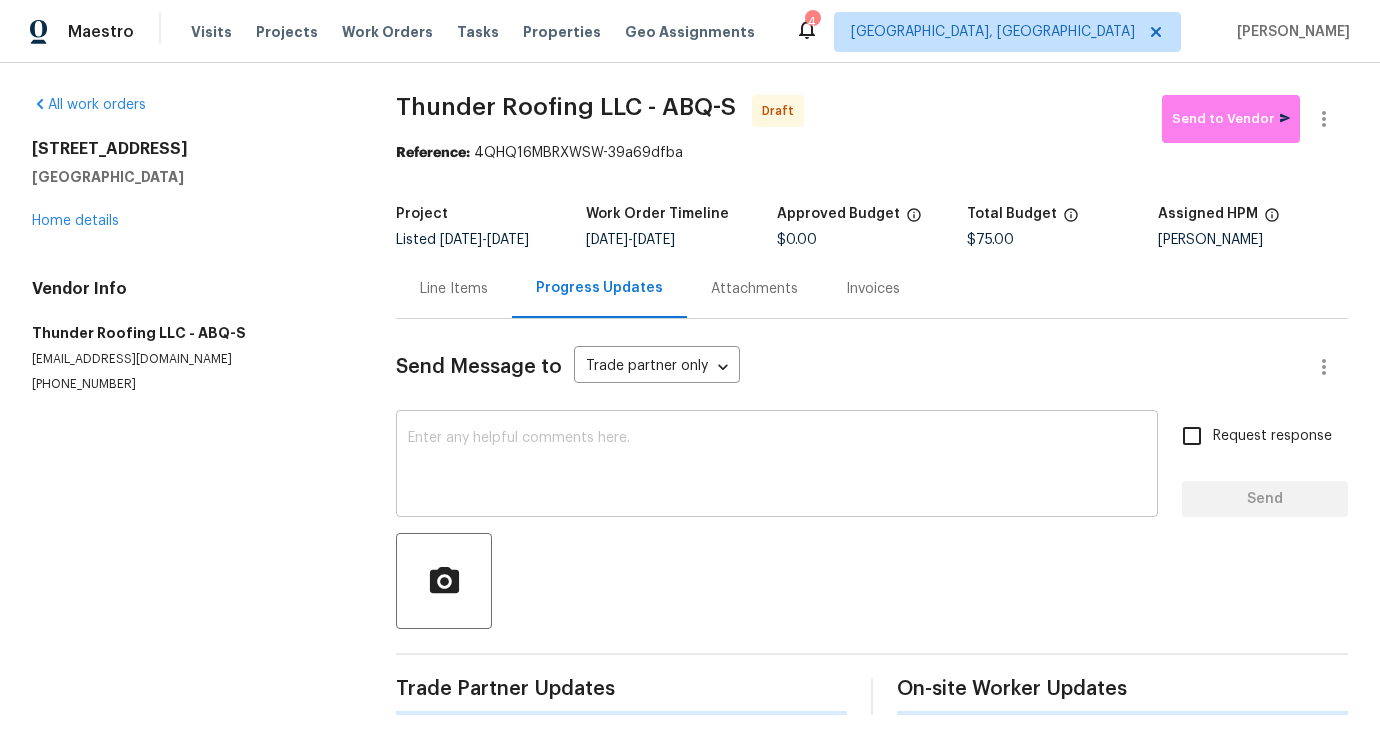 click at bounding box center (777, 466) 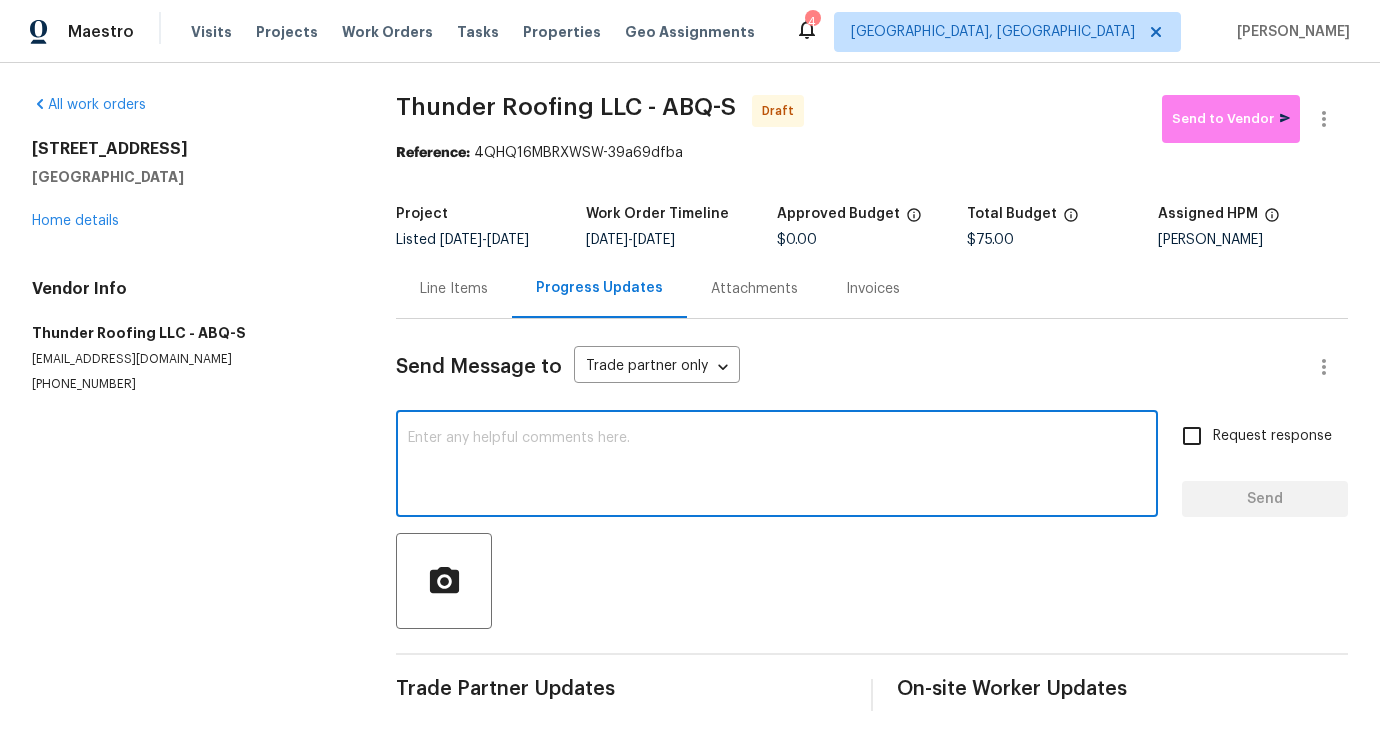 click at bounding box center (777, 466) 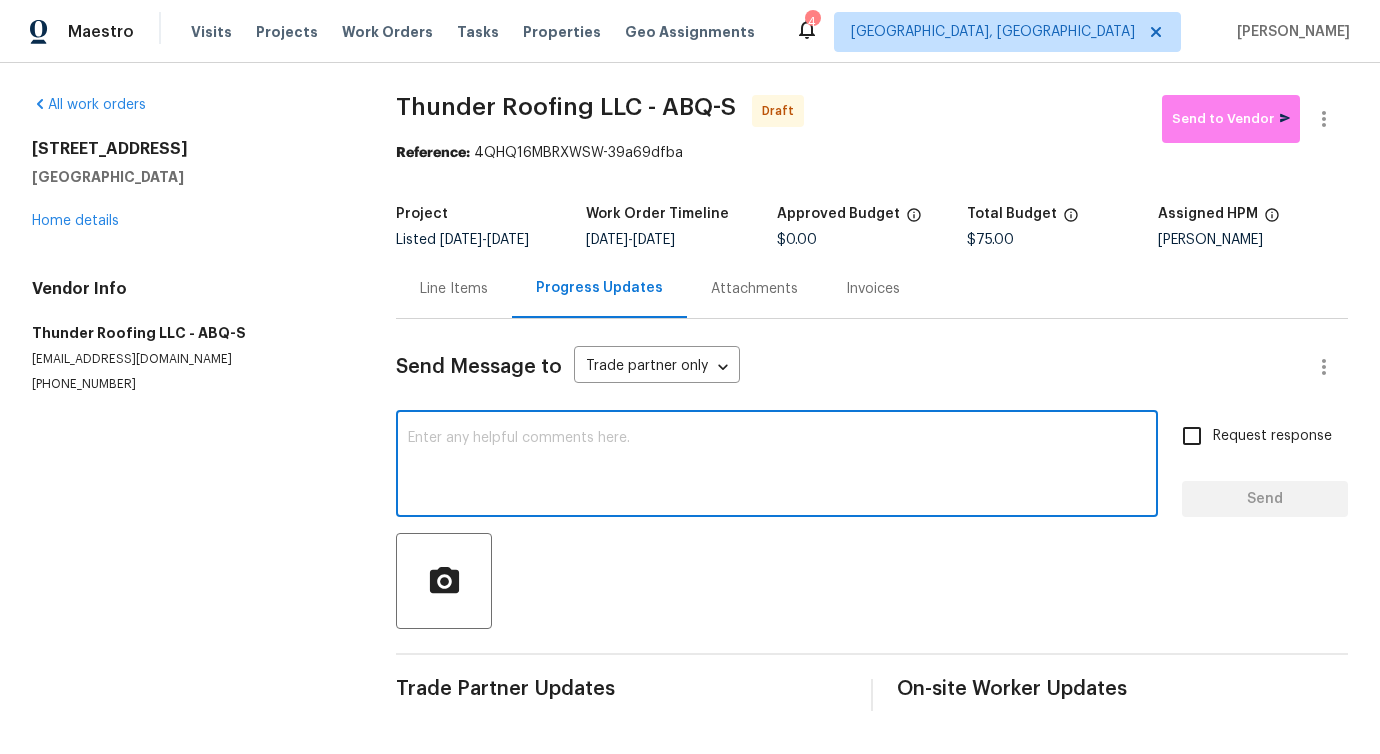 paste on "Hi, this is Pavithra with Opendoor. I’m confirming you received the WO for the property at (Address). Please review and accept the WO within 24 hours and provide a schedule date. Please disregard the contact information for the HPM included in the WO. Our Centralised LWO Team is responsible for Listed WOs." 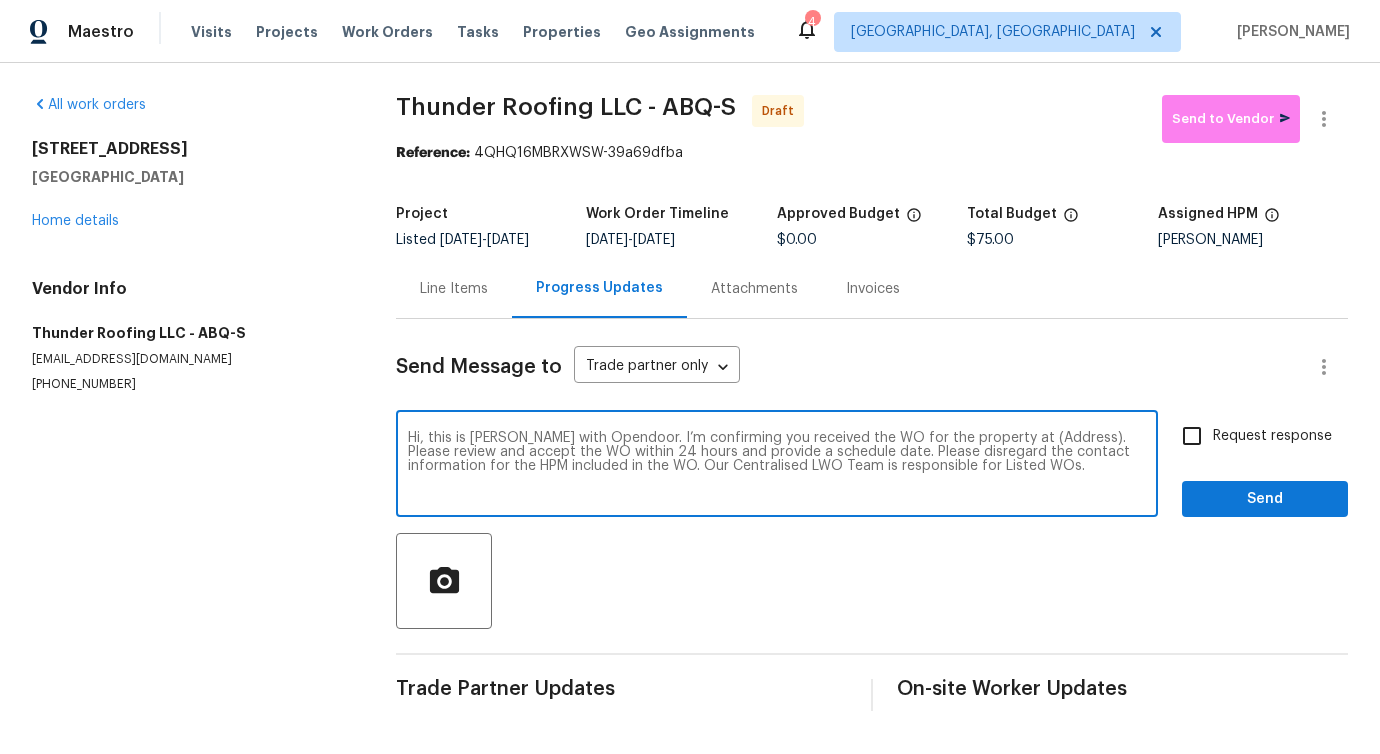 click on "Hi, this is Pavithra with Opendoor. I’m confirming you received the WO for the property at (Address). Please review and accept the WO within 24 hours and provide a schedule date. Please disregard the contact information for the HPM included in the WO. Our Centralised LWO Team is responsible for Listed WOs." at bounding box center [777, 466] 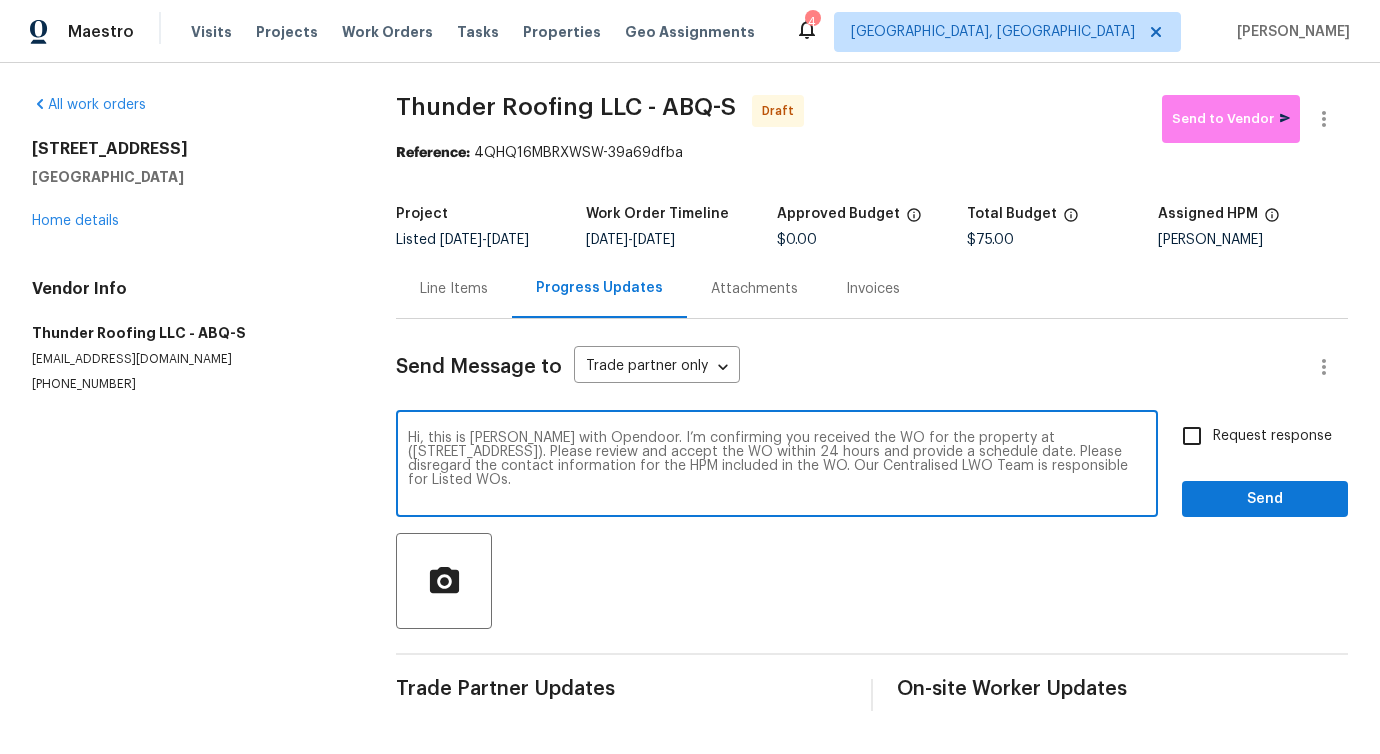 type on "Hi, this is Pavithra with Opendoor. I’m confirming you received the WO for the property at (5908 Andromeda Ave NW, Albuquerque, NM 87114). Please review and accept the WO within 24 hours and provide a schedule date. Please disregard the contact information for the HPM included in the WO. Our Centralised LWO Team is responsible for Listed WOs." 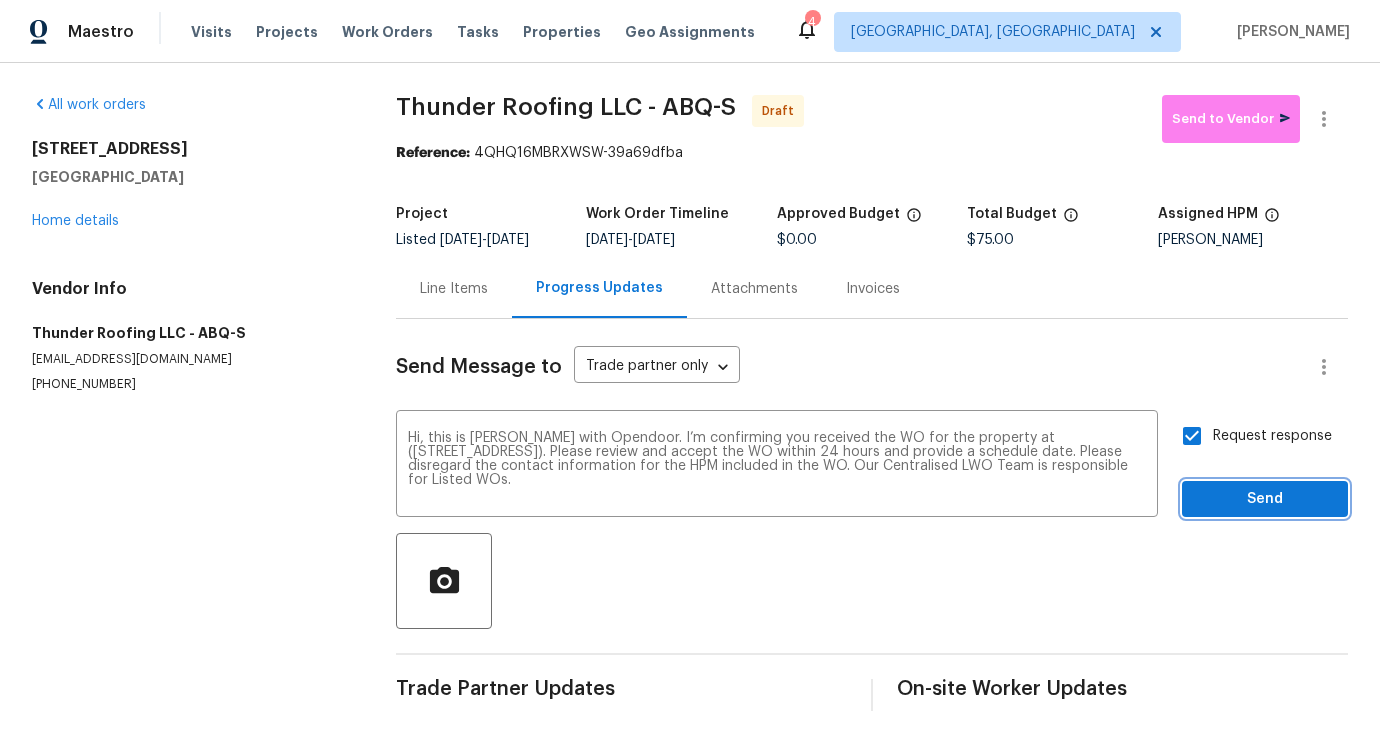 click on "Send" at bounding box center (1265, 499) 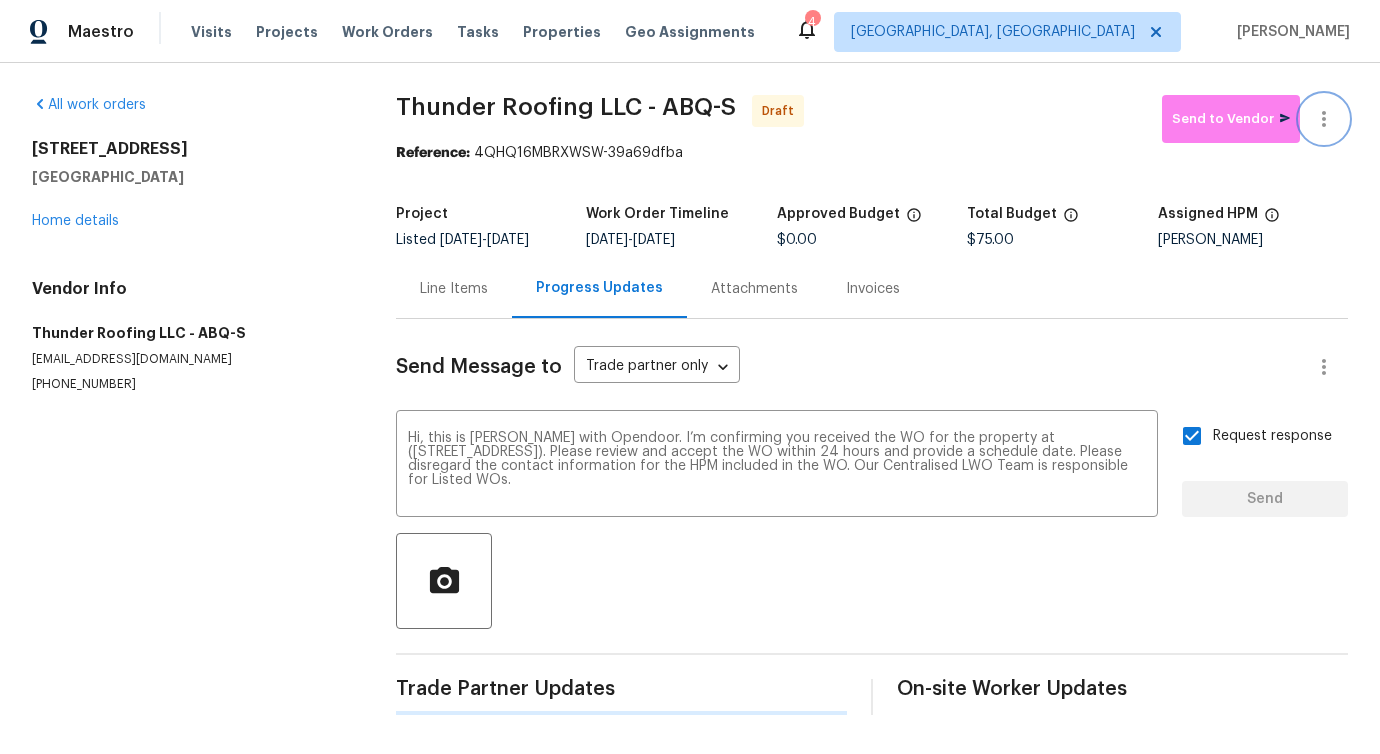 click 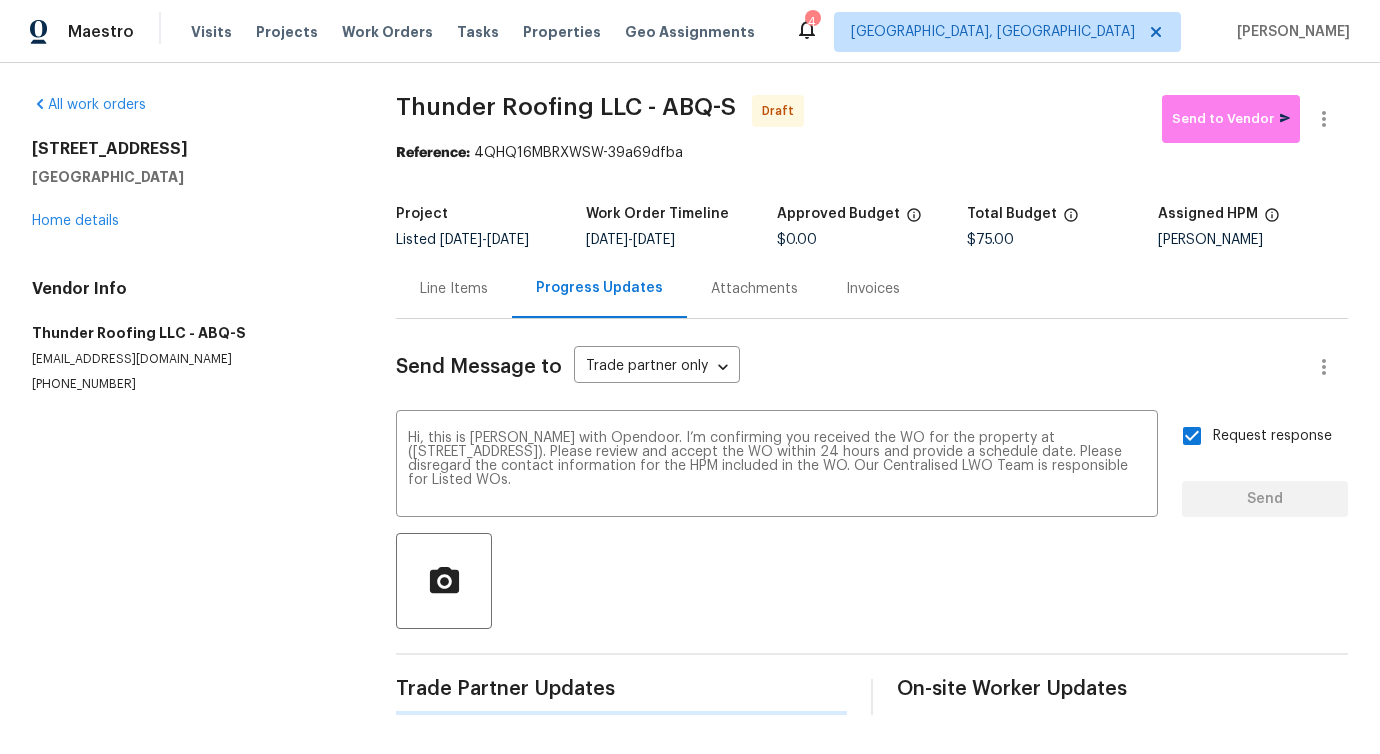 type 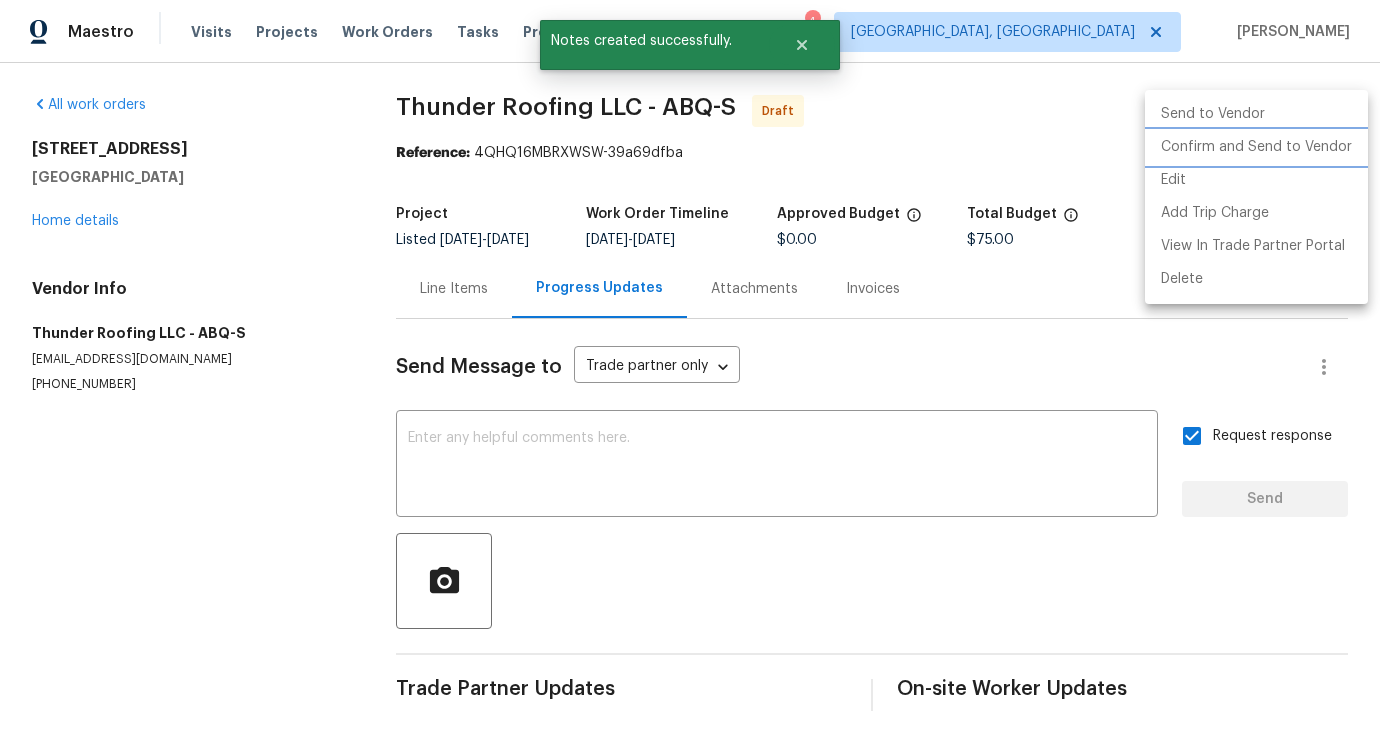 click on "Confirm and Send to Vendor" at bounding box center (1256, 147) 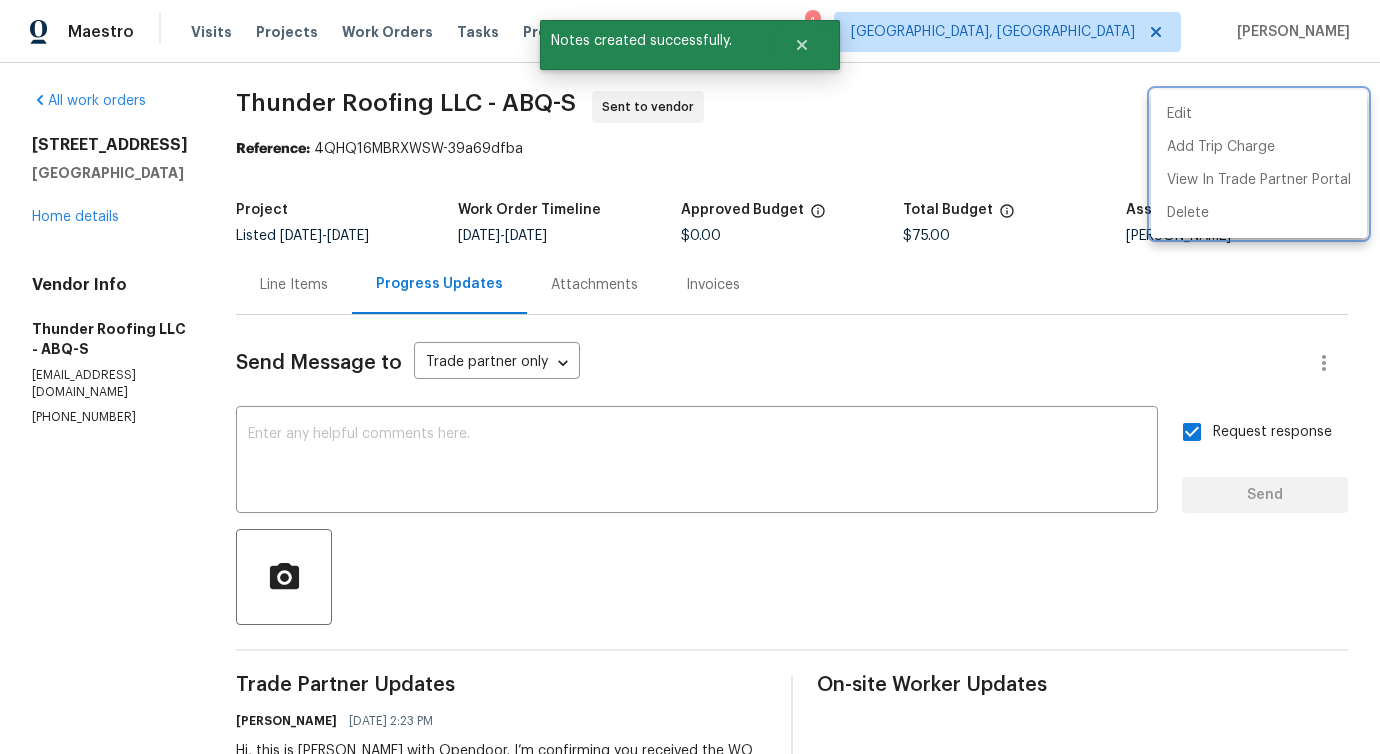 click at bounding box center [690, 377] 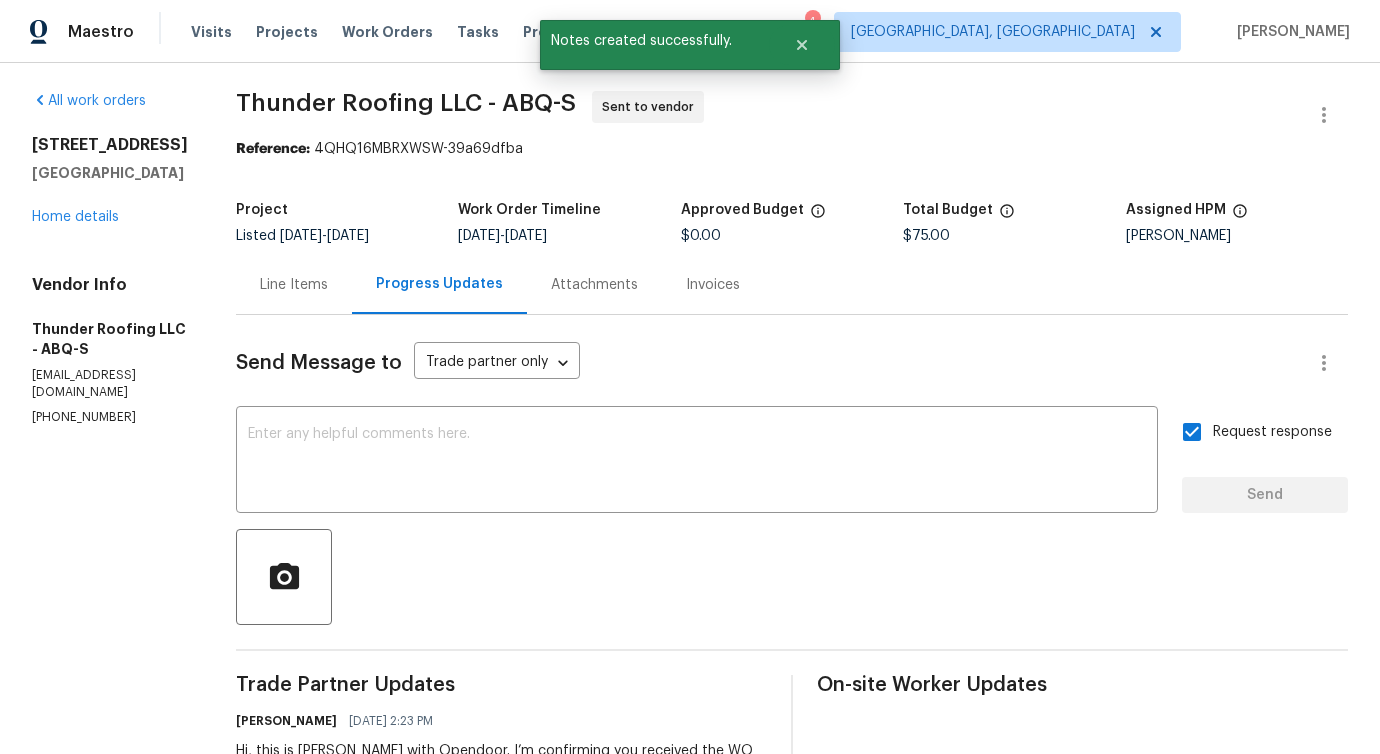 click on "Line Items" at bounding box center (294, 284) 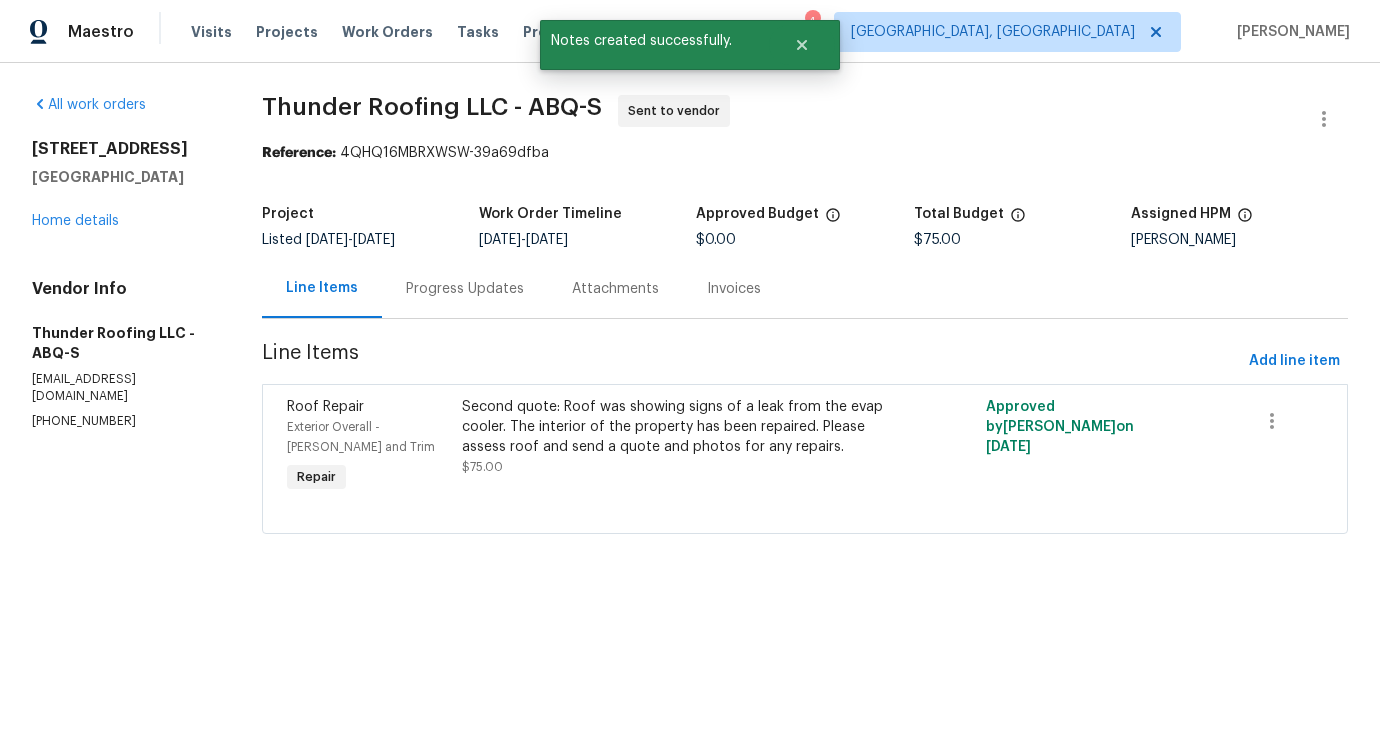 scroll, scrollTop: 0, scrollLeft: 0, axis: both 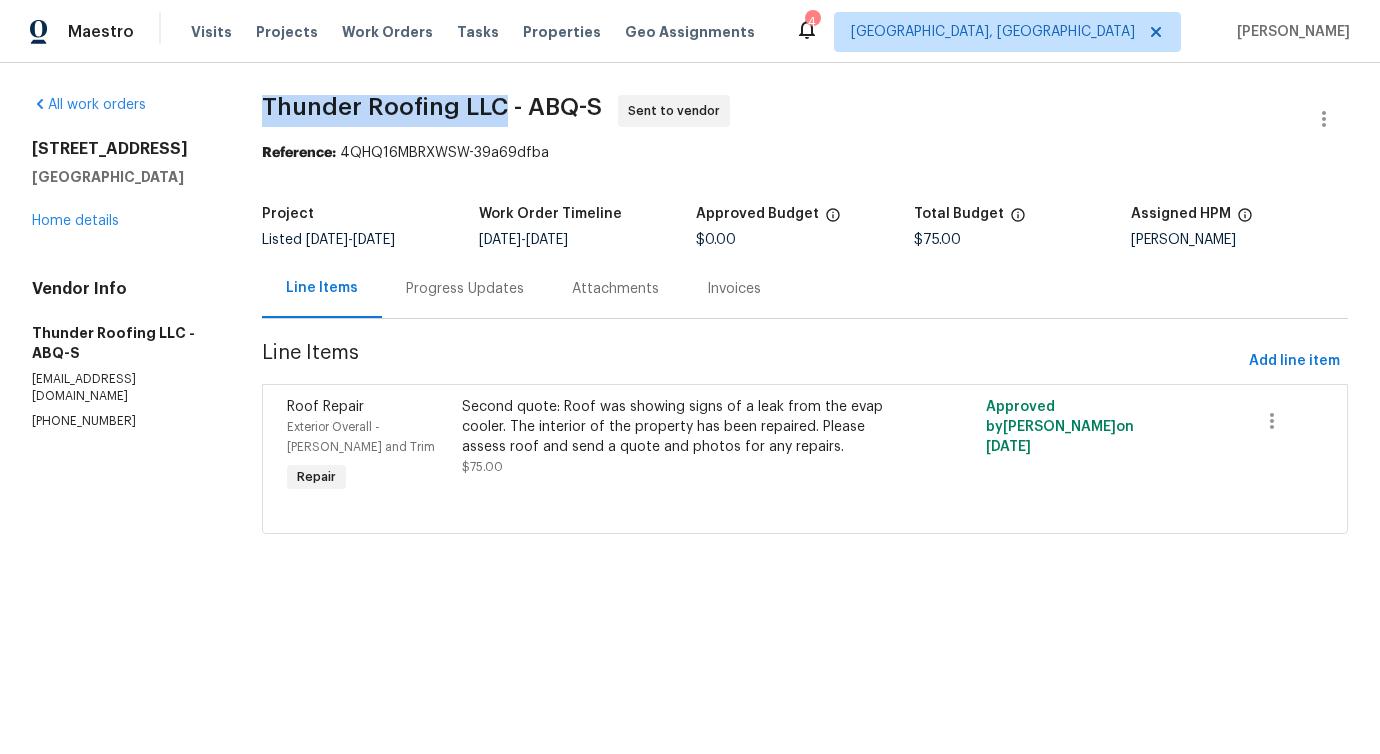 drag, startPoint x: 256, startPoint y: 95, endPoint x: 508, endPoint y: 113, distance: 252.64204 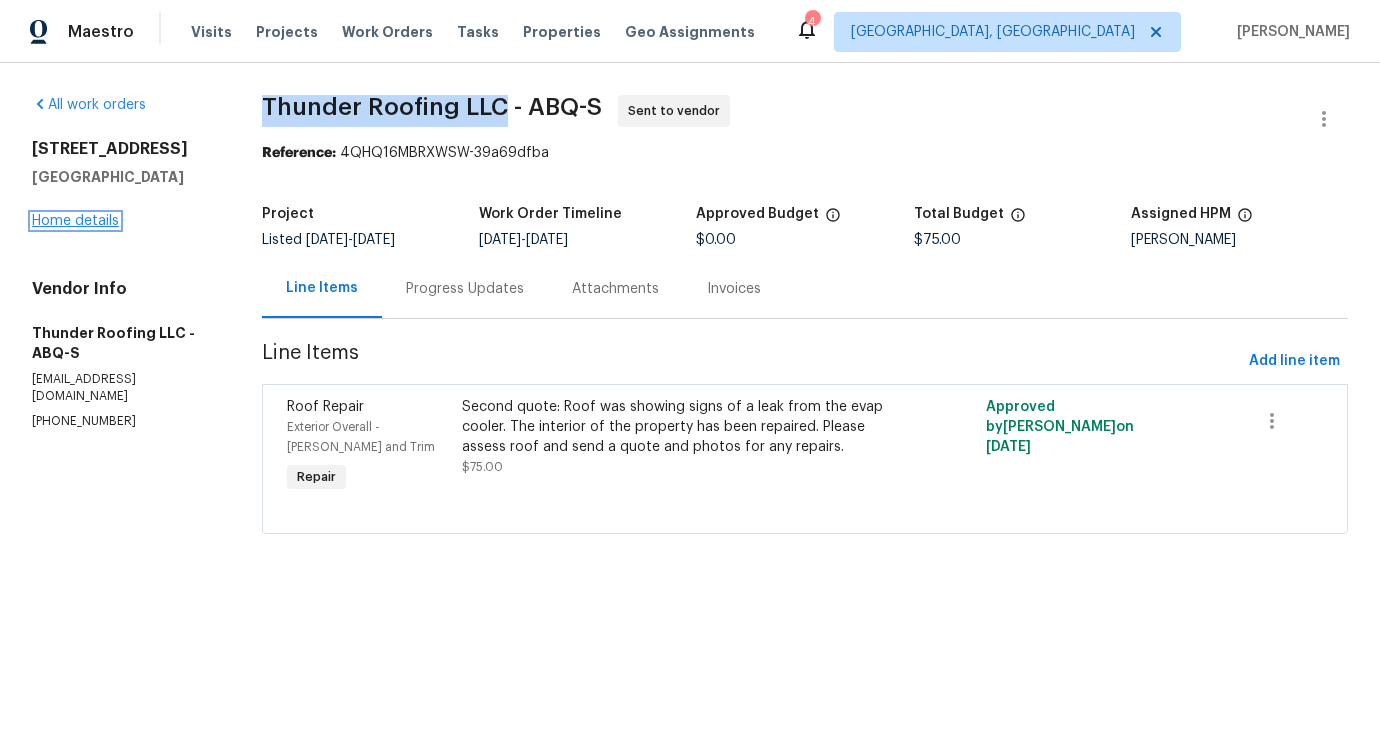 click on "Home details" at bounding box center (75, 221) 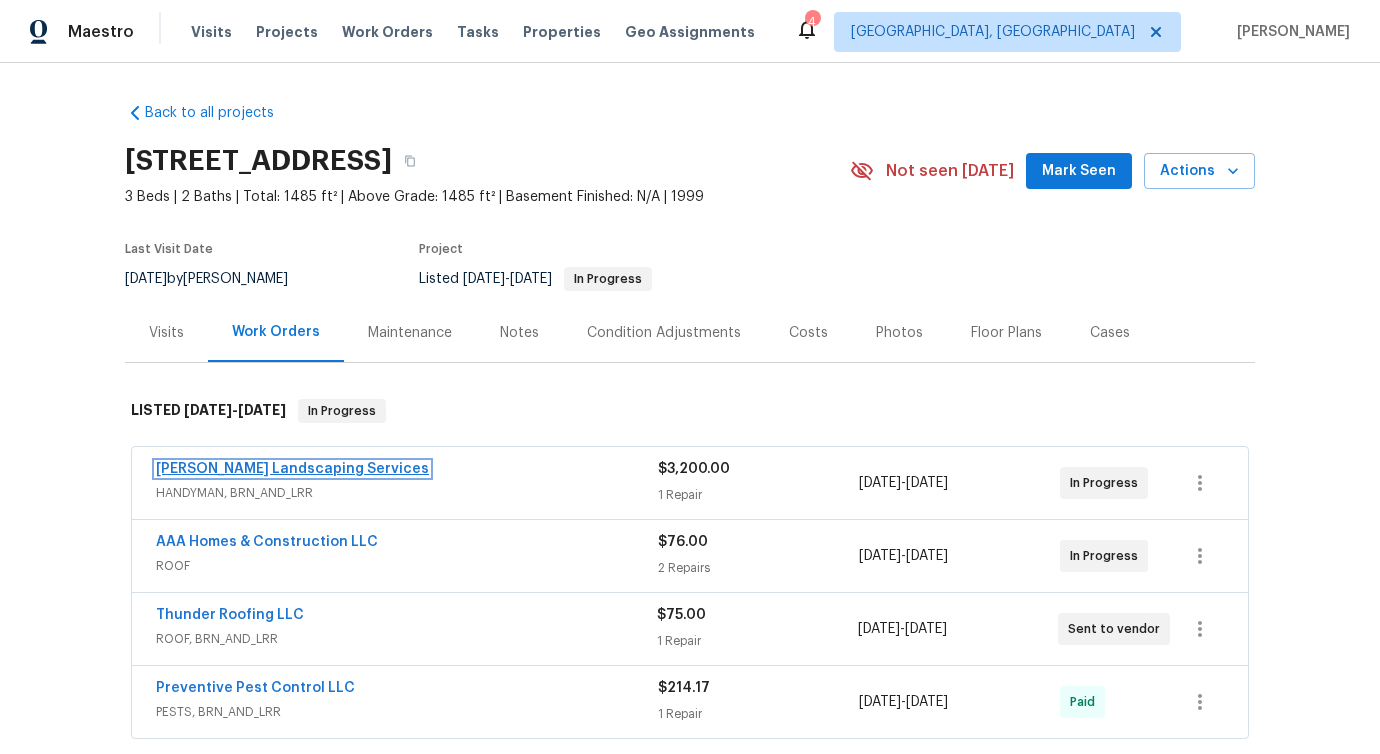 click on "Rodriguez Landscaping Services" at bounding box center [292, 469] 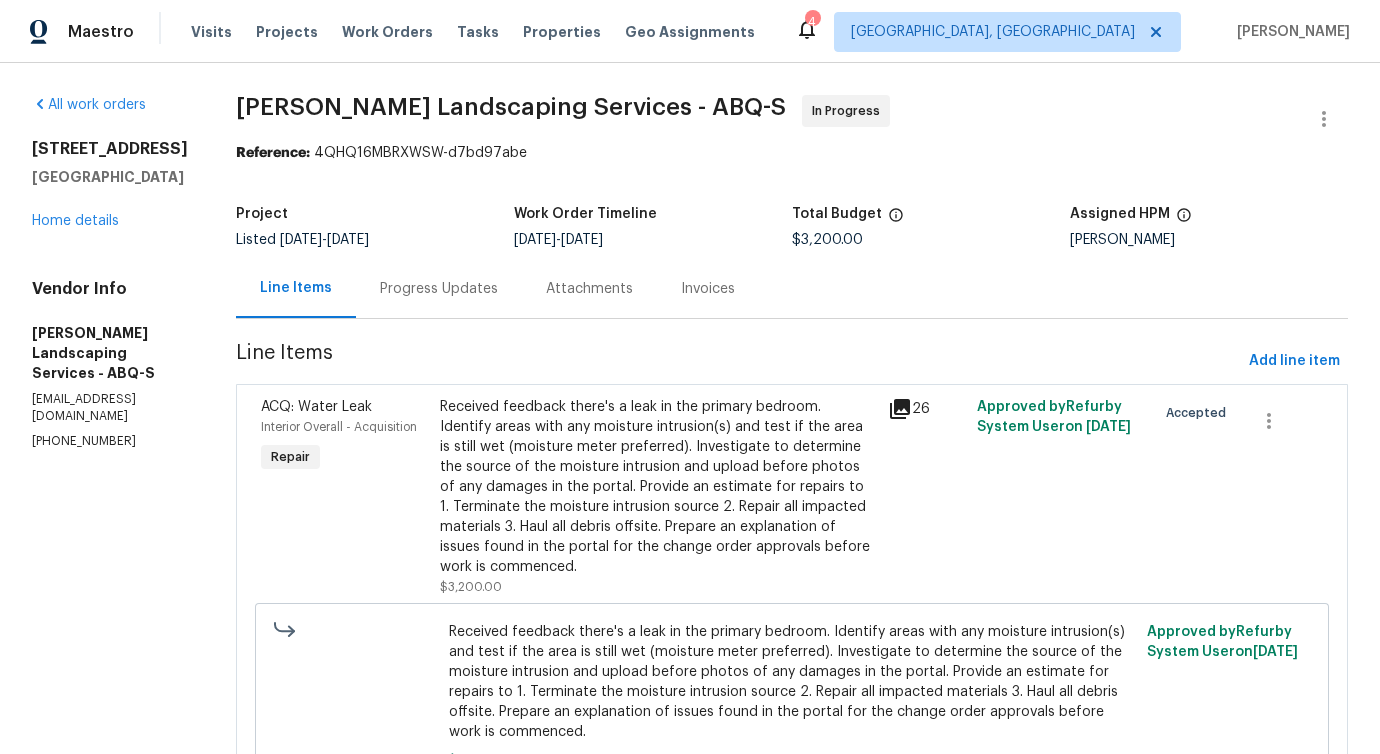 click on "Progress Updates" at bounding box center (439, 288) 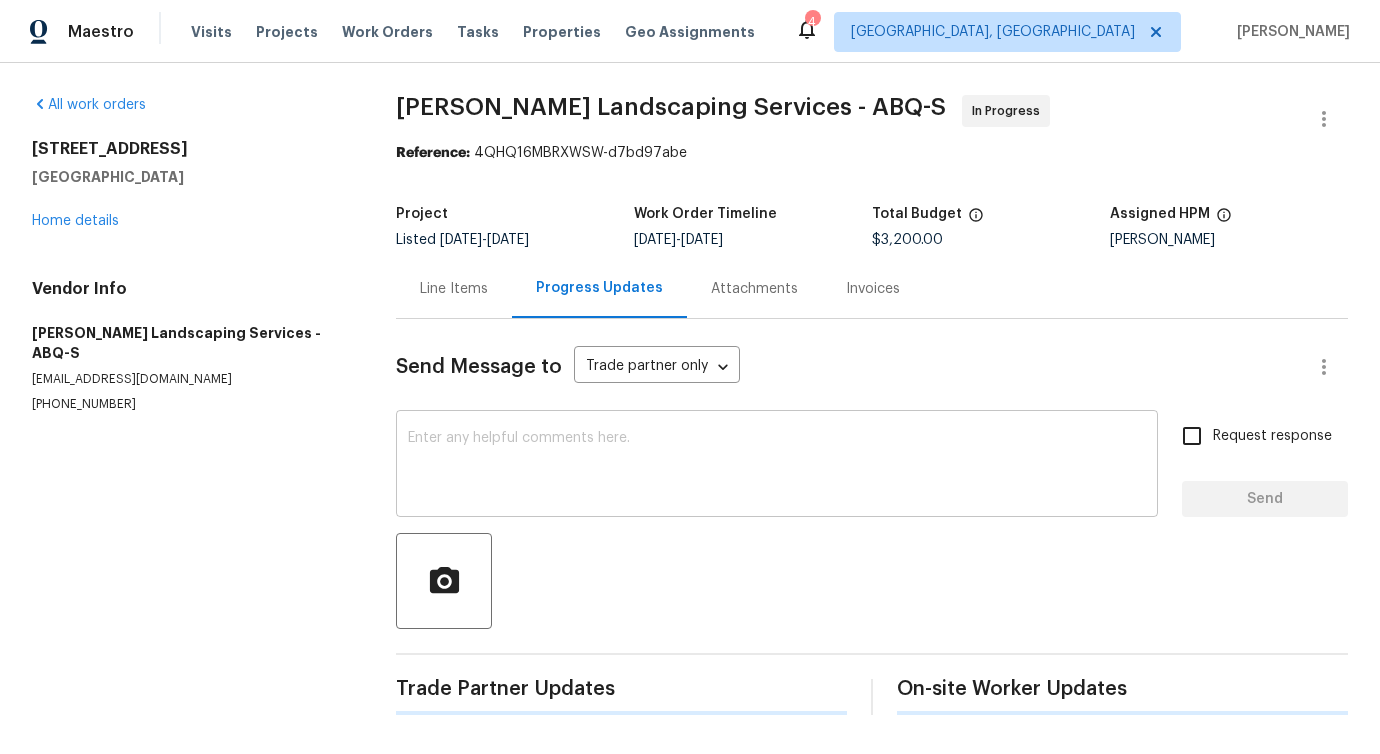 click on "x ​" at bounding box center (777, 466) 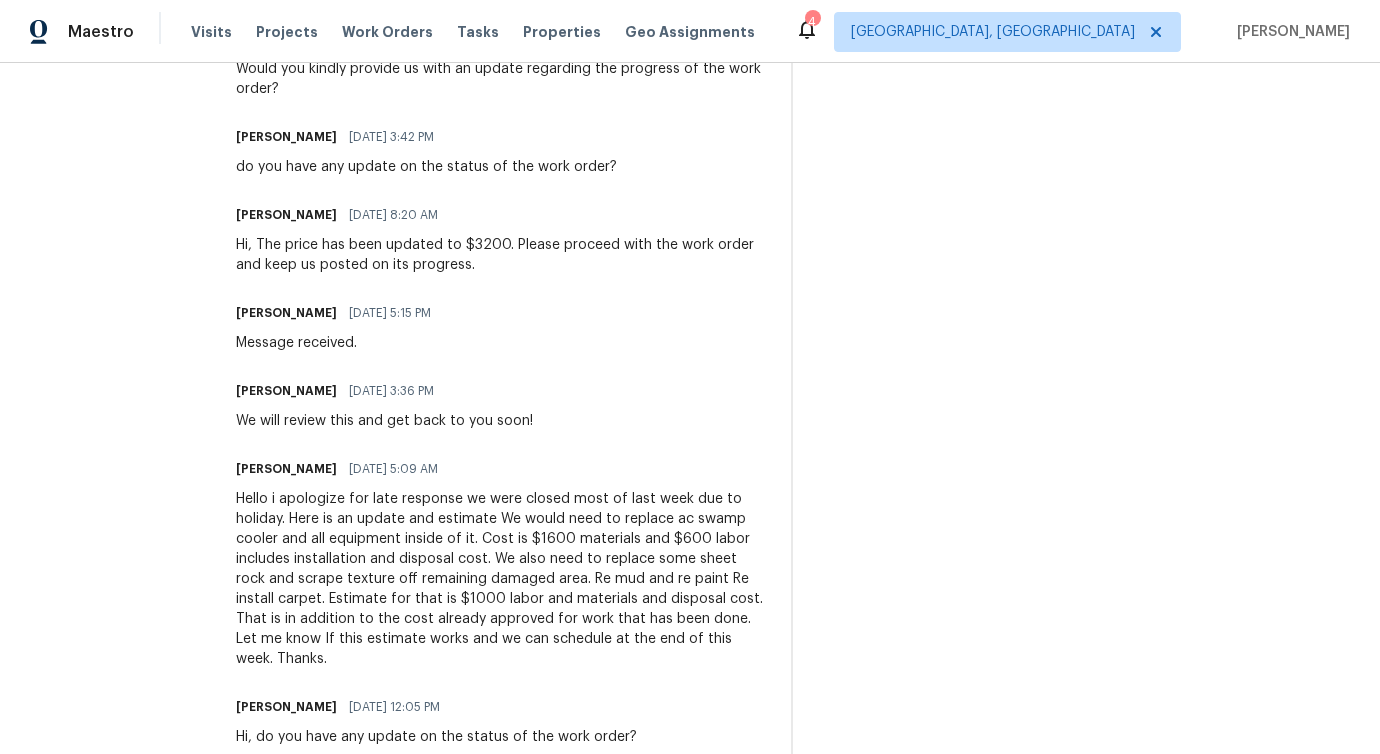 scroll, scrollTop: 526, scrollLeft: 0, axis: vertical 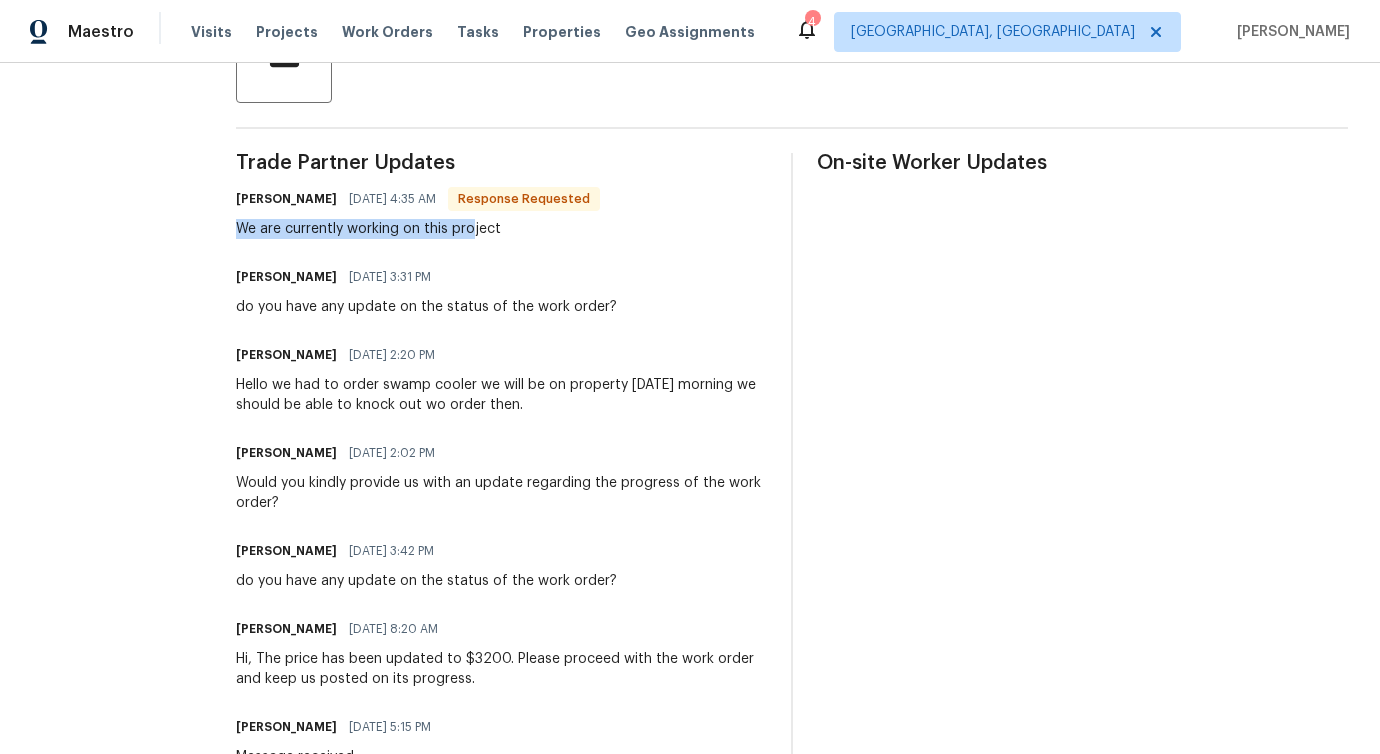 drag, startPoint x: 286, startPoint y: 220, endPoint x: 518, endPoint y: 231, distance: 232.26064 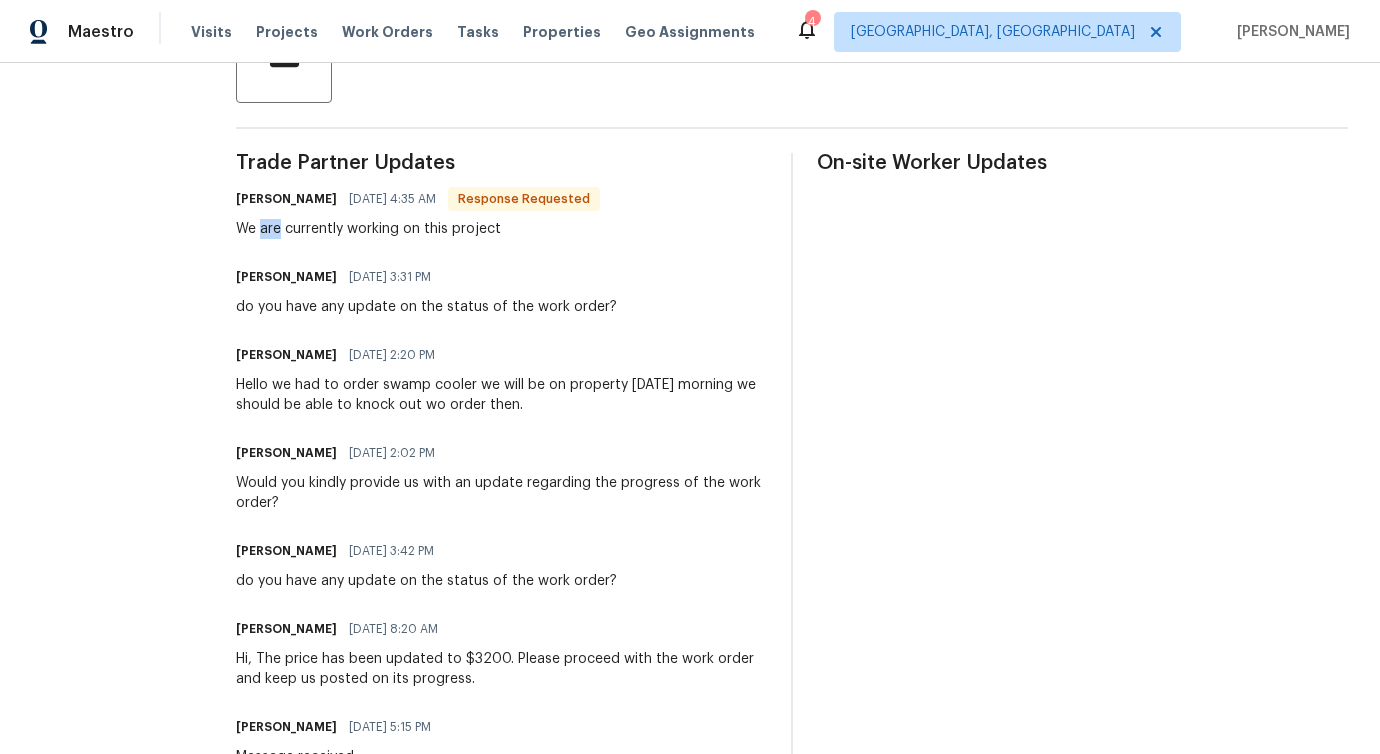 click on "We are currently working on this project" at bounding box center [418, 229] 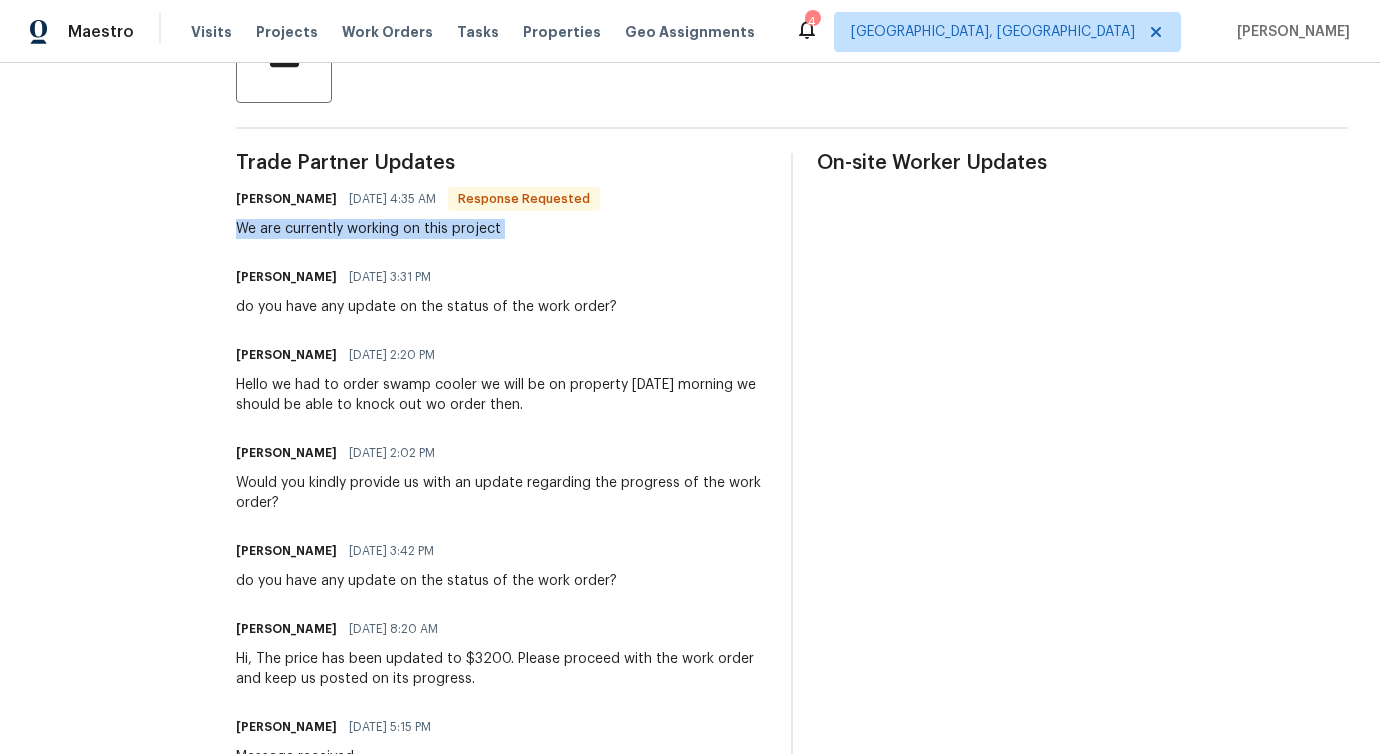 click on "We are currently working on this project" at bounding box center (418, 229) 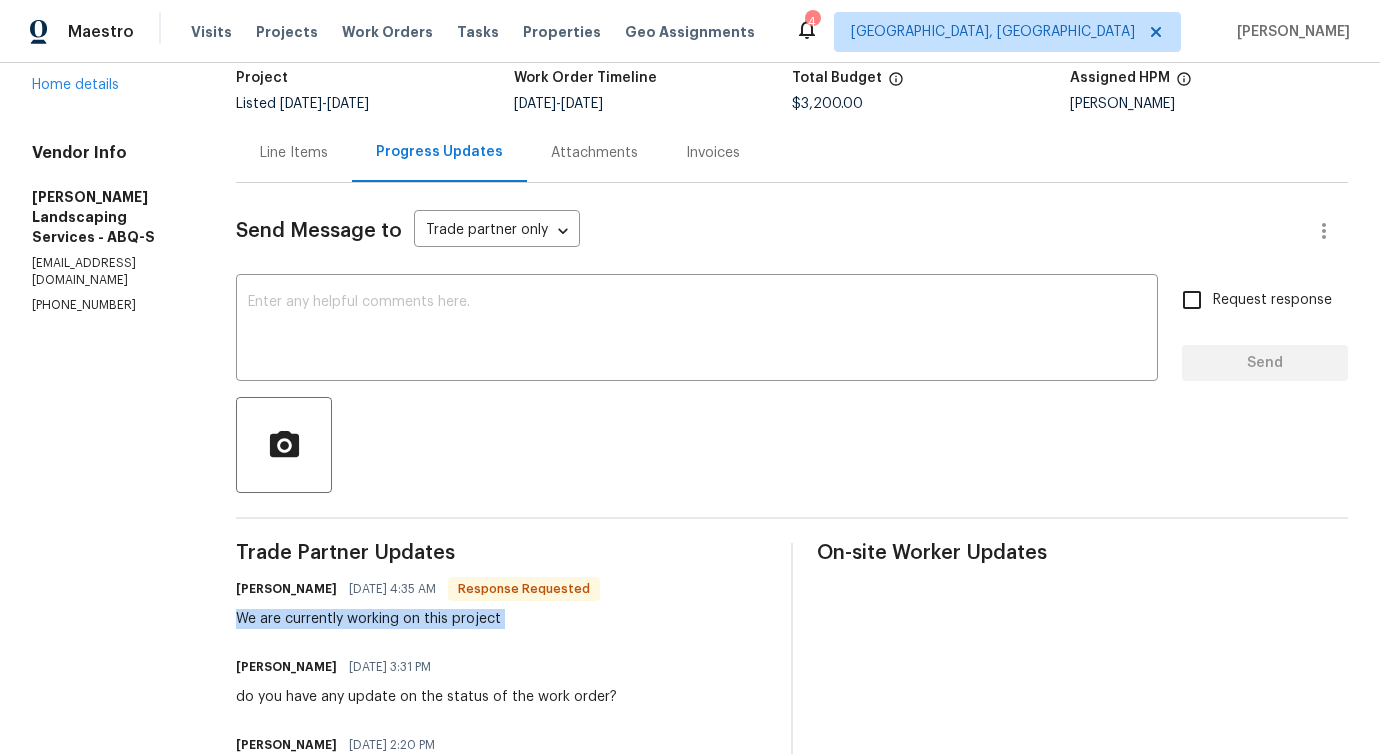scroll, scrollTop: 0, scrollLeft: 0, axis: both 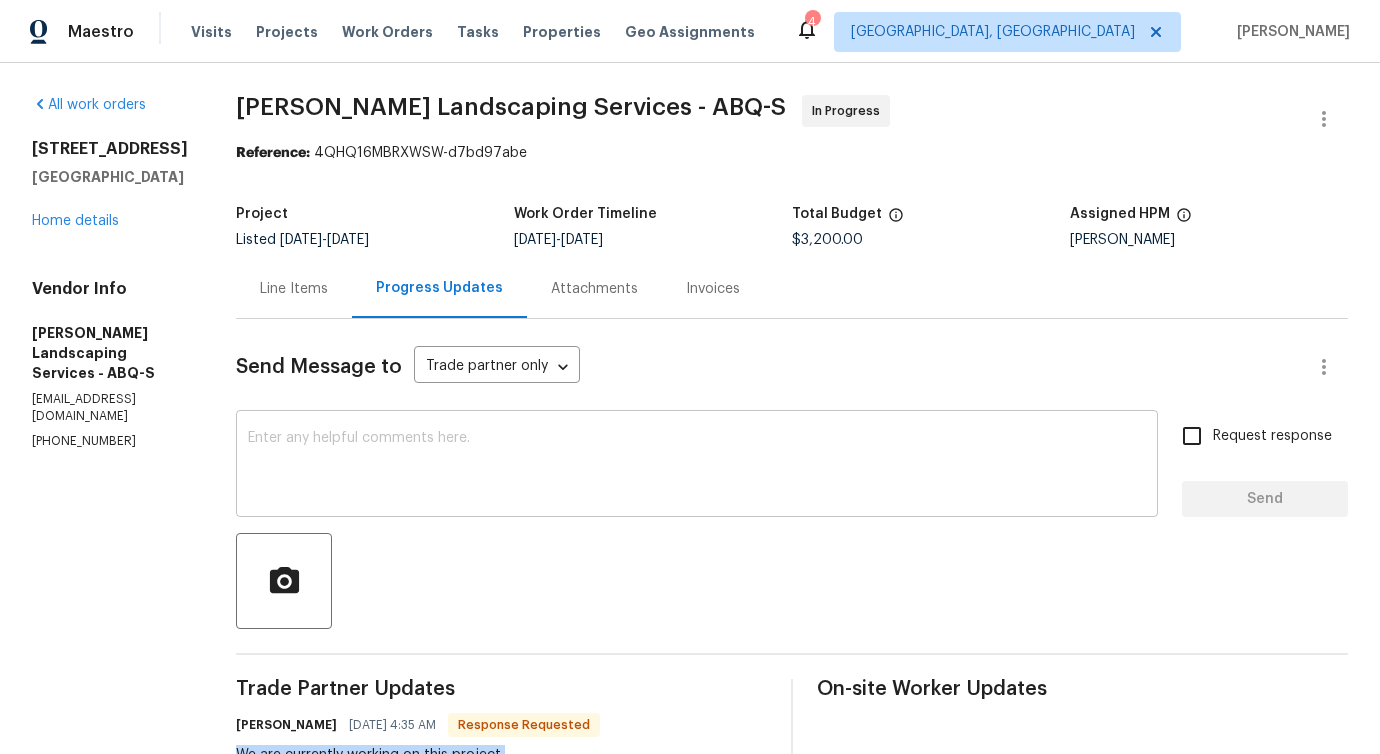 click at bounding box center (697, 466) 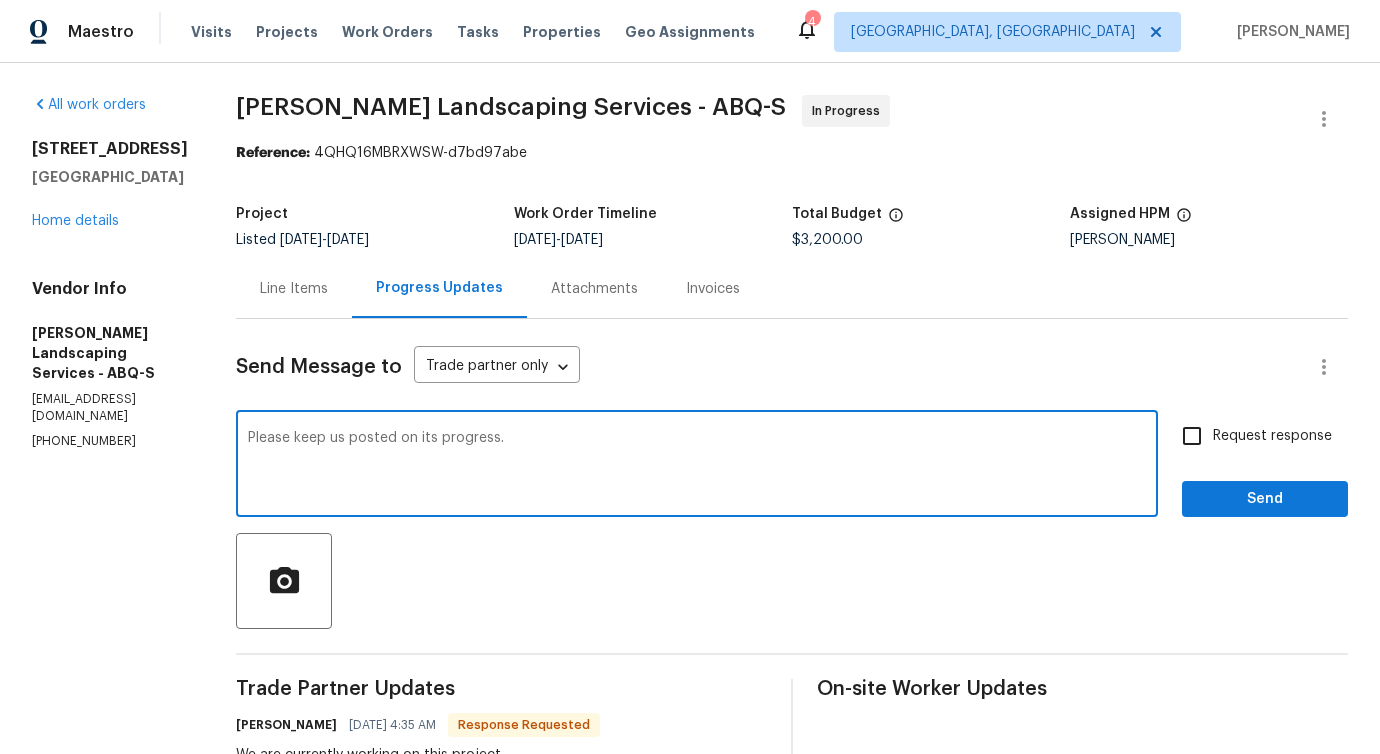 type on "Please keep us posted on its progress." 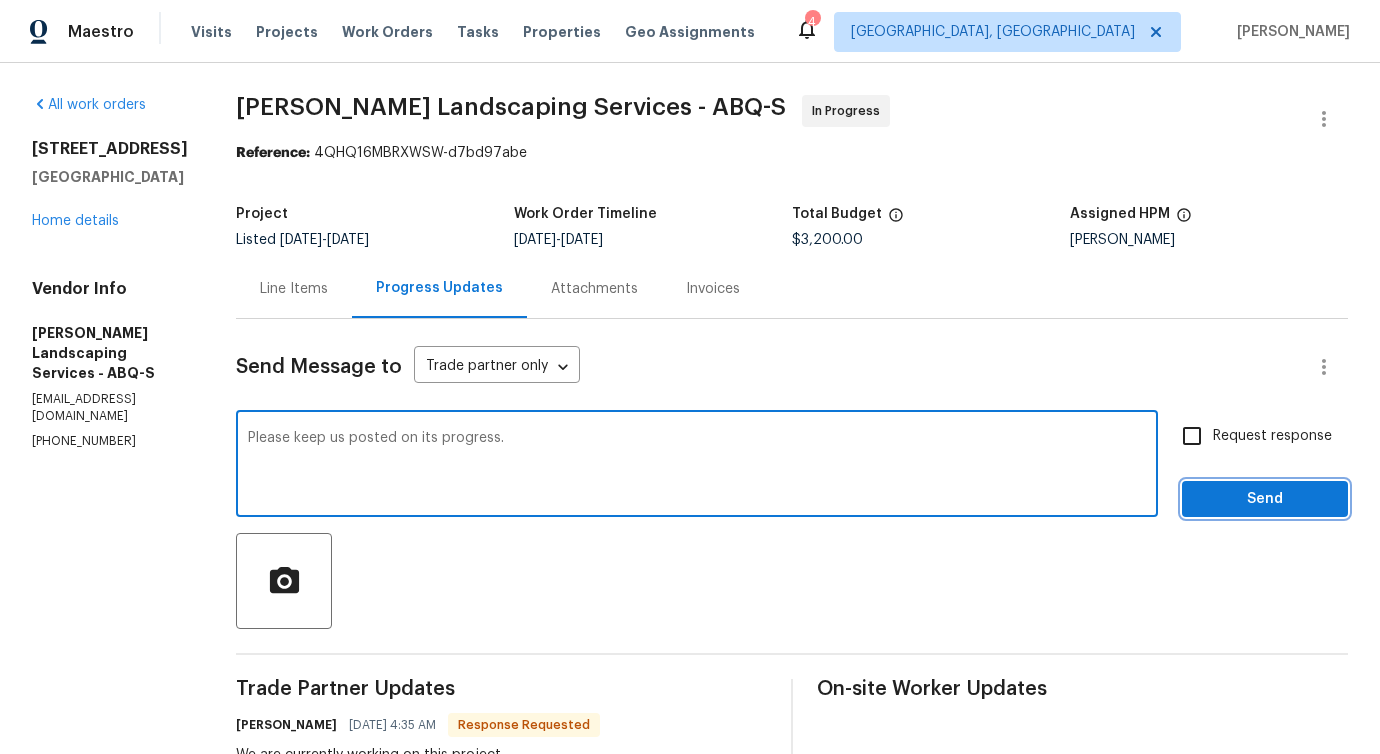 click on "Send" at bounding box center (1265, 499) 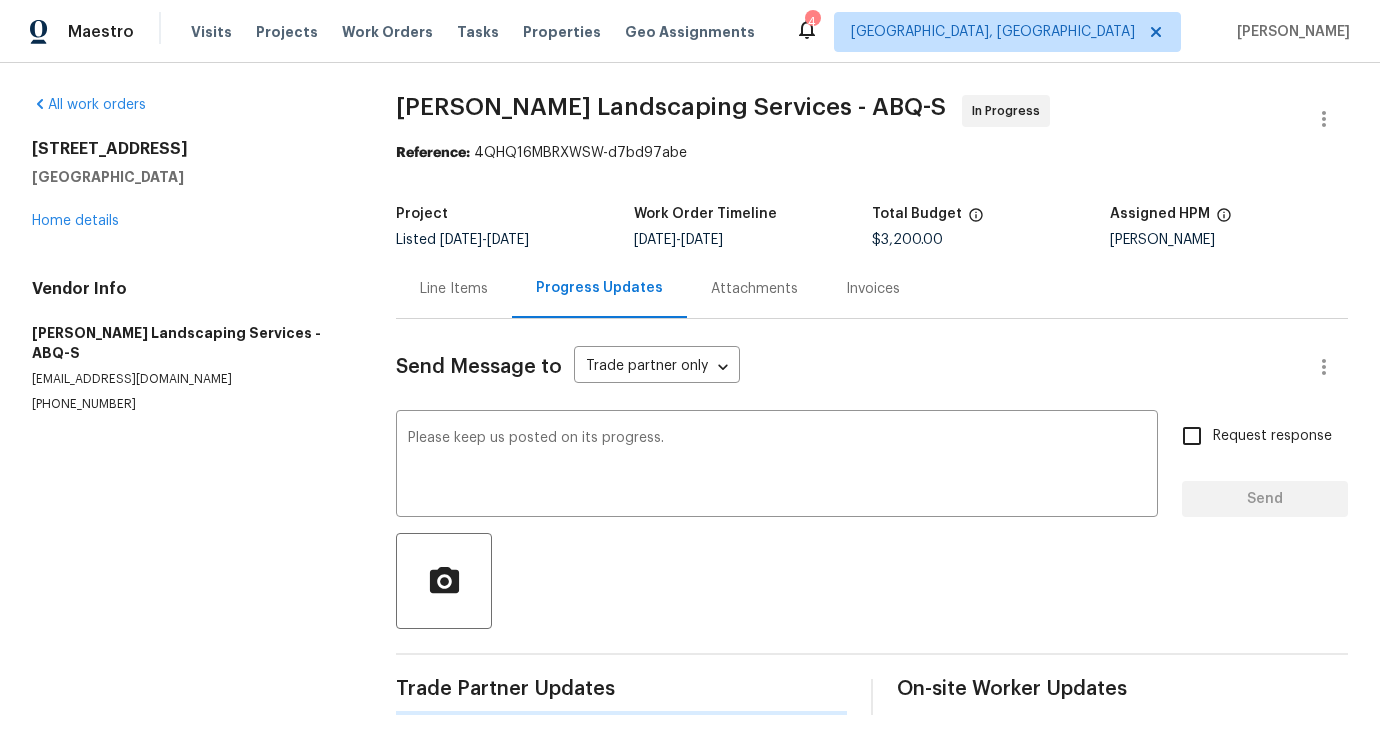 type 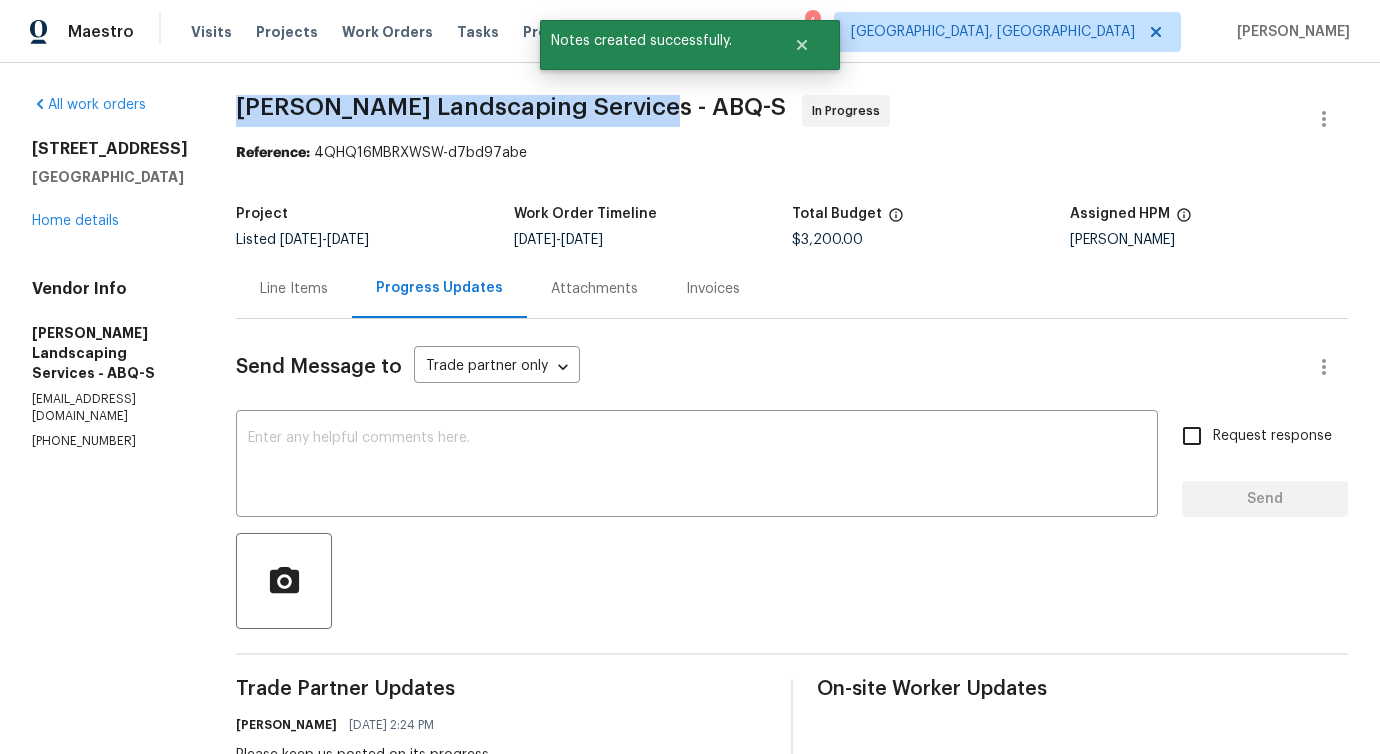 drag, startPoint x: 279, startPoint y: 100, endPoint x: 673, endPoint y: 108, distance: 394.0812 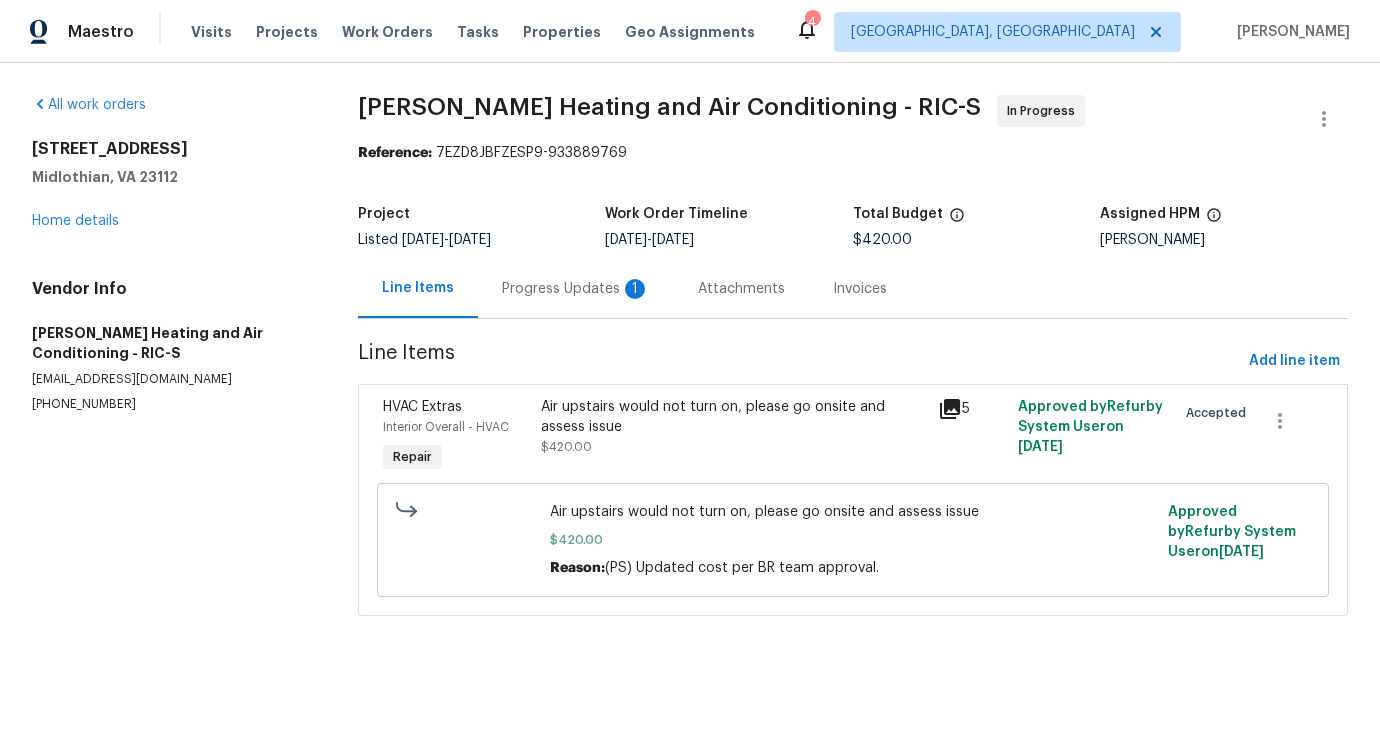 scroll, scrollTop: 0, scrollLeft: 0, axis: both 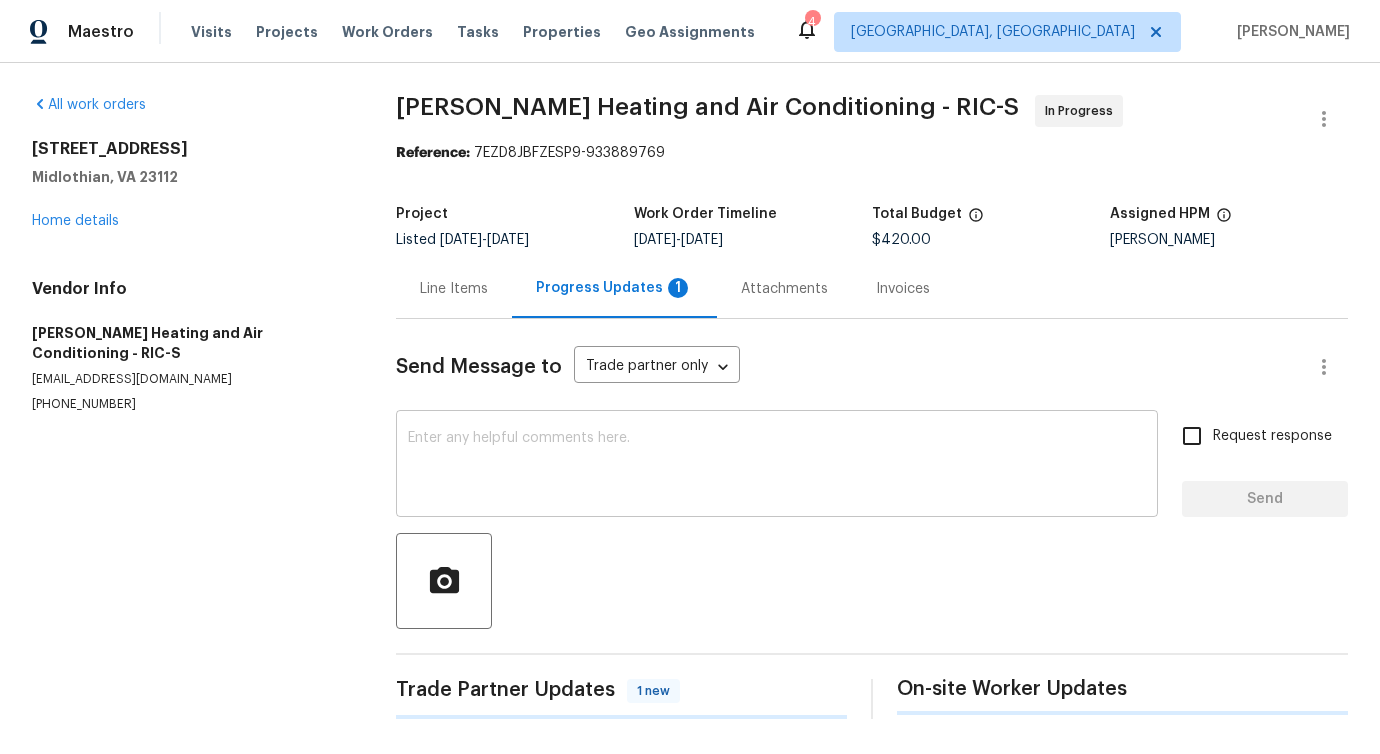 click at bounding box center [777, 466] 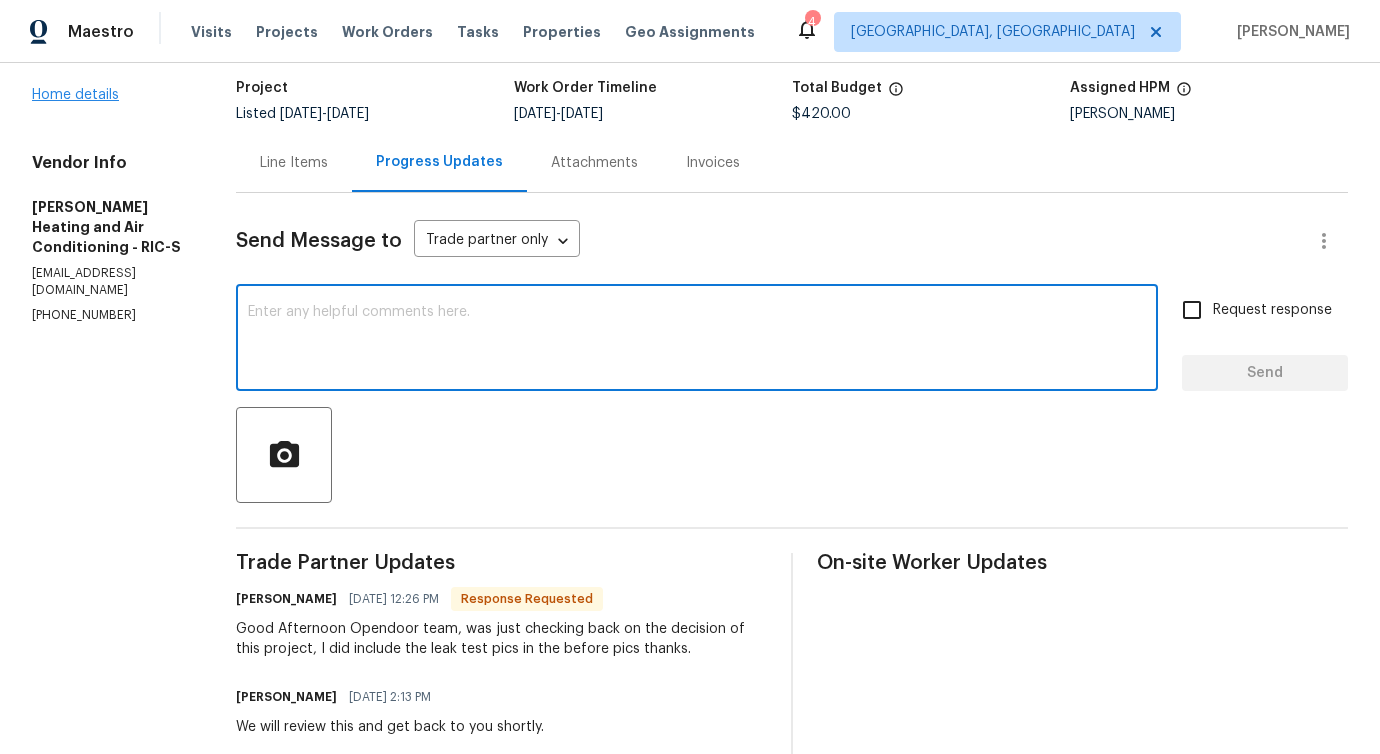 scroll, scrollTop: 0, scrollLeft: 0, axis: both 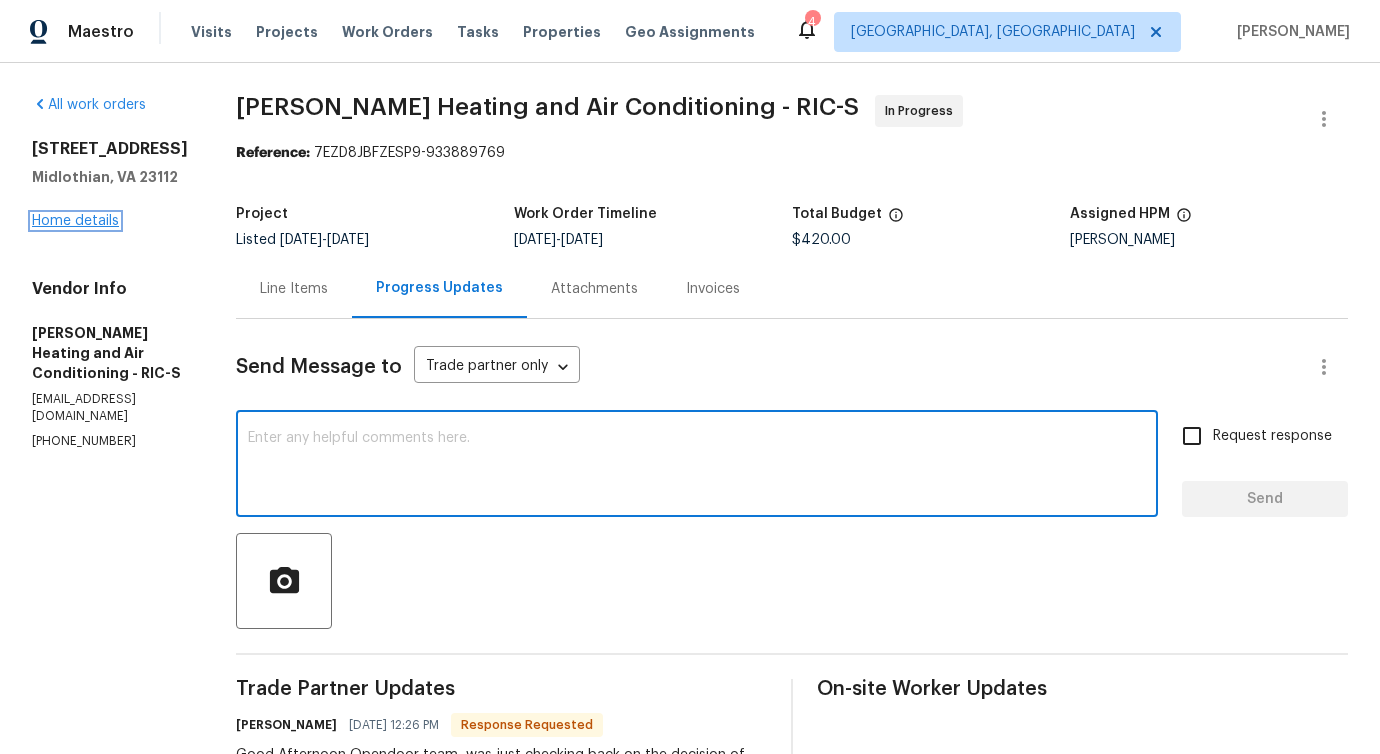 click on "Home details" at bounding box center (75, 221) 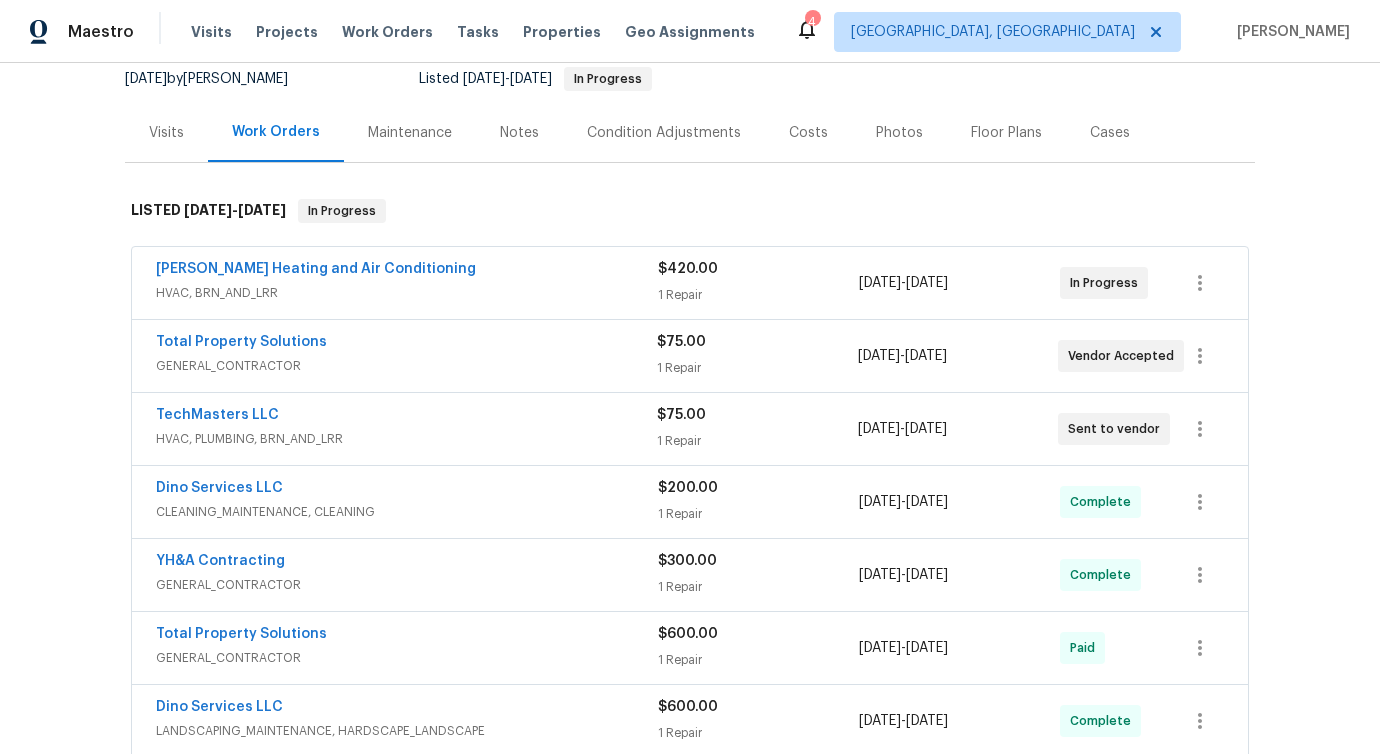 scroll, scrollTop: 208, scrollLeft: 0, axis: vertical 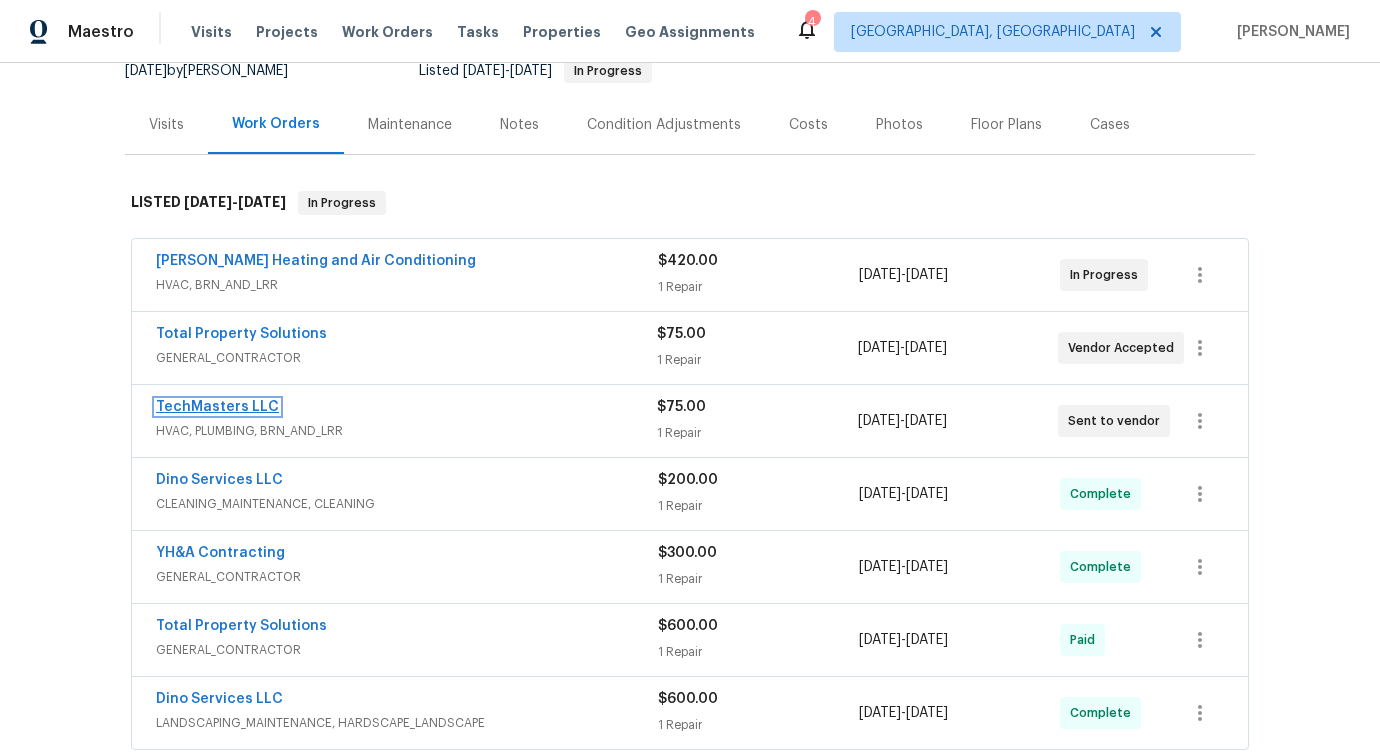 click on "TechMasters LLC" at bounding box center [217, 407] 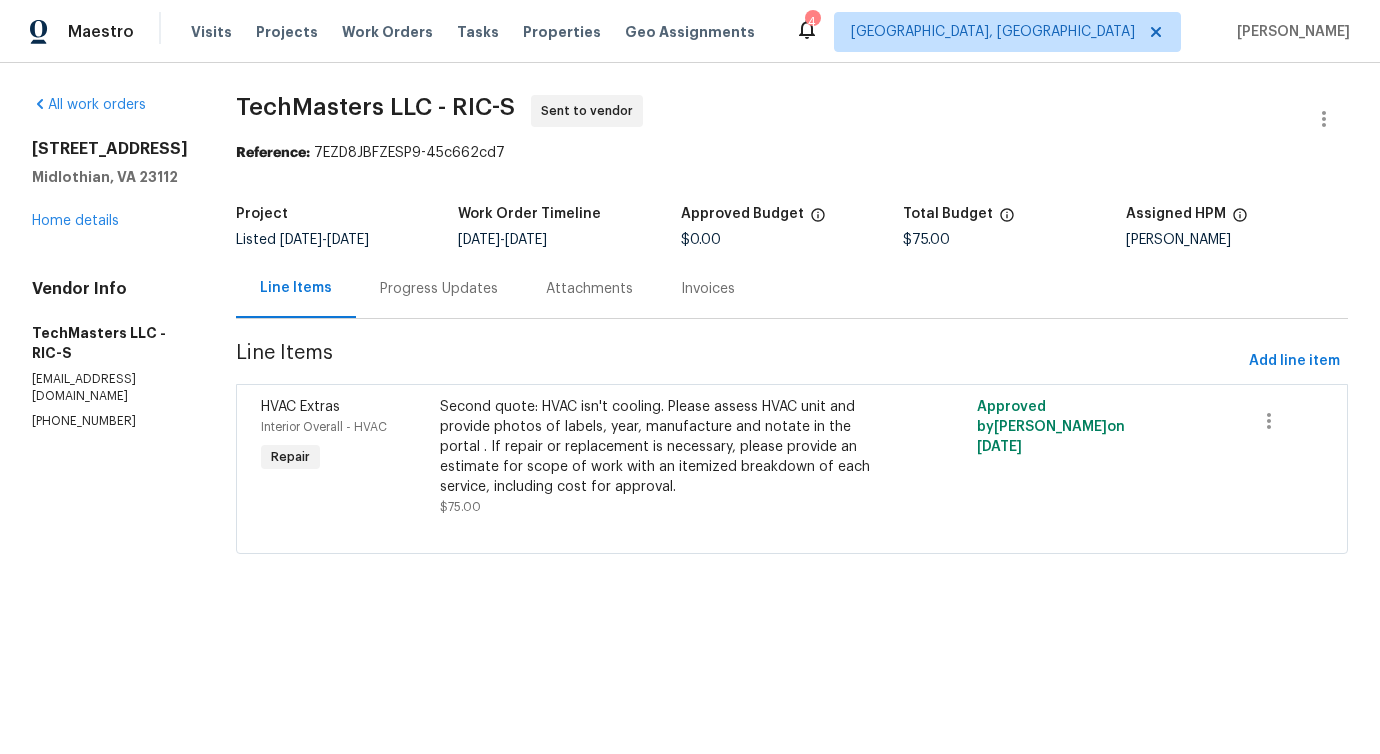 click on "Progress Updates" at bounding box center (439, 288) 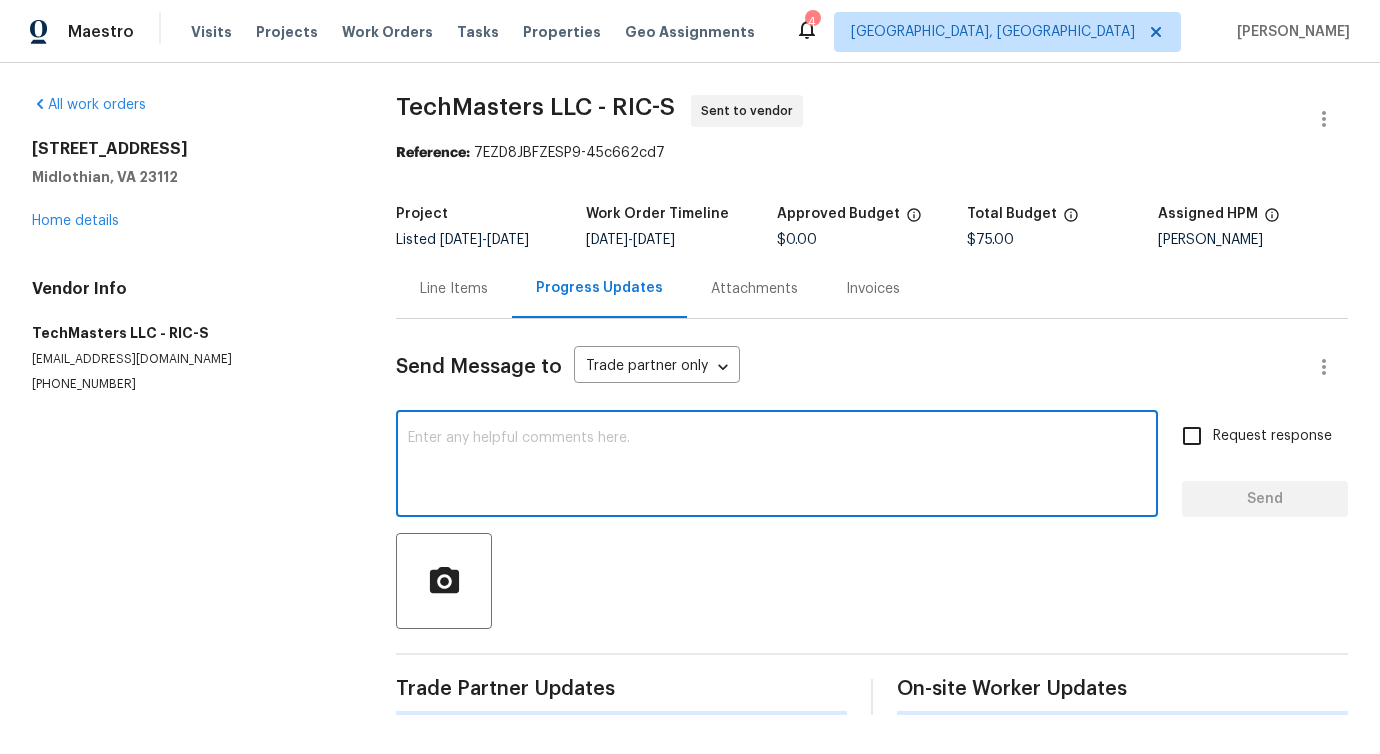 click at bounding box center [777, 466] 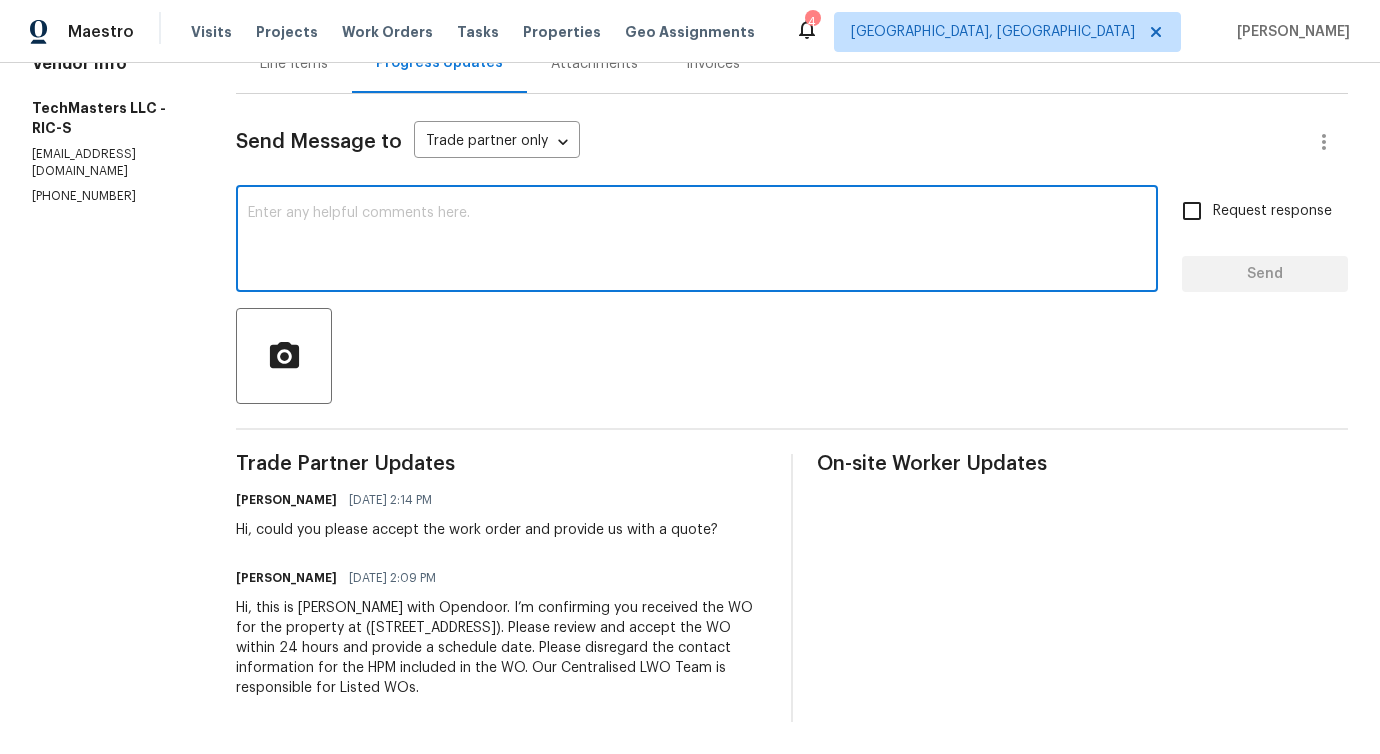 scroll, scrollTop: 0, scrollLeft: 0, axis: both 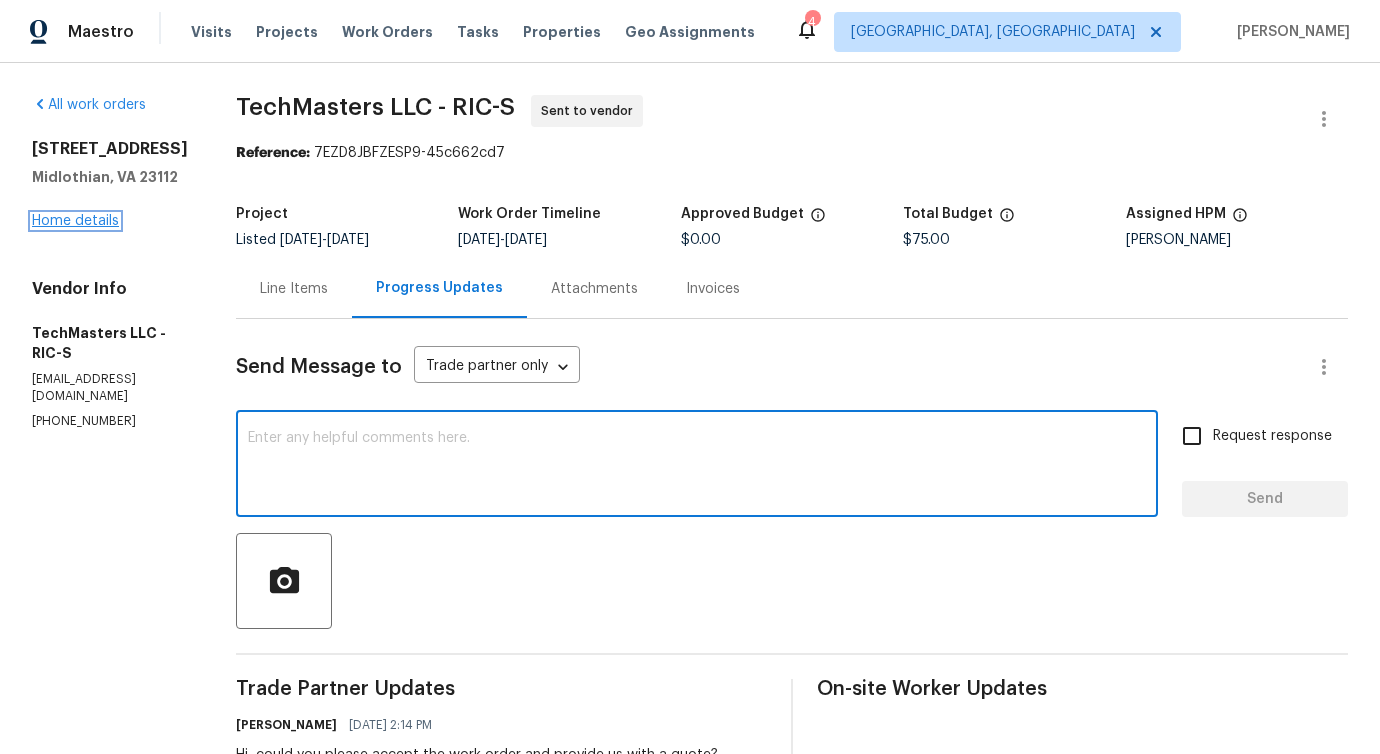 click on "Home details" at bounding box center [75, 221] 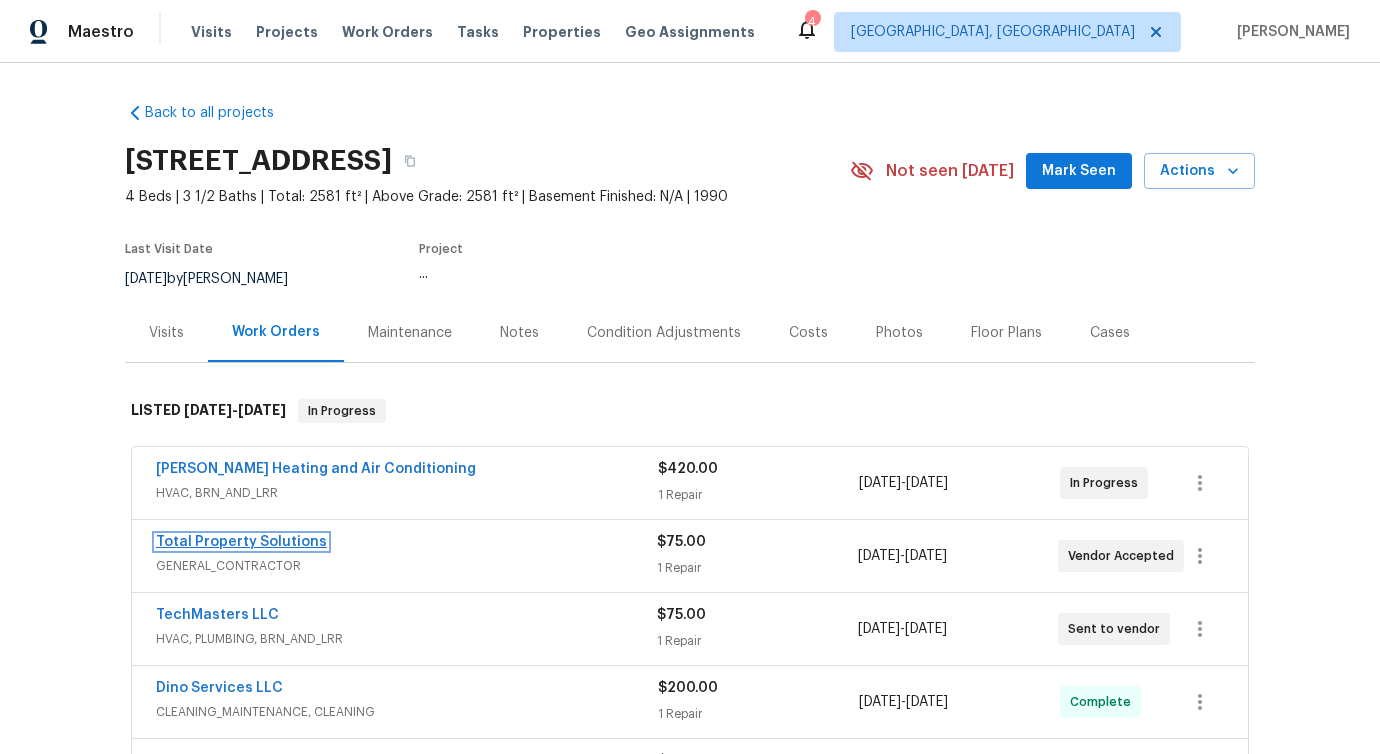 click on "Total Property Solutions" at bounding box center [241, 542] 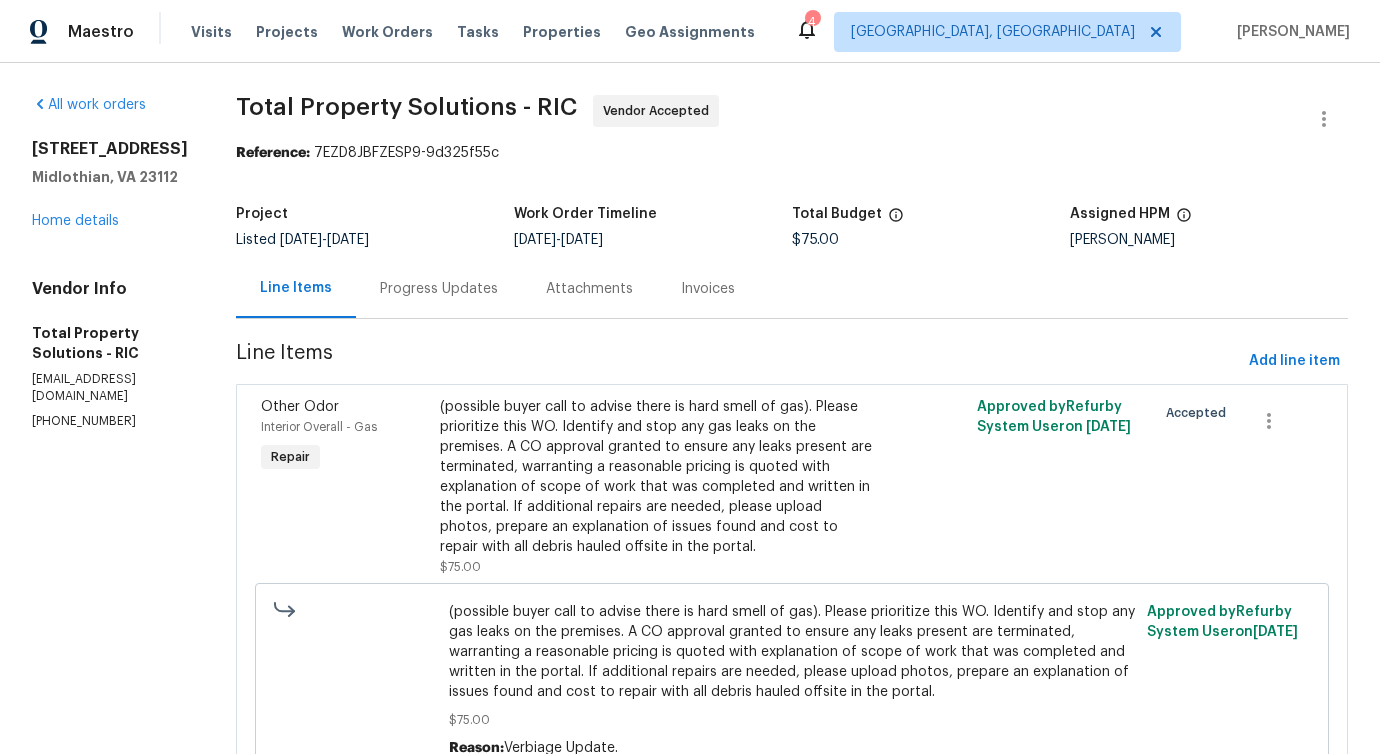 click on "Total Property Solutions - RIC  Vendor Accepted Reference:   7EZD8JBFZESP9-9d325f55c Project Listed   [DATE]  -  [DATE] Work Order Timeline [DATE]  -  [DATE] Total Budget $75.00 Assigned HPM [PERSON_NAME] Line Items Progress Updates Attachments Invoices Line Items Add line item Other Odor Interior Overall - Gas Repair (possible buyer call to advise there is hard smell of gas).  Please prioritize this WO.  Identify and stop any gas leaks on the premises.  A CO approval granted to ensure any leaks present are terminated, warranting a reasonable pricing is quoted with explanation of scope of work that was completed and written in the portal.  If additional repairs are needed, please upload photos, prepare an explanation of issues found and cost to repair with all debris hauled  offsite in the portal. $75.00 Approved by  Refurby System User  on   [DATE] Accepted $75.00 Reason:  Verbiage Update. Approved by  Refurby System User  on  [DATE]" at bounding box center (792, 457) 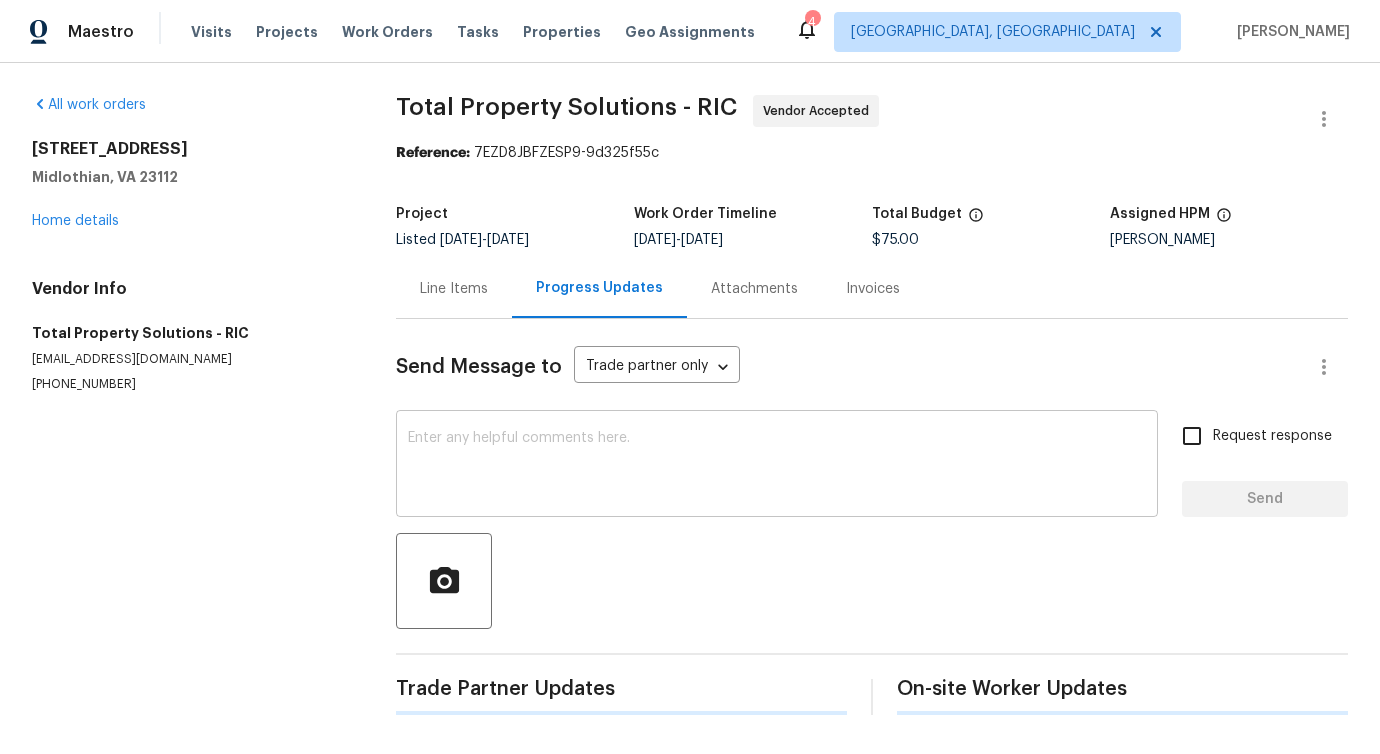 click at bounding box center [777, 466] 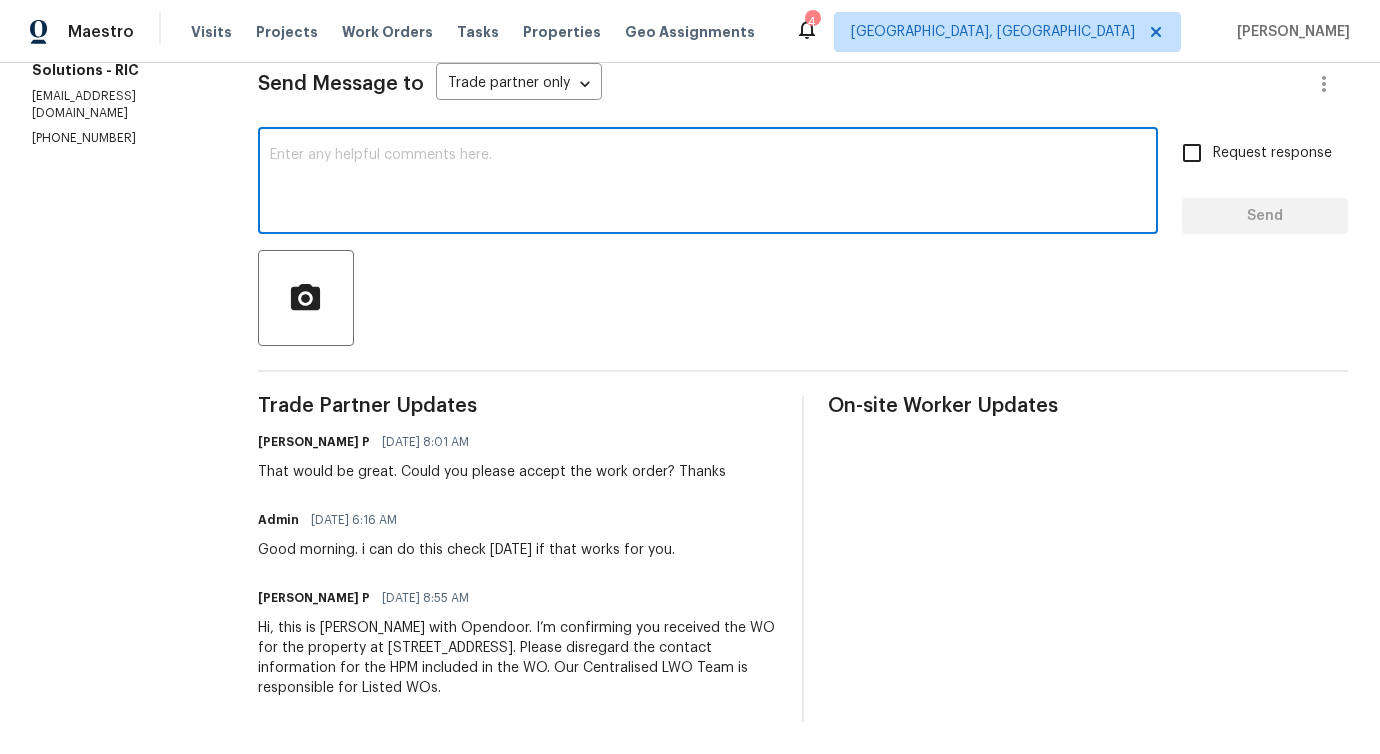 scroll, scrollTop: 0, scrollLeft: 0, axis: both 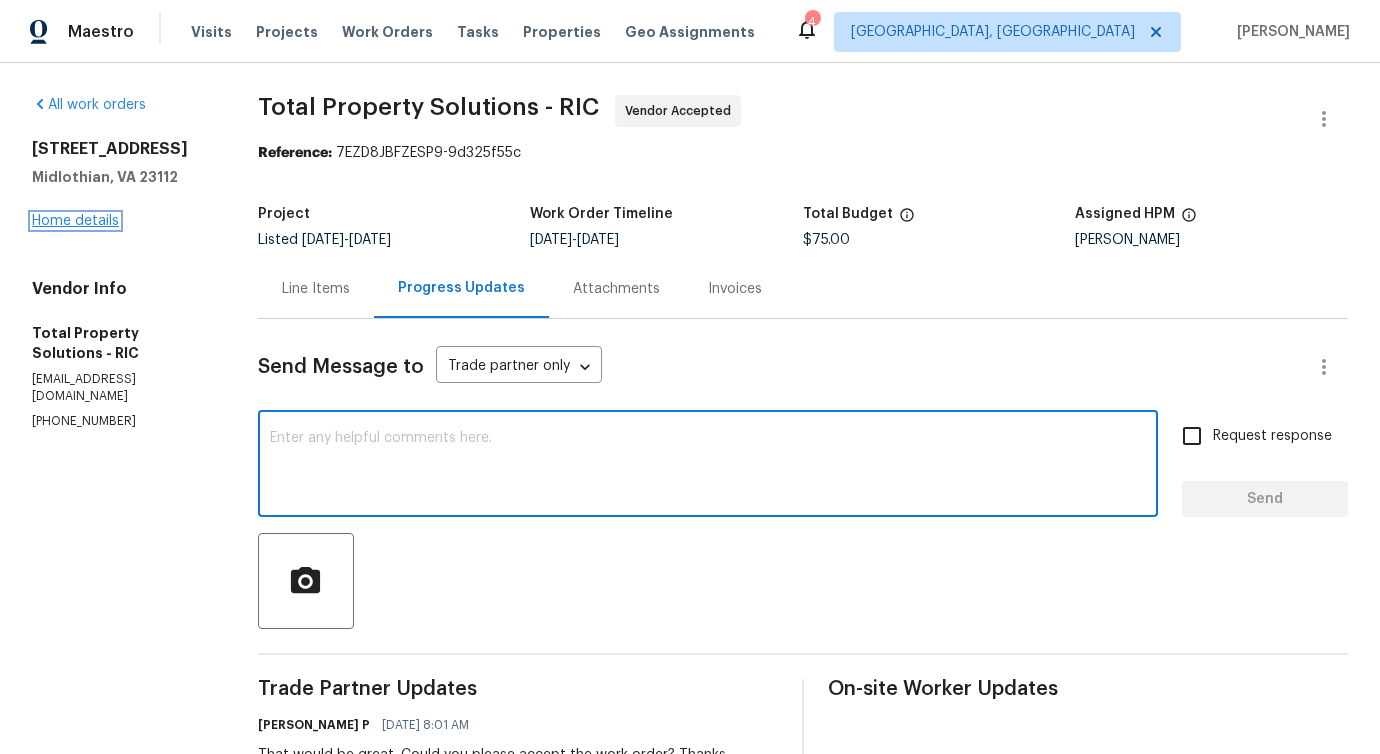 click on "Home details" at bounding box center (75, 221) 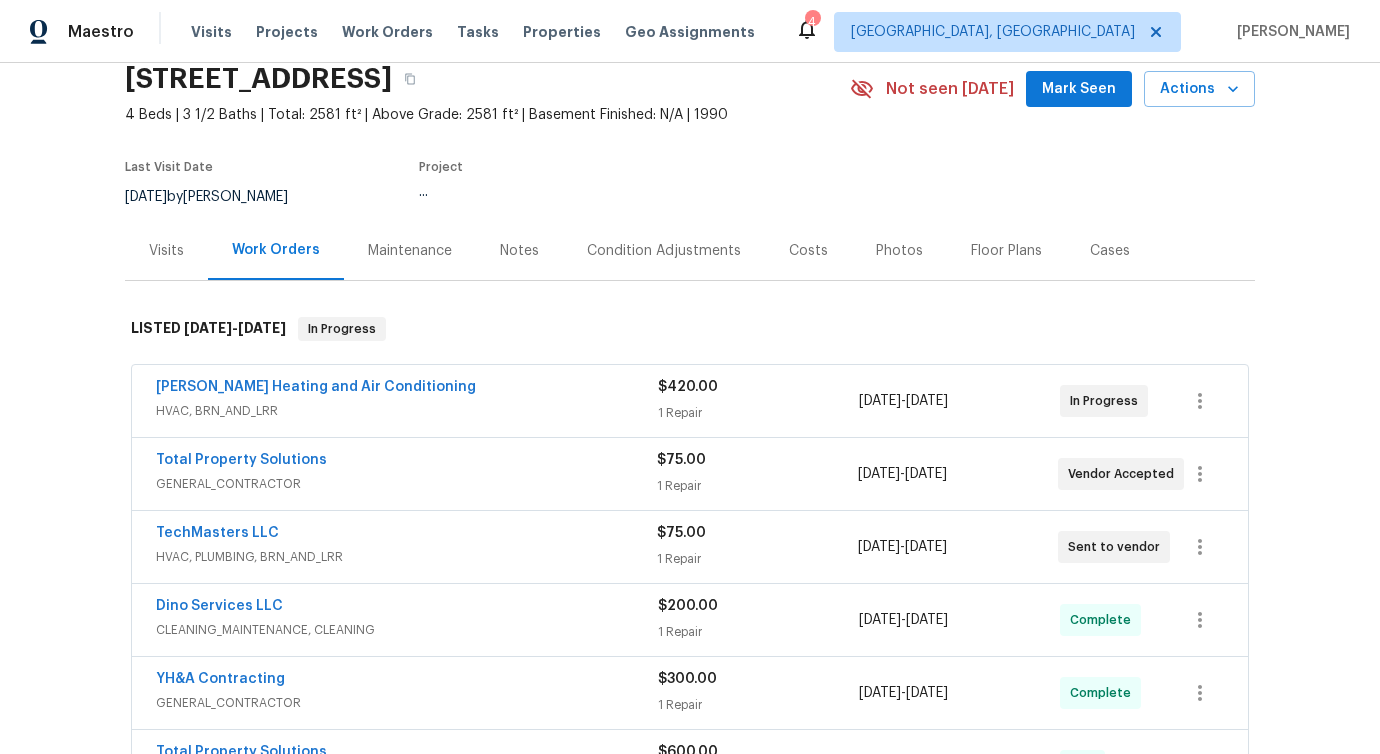 scroll, scrollTop: 171, scrollLeft: 0, axis: vertical 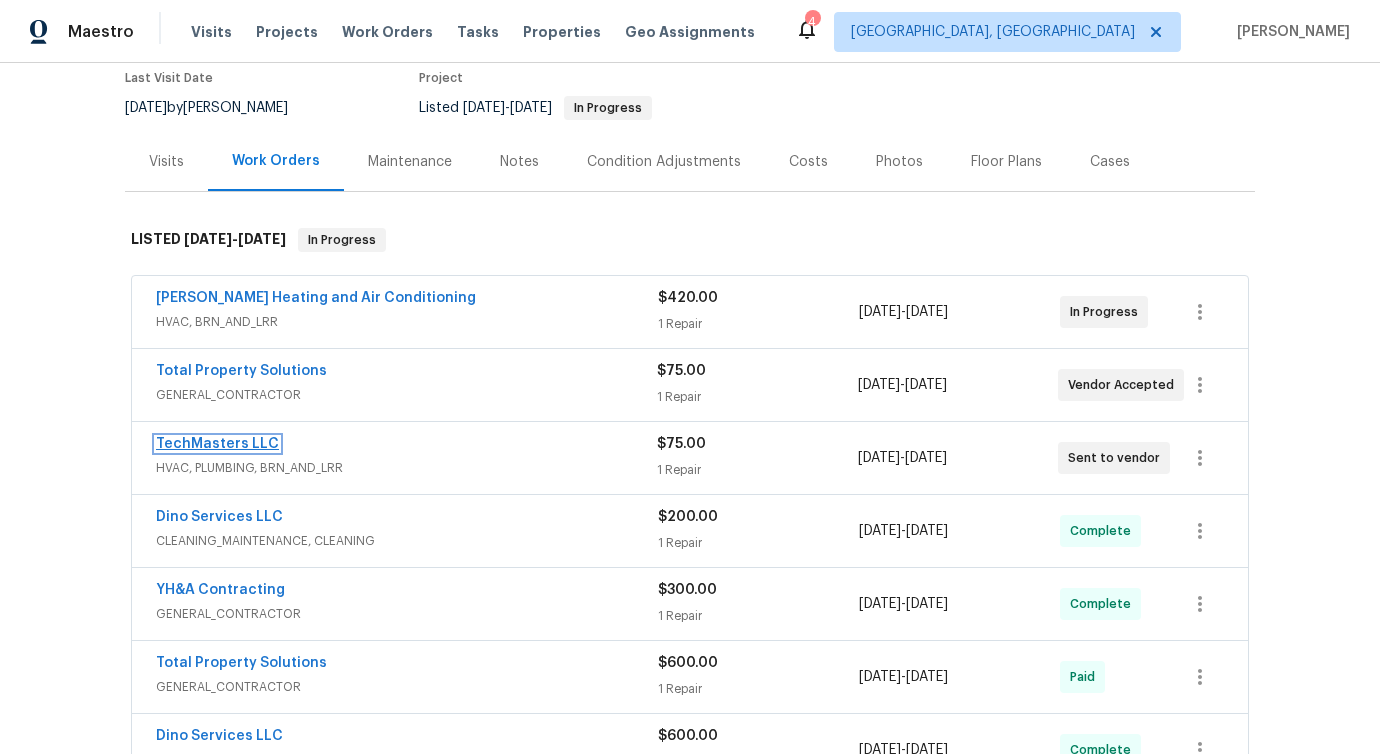 click on "TechMasters LLC" at bounding box center (217, 444) 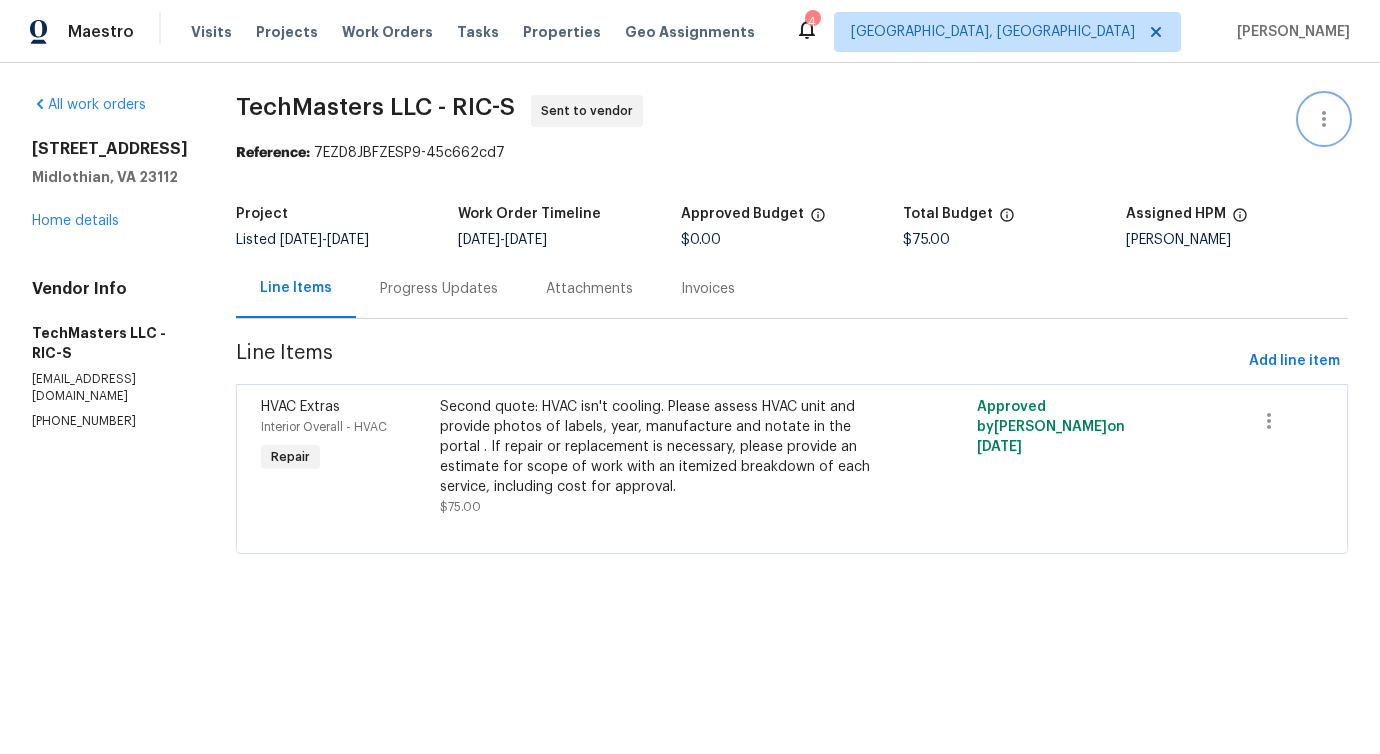 click 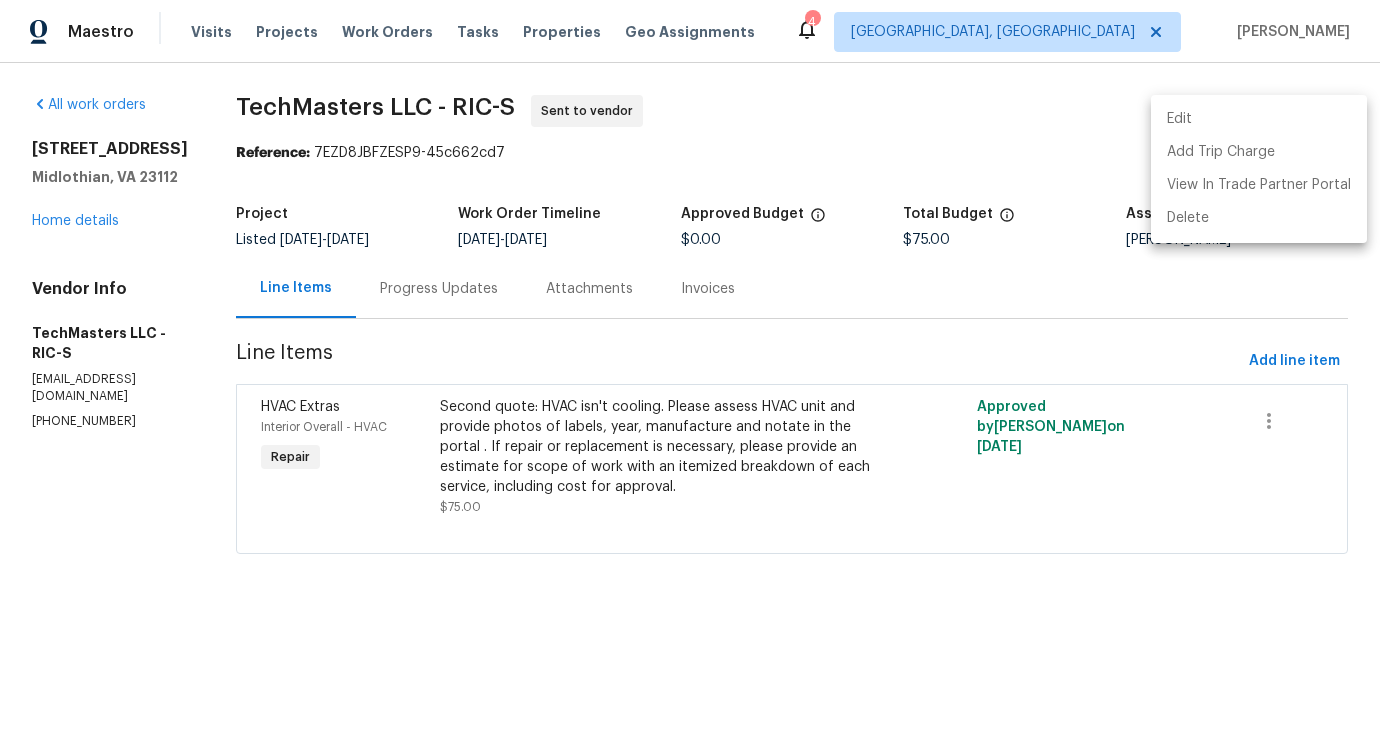 click on "Edit" at bounding box center (1259, 119) 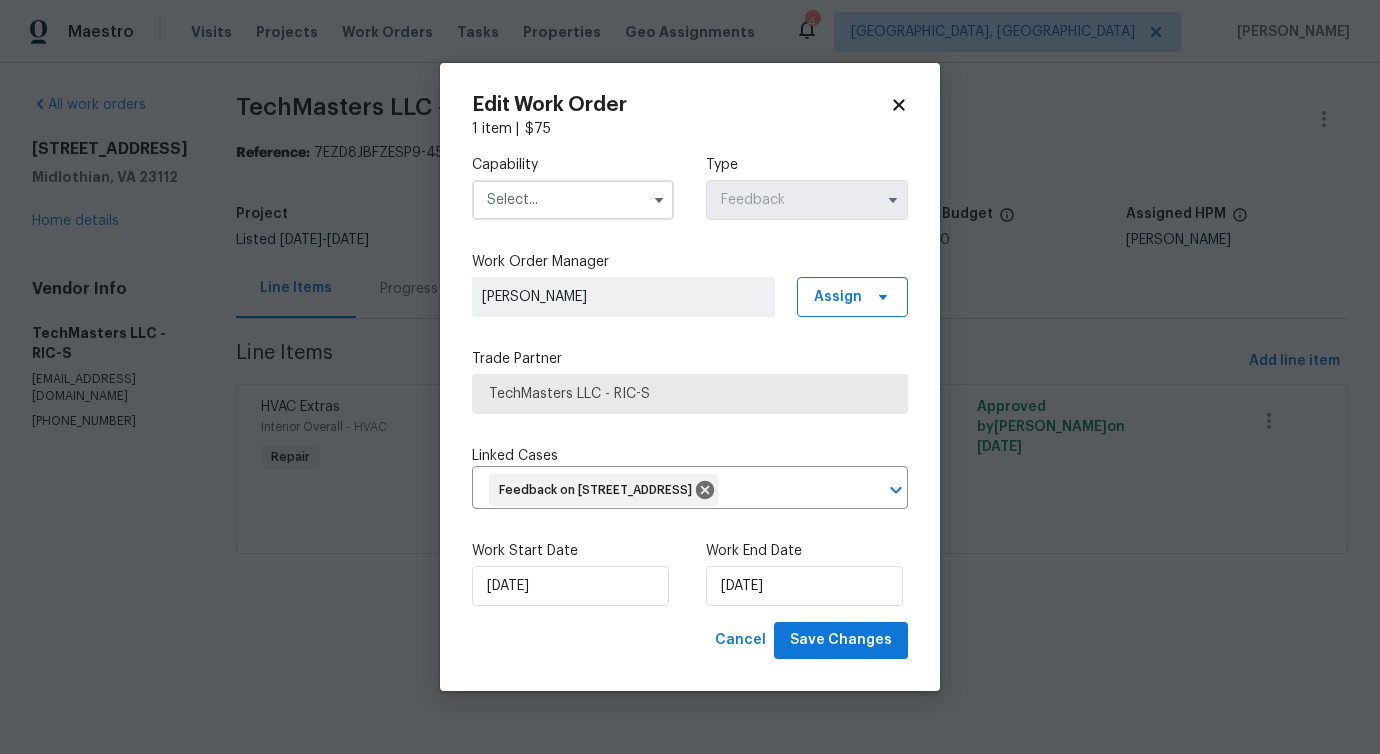 click at bounding box center [573, 200] 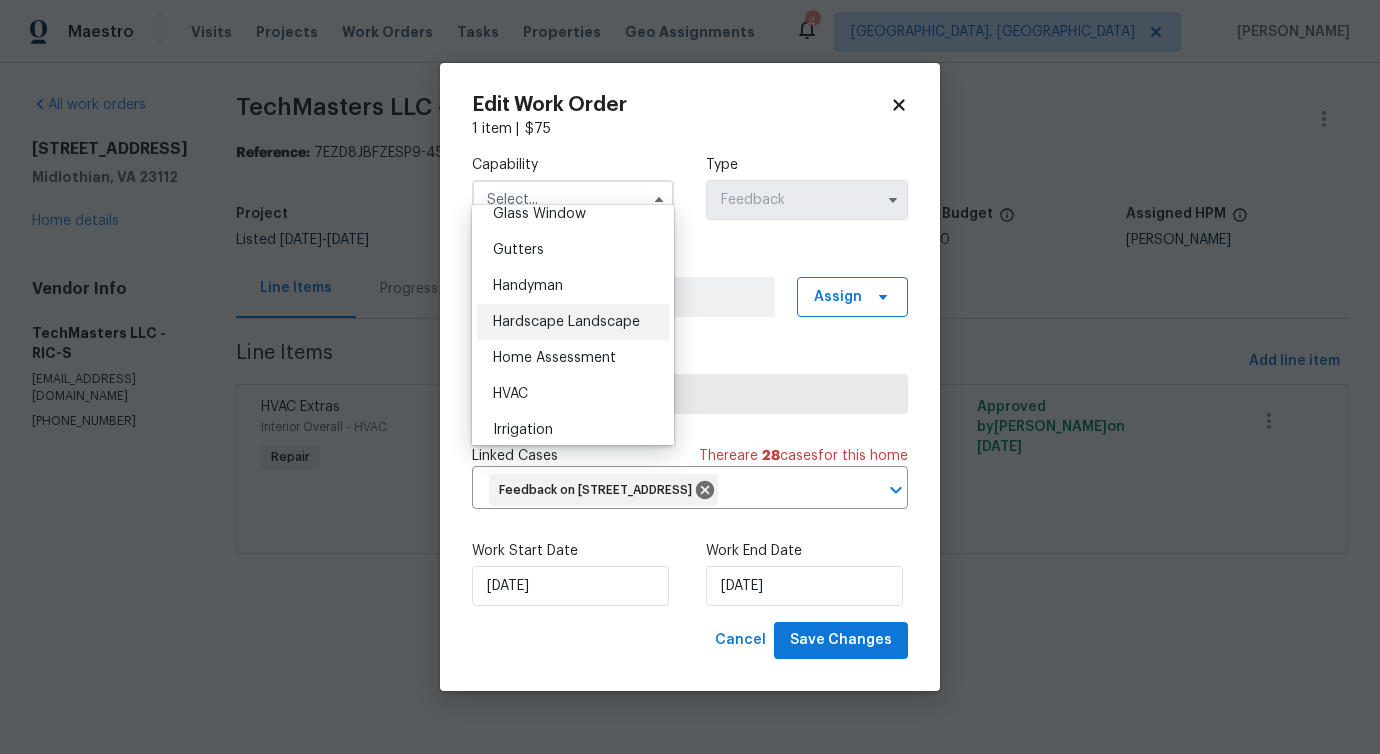 scroll, scrollTop: 1057, scrollLeft: 0, axis: vertical 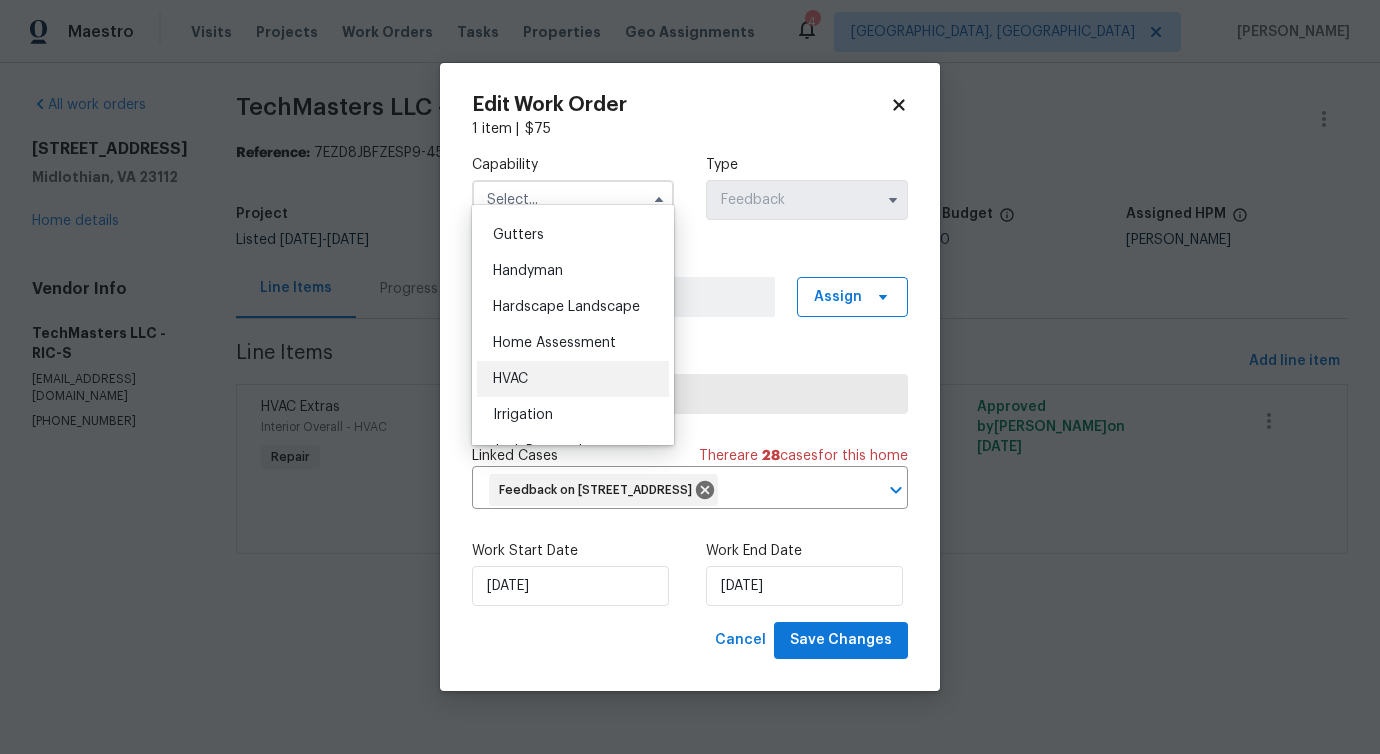 click on "HVAC" at bounding box center (573, 379) 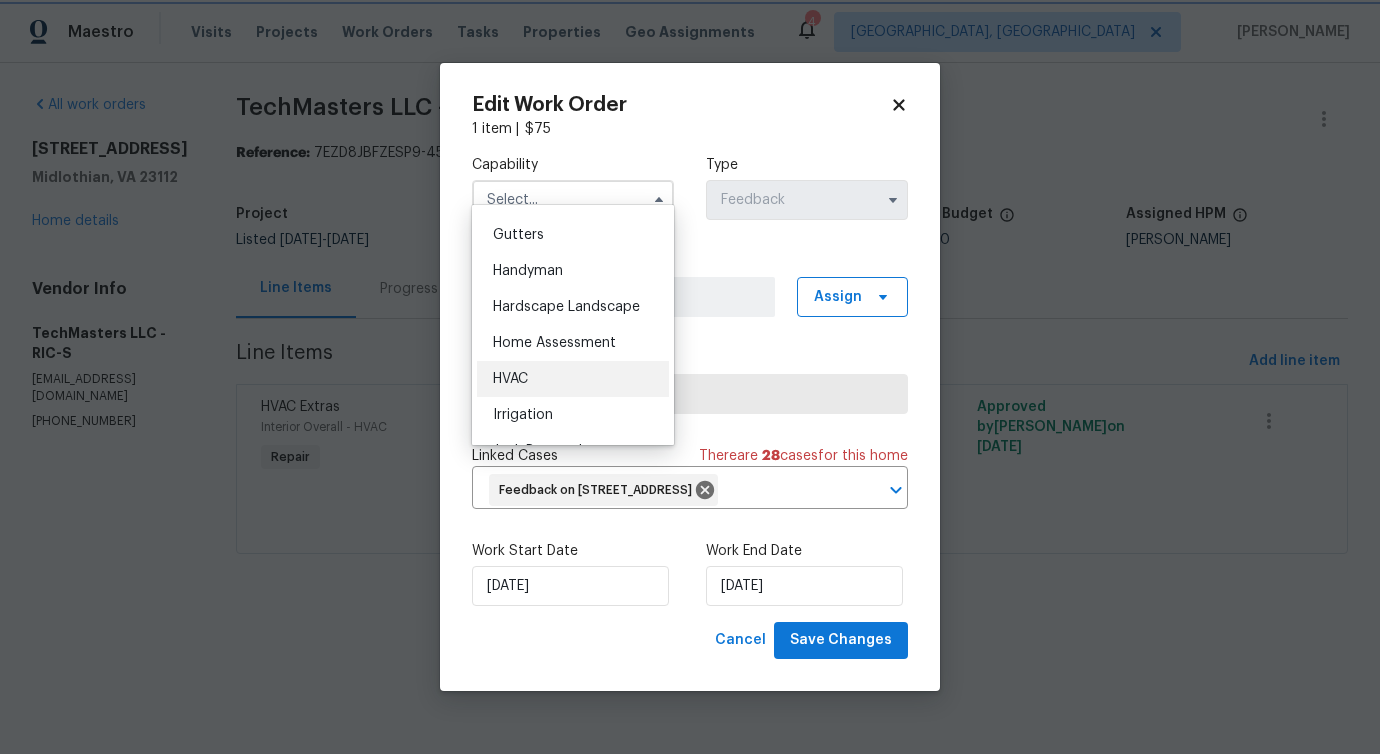 type on "HVAC" 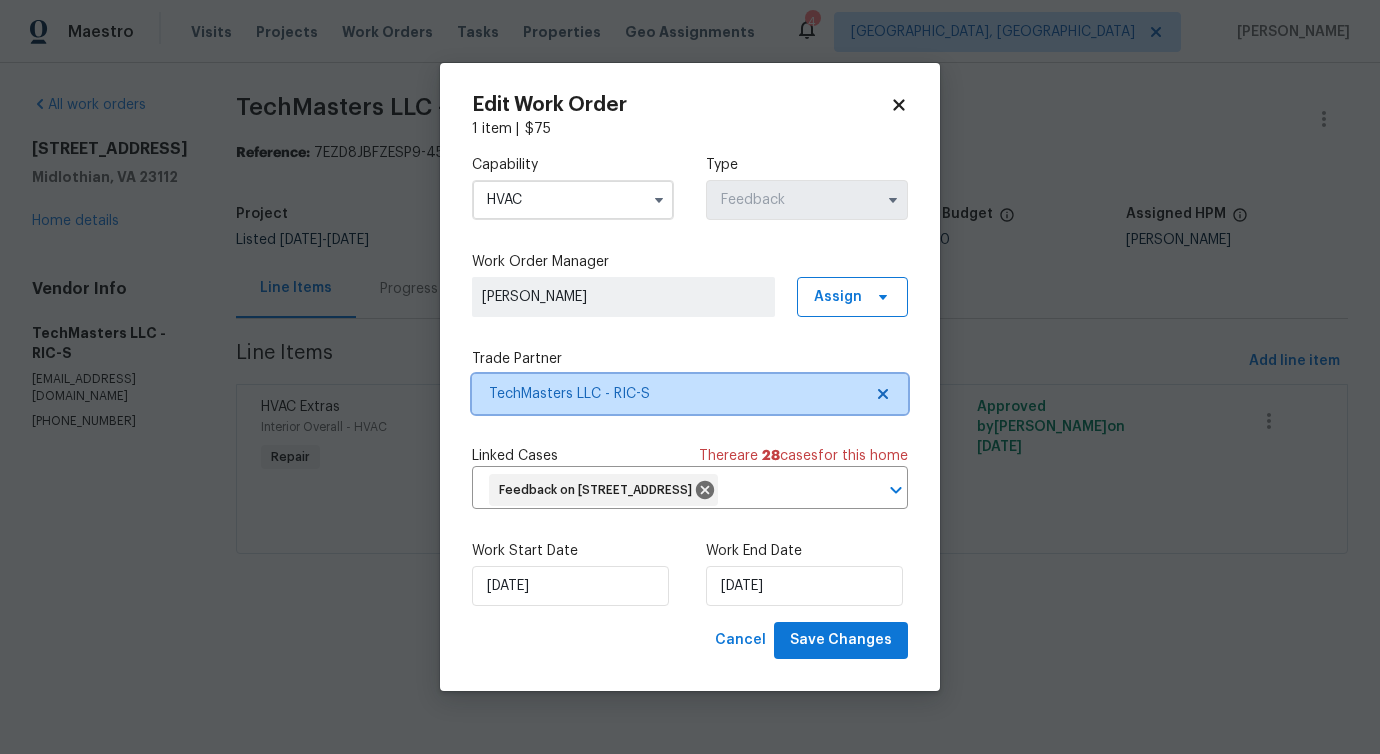 click on "TechMasters LLC - RIC-S" at bounding box center (675, 394) 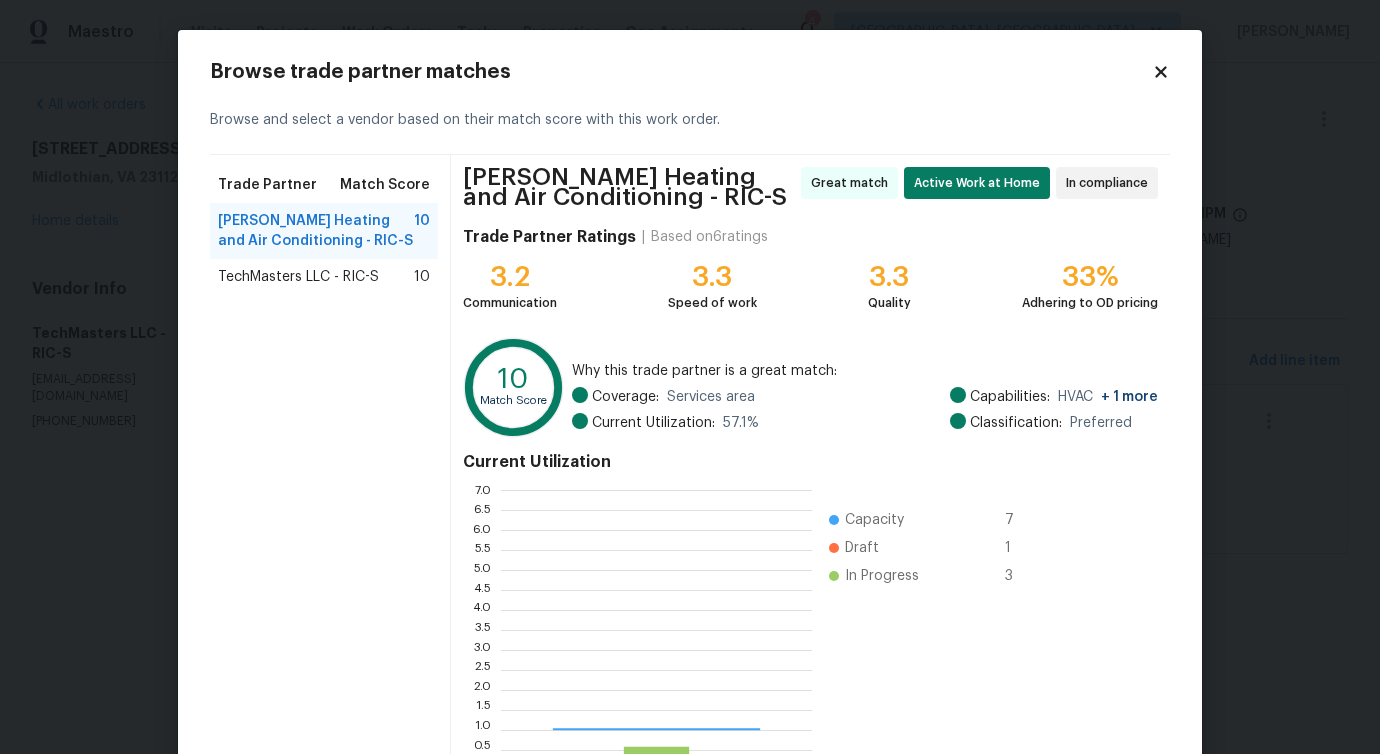 scroll, scrollTop: 2, scrollLeft: 2, axis: both 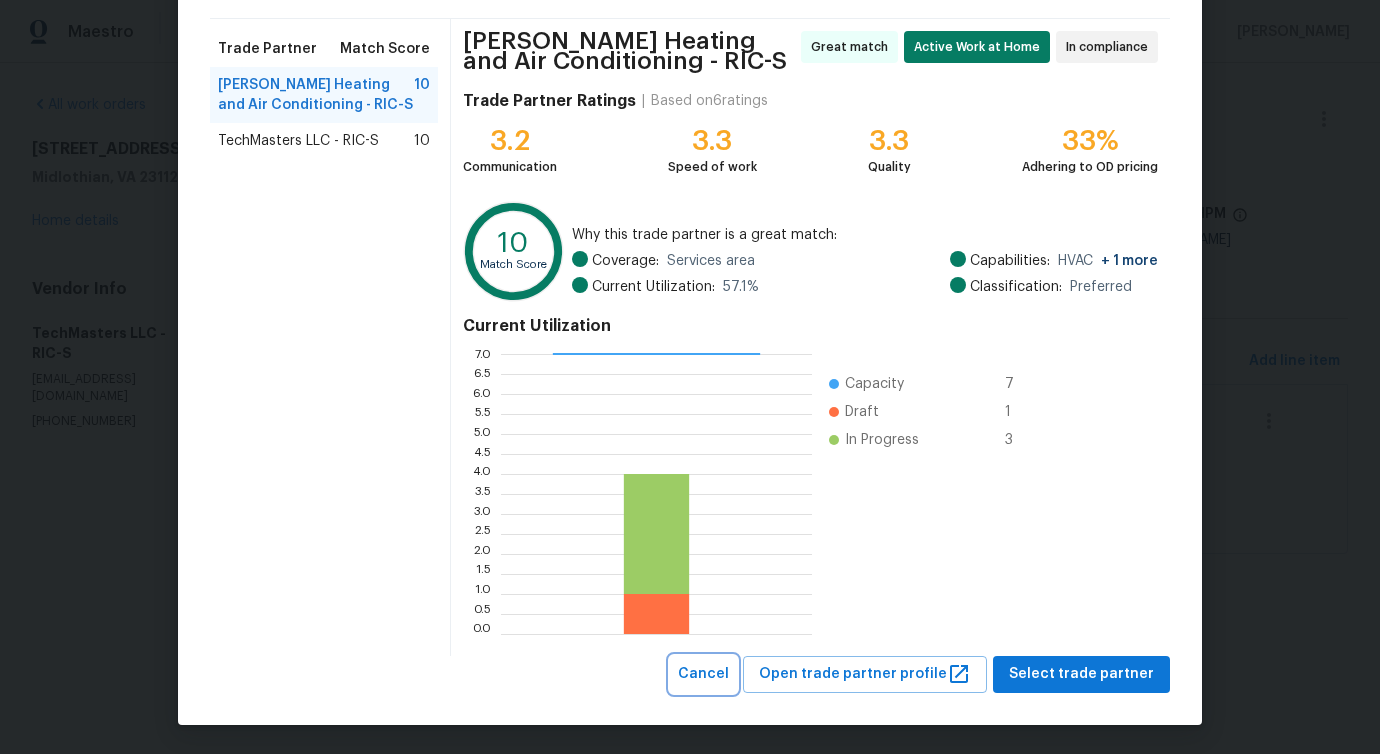 click on "Cancel" at bounding box center (703, 674) 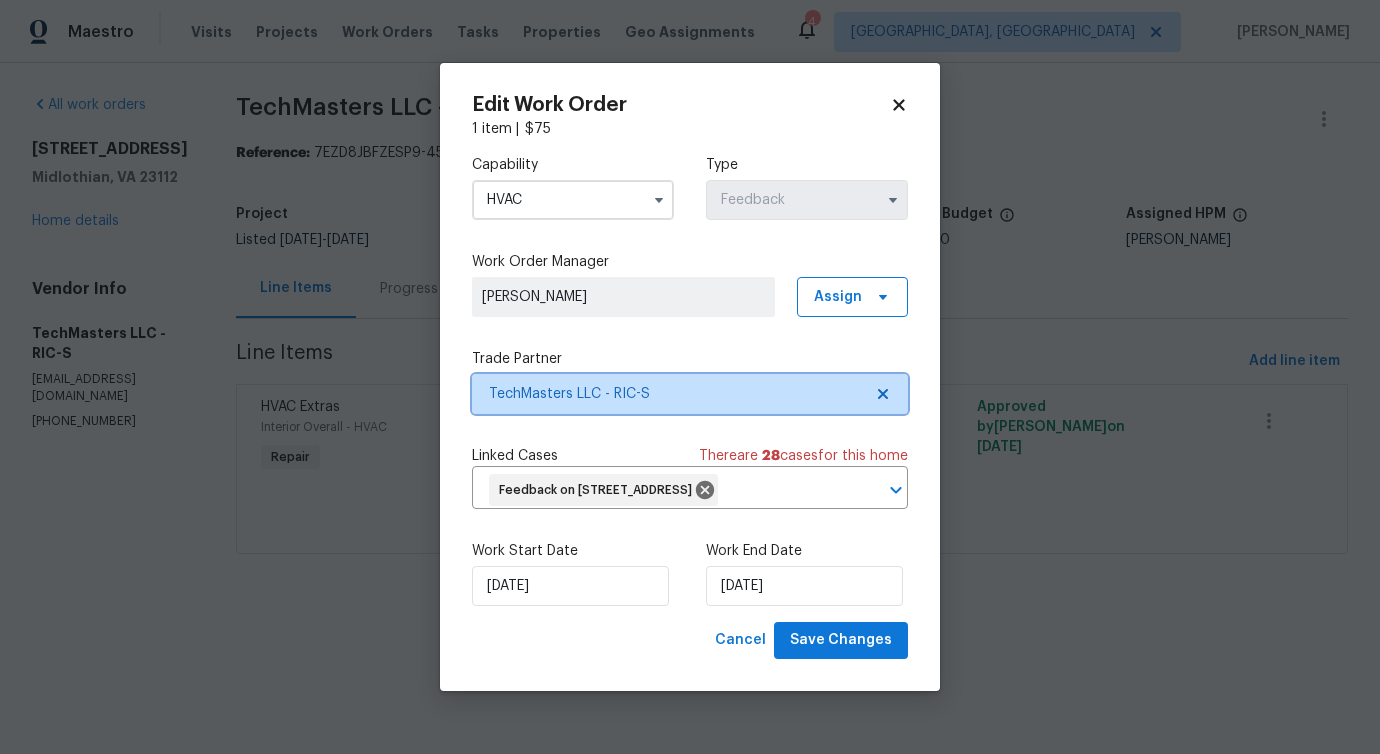 scroll, scrollTop: 0, scrollLeft: 0, axis: both 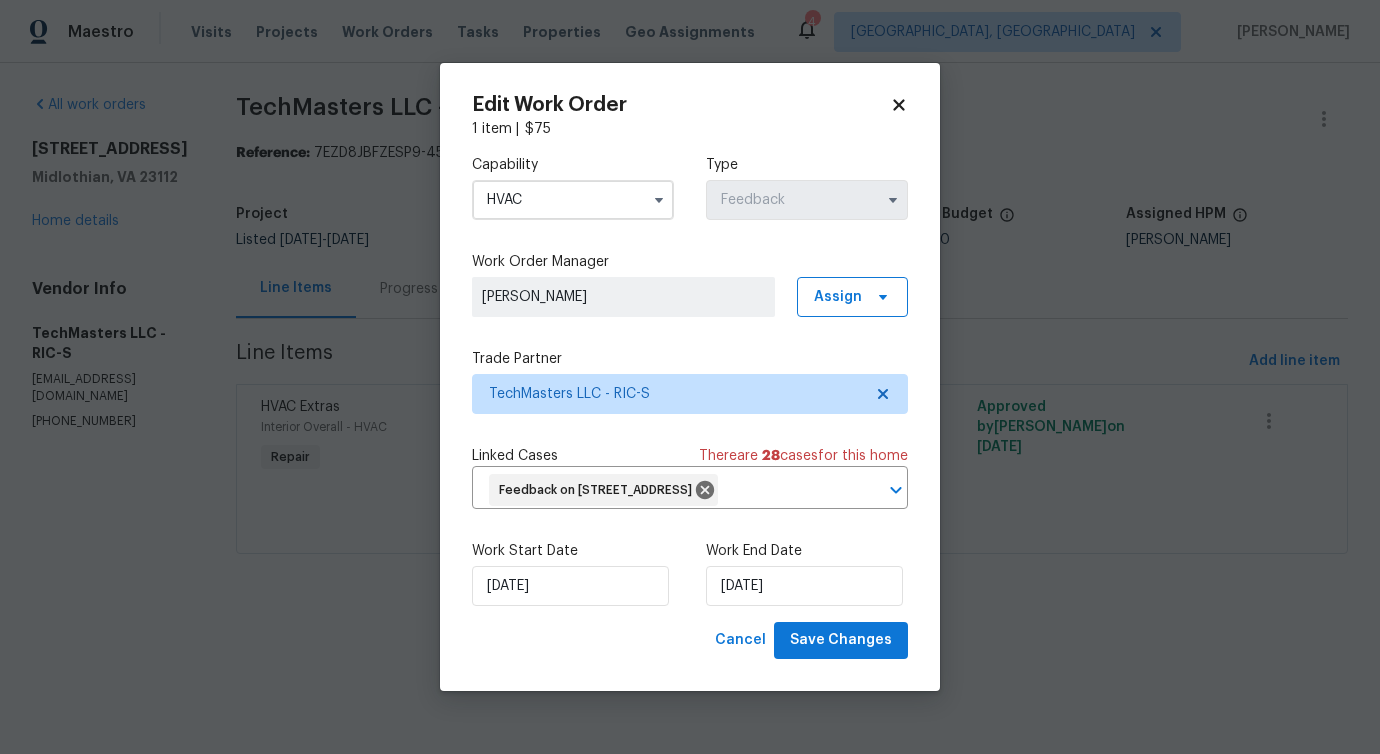 click on "Edit Work Order 1 item | $ 75 Capability   HVAC Type   Feedback Work Order Manager   [PERSON_NAME] Assign Trade Partner   TechMasters LLC - RIC-S Linked Cases There  are   28  case s  for this home   Feedback on [STREET_ADDRESS] ​ Work Start Date   [DATE] Work End Date   [DATE] Cancel Save Changes" at bounding box center [690, 377] 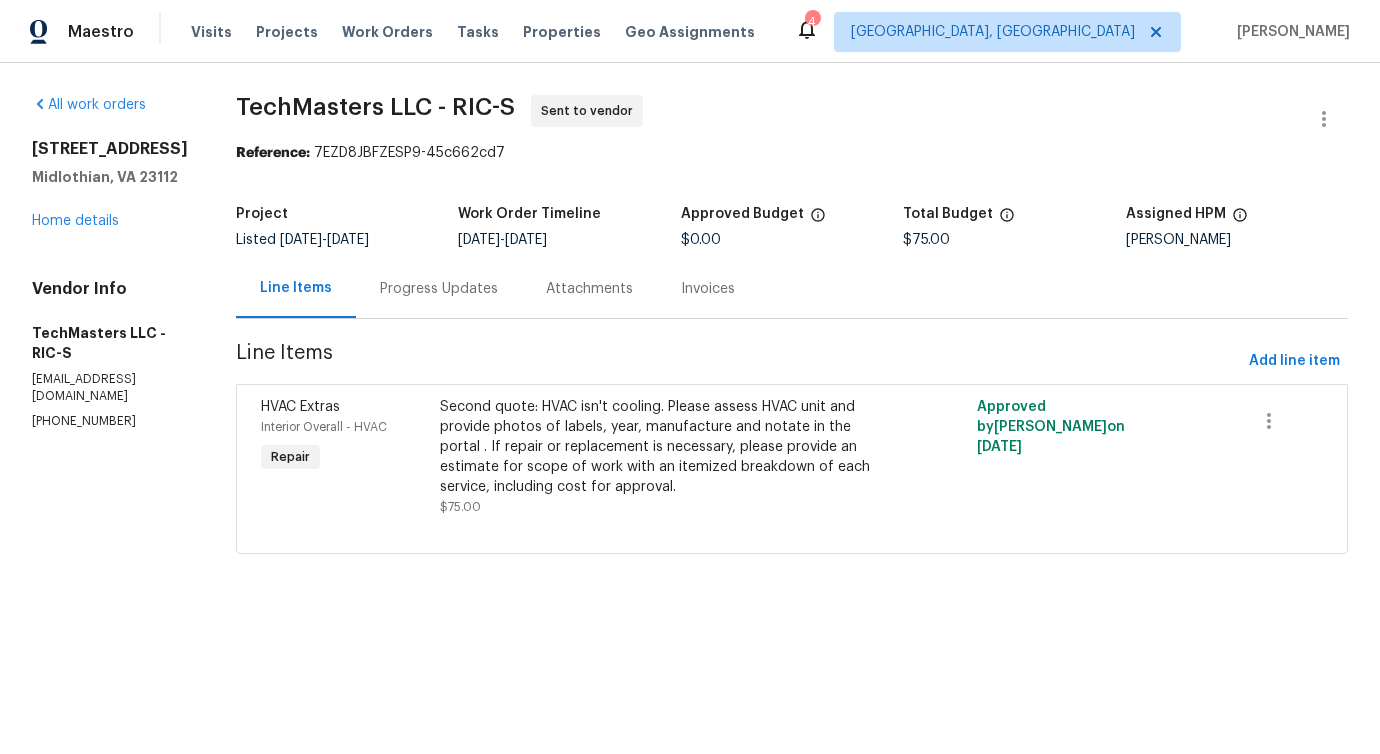 click on "Progress Updates" at bounding box center [439, 288] 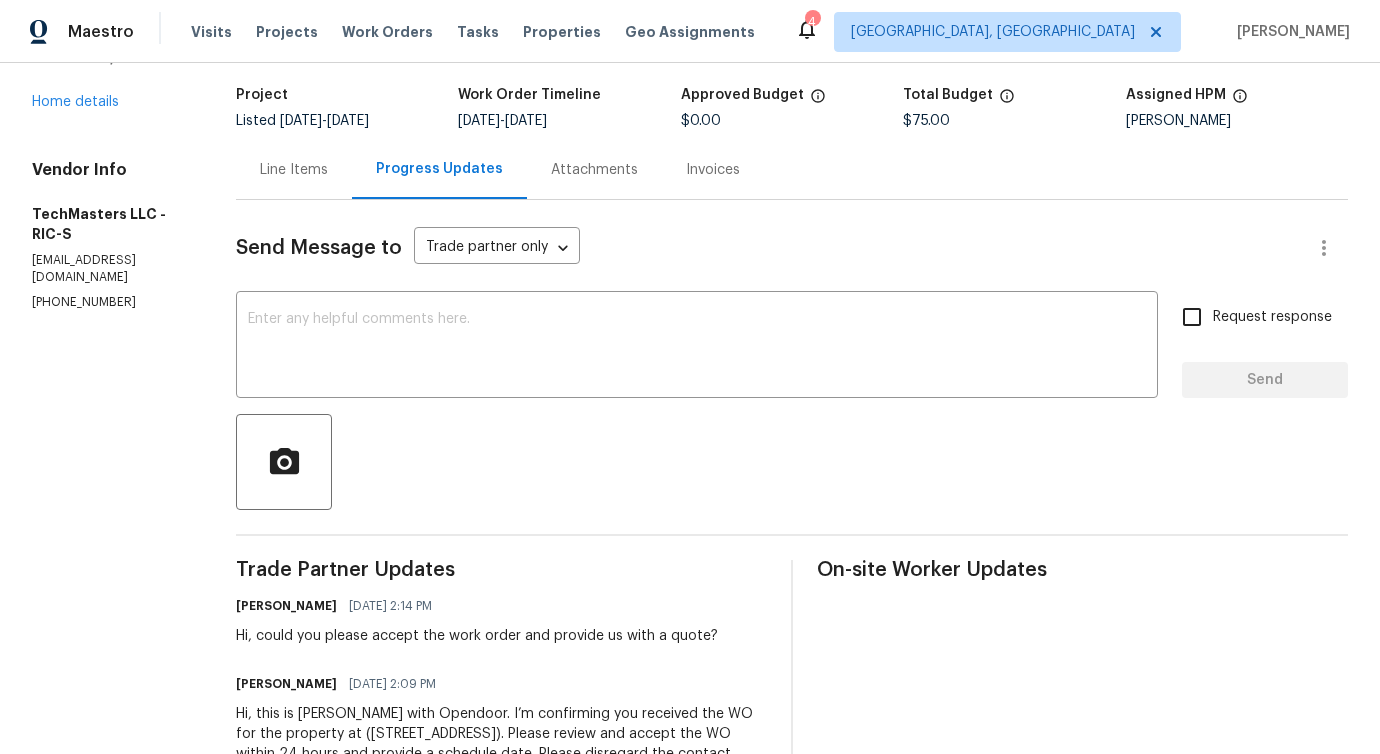 scroll, scrollTop: 240, scrollLeft: 0, axis: vertical 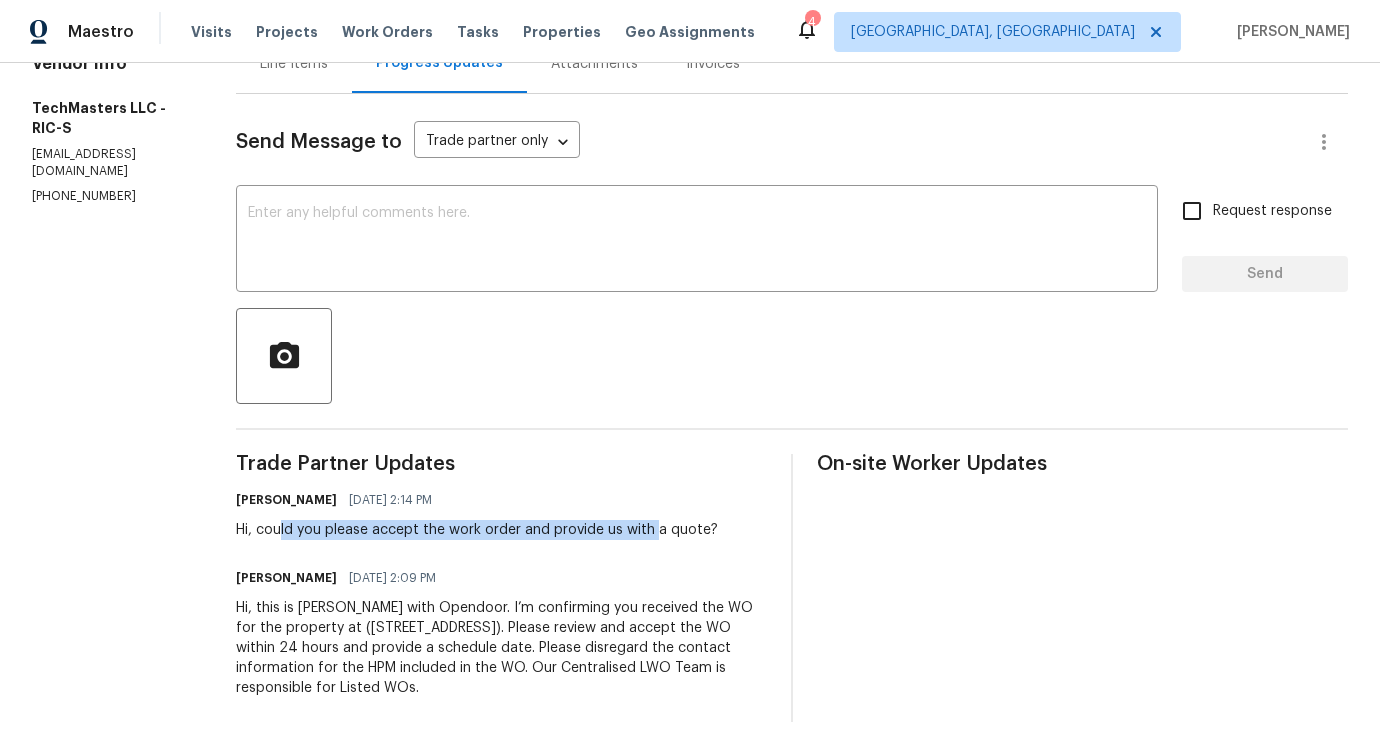 drag, startPoint x: 283, startPoint y: 515, endPoint x: 654, endPoint y: 508, distance: 371.06604 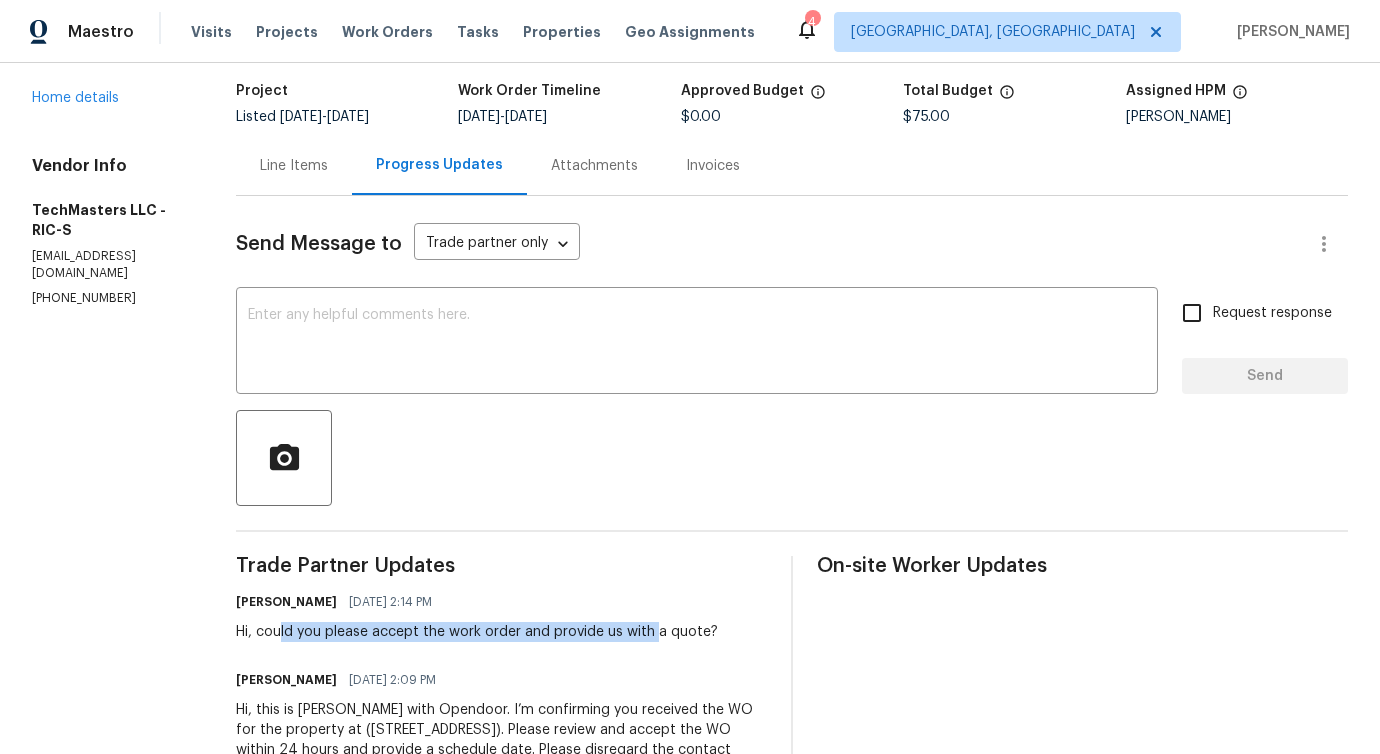scroll, scrollTop: 0, scrollLeft: 0, axis: both 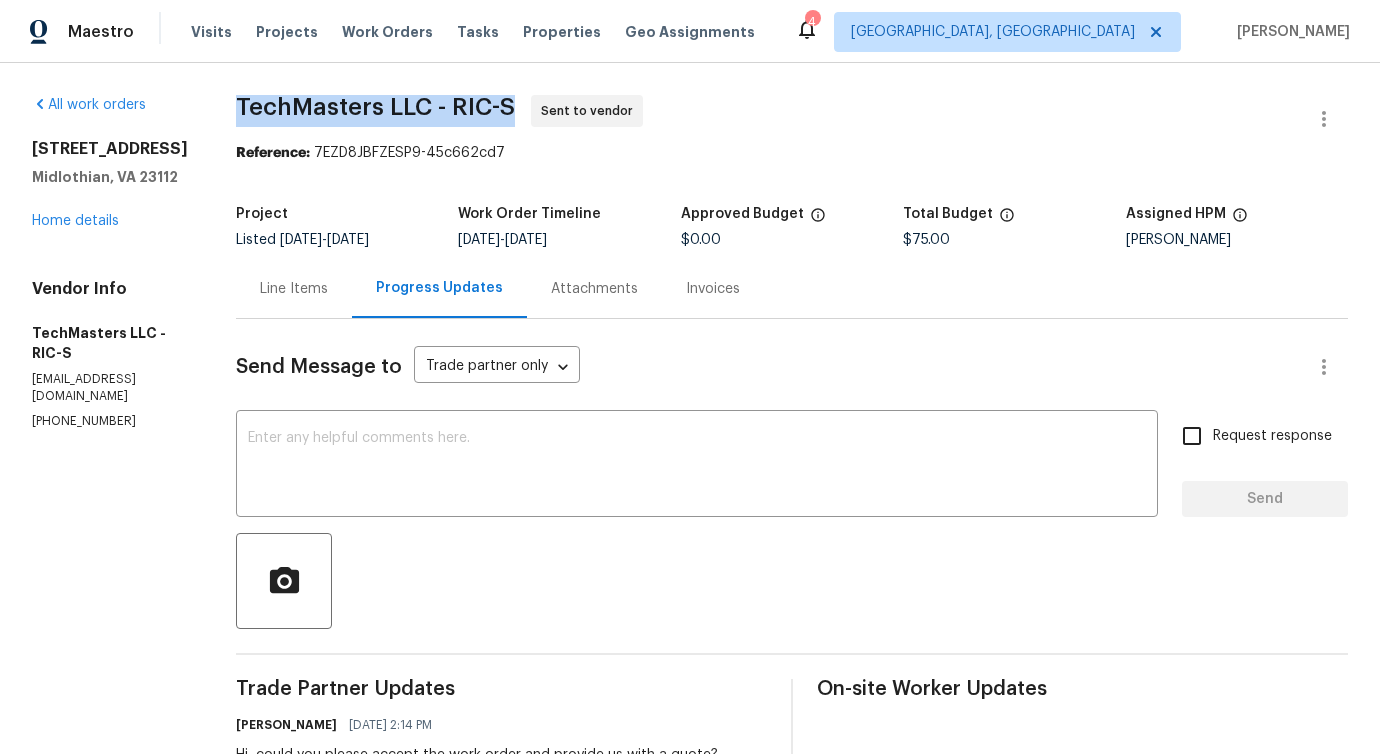 drag, startPoint x: 566, startPoint y: 122, endPoint x: 1439, endPoint y: 62, distance: 875.05945 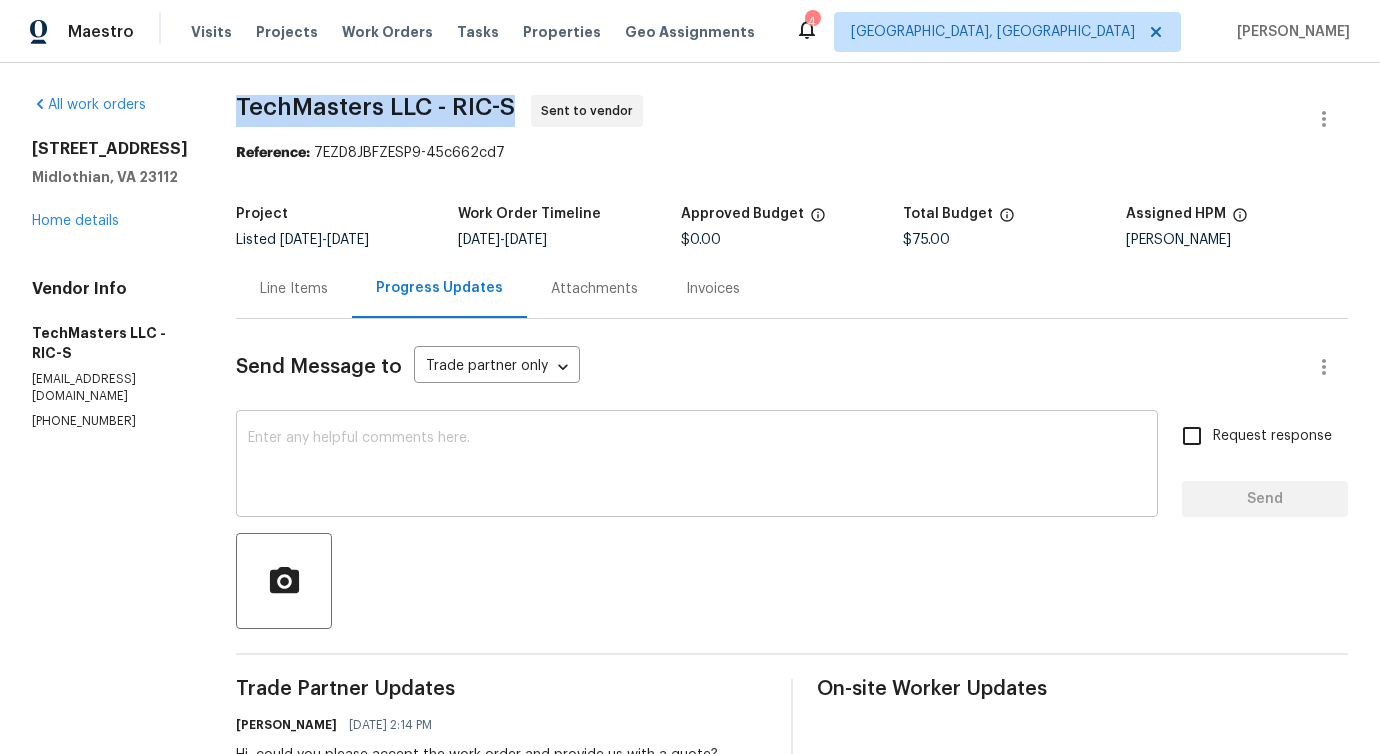 click at bounding box center (697, 466) 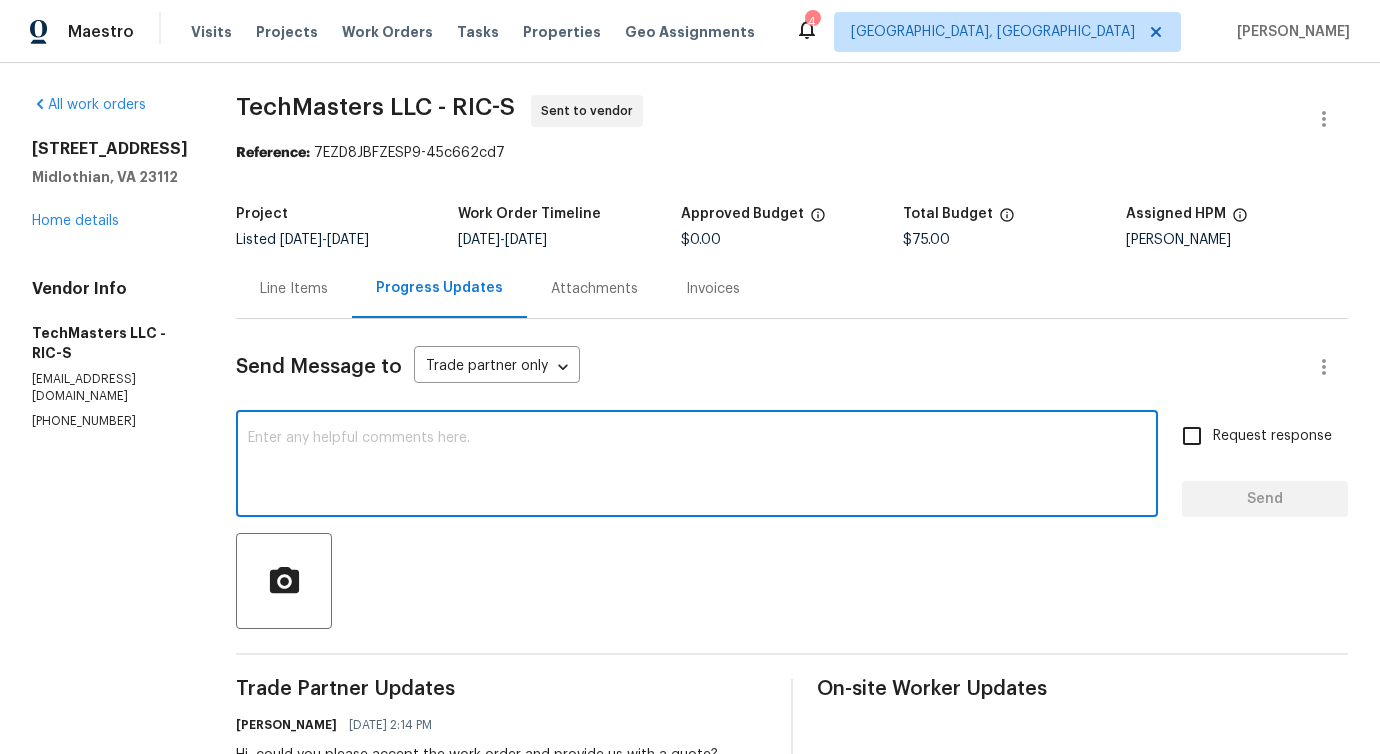 scroll, scrollTop: 240, scrollLeft: 0, axis: vertical 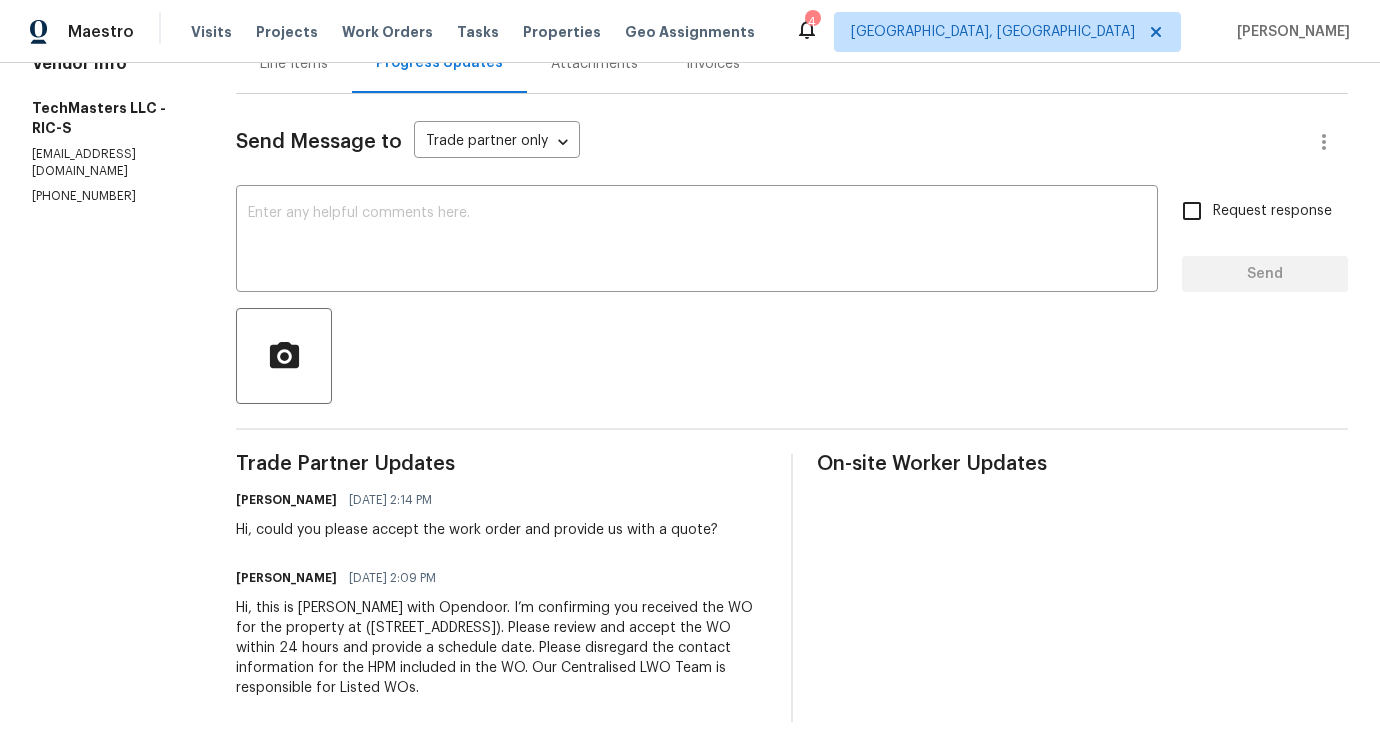 drag, startPoint x: 316, startPoint y: 554, endPoint x: 444, endPoint y: 564, distance: 128.39003 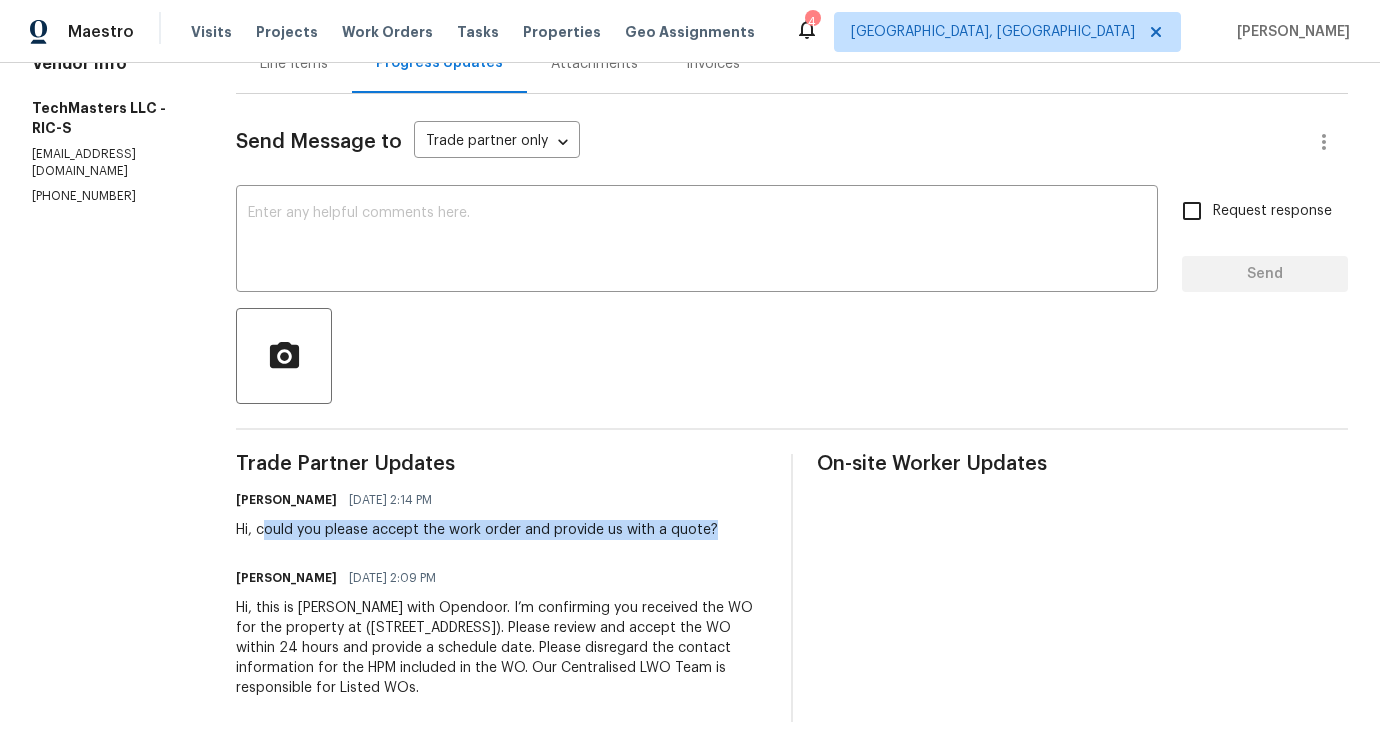 drag, startPoint x: 263, startPoint y: 514, endPoint x: 762, endPoint y: 509, distance: 499.02505 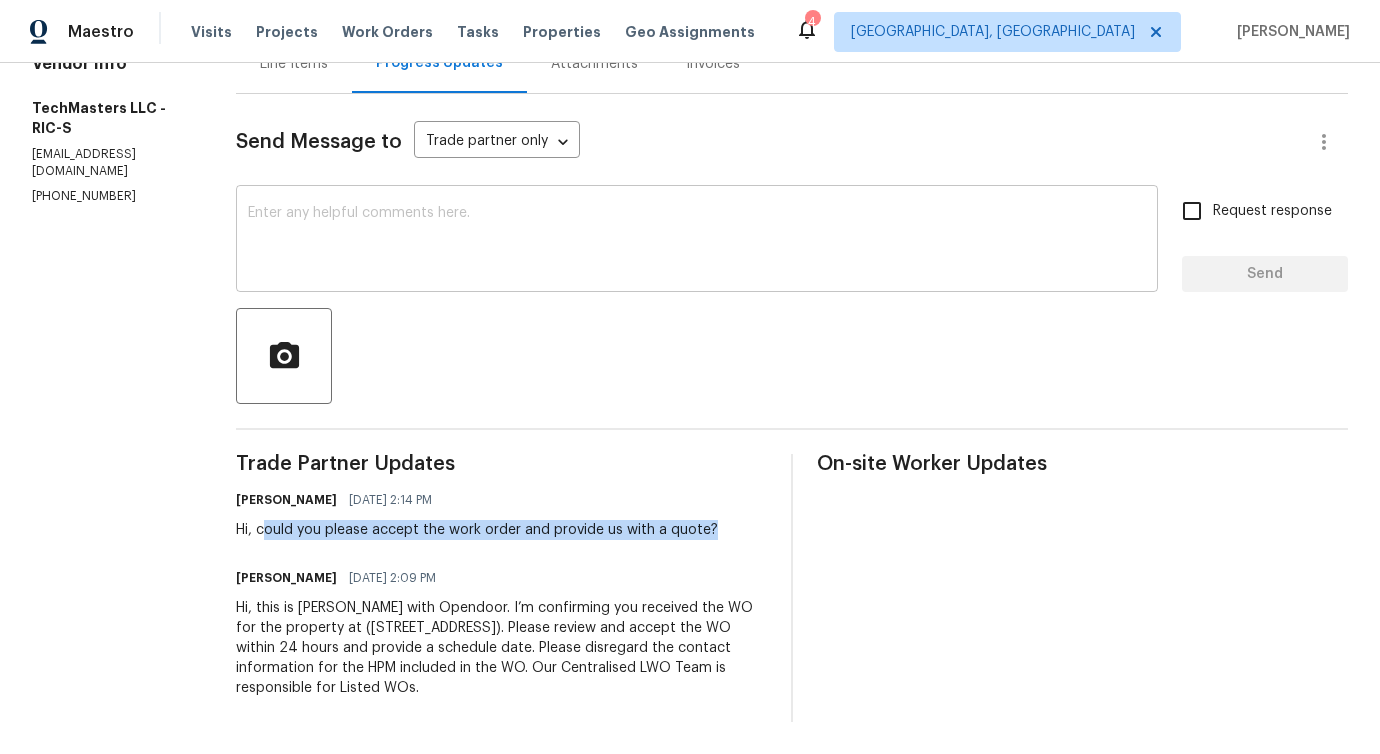 click at bounding box center (697, 241) 